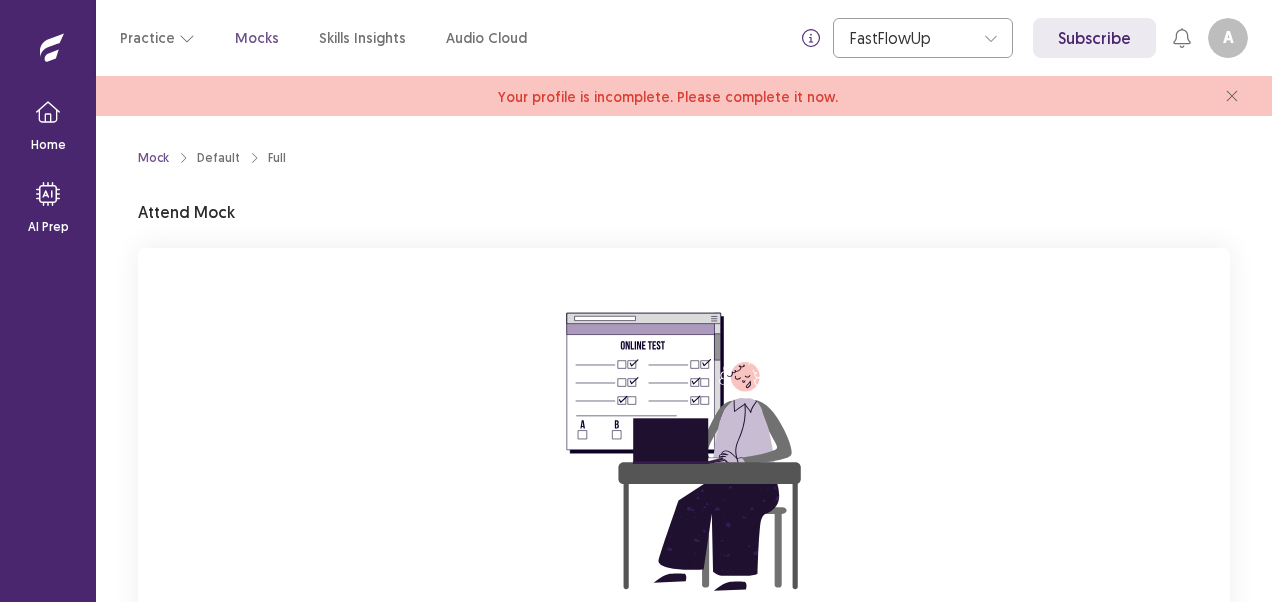 scroll, scrollTop: 0, scrollLeft: 0, axis: both 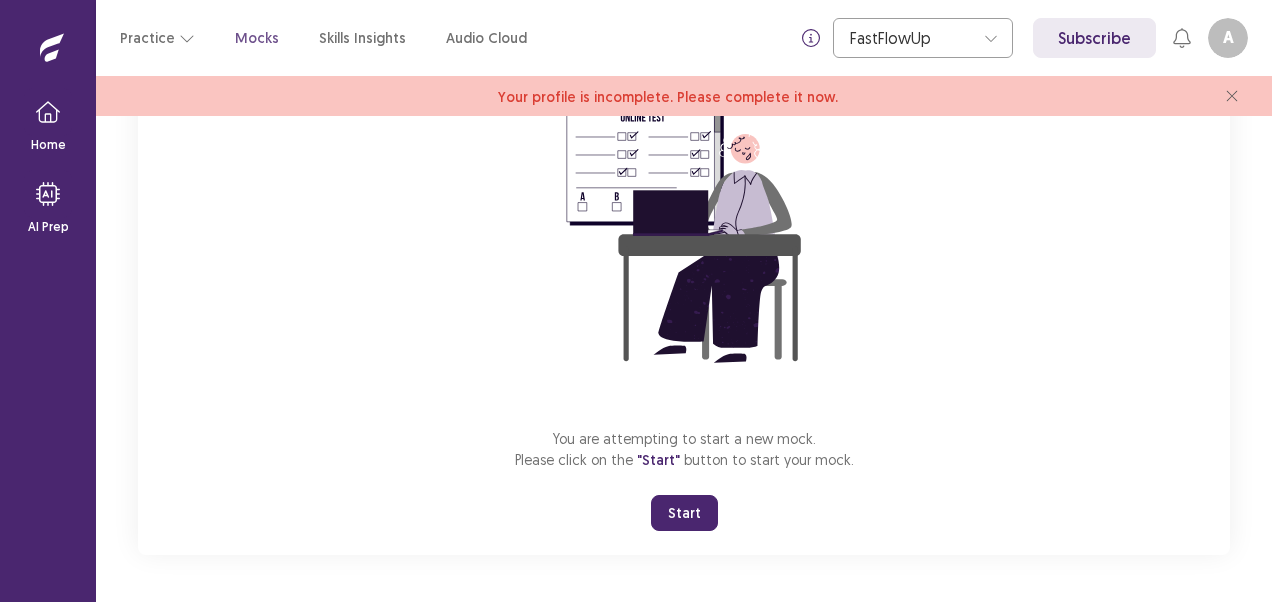 click on "Start" at bounding box center (684, 513) 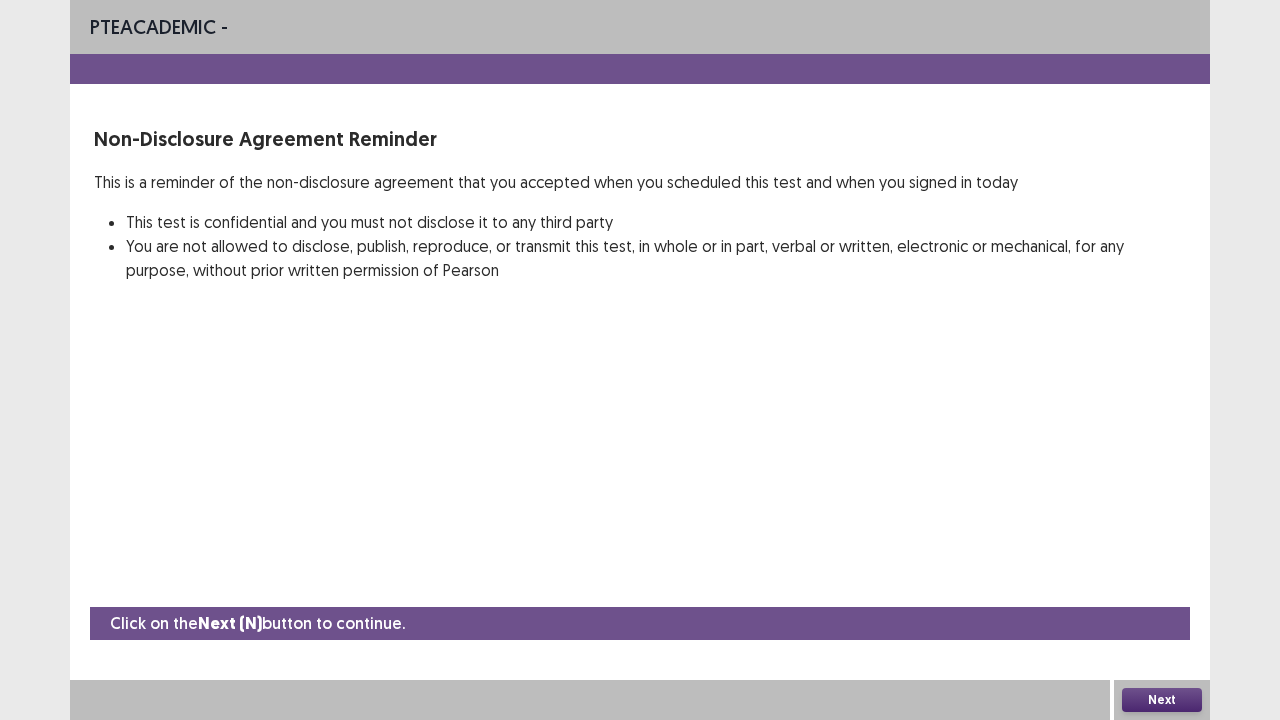 click on "Next" at bounding box center [1162, 700] 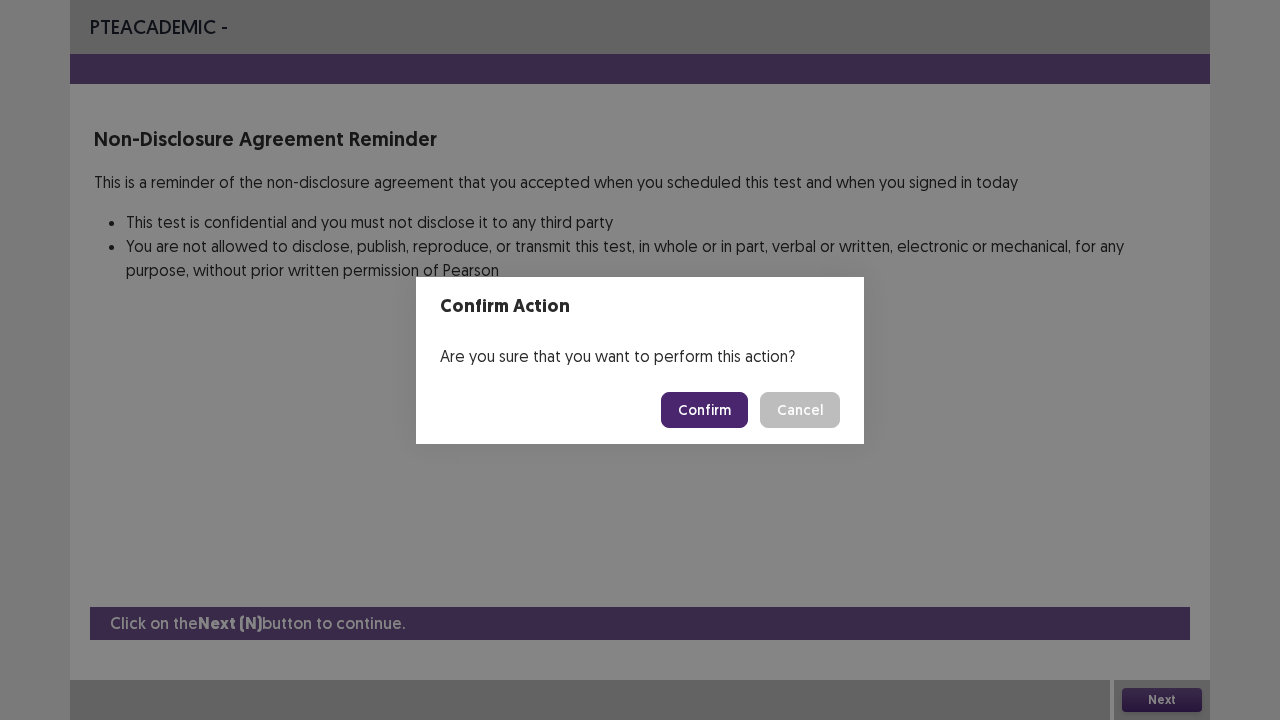 click on "Confirm" at bounding box center (704, 410) 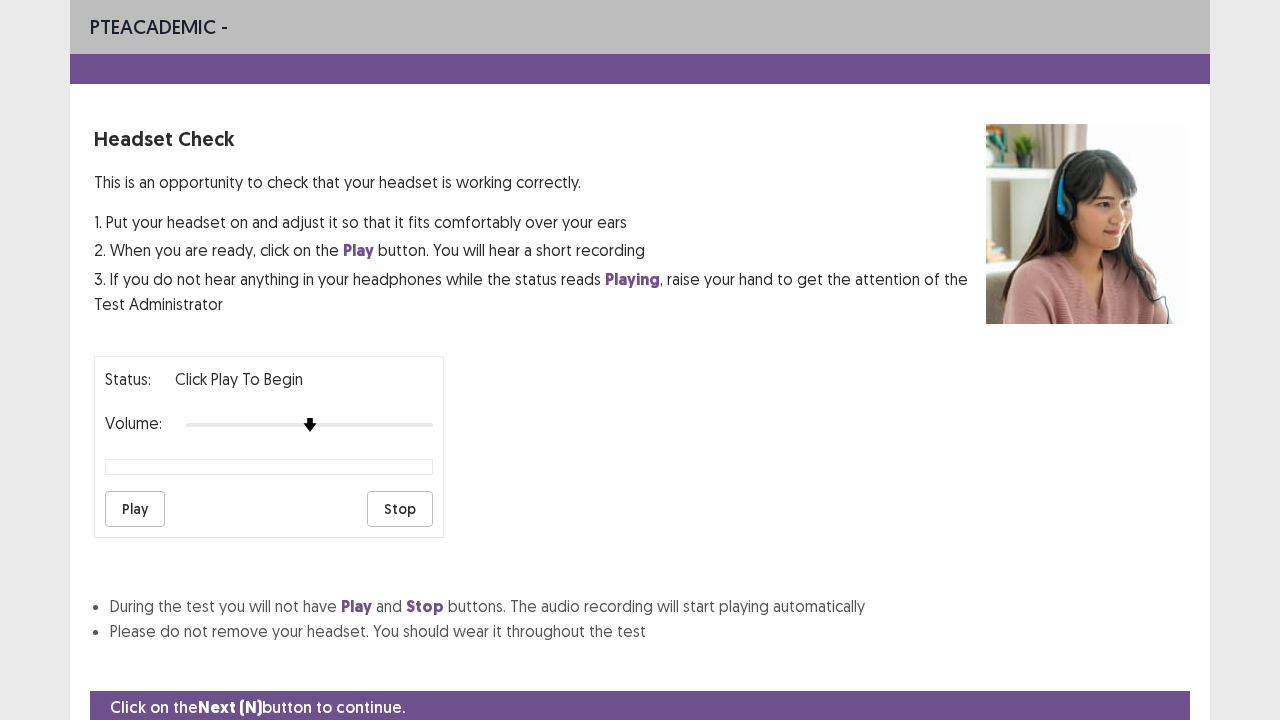 scroll, scrollTop: 74, scrollLeft: 0, axis: vertical 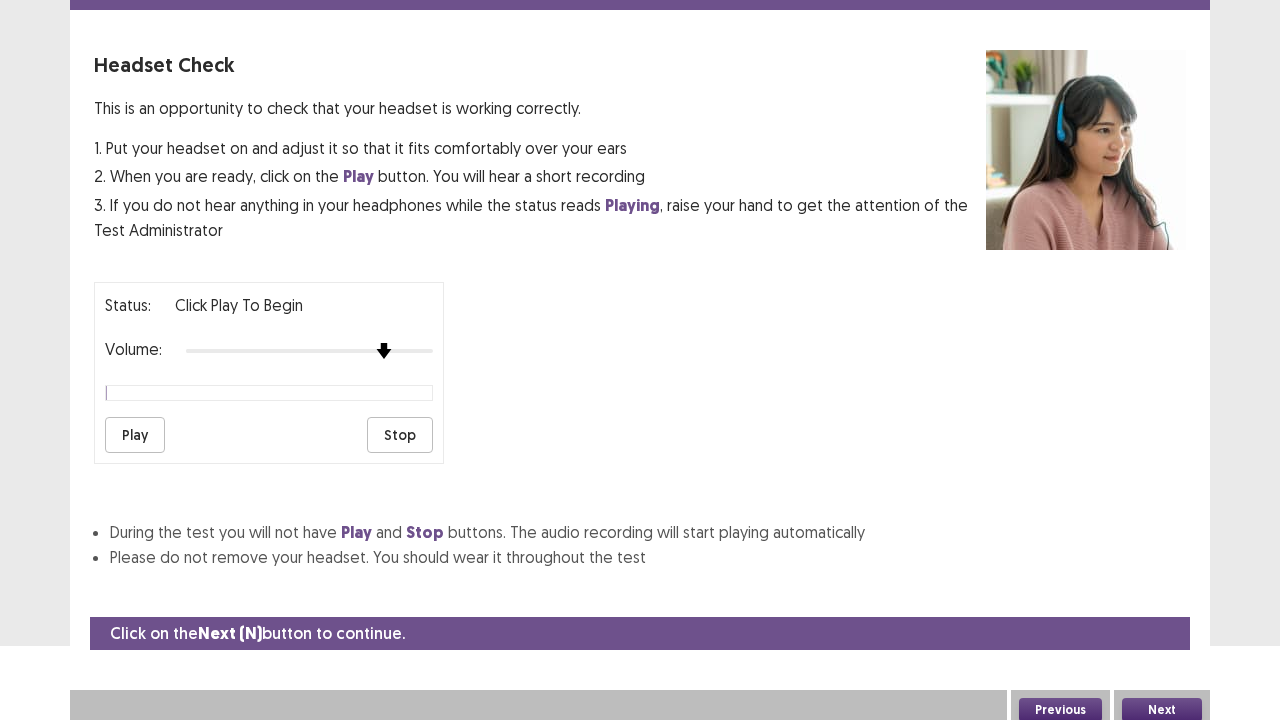 click at bounding box center [384, 351] 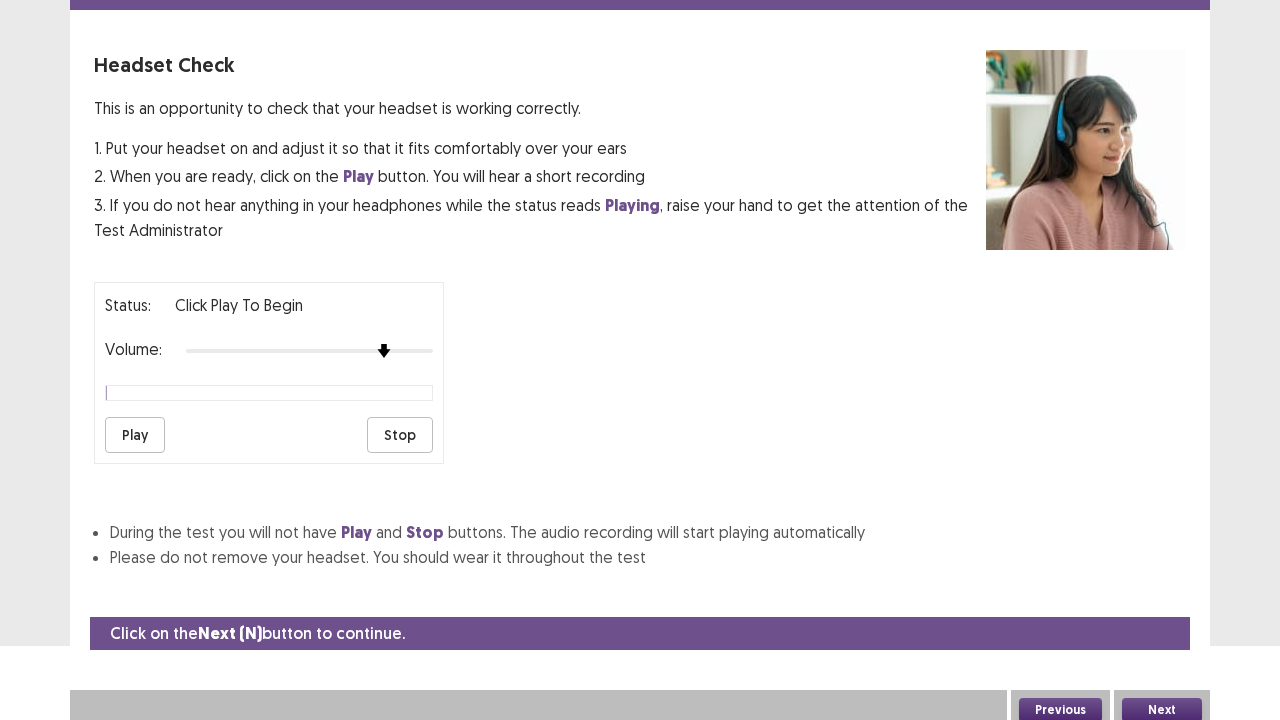 click on "Play" at bounding box center [135, 435] 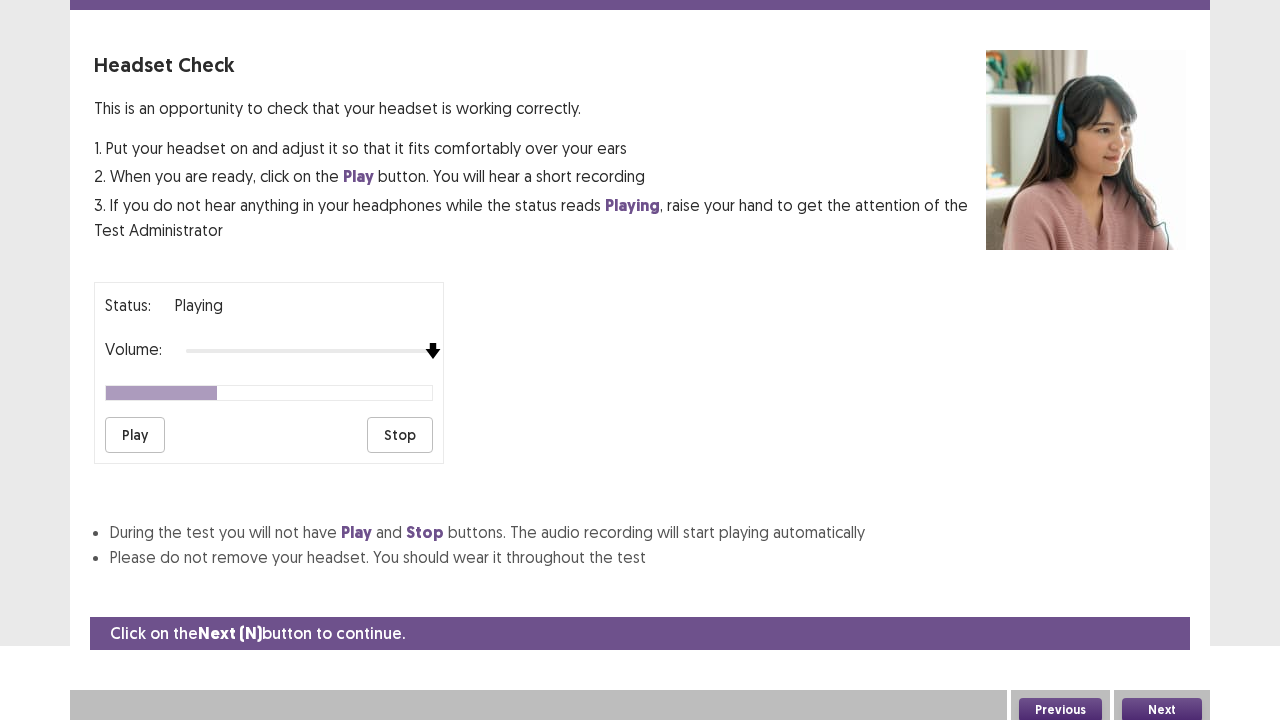 click on "Status: playing Volume: Play Stop" at bounding box center (640, 365) 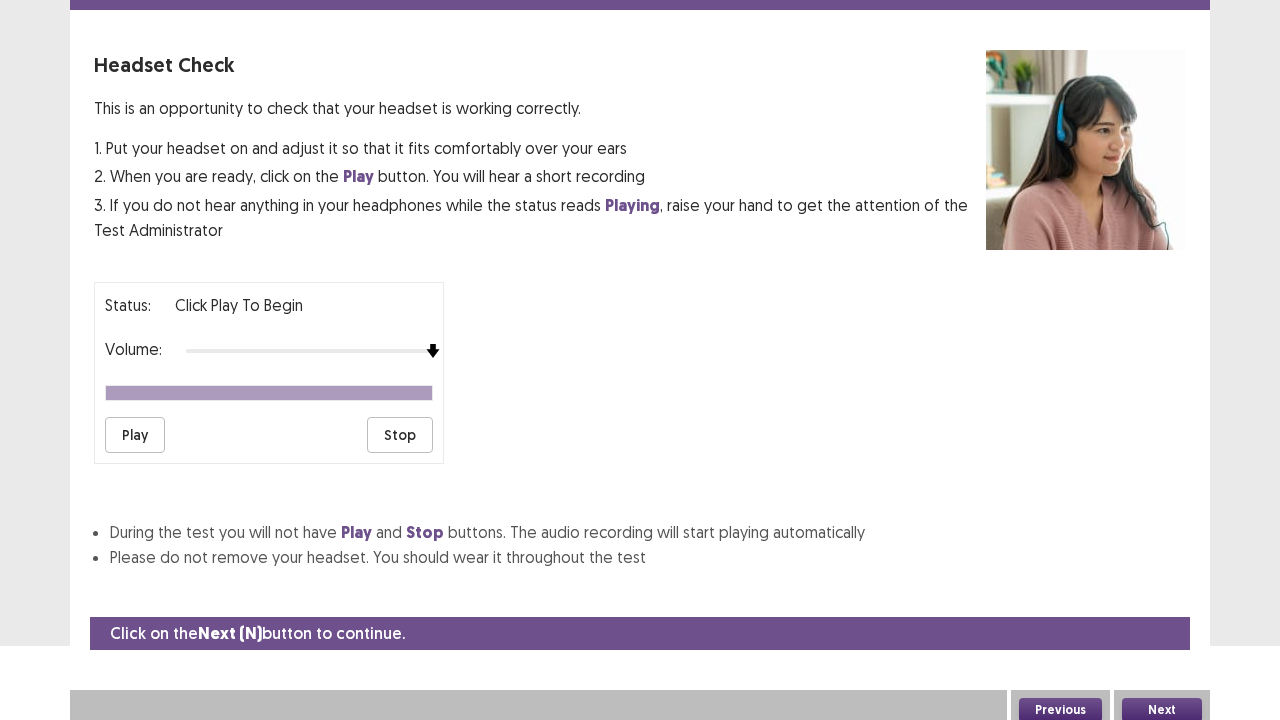 click on "Next" at bounding box center [1162, 710] 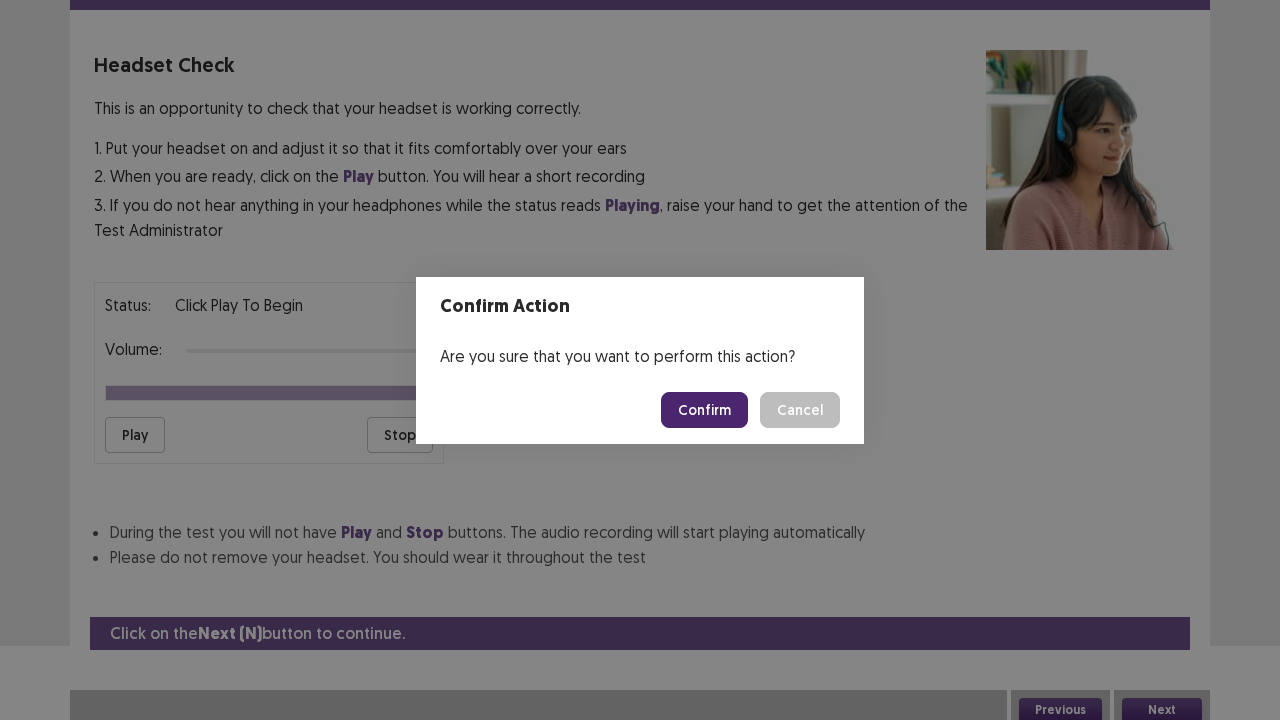 click on "Confirm" at bounding box center (704, 410) 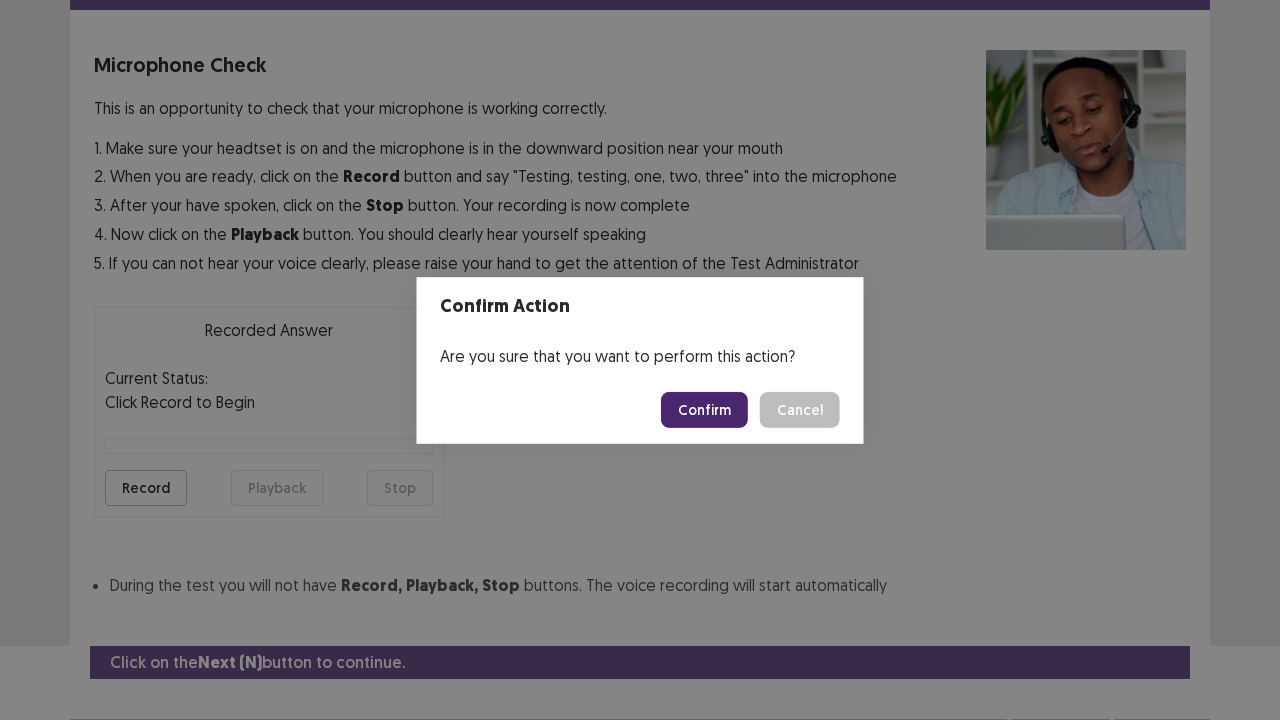 scroll, scrollTop: 110, scrollLeft: 0, axis: vertical 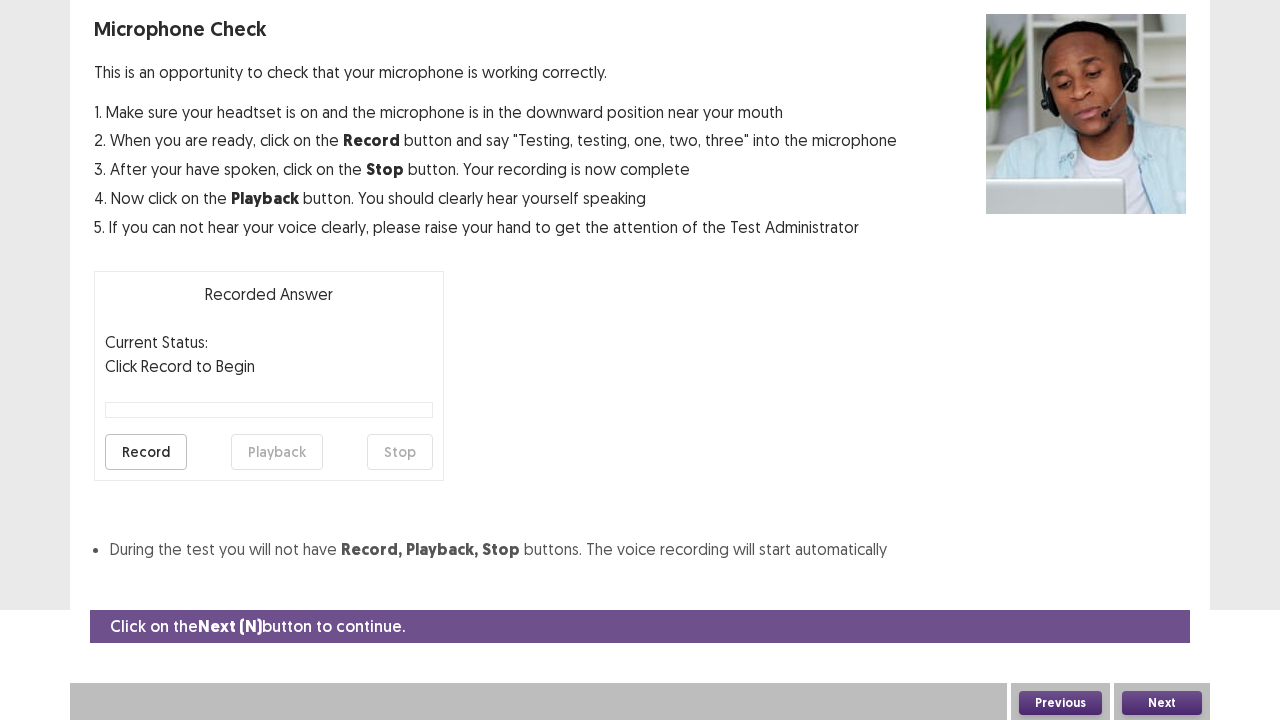 click on "Record" at bounding box center (146, 452) 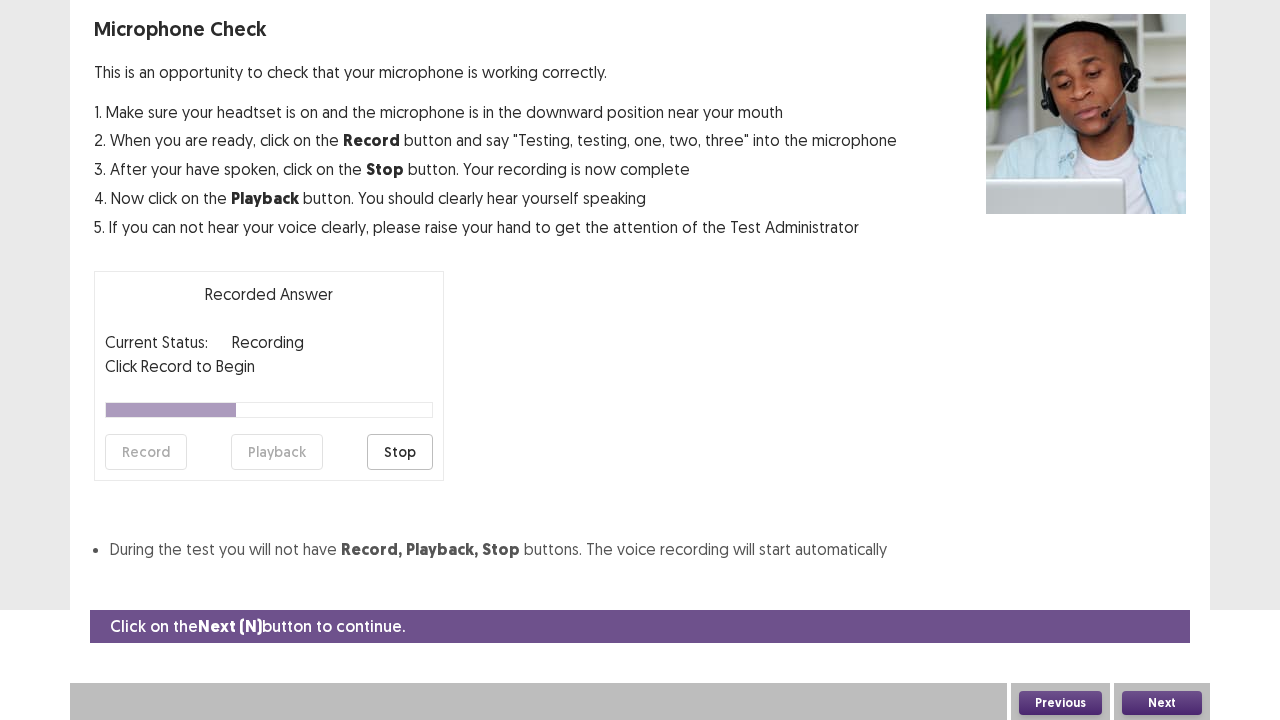 click on "Stop" at bounding box center [400, 452] 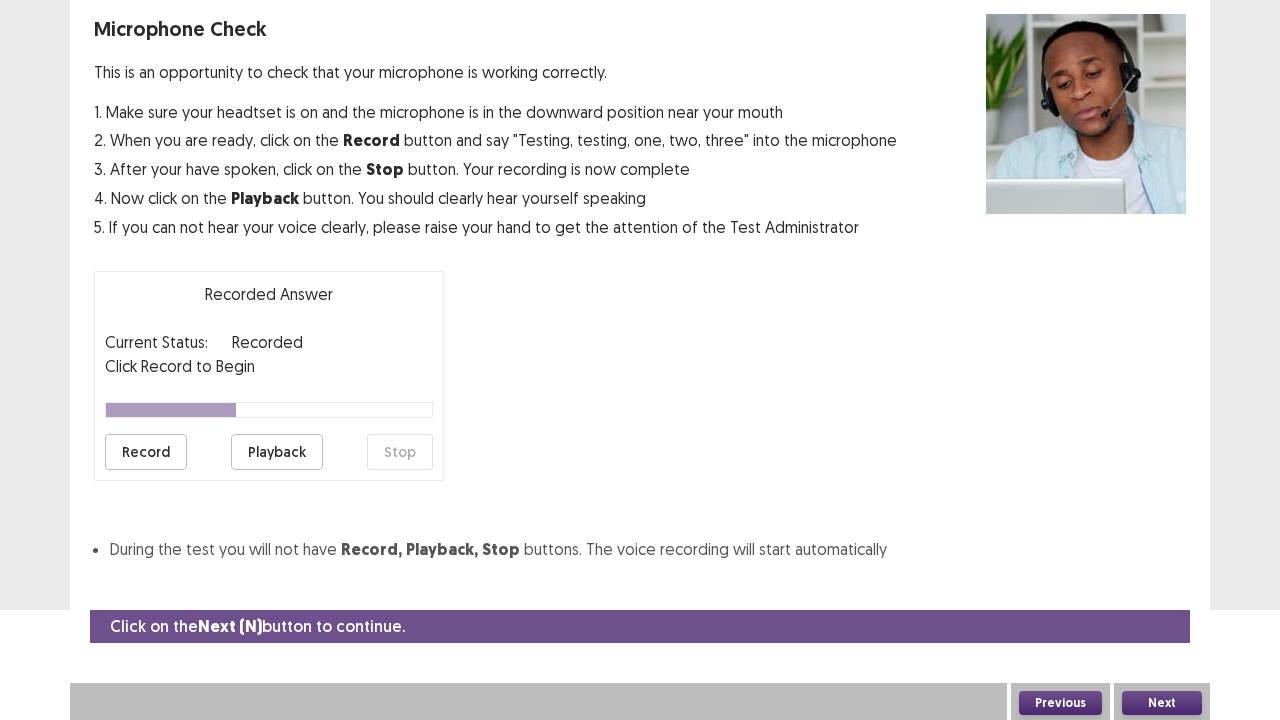 click on "Playback" at bounding box center [277, 452] 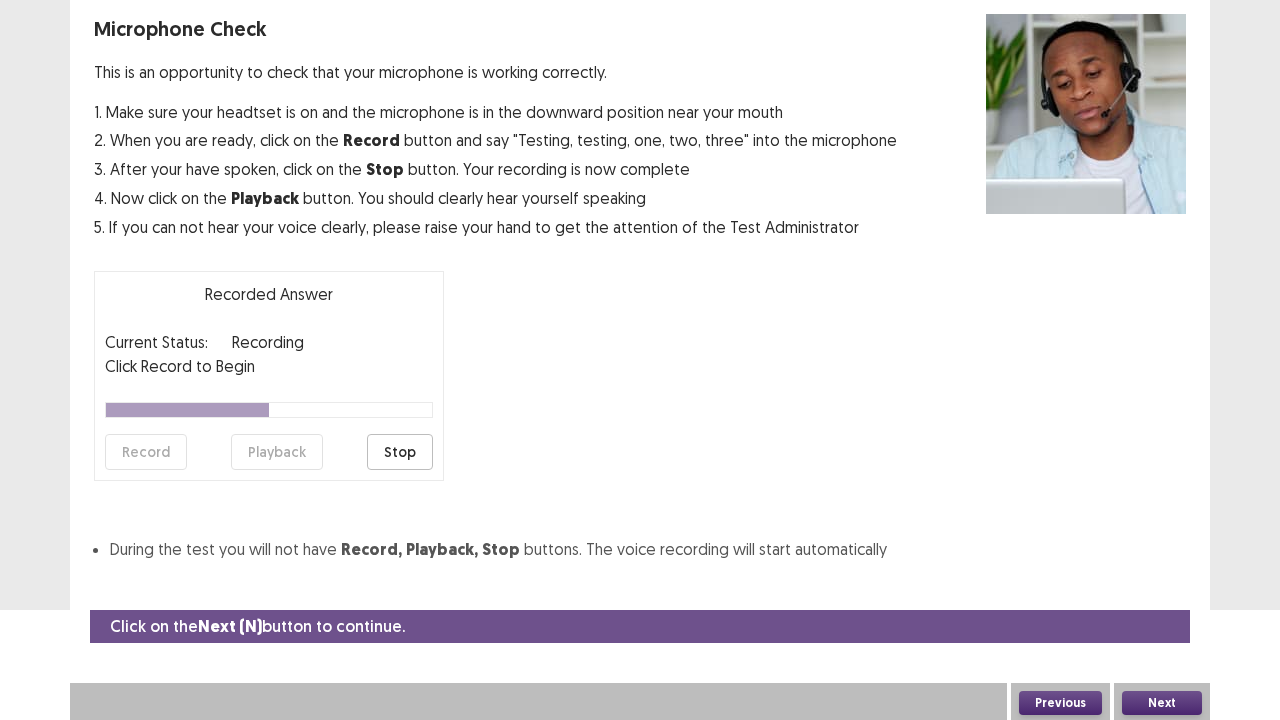 click on "Stop" at bounding box center (400, 452) 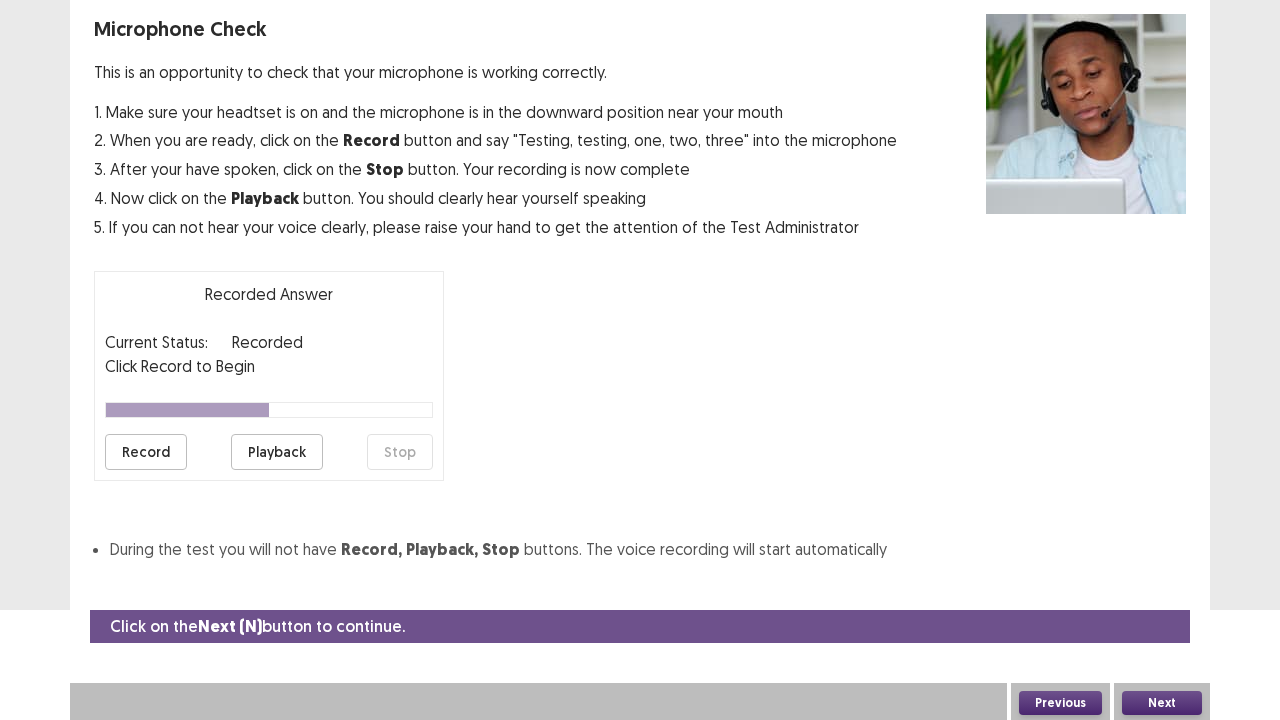 click on "Playback" at bounding box center [277, 452] 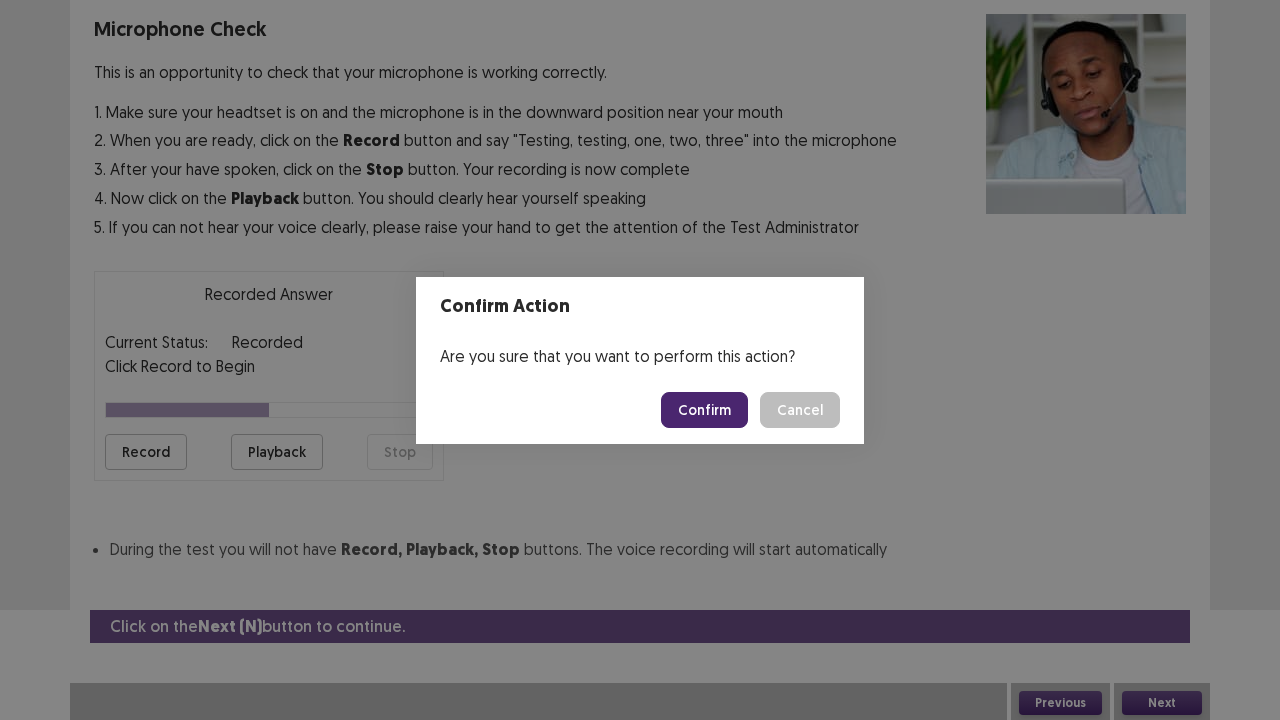 click on "Confirm" at bounding box center (704, 410) 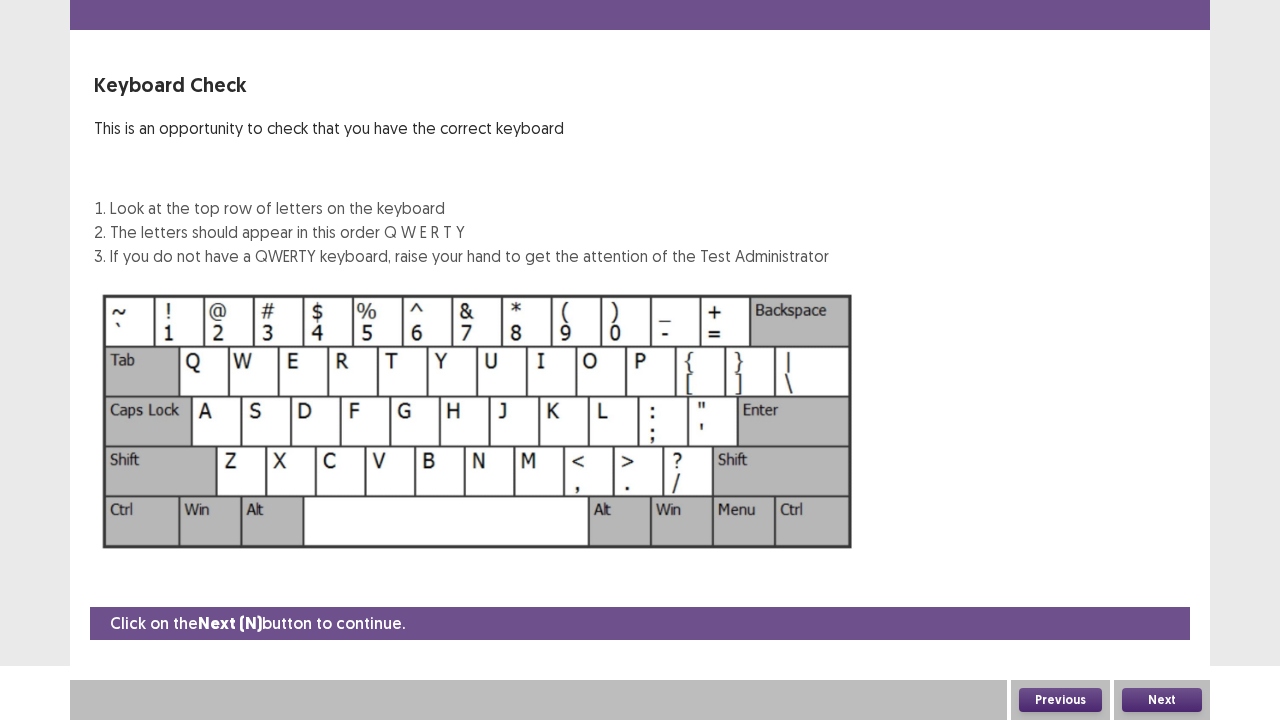 scroll, scrollTop: 54, scrollLeft: 0, axis: vertical 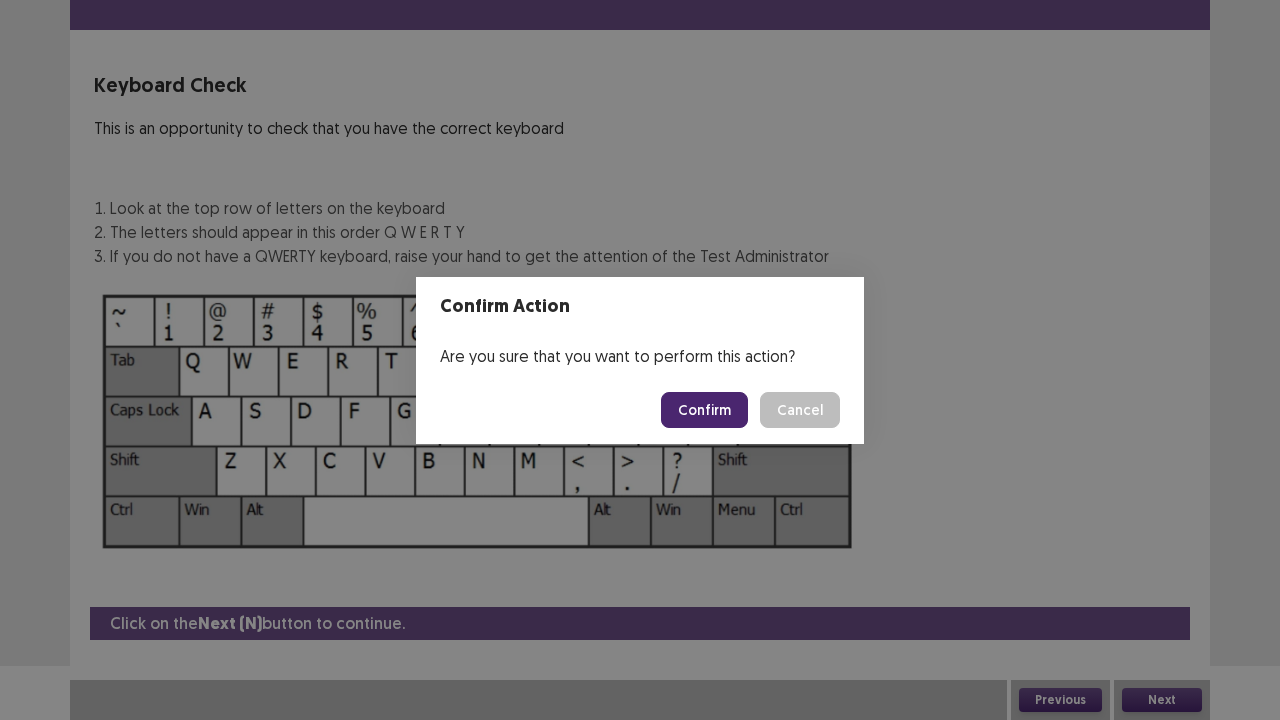 click on "Confirm" at bounding box center (704, 410) 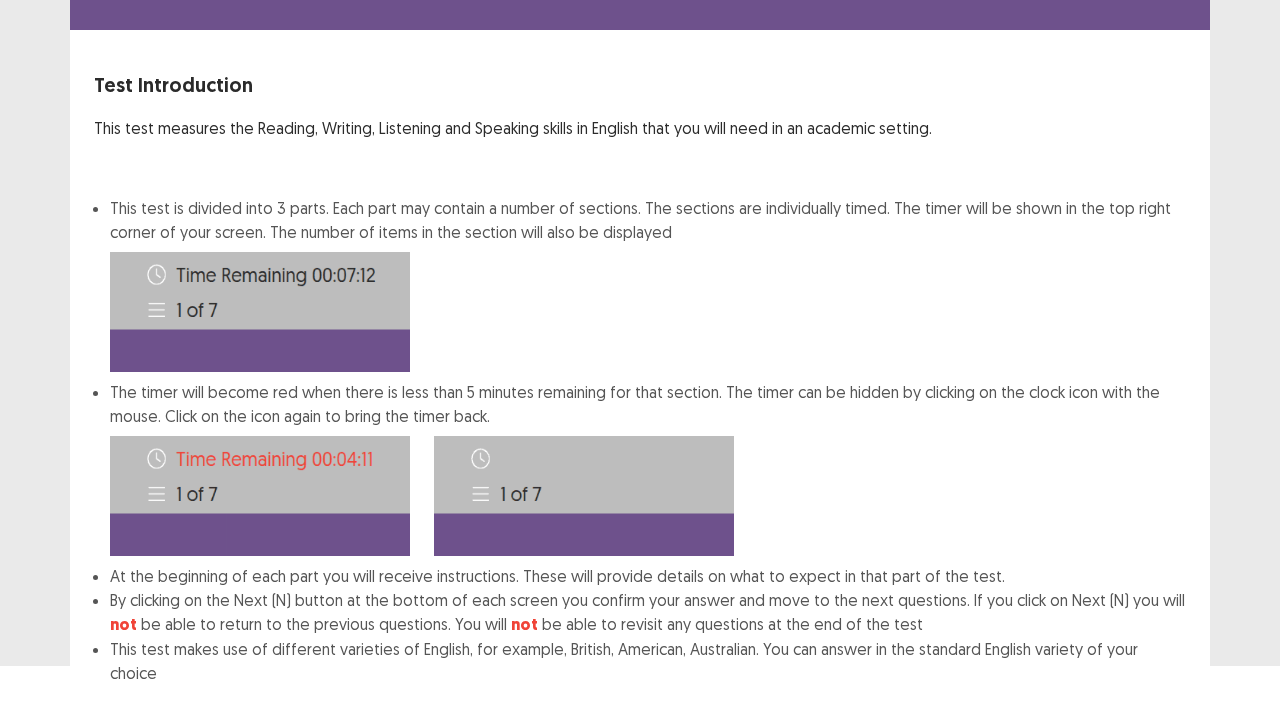 scroll, scrollTop: 155, scrollLeft: 0, axis: vertical 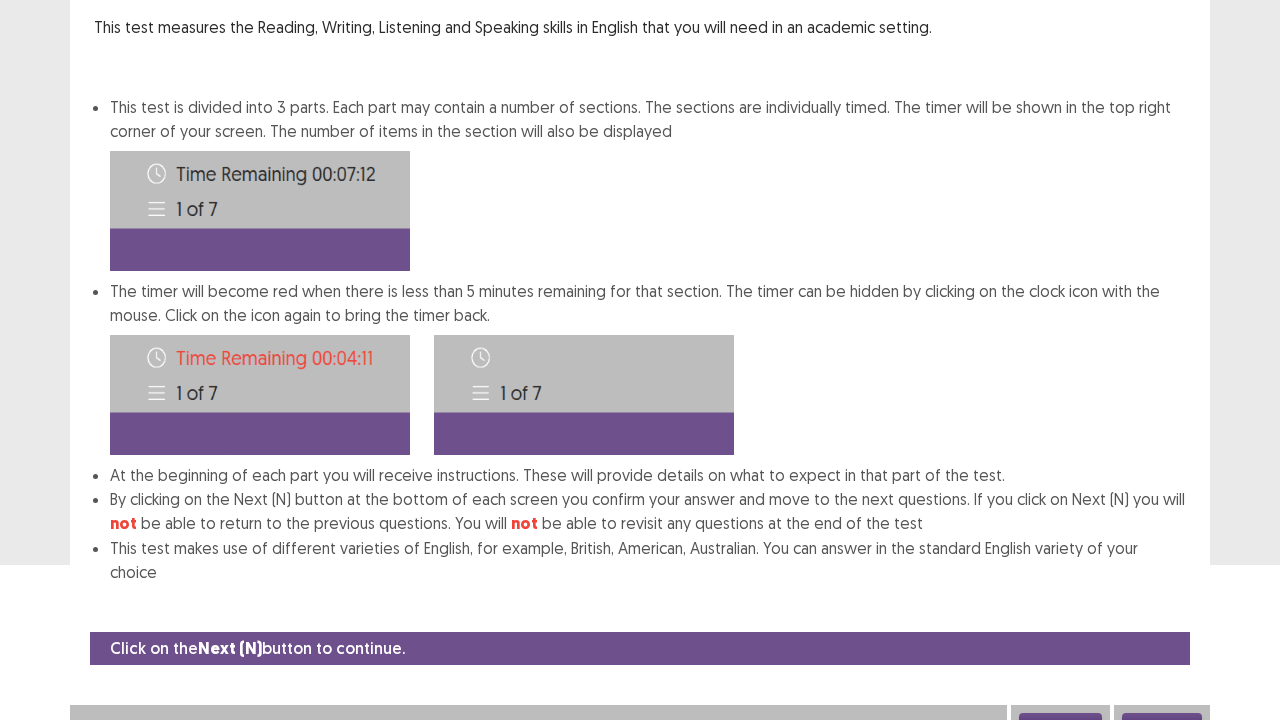 click on "Next" at bounding box center (1162, 725) 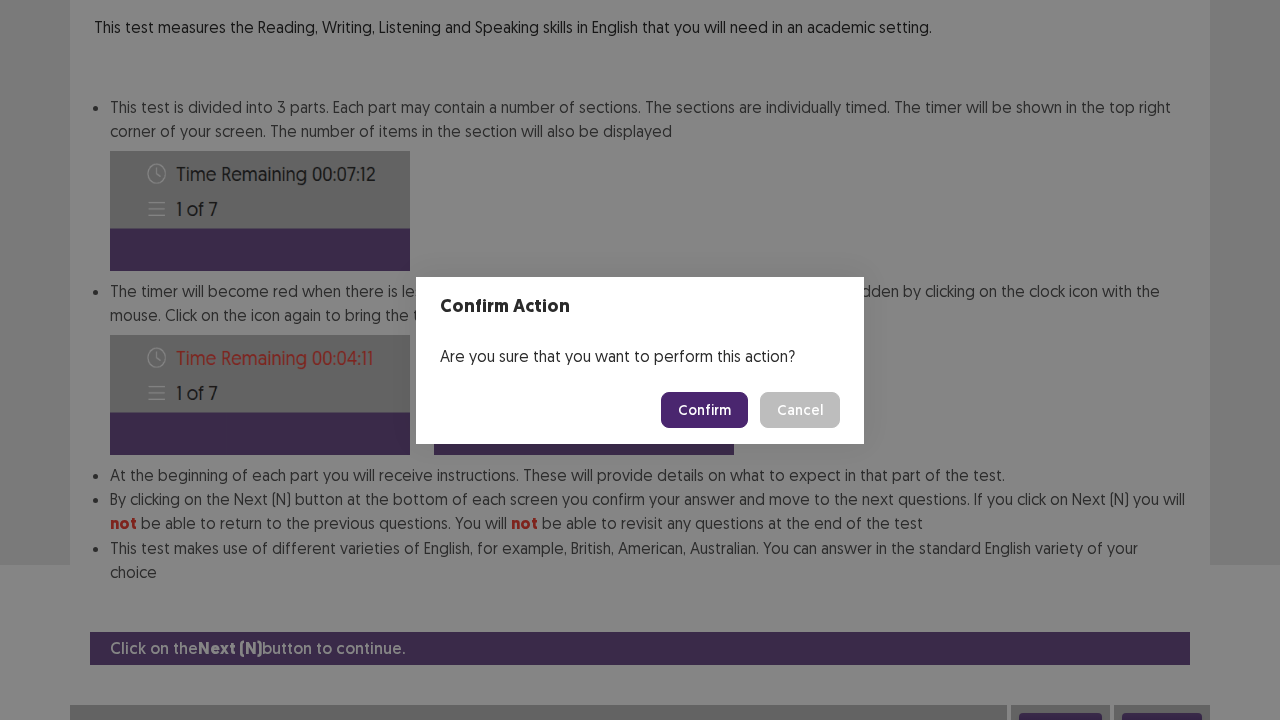 click on "Confirm" at bounding box center [704, 410] 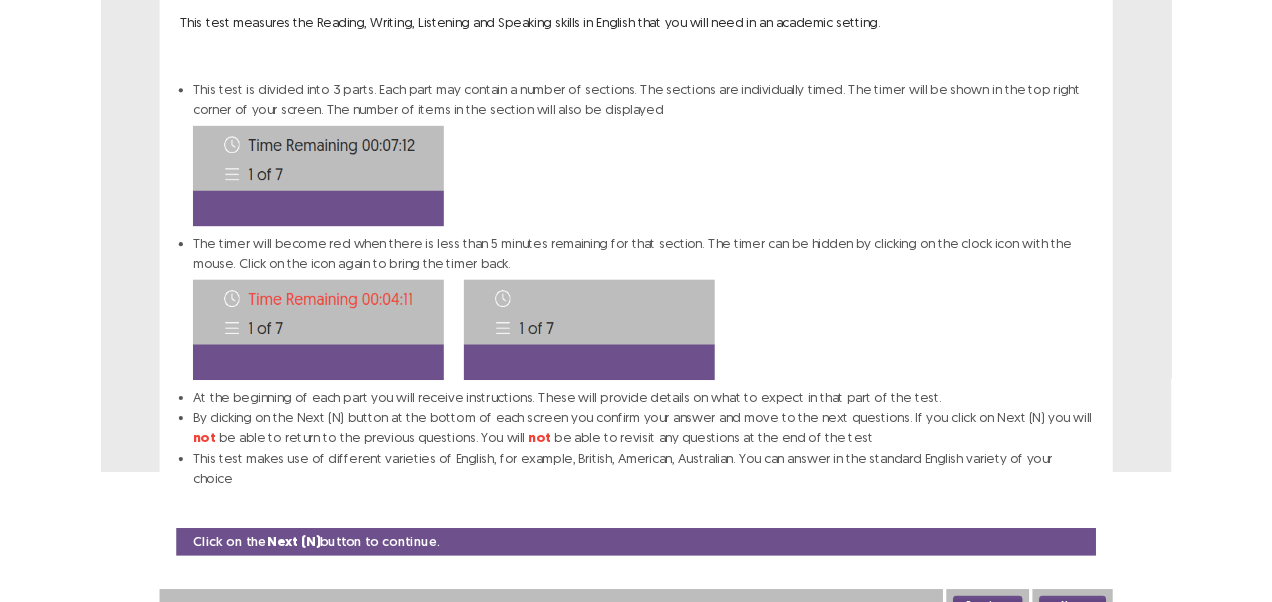 scroll, scrollTop: 0, scrollLeft: 0, axis: both 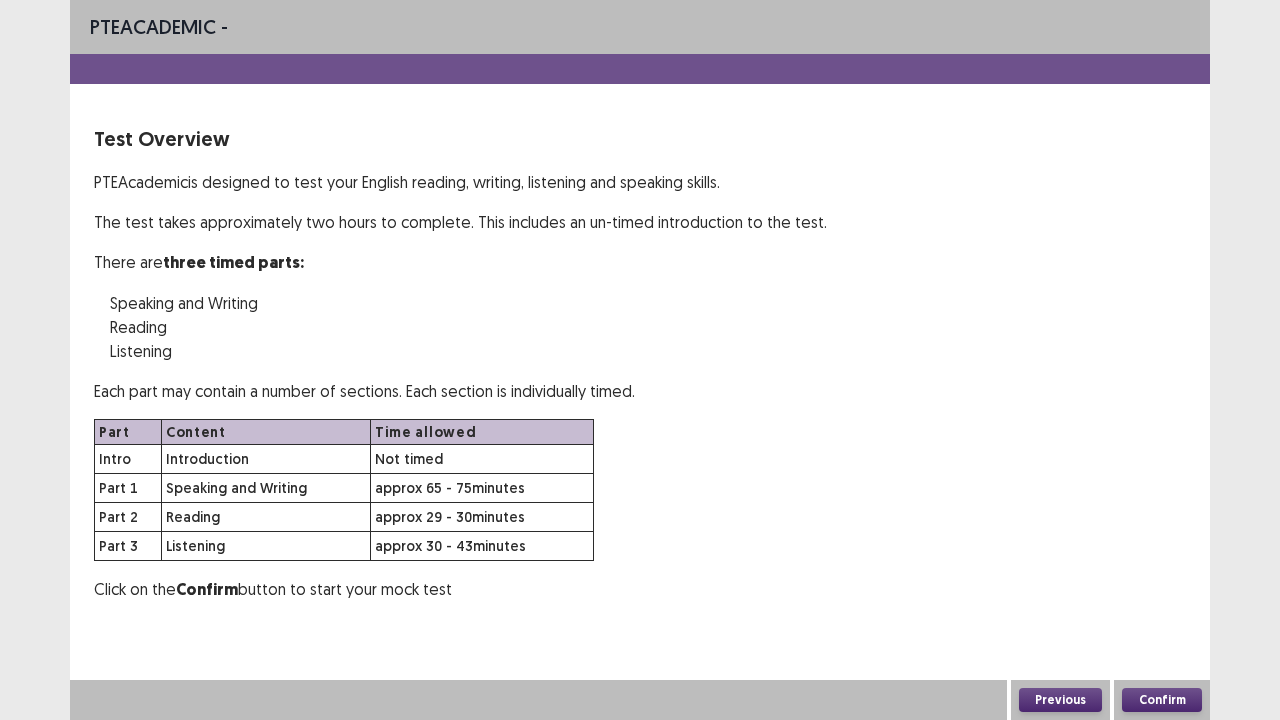 click on "Confirm" at bounding box center [1162, 700] 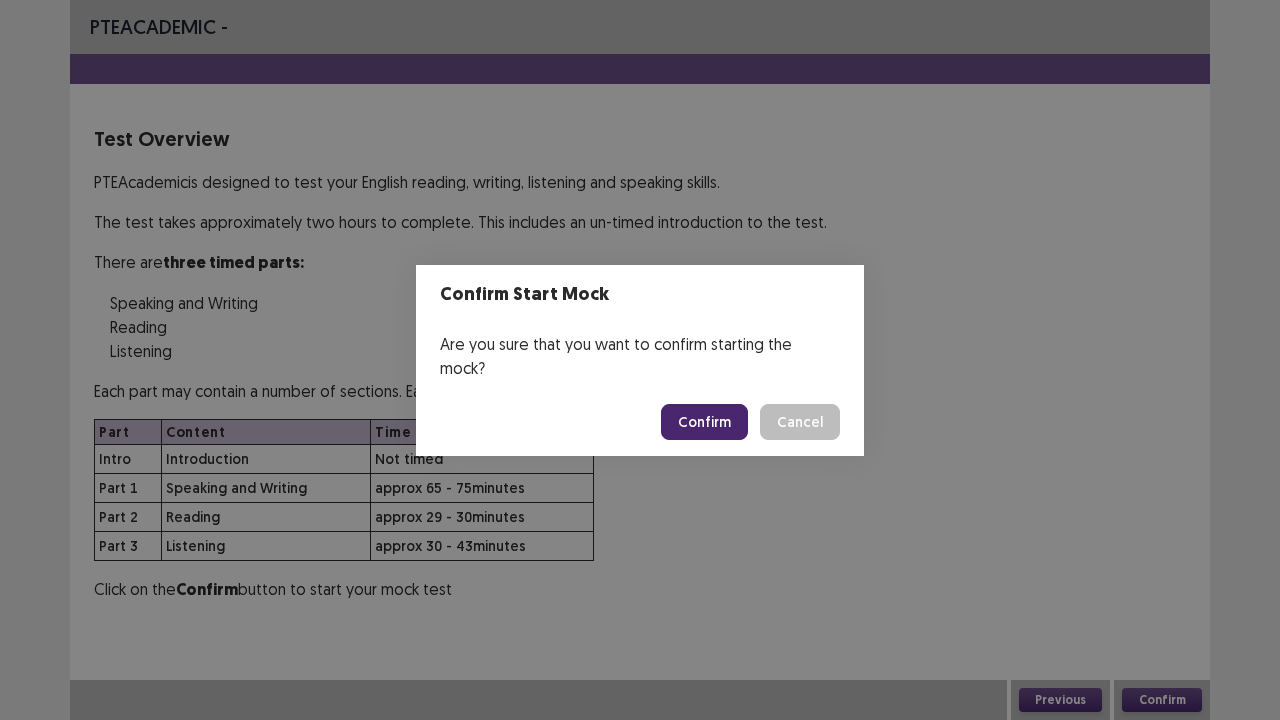 click on "Confirm" at bounding box center (704, 422) 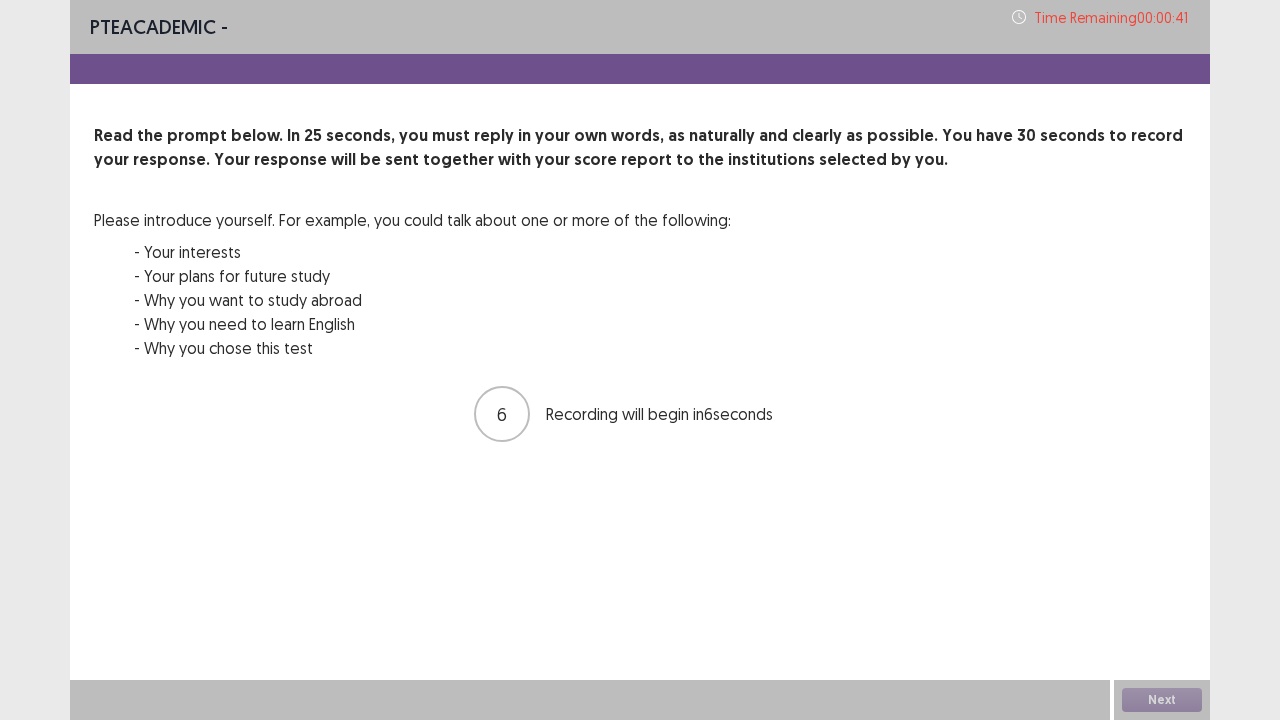click on "Recording will begin in  6  seconds" at bounding box center [676, 414] 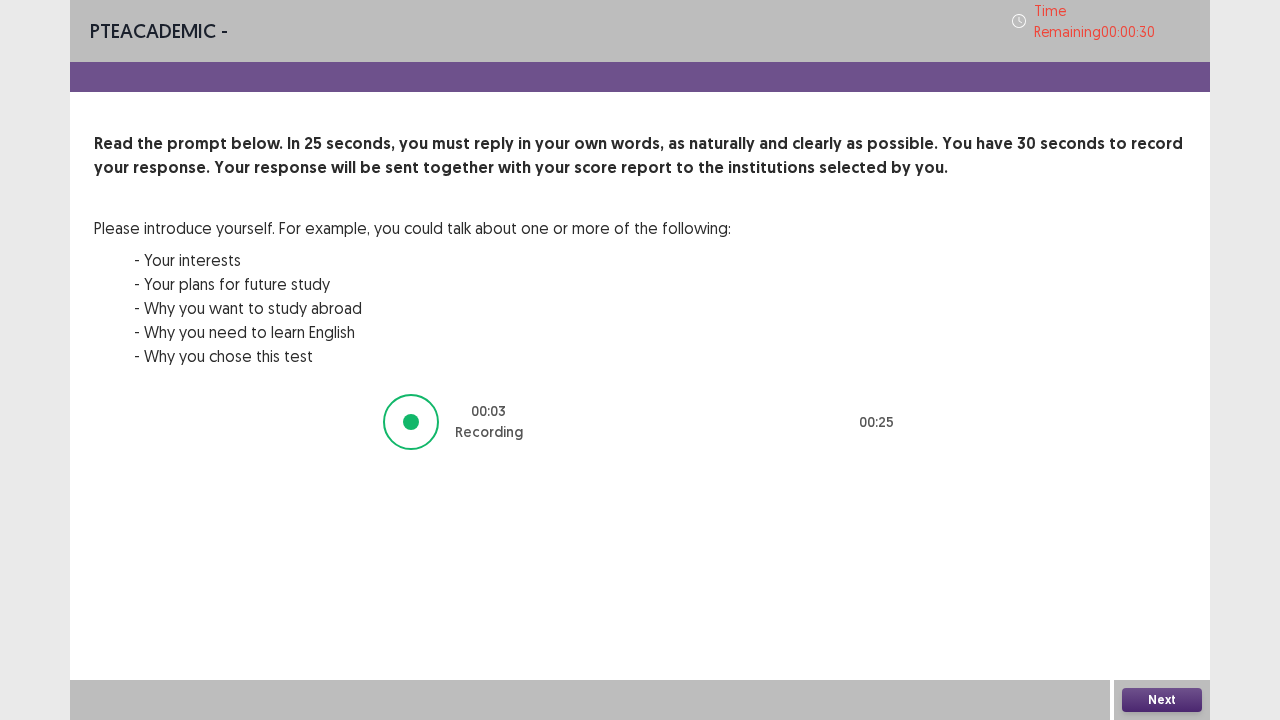 click on "Next" at bounding box center [1162, 700] 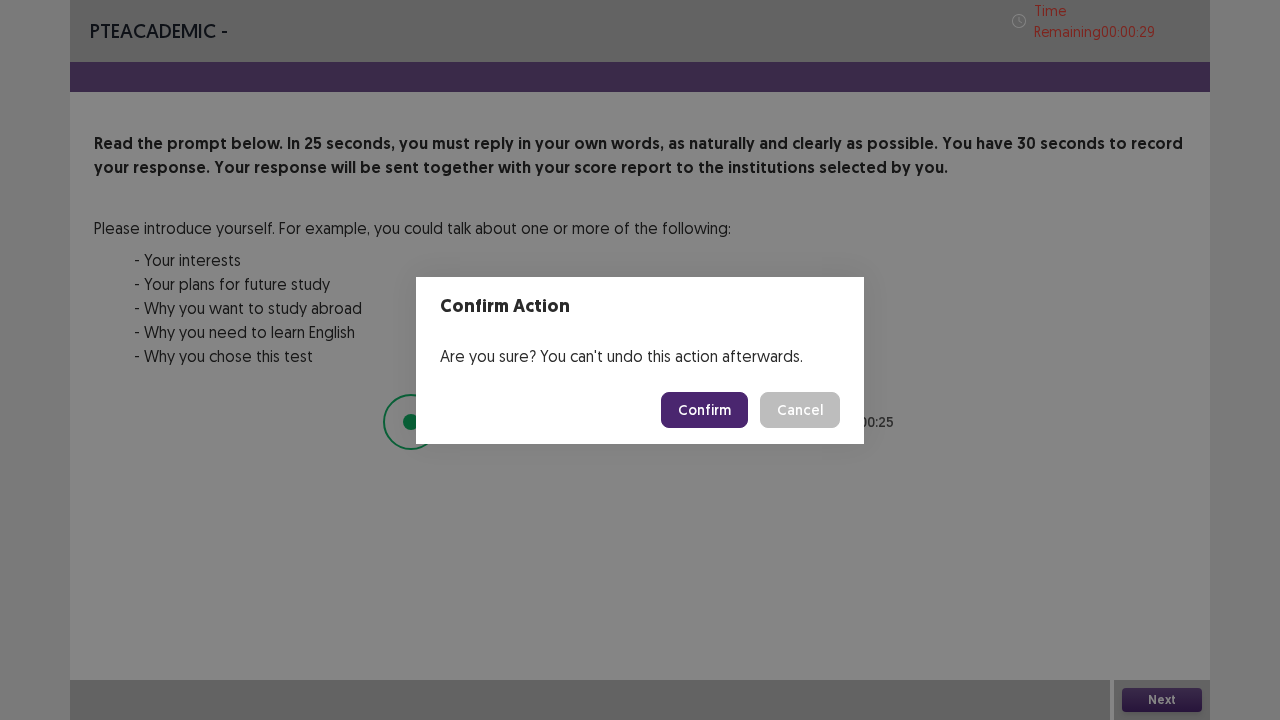 click on "Confirm" at bounding box center [704, 410] 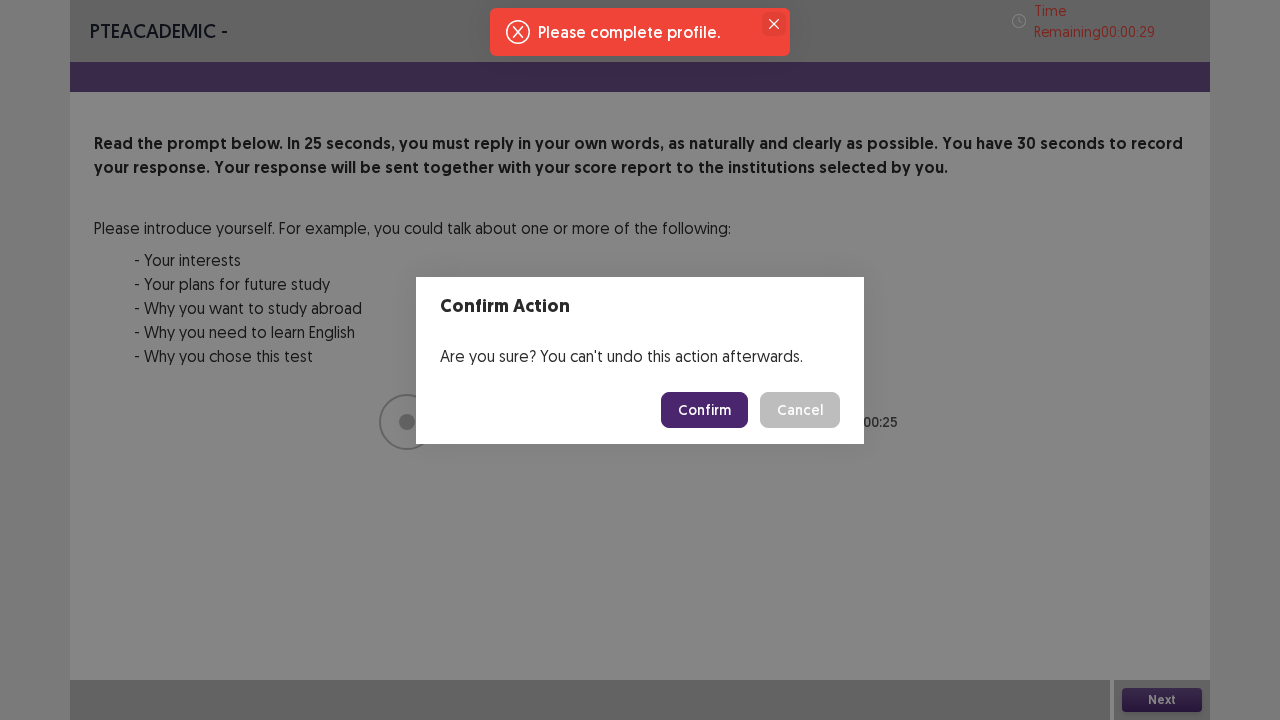 click 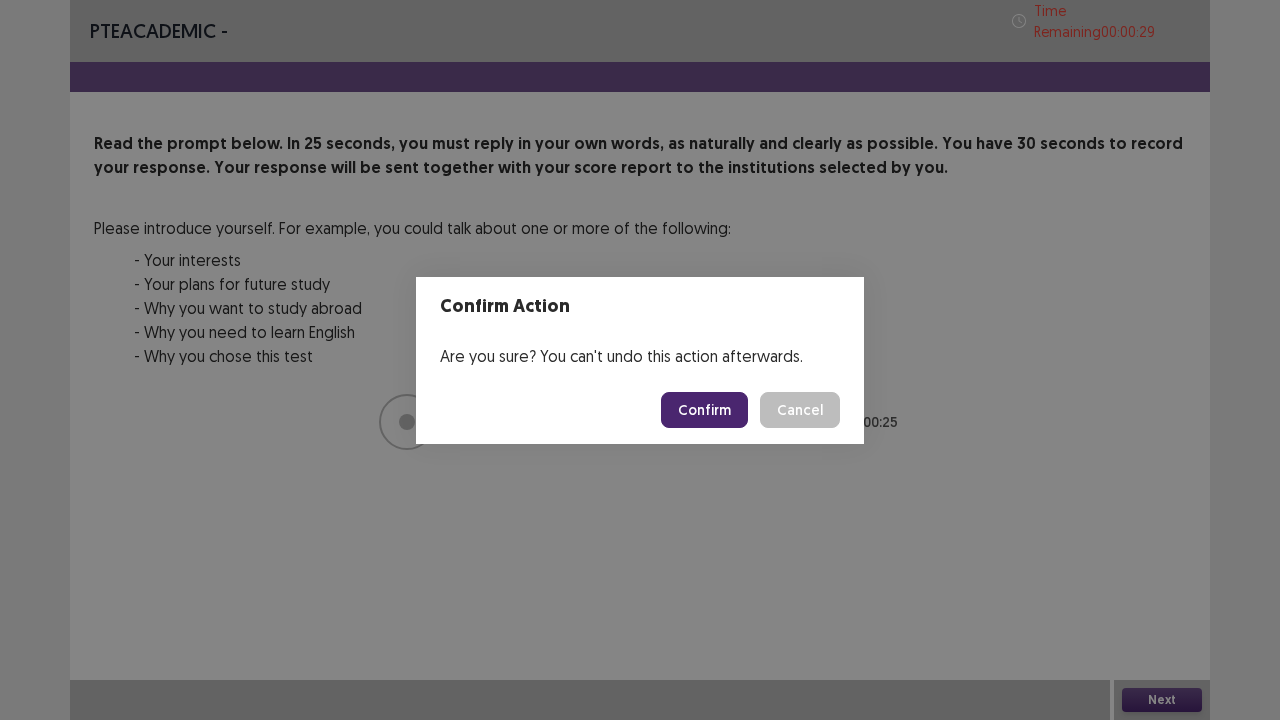 click on "Confirm" at bounding box center (704, 410) 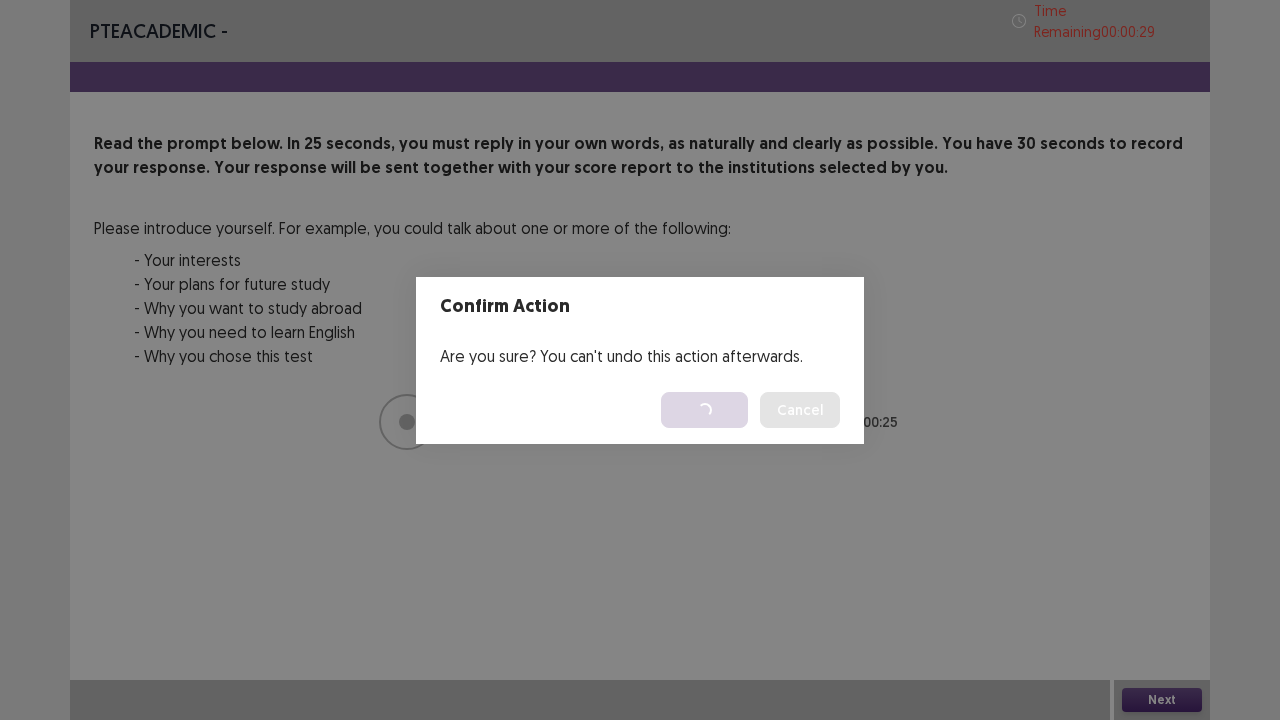 click on "Loading... Confirm Cancel" at bounding box center [640, 410] 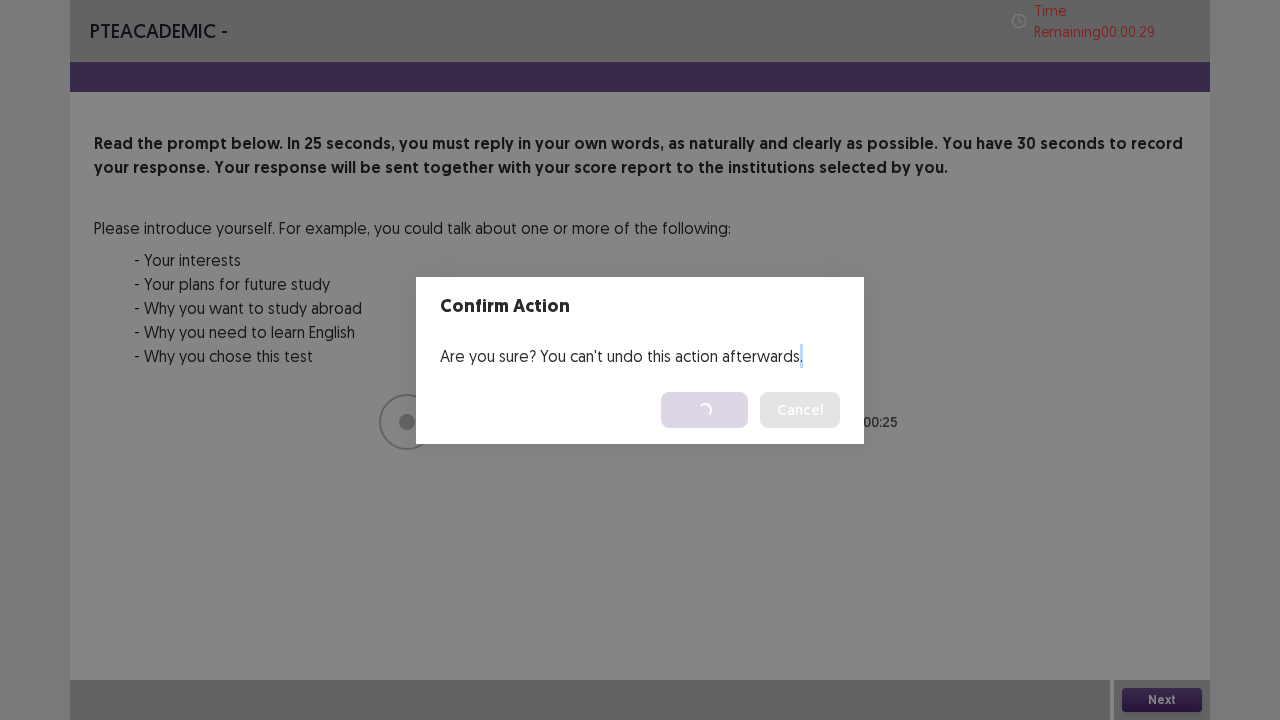 click on "Confirm Action Are you sure? You can't undo this action afterwards. Loading... Confirm Cancel" at bounding box center [640, 360] 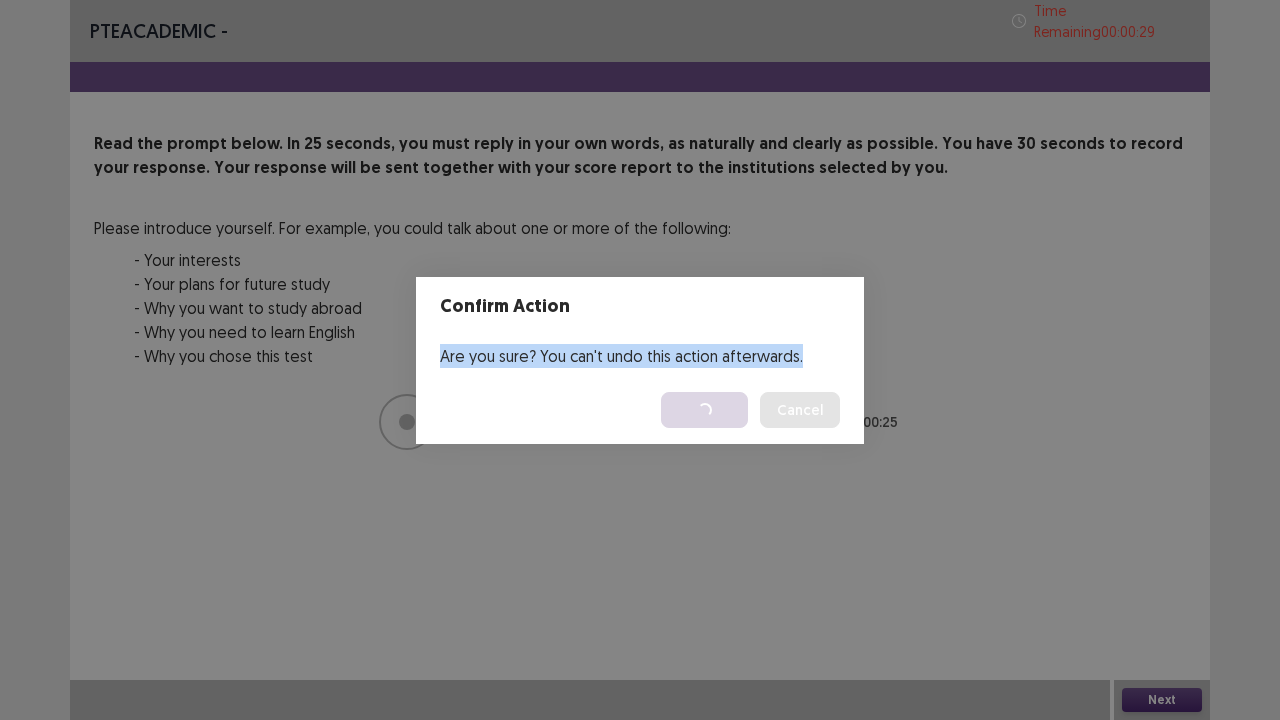 click on "Confirm Action Are you sure? You can't undo this action afterwards. Loading... Confirm Cancel" at bounding box center (640, 360) 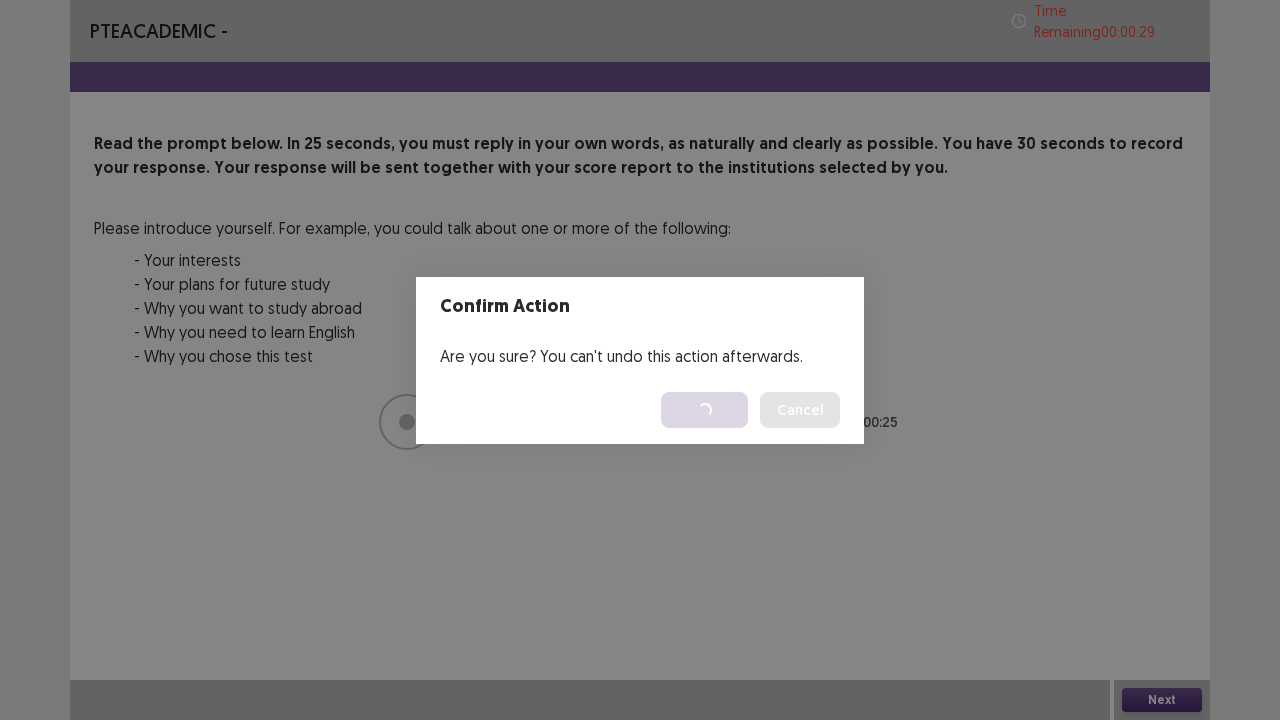 drag, startPoint x: 894, startPoint y: 411, endPoint x: 972, endPoint y: 449, distance: 86.764046 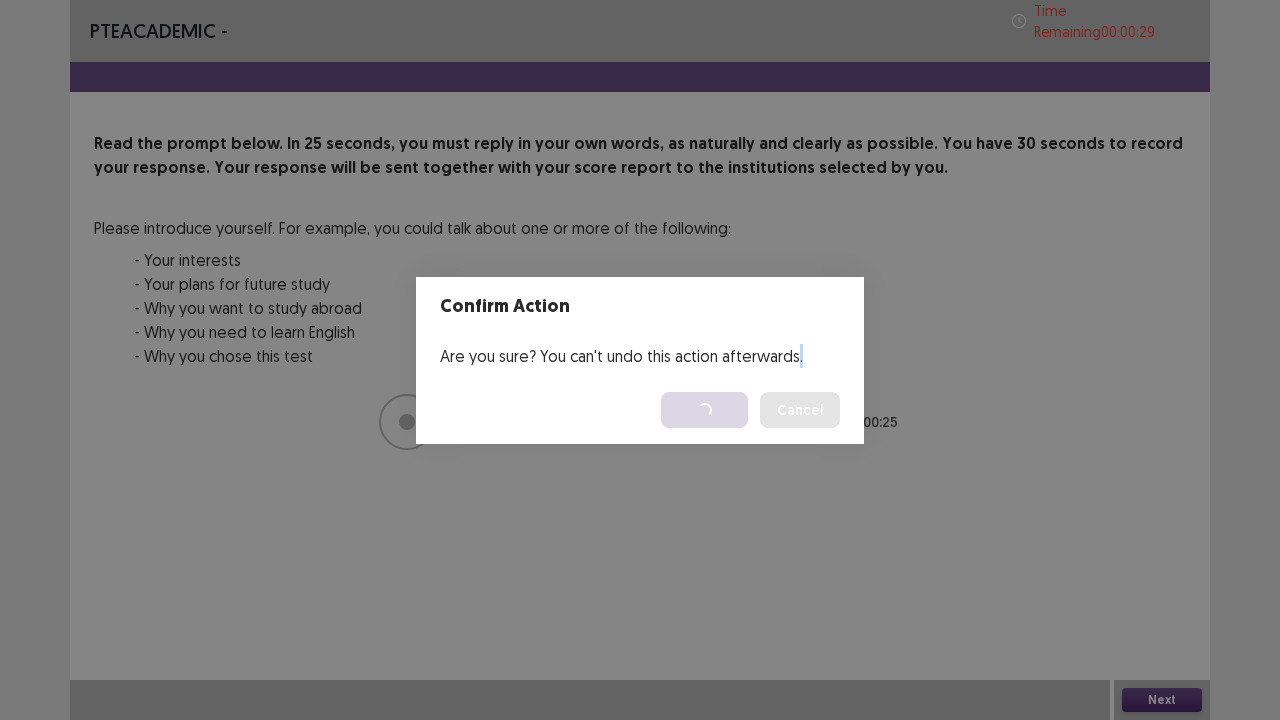 click on "Loading... Confirm Cancel" at bounding box center [750, 410] 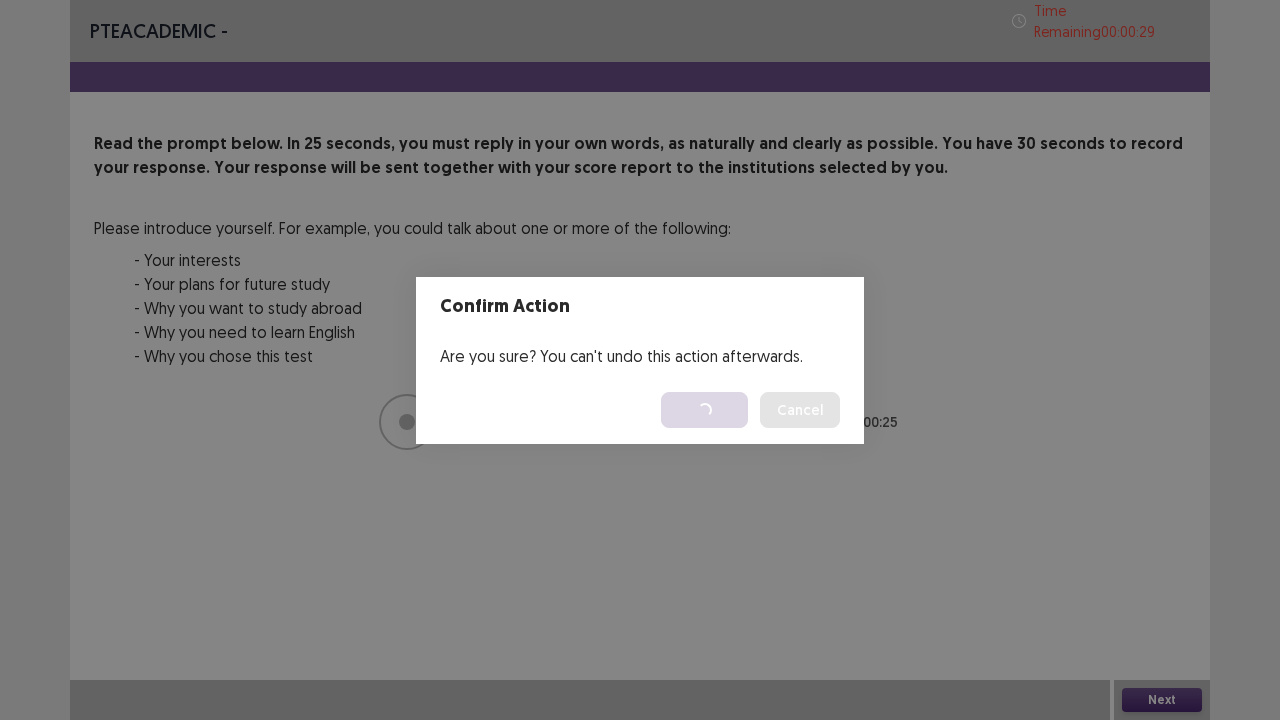 drag, startPoint x: 772, startPoint y: 395, endPoint x: 921, endPoint y: 459, distance: 162.1635 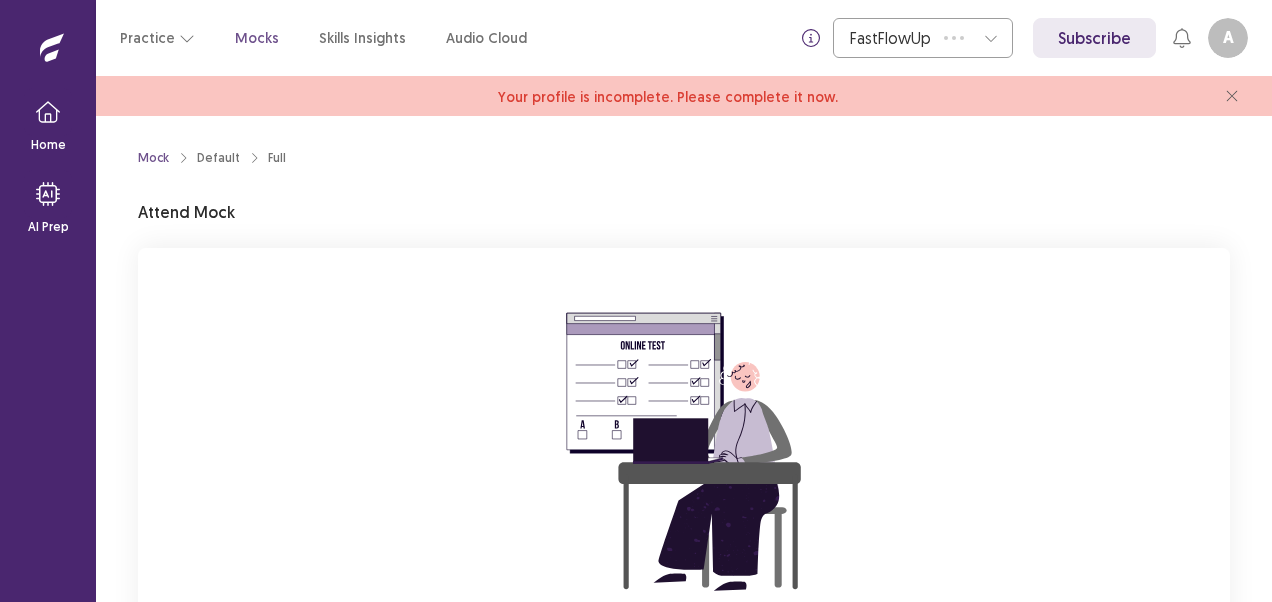 scroll, scrollTop: 0, scrollLeft: 0, axis: both 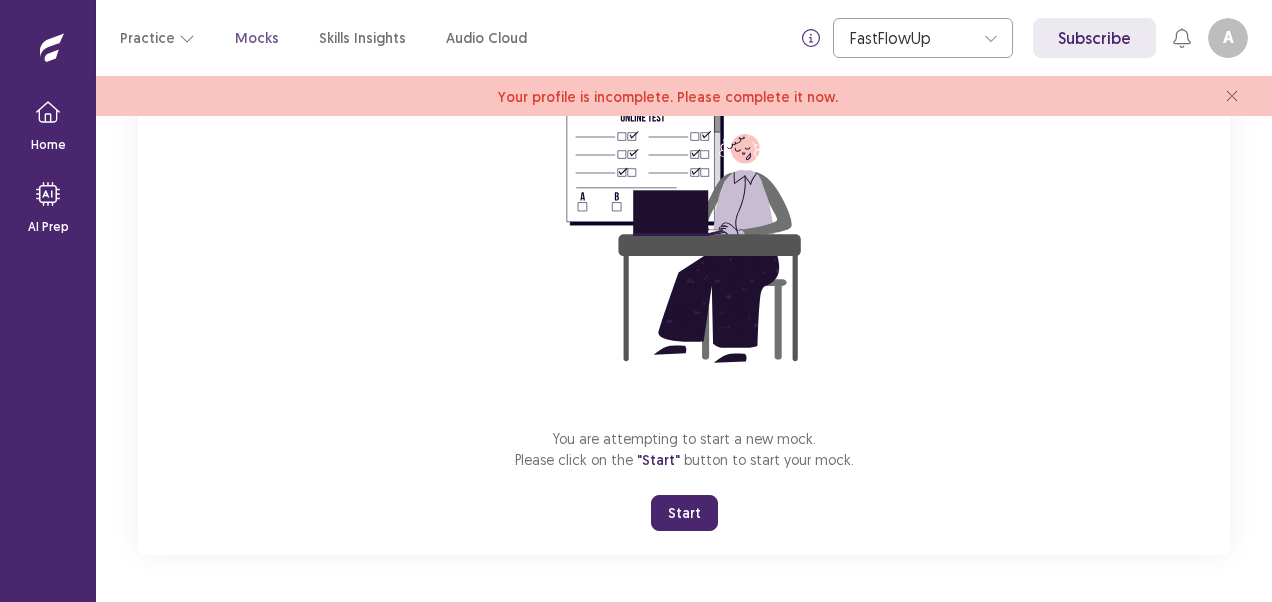 click on "Your profile is incomplete. Please complete it now." at bounding box center [668, 97] 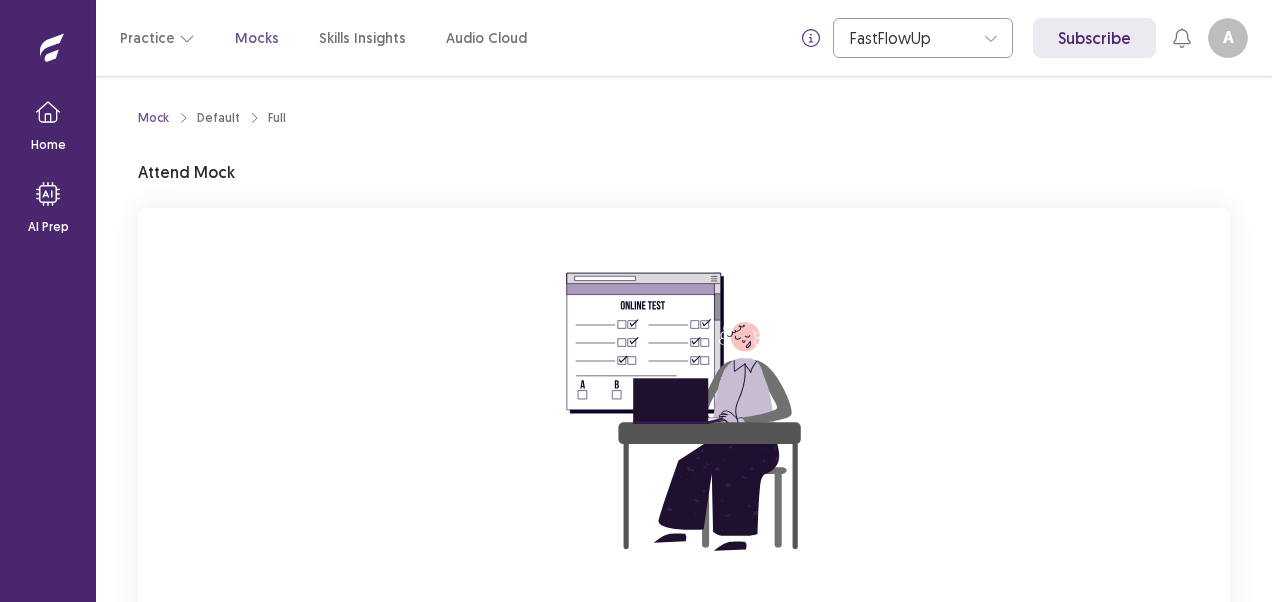 scroll, scrollTop: 0, scrollLeft: 0, axis: both 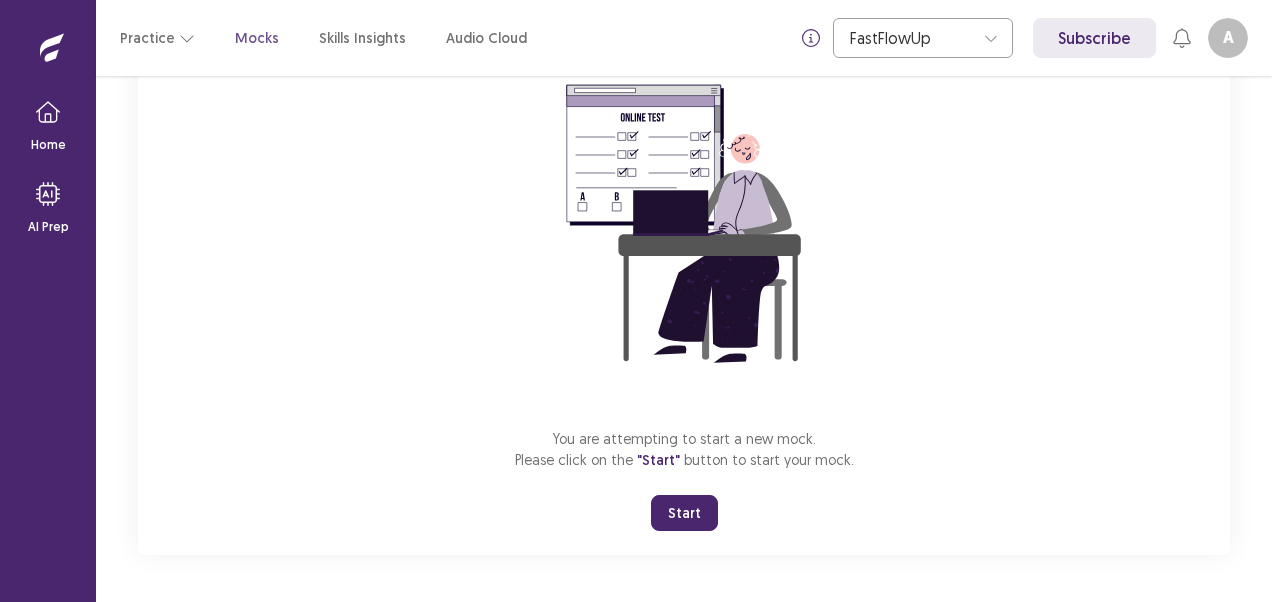 click on "Start" at bounding box center (684, 513) 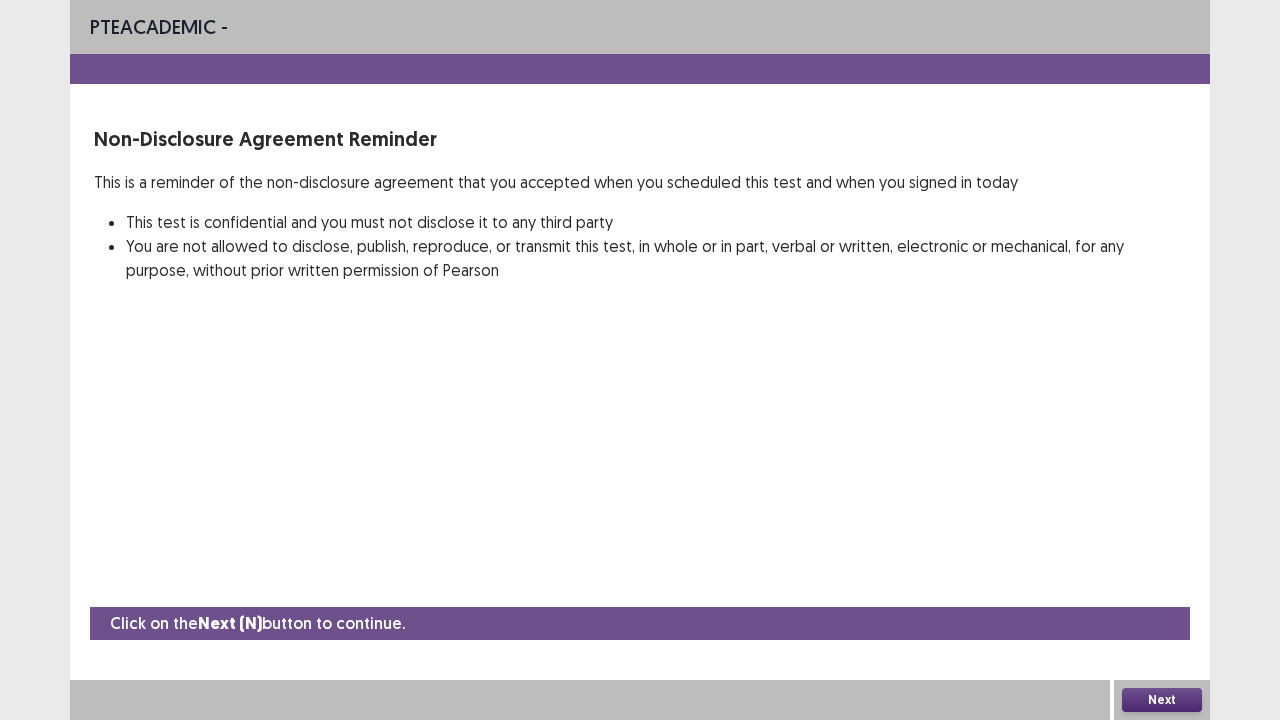 click on "Next" at bounding box center (1162, 700) 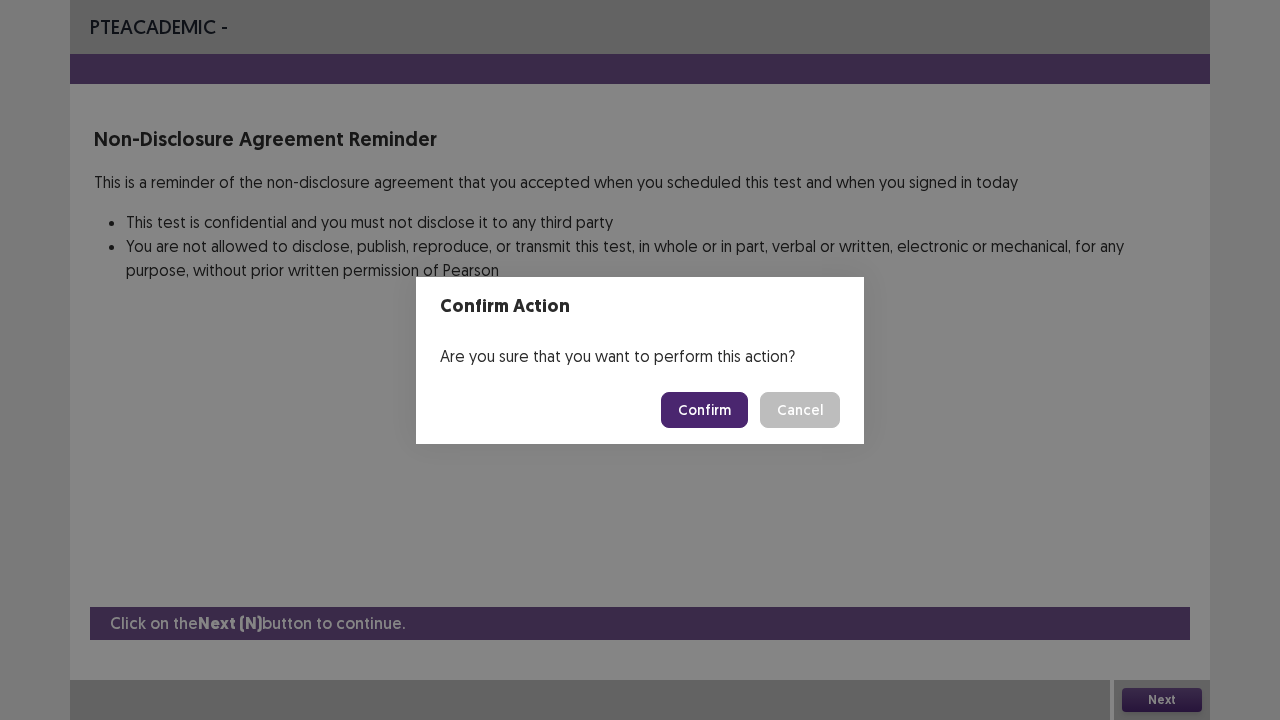 click on "Confirm" at bounding box center [704, 410] 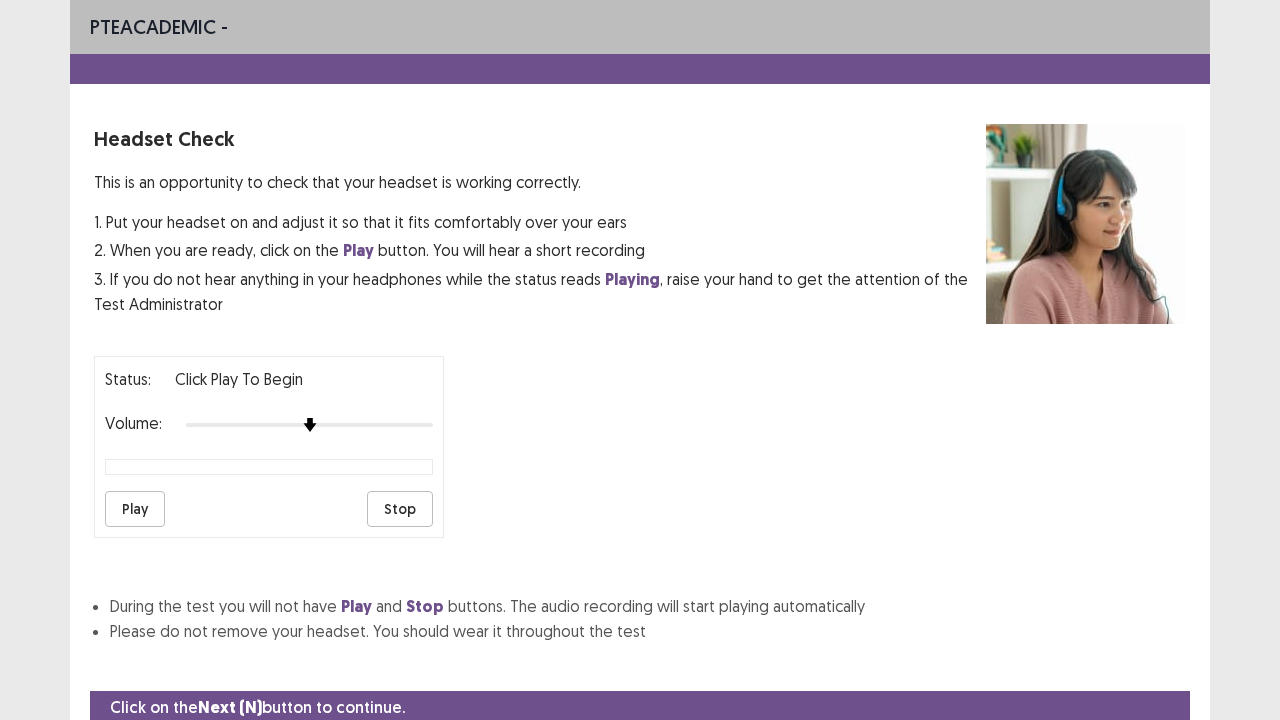 scroll, scrollTop: 74, scrollLeft: 0, axis: vertical 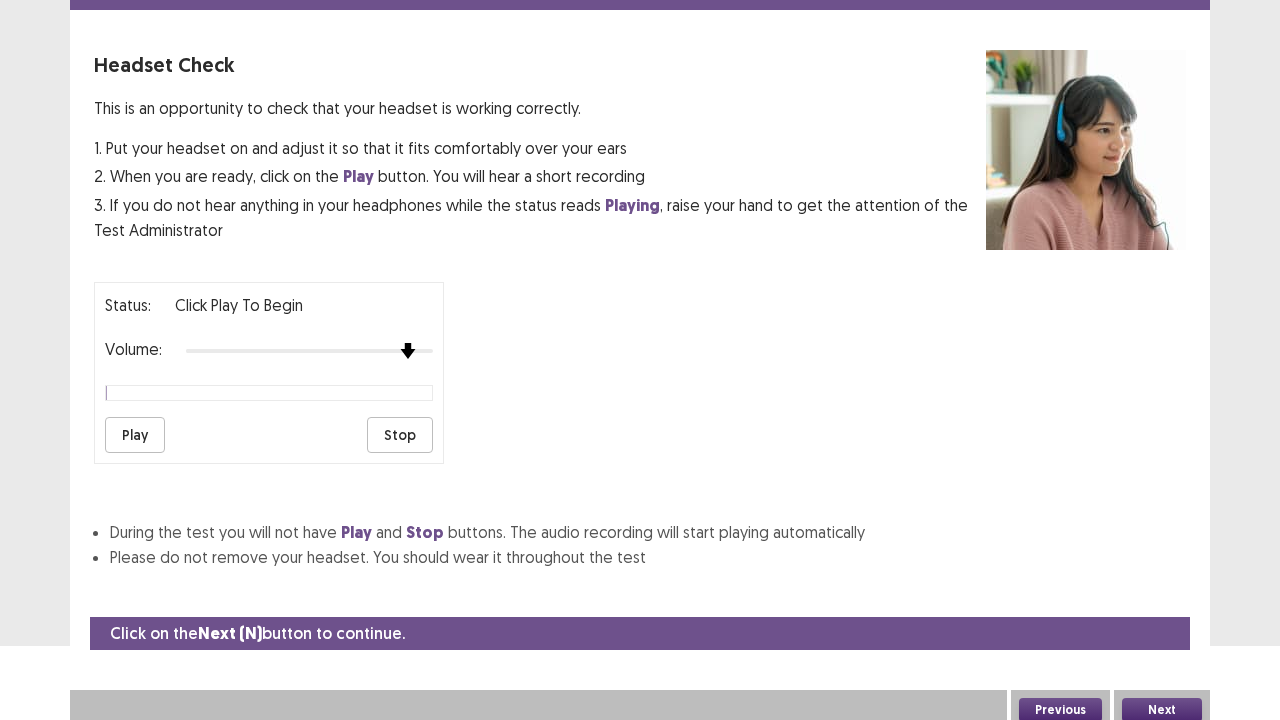 click on "Status: Click Play to Begin Volume: Play Stop" at bounding box center [640, 365] 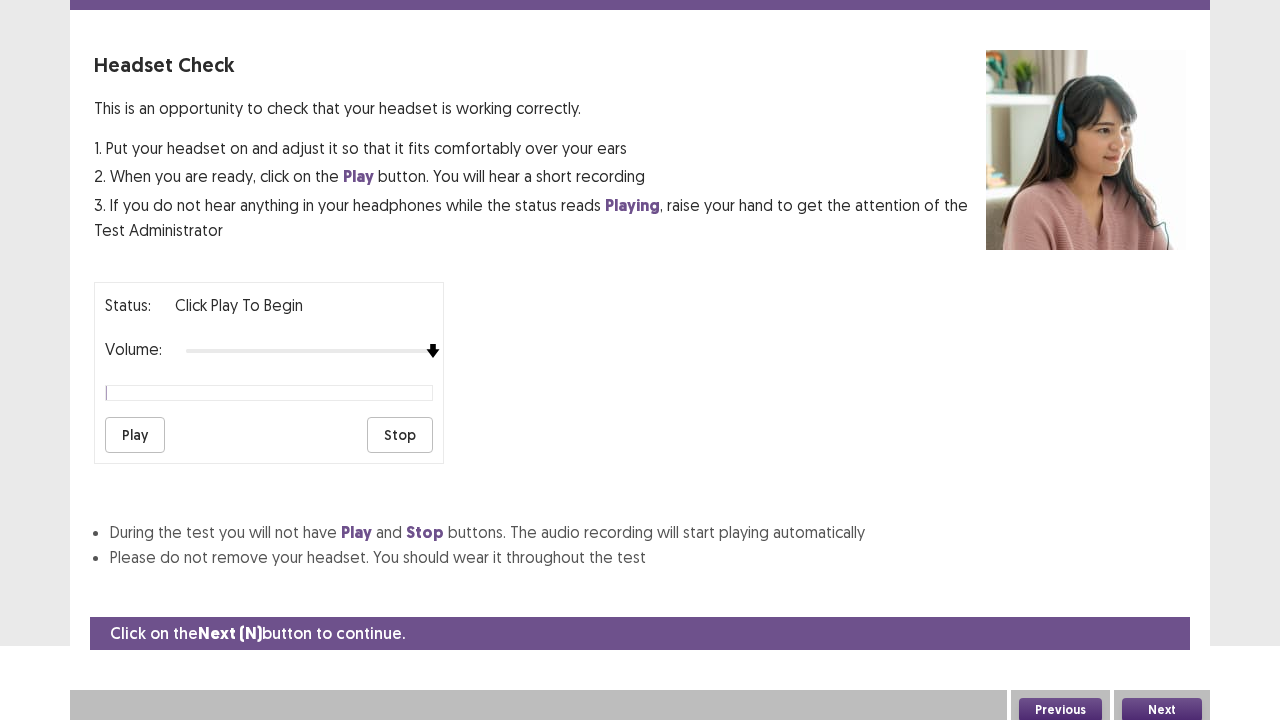 click on "Next" at bounding box center (1162, 710) 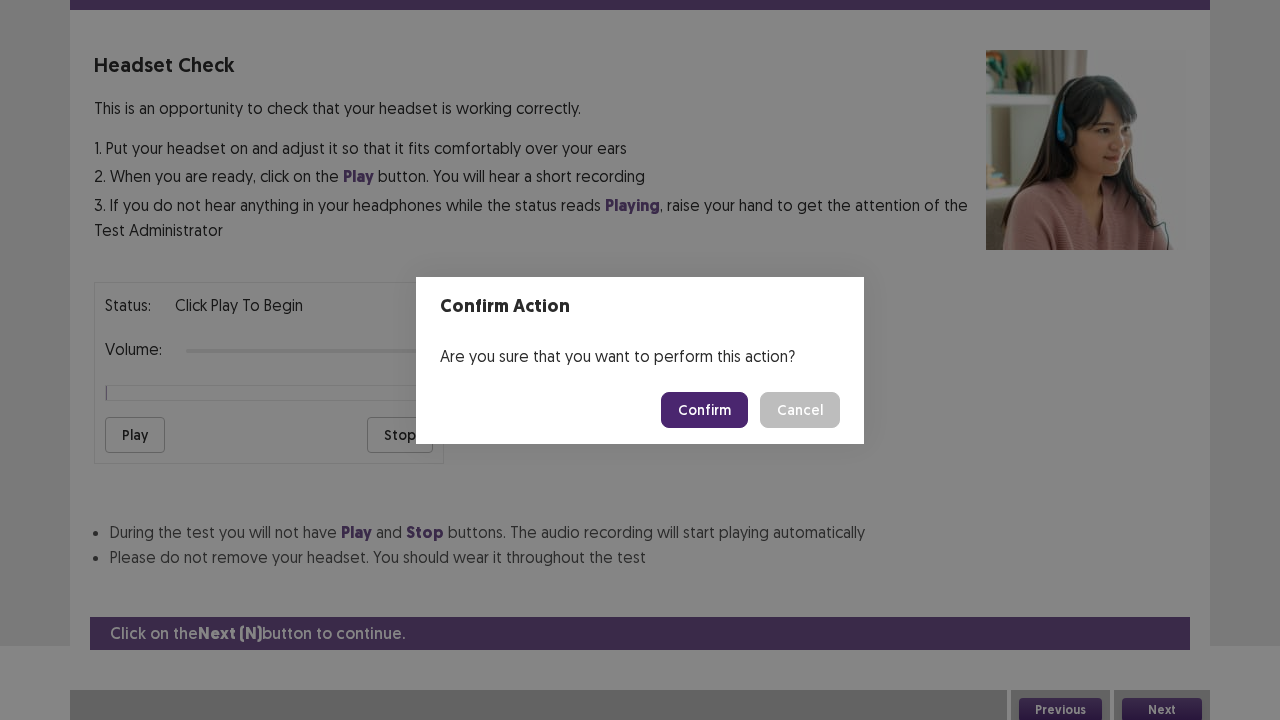 click on "Confirm" at bounding box center [704, 410] 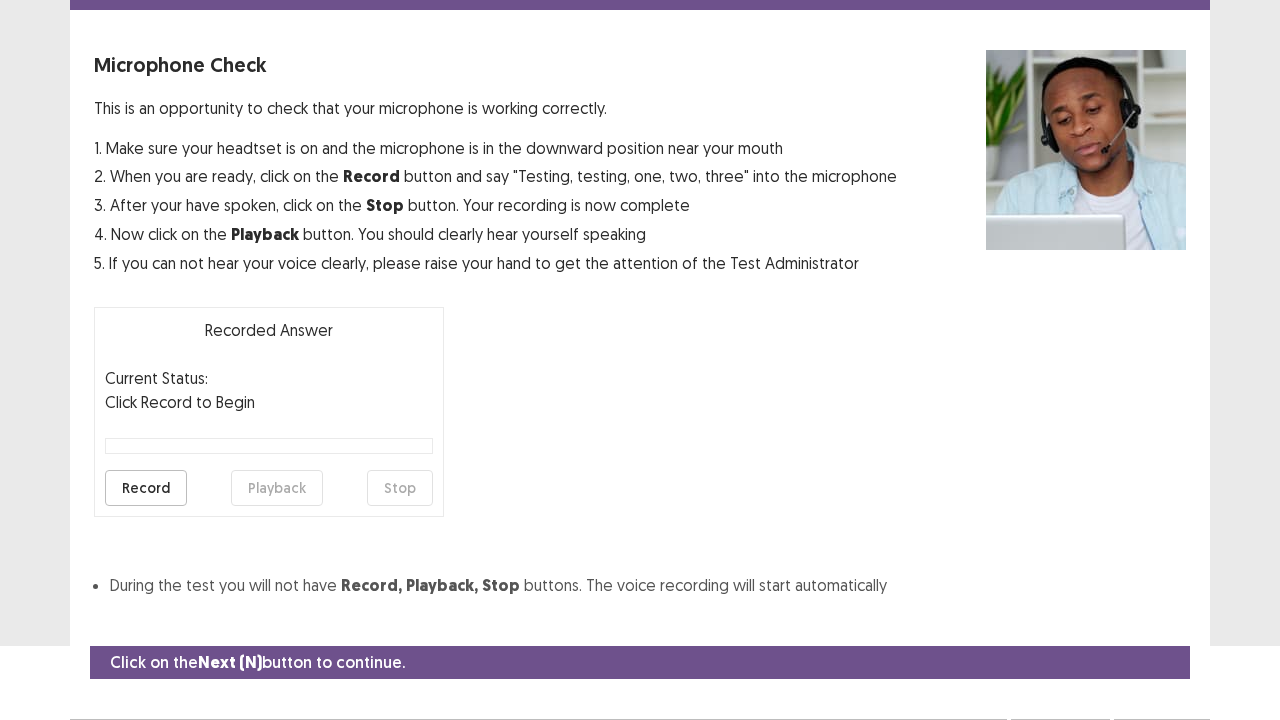 scroll, scrollTop: 110, scrollLeft: 0, axis: vertical 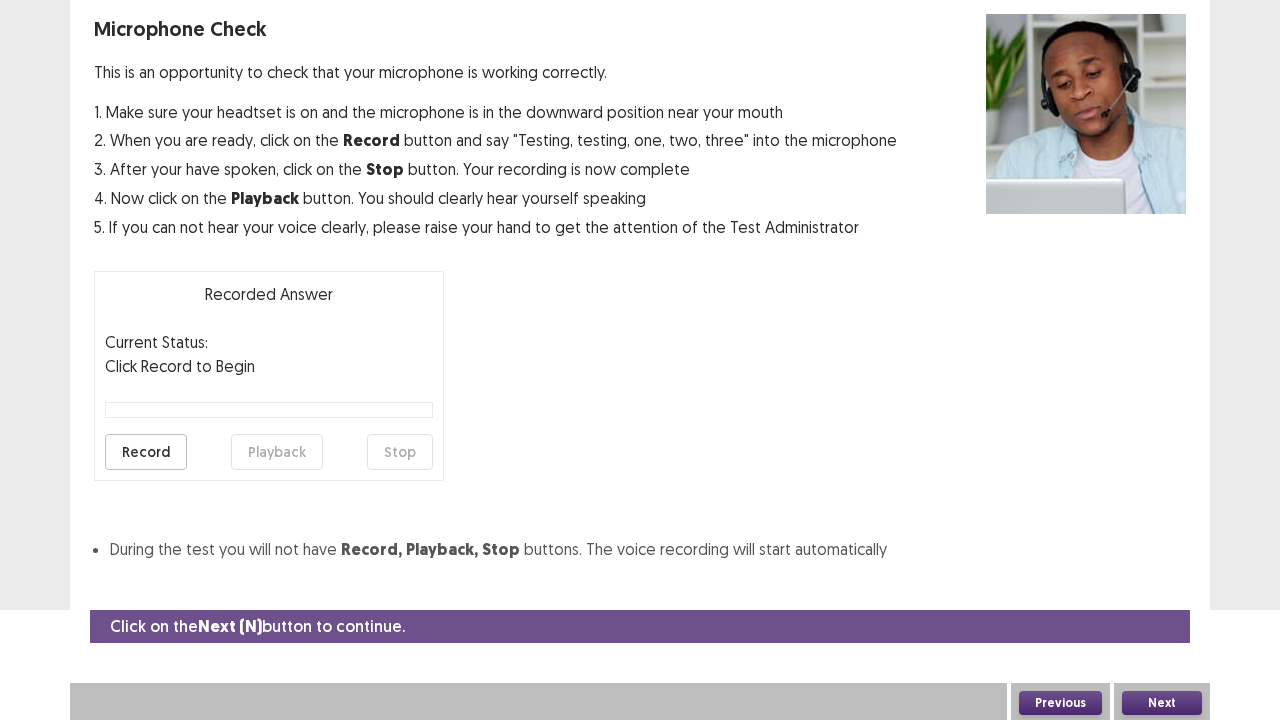 click on "Next" at bounding box center (1162, 703) 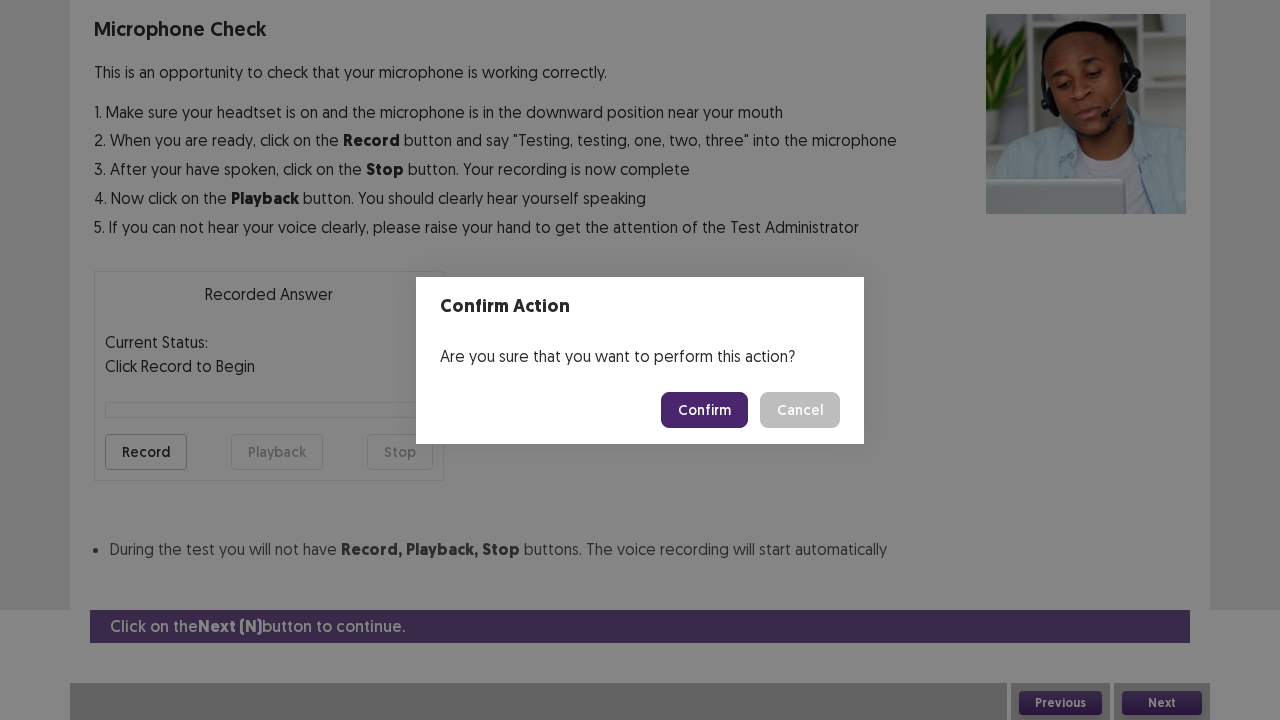 click on "Confirm" at bounding box center (704, 410) 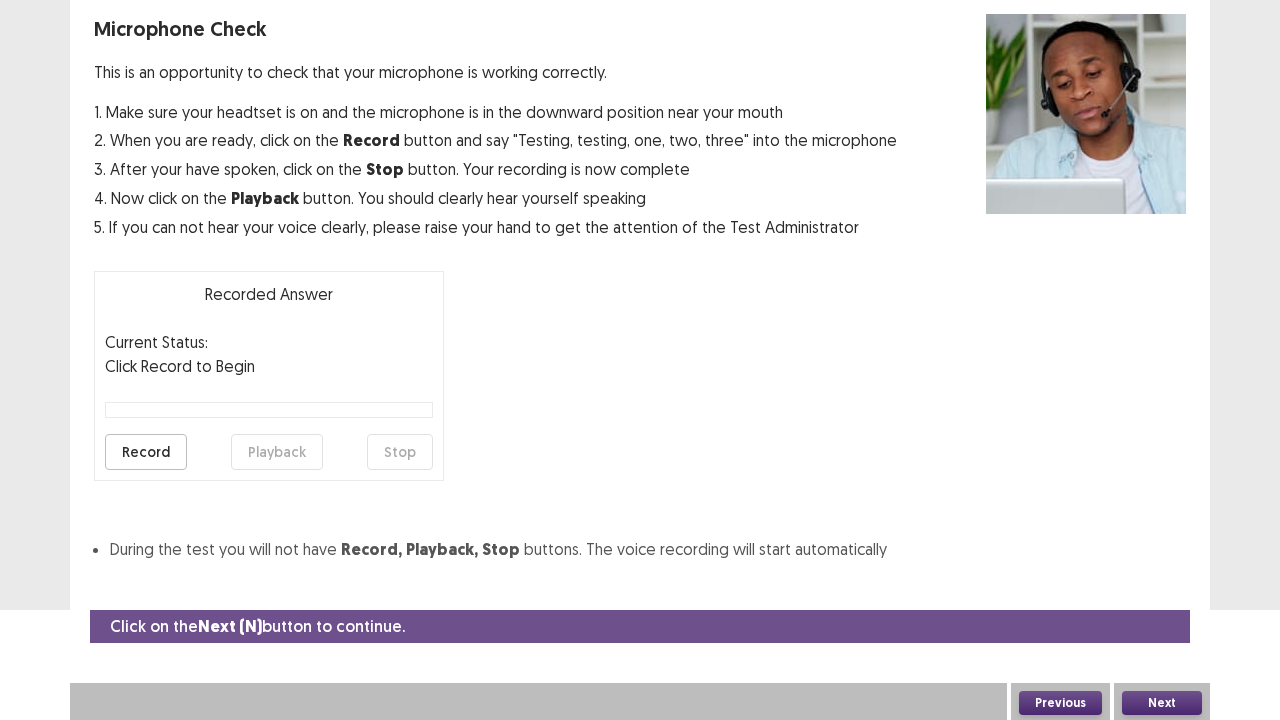 scroll, scrollTop: 54, scrollLeft: 0, axis: vertical 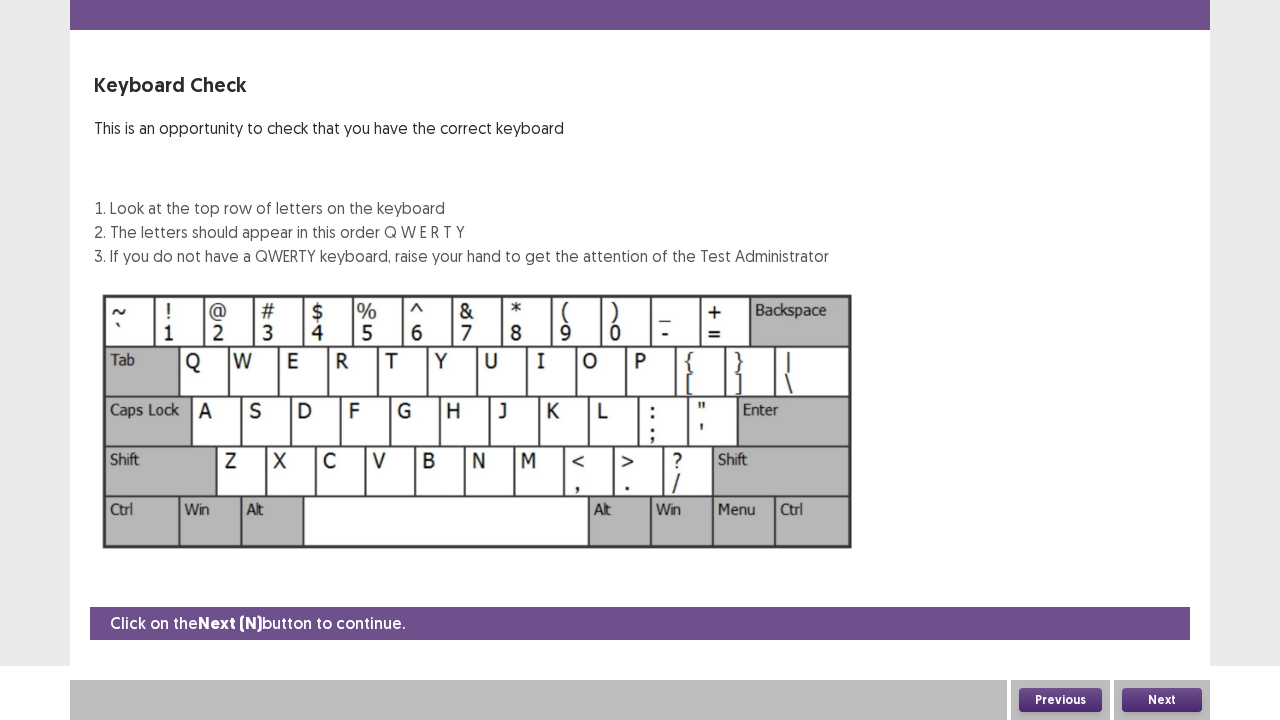 click on "Next" at bounding box center (1162, 700) 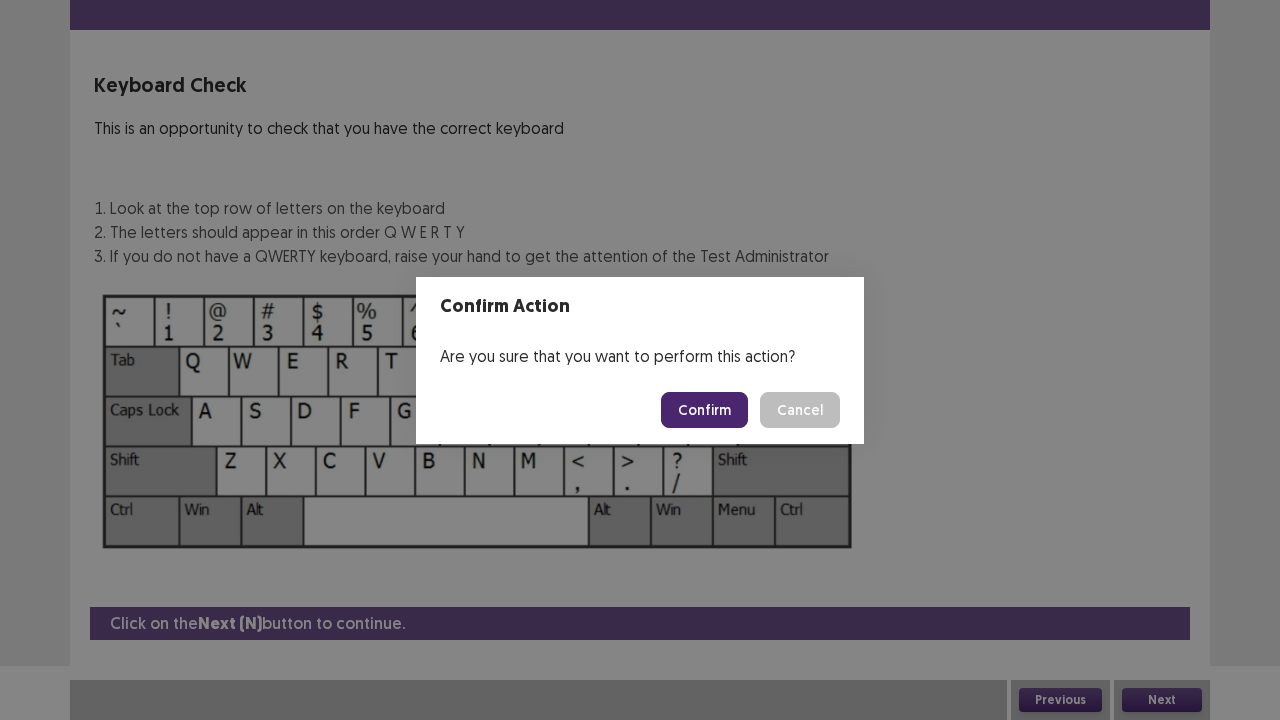 click on "Confirm" at bounding box center (704, 410) 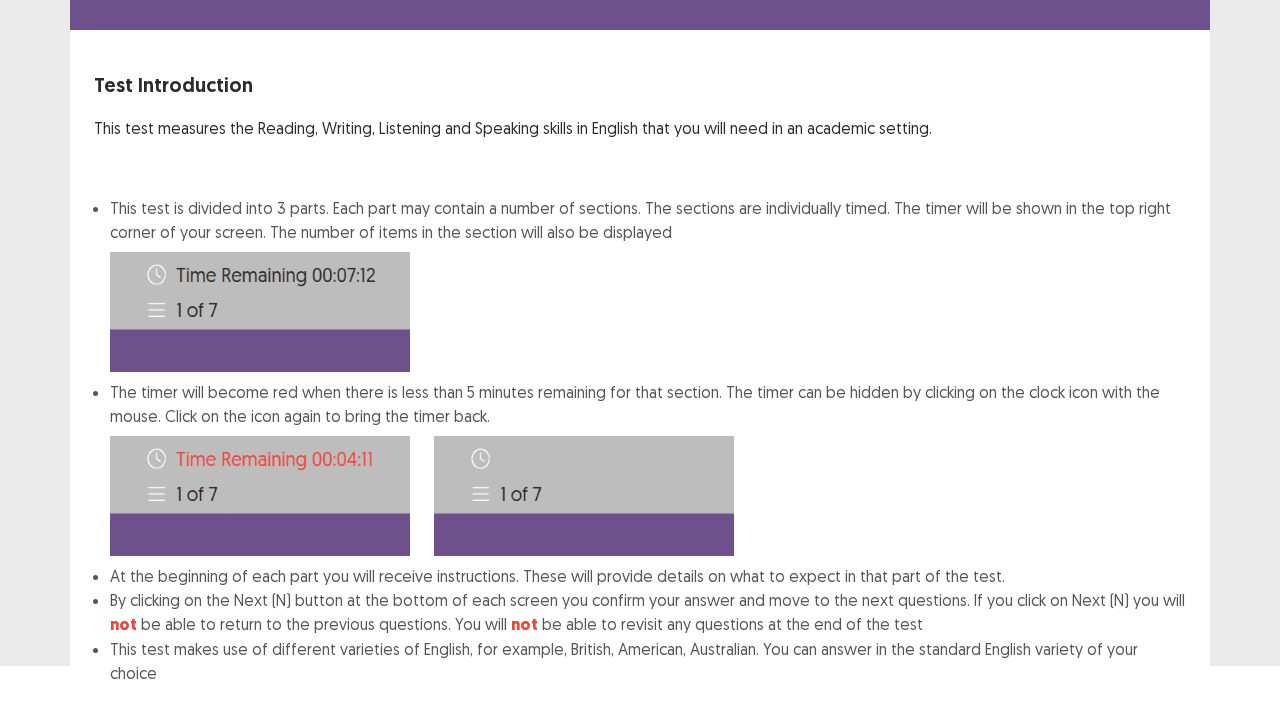 scroll, scrollTop: 155, scrollLeft: 0, axis: vertical 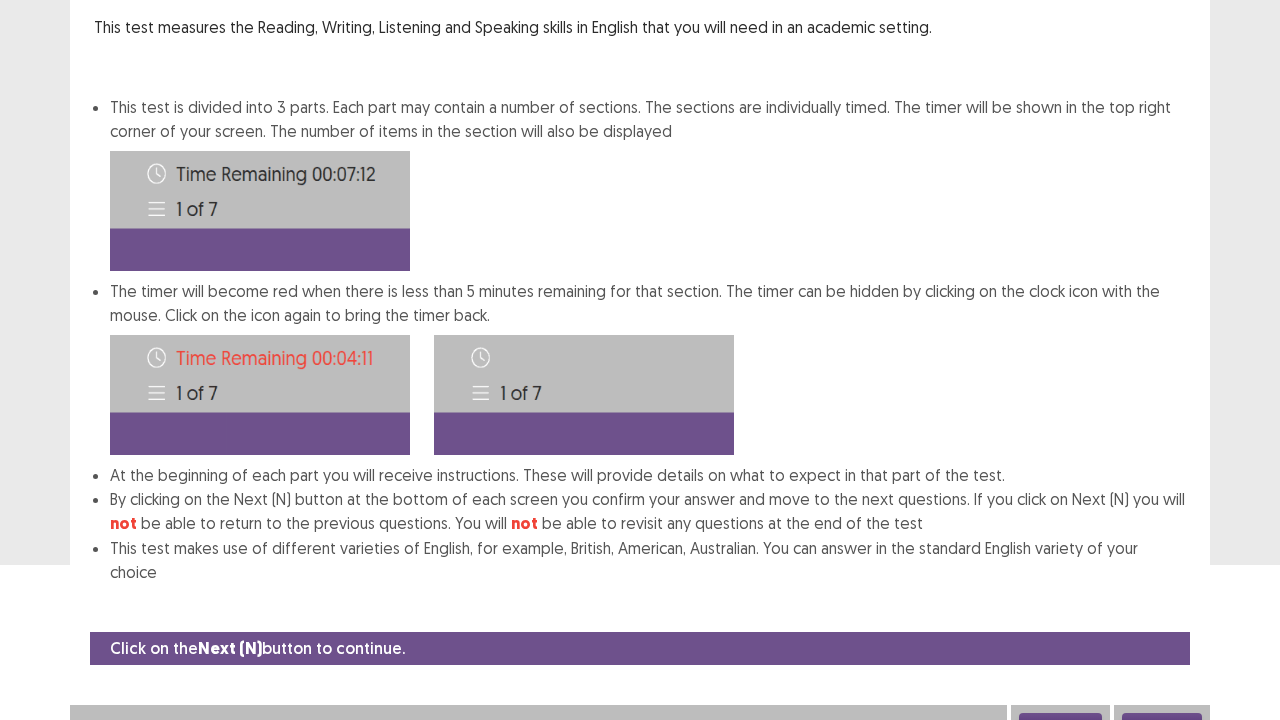 click on "Next" at bounding box center (1162, 725) 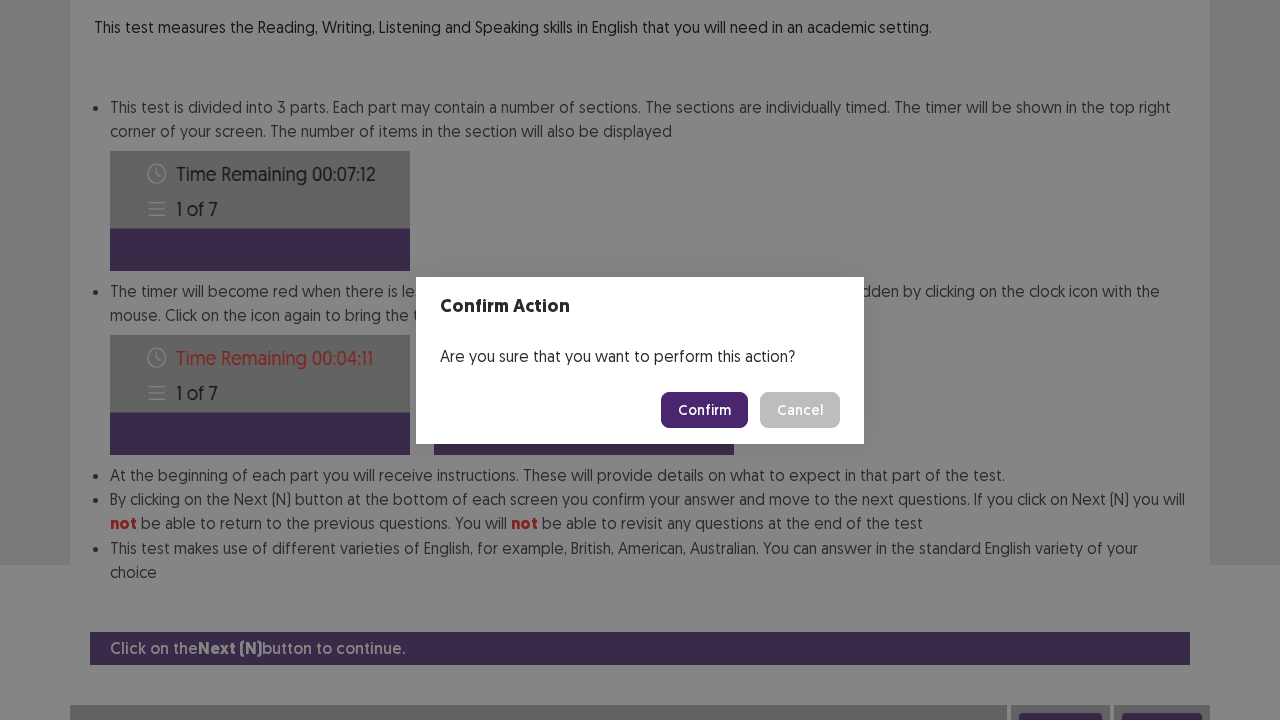 click on "Confirm" at bounding box center (704, 410) 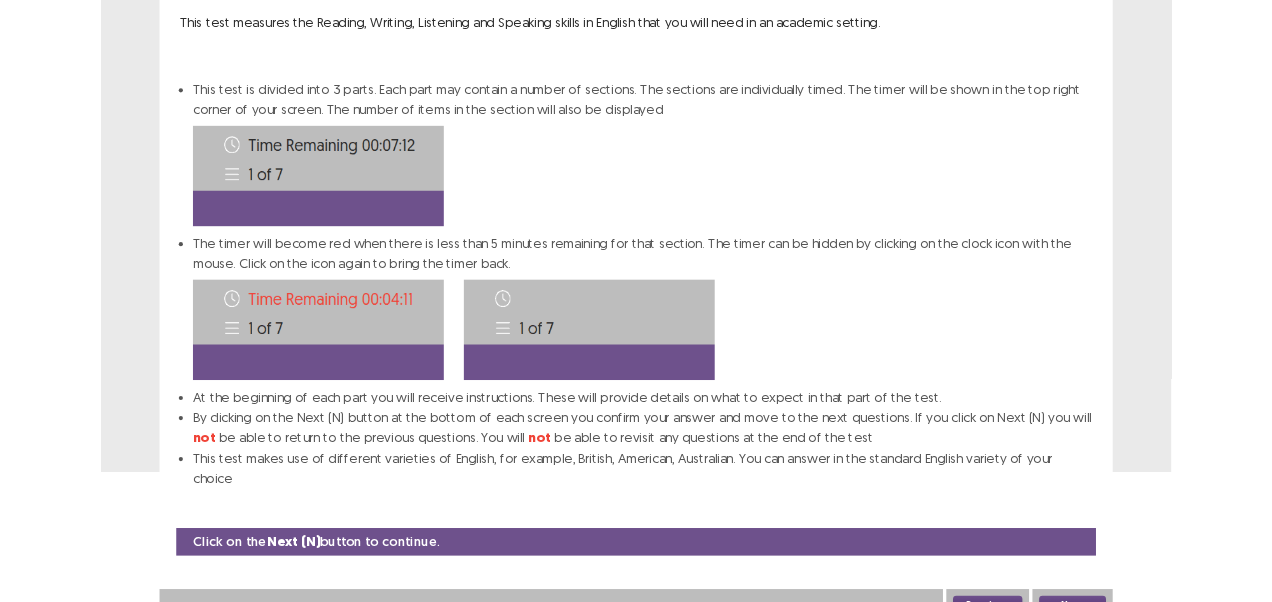 scroll, scrollTop: 0, scrollLeft: 0, axis: both 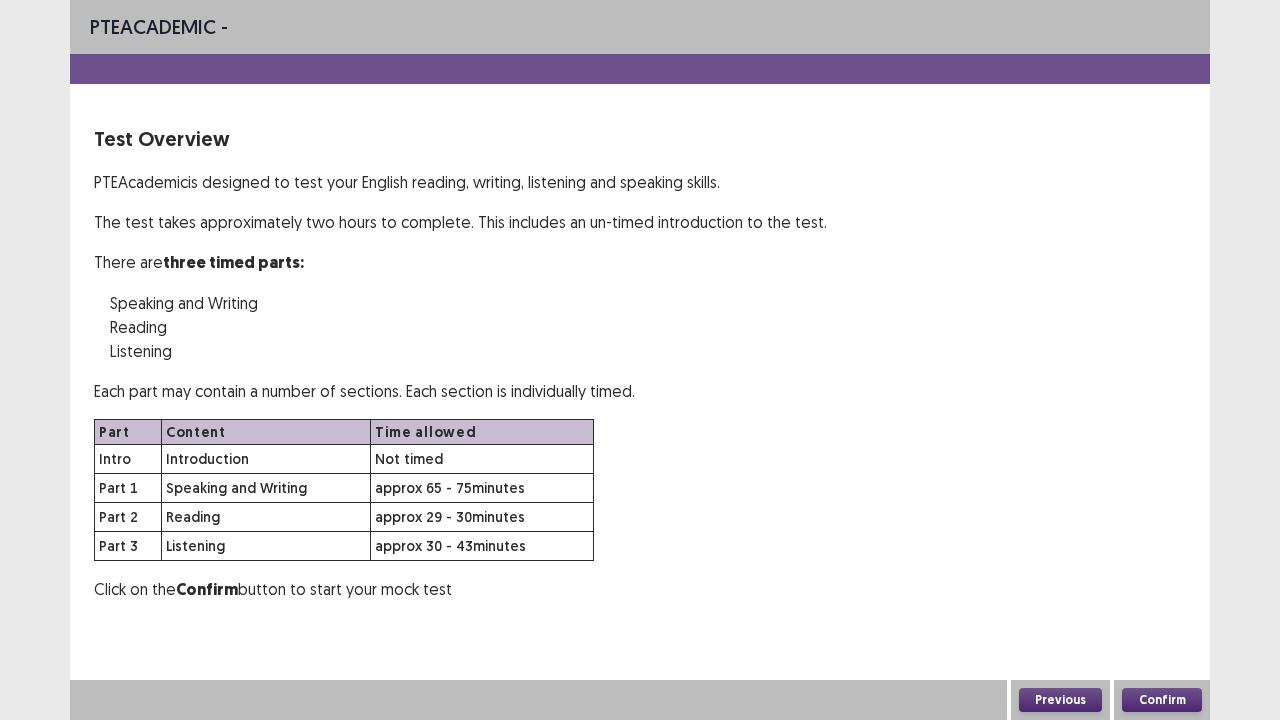click on "Confirm" at bounding box center [1162, 700] 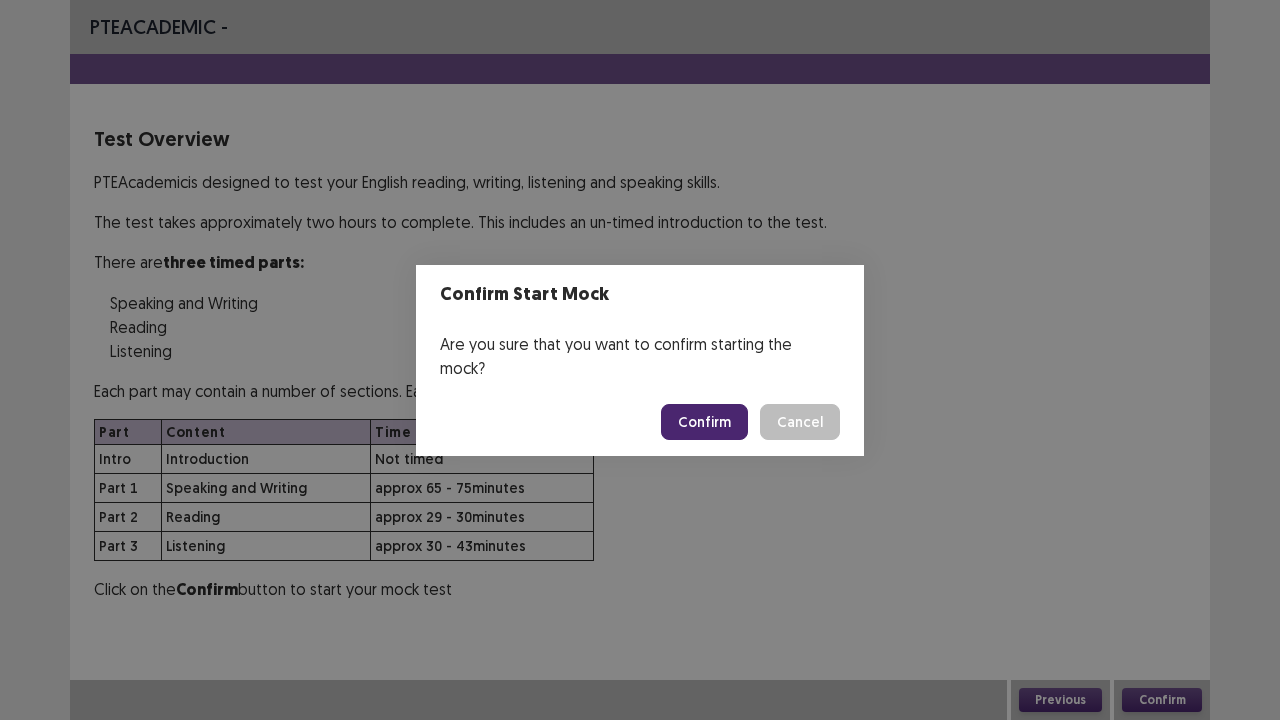 click on "Confirm" at bounding box center [704, 422] 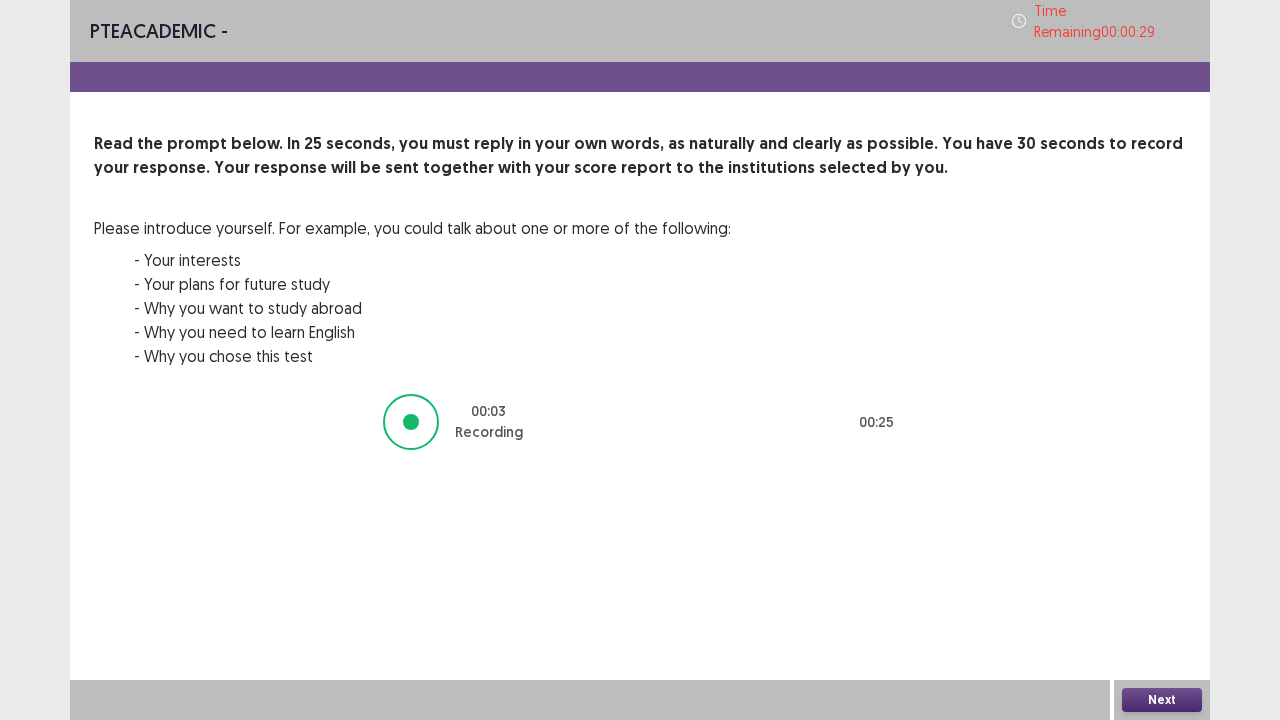 click on "Next" at bounding box center [1162, 700] 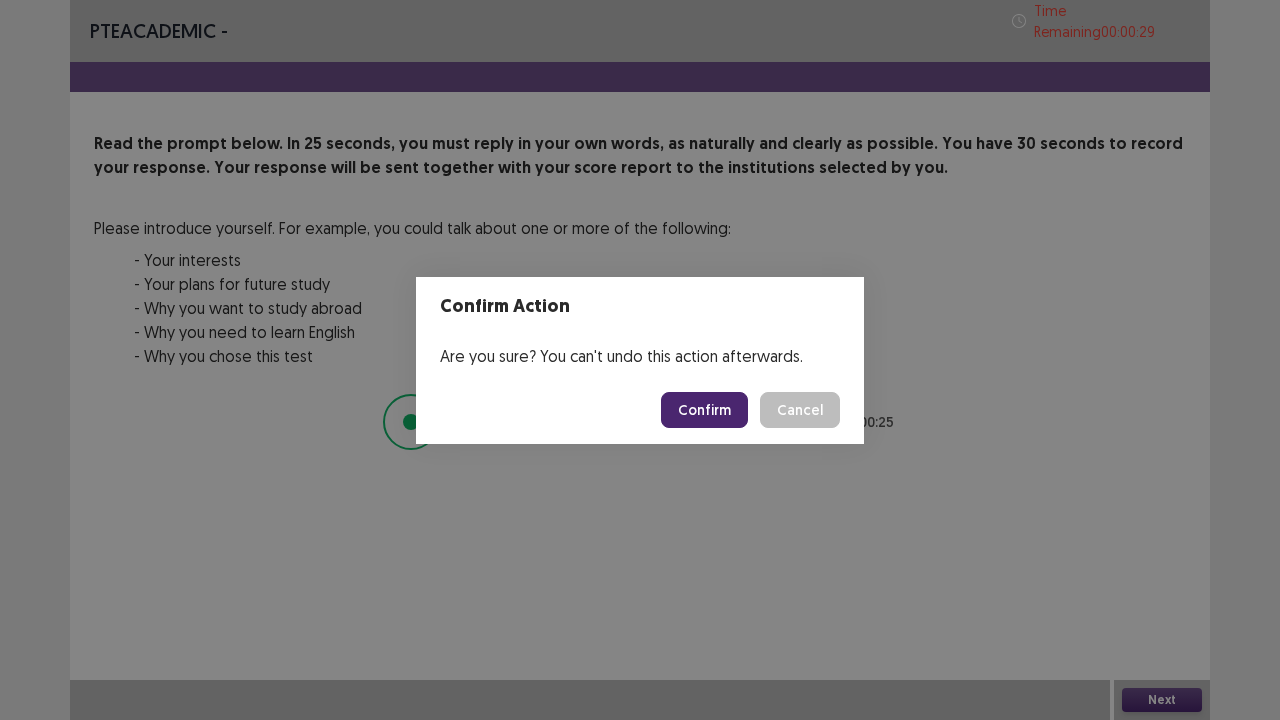 click on "Confirm" at bounding box center [704, 410] 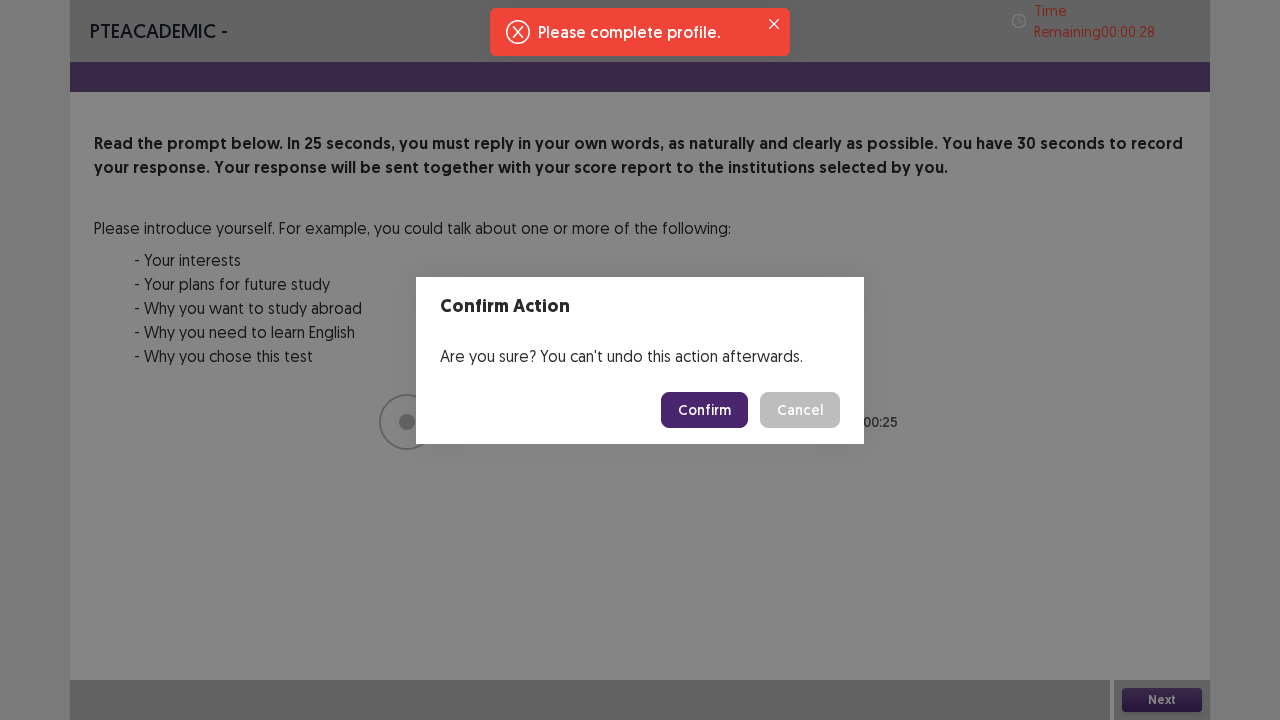 click on "Confirm" at bounding box center (704, 410) 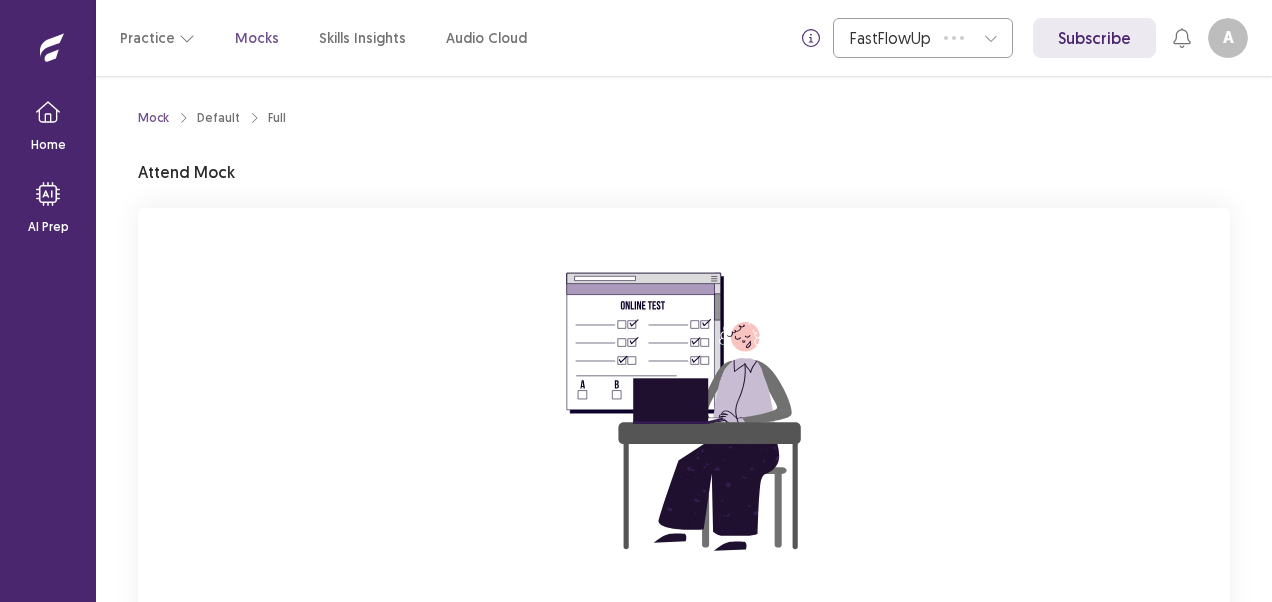 scroll, scrollTop: 0, scrollLeft: 0, axis: both 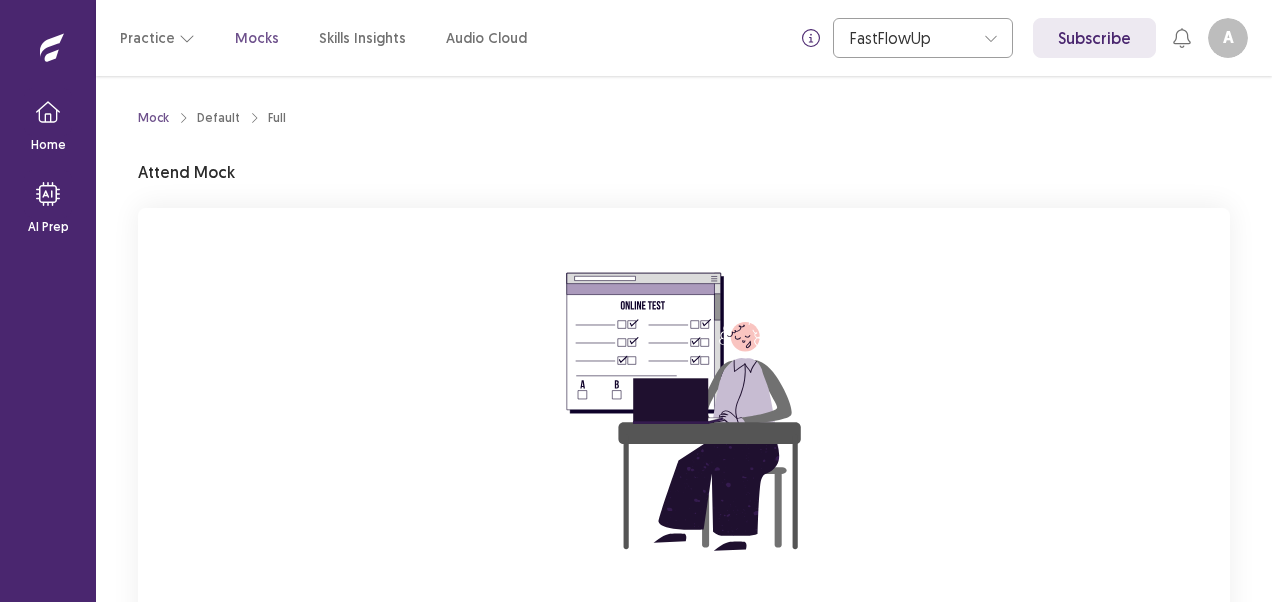 click on "A" at bounding box center [1228, 38] 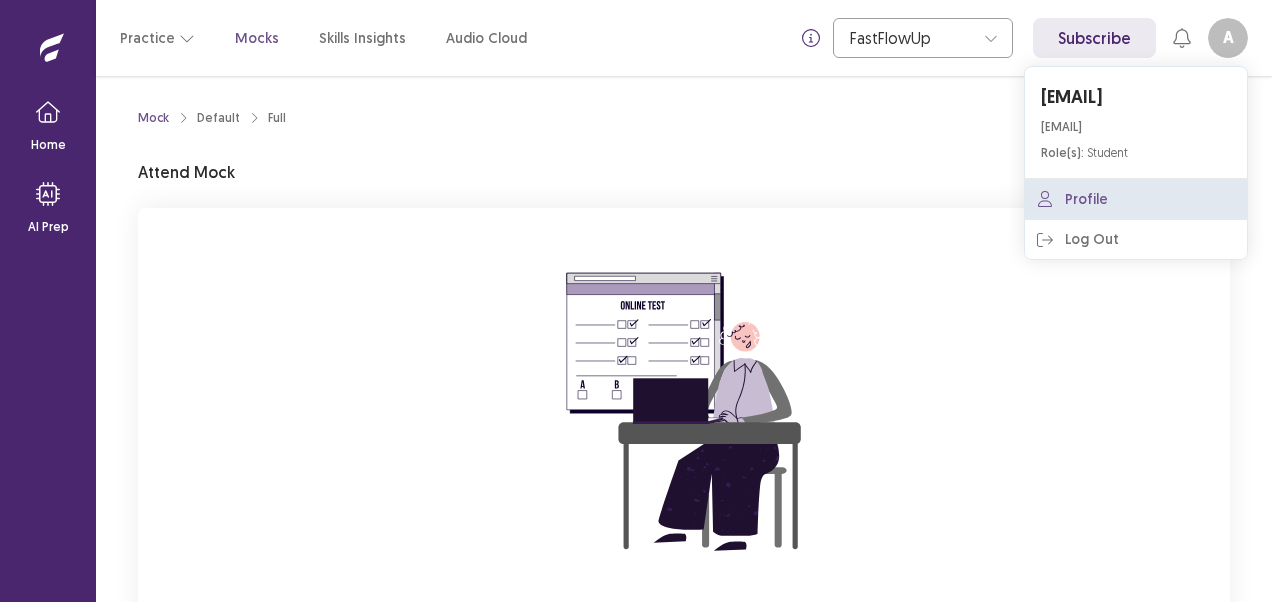 click on "Profile" at bounding box center (1136, 199) 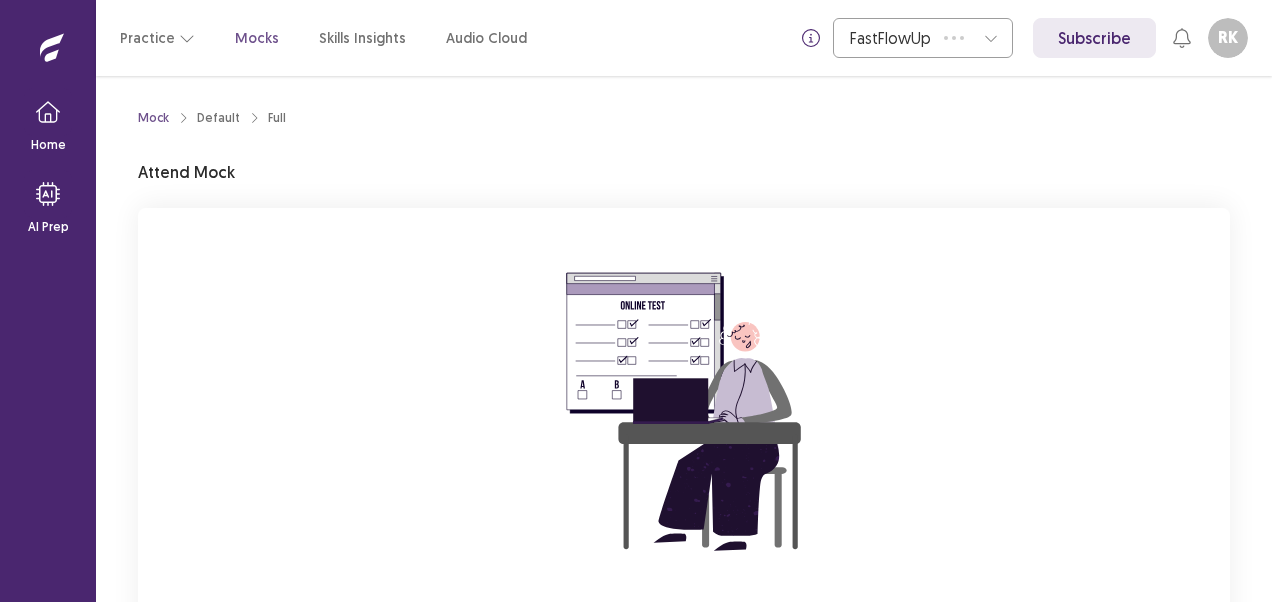scroll, scrollTop: 0, scrollLeft: 0, axis: both 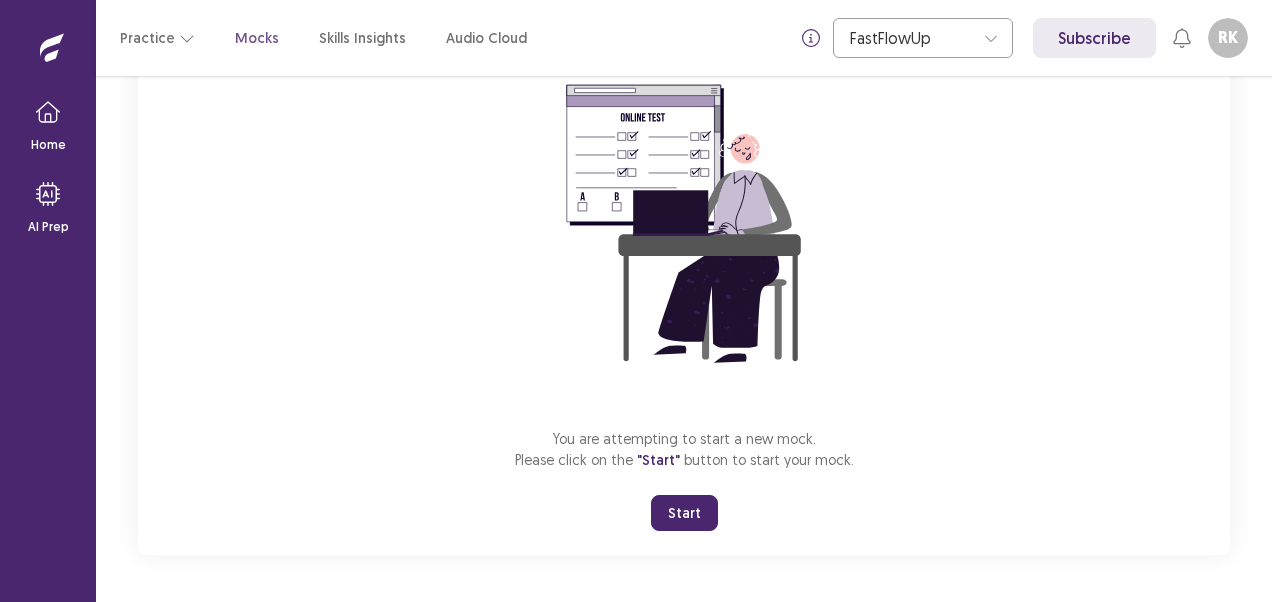 click on "Start" at bounding box center (684, 513) 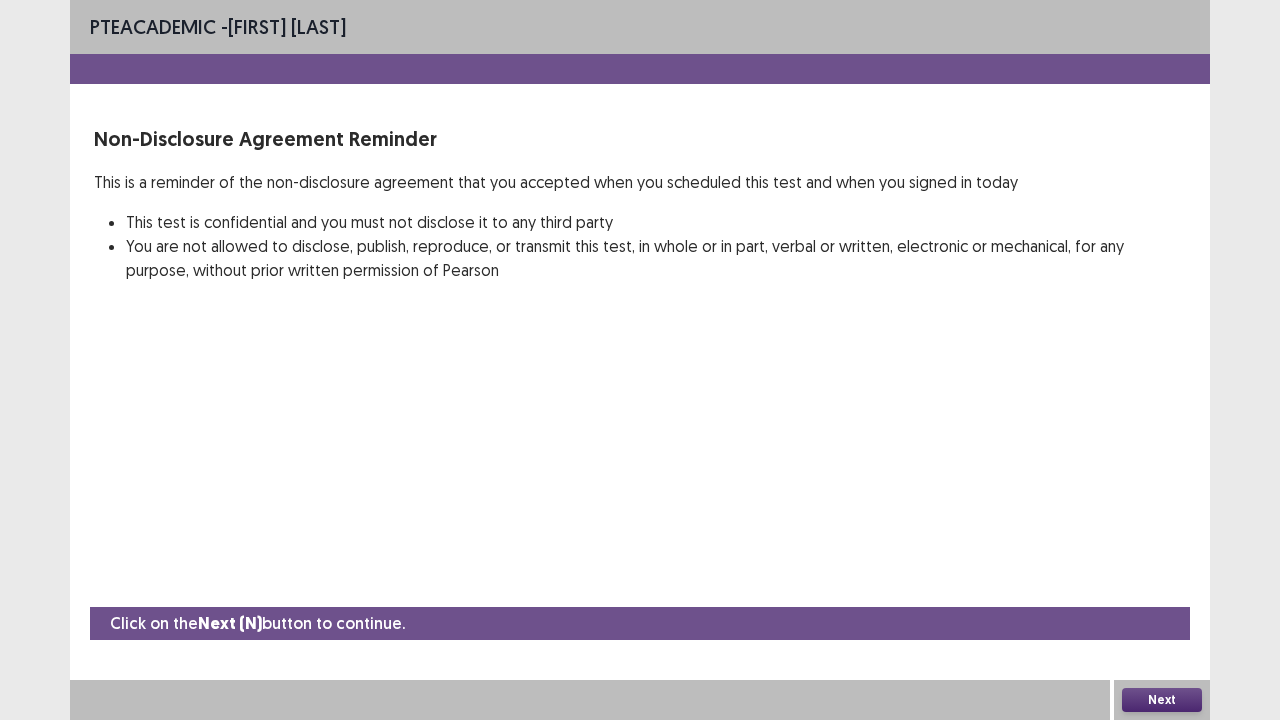 click on "Next" at bounding box center [1162, 700] 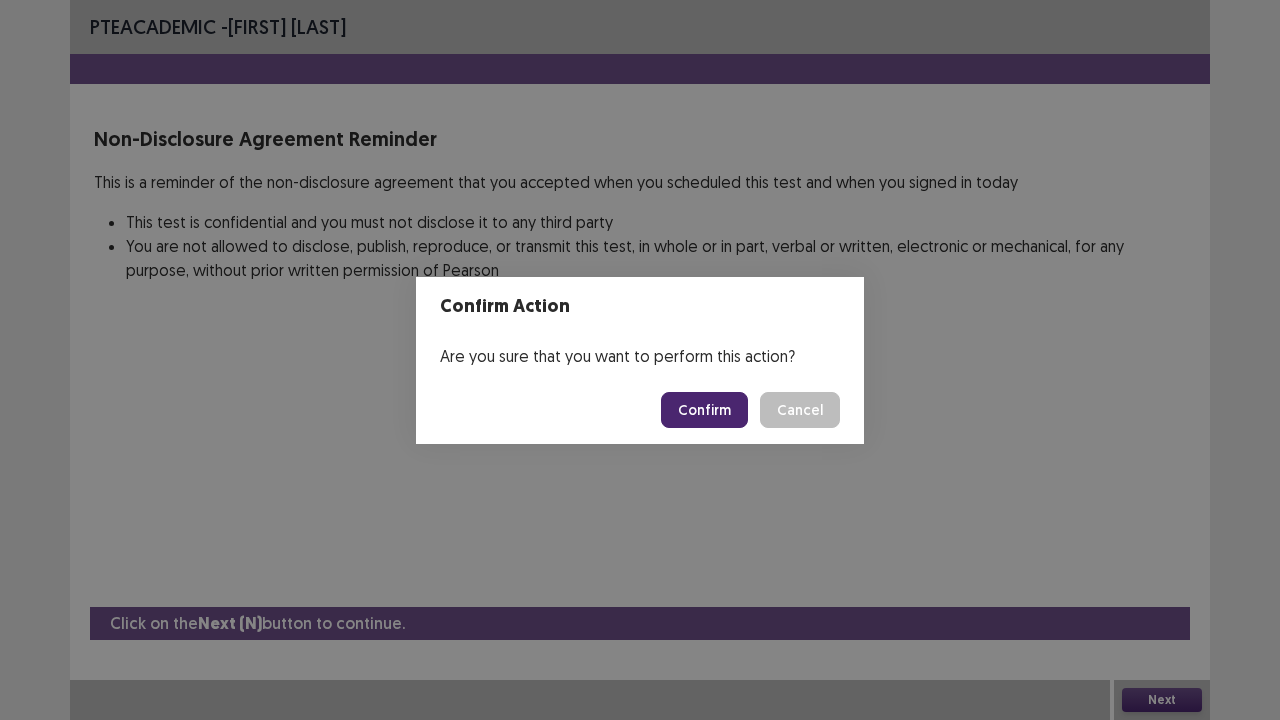 click on "Confirm" at bounding box center (704, 410) 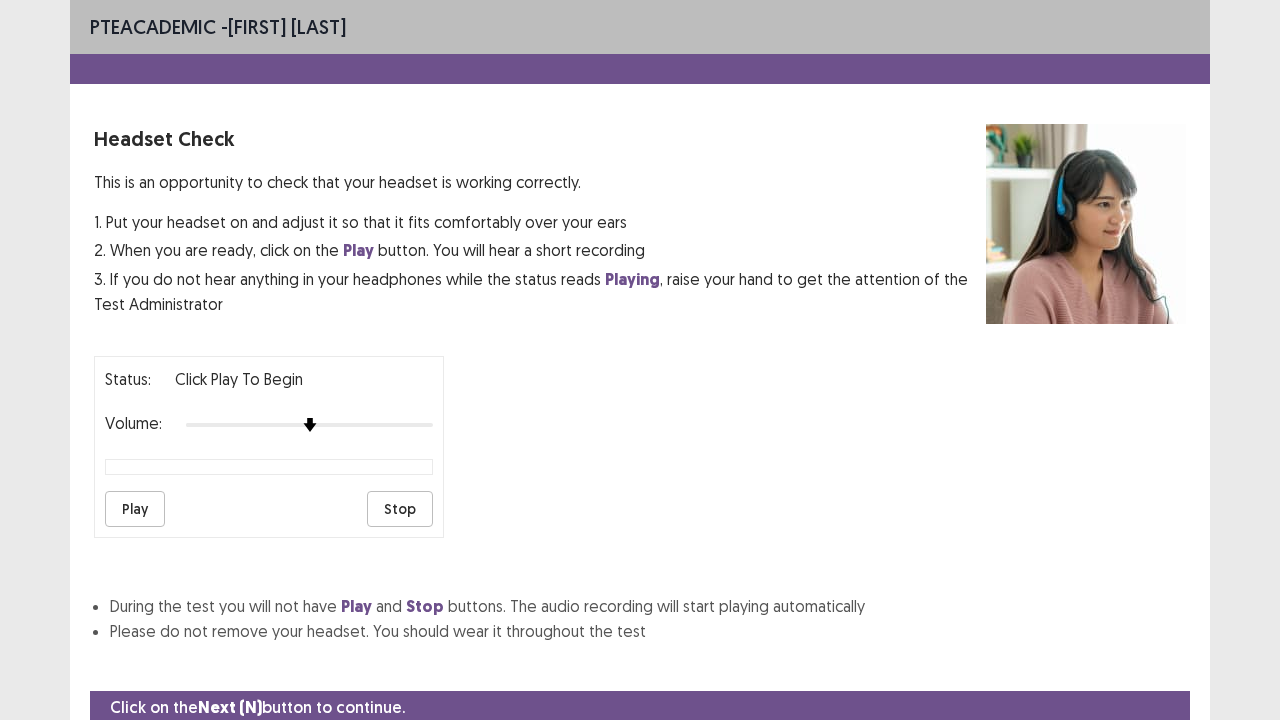 scroll, scrollTop: 74, scrollLeft: 0, axis: vertical 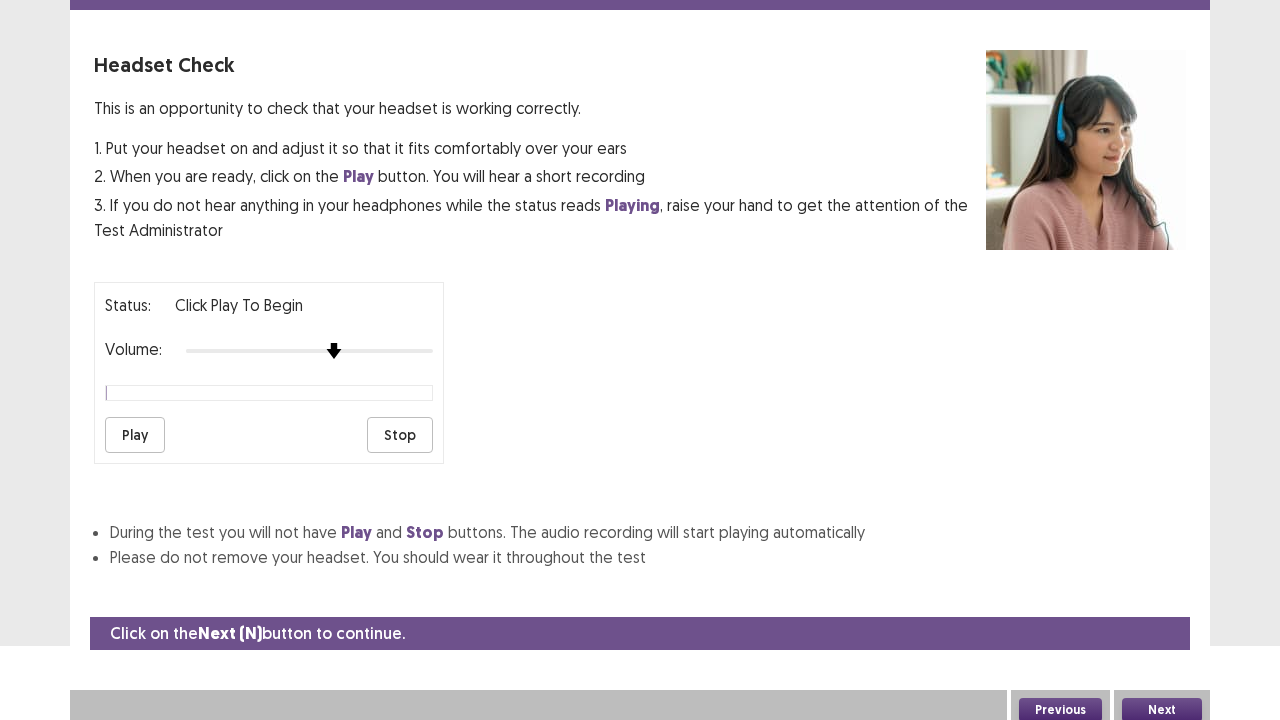 click on "Status: Click Play to Begin Volume: Play Stop" at bounding box center [640, 365] 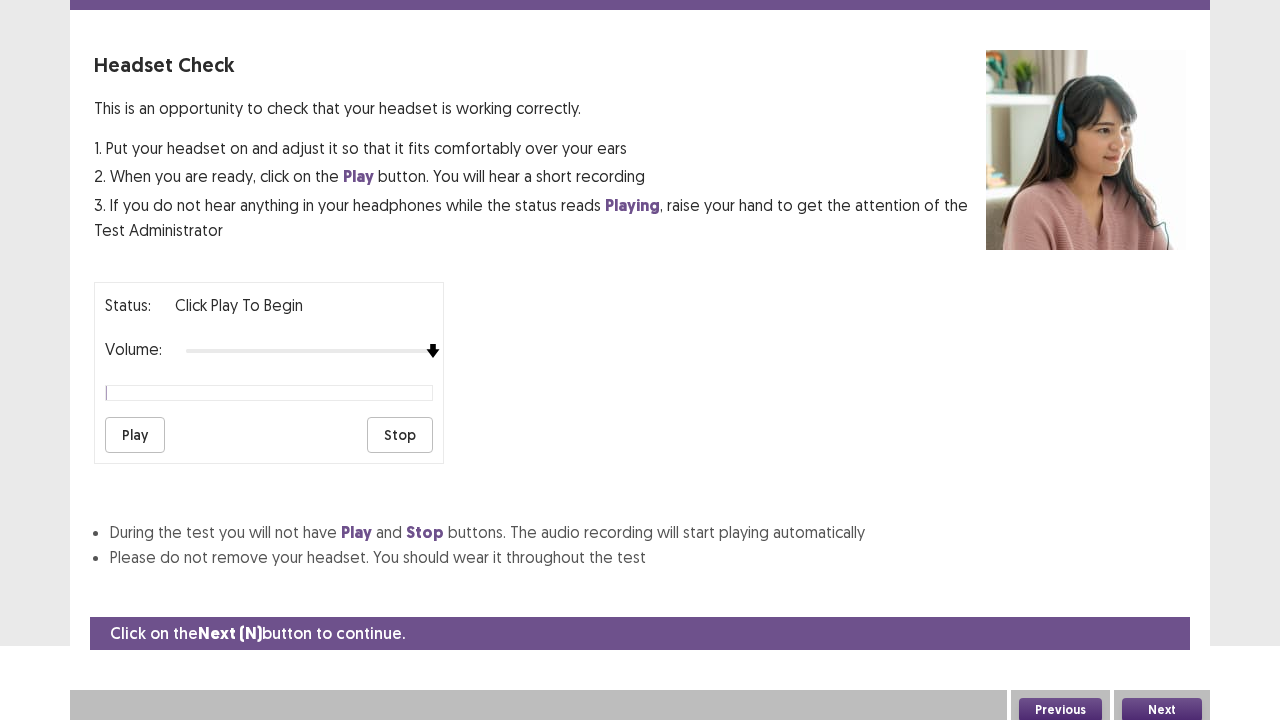 click on "Next" at bounding box center (1162, 710) 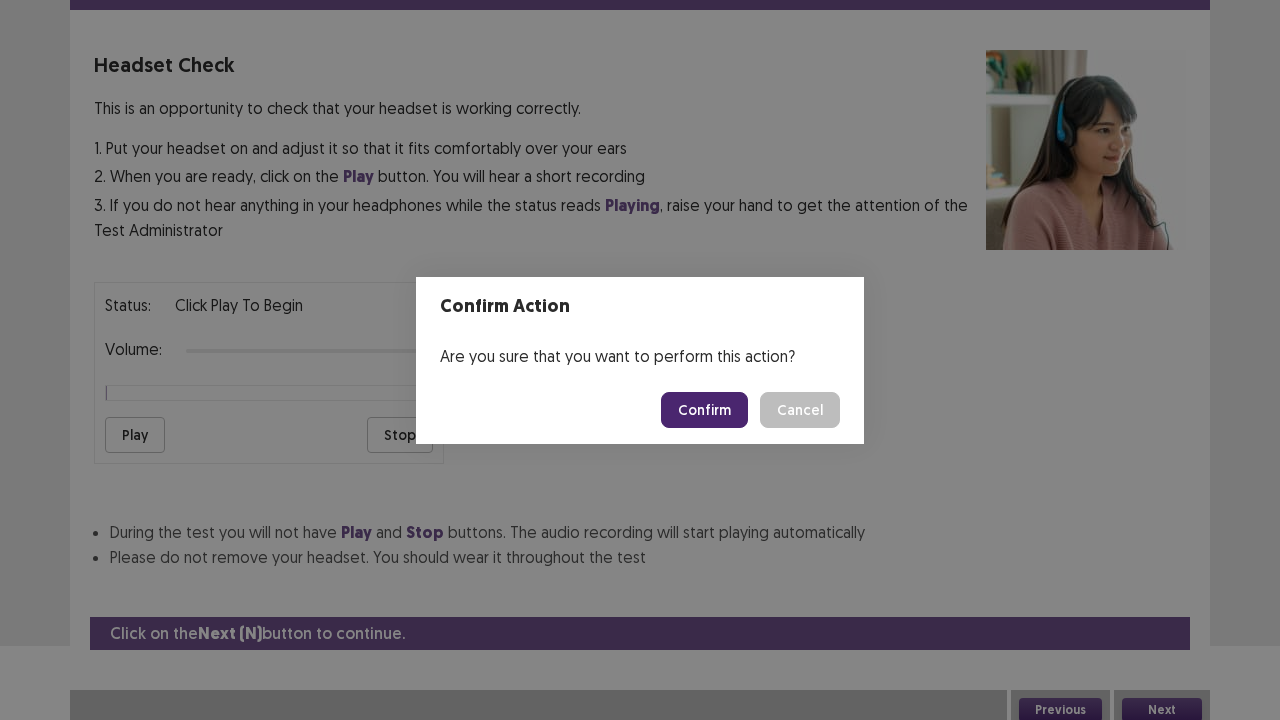 click on "Confirm" at bounding box center (704, 410) 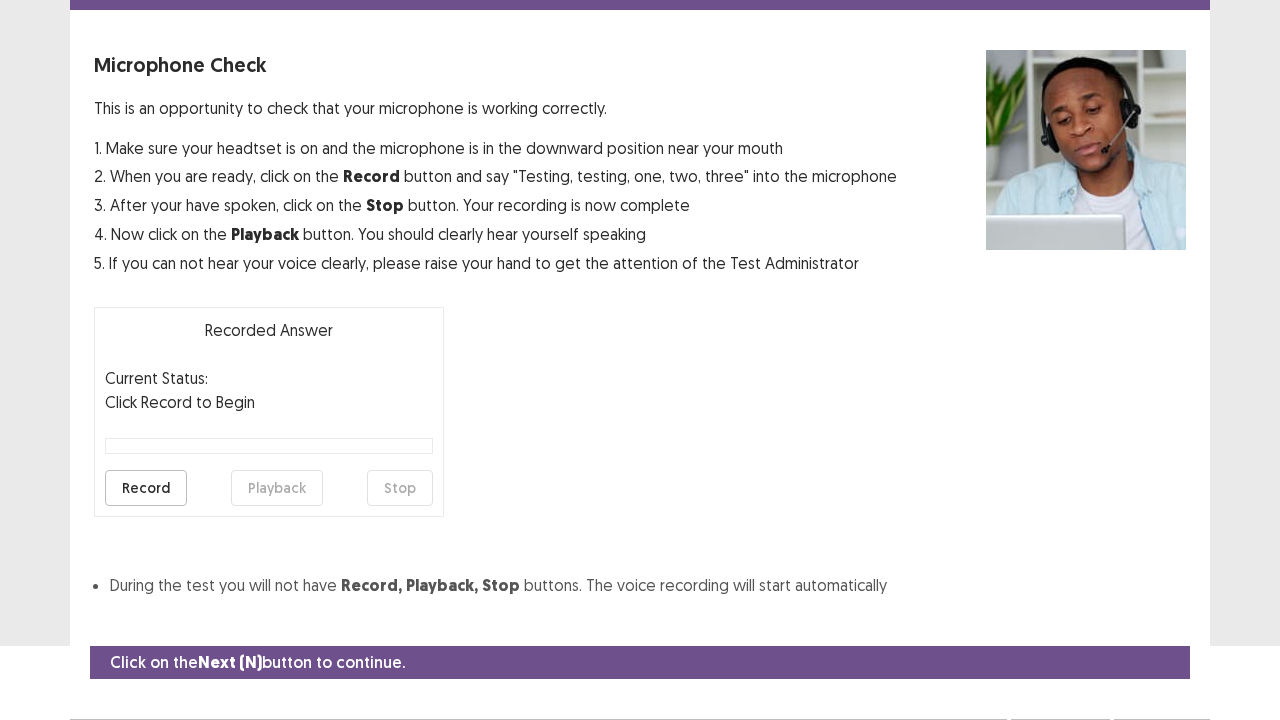 scroll, scrollTop: 110, scrollLeft: 0, axis: vertical 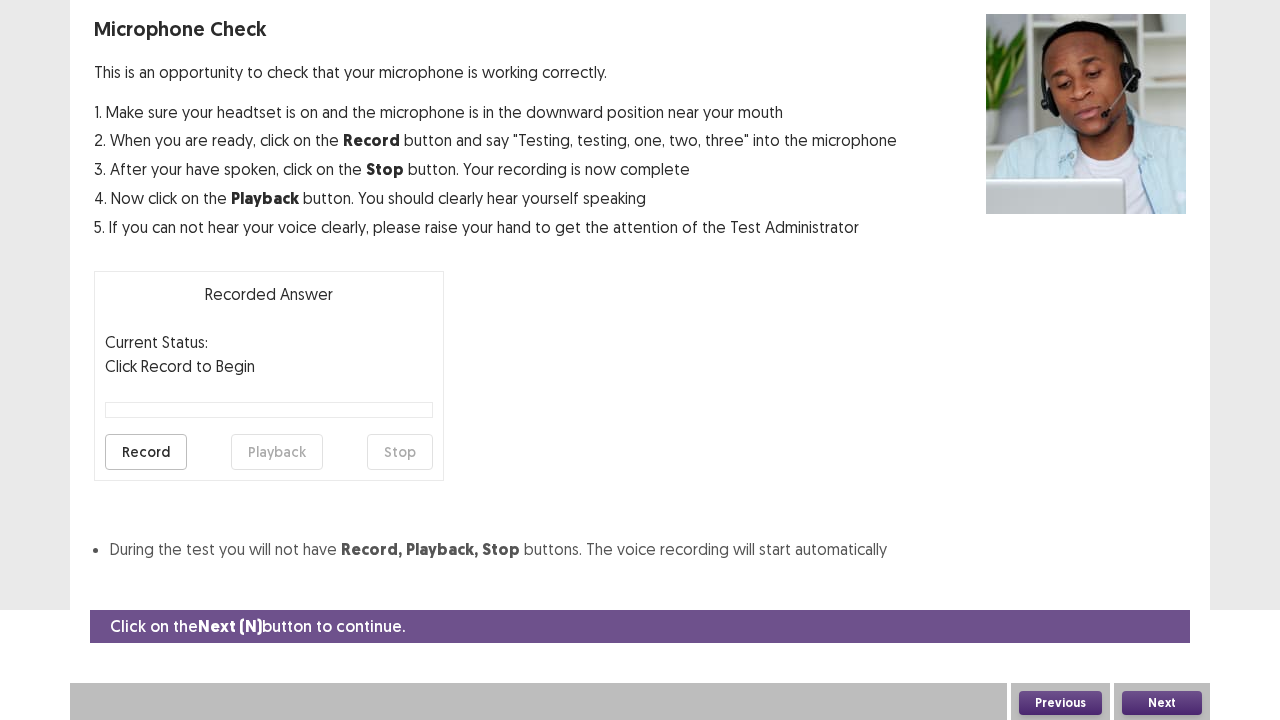 click on "Next" at bounding box center [1162, 703] 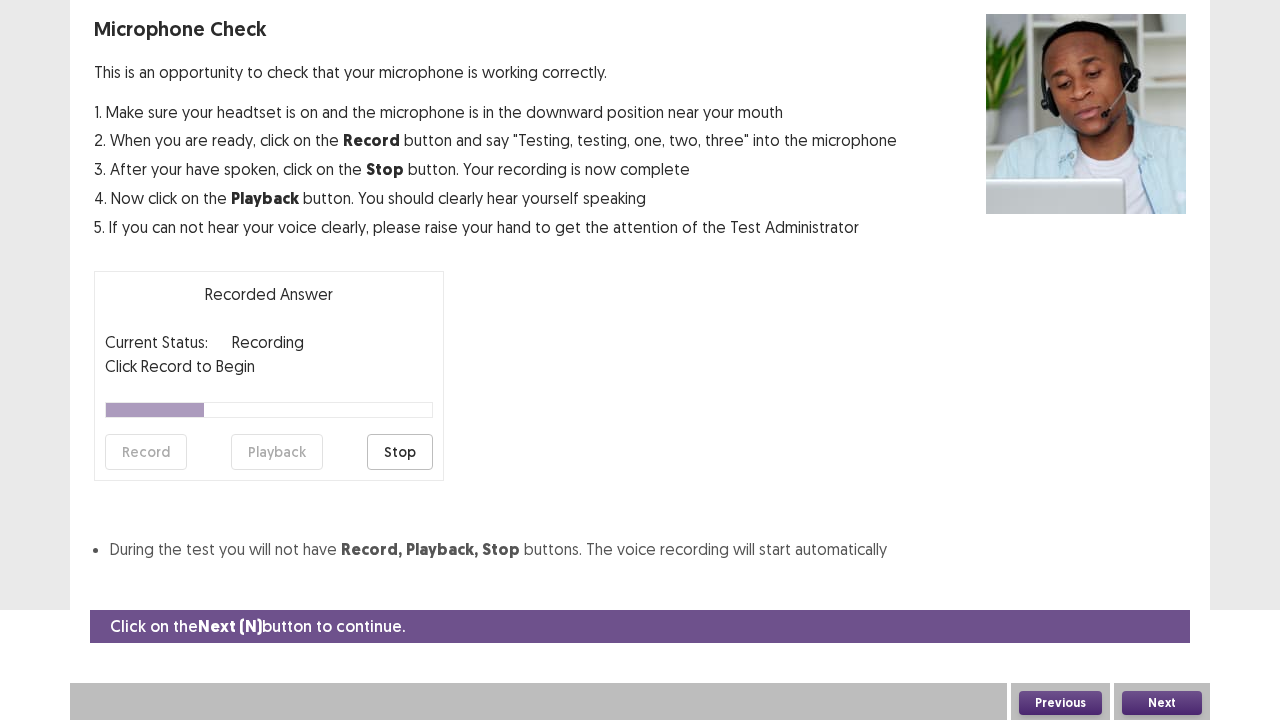 click on "Stop" at bounding box center [400, 452] 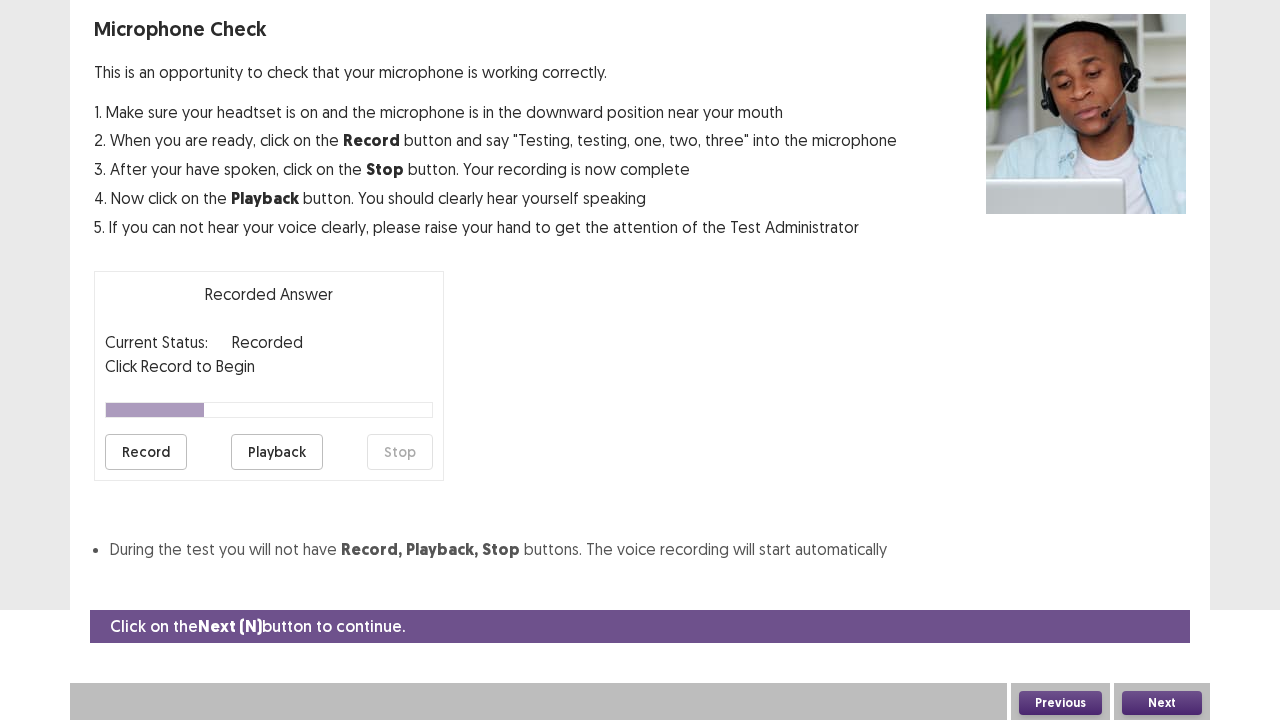 click on "Microphone Check This is an opportunity to check that your microphone is working correctly. 1. Make sure your headtset is on and the microphone is in the downward position near your mouth 2. When you are ready, click on the   Record   button and say "Testing, testing, one, two, three" into the microphone 3. After your have spoken, click on the   Stop   button. Your recording is now complete 4. Now click on the   Playback   button. You should clearly hear yourself speaking 5. If you can not hear your voice clearly, please raise your hand to get the attention of the Test Administrator Recorded Answer Current Status: Recorded Click Record to Begin Record Playback Stop During the test you will not have   Record,   Playback,   Stop   buttons. The voice recording will start automatically" at bounding box center [640, 288] 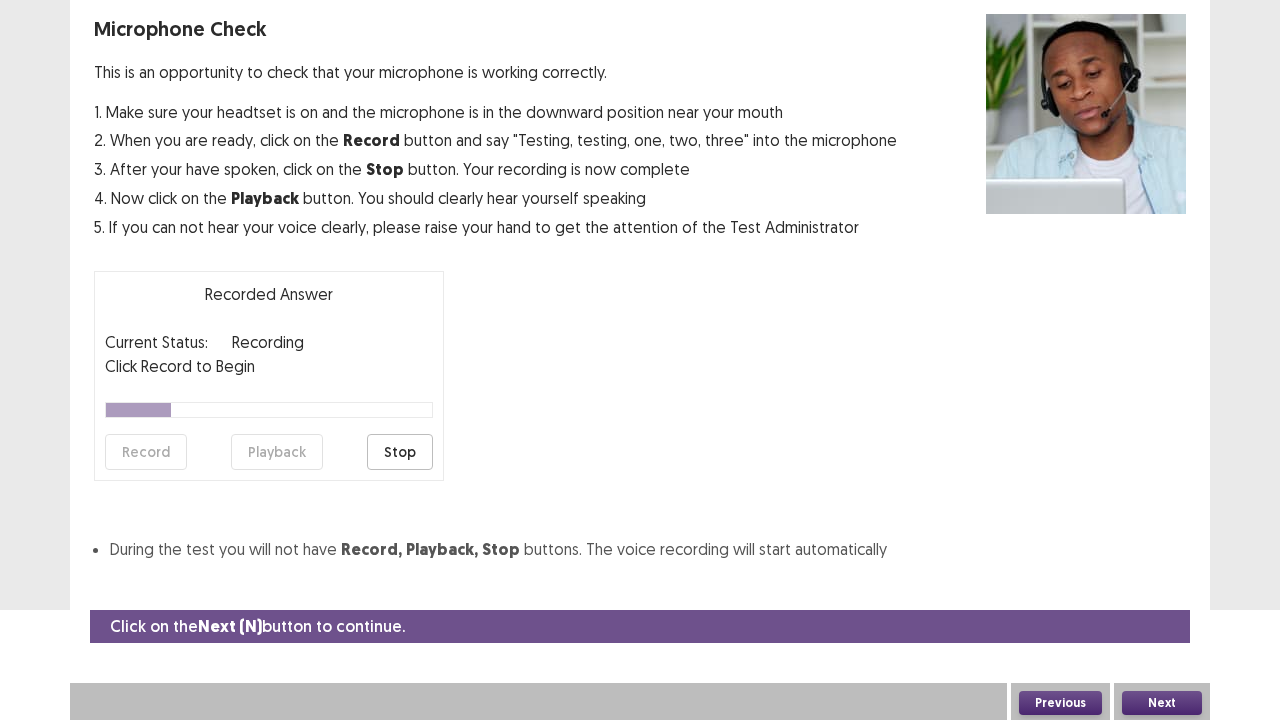 click on "Stop" at bounding box center (400, 452) 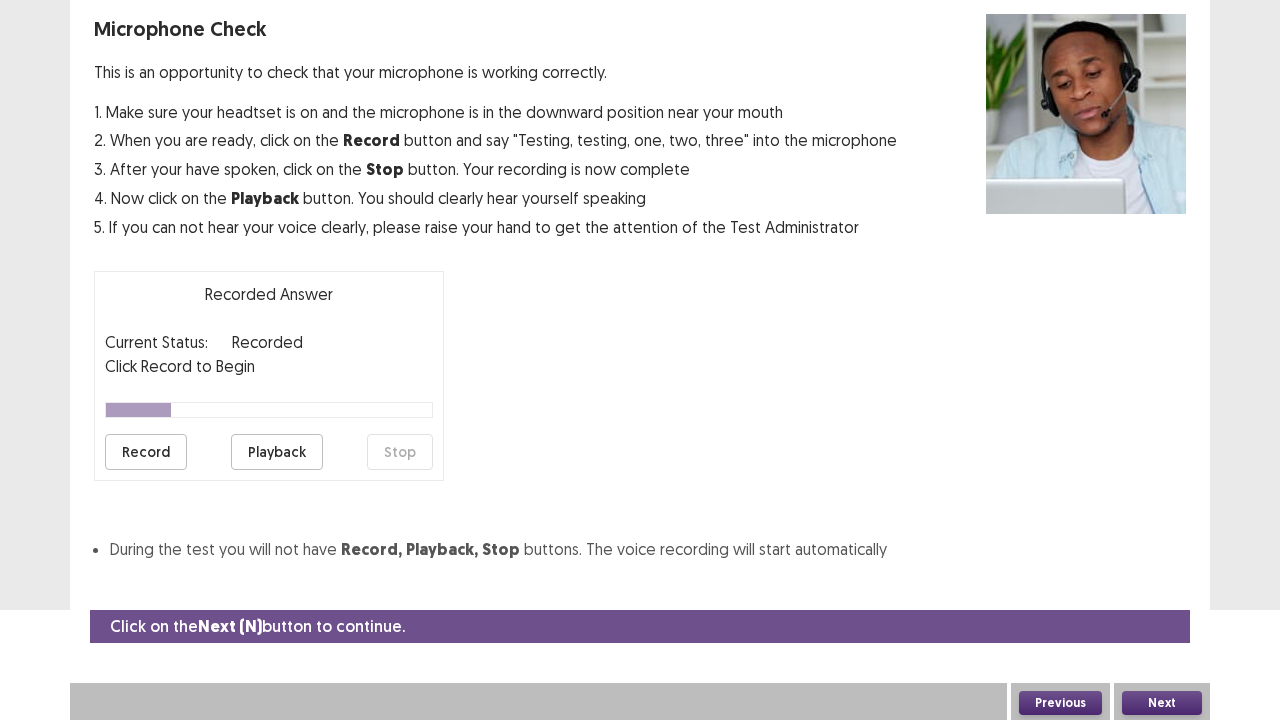 click on "Playback" at bounding box center [277, 452] 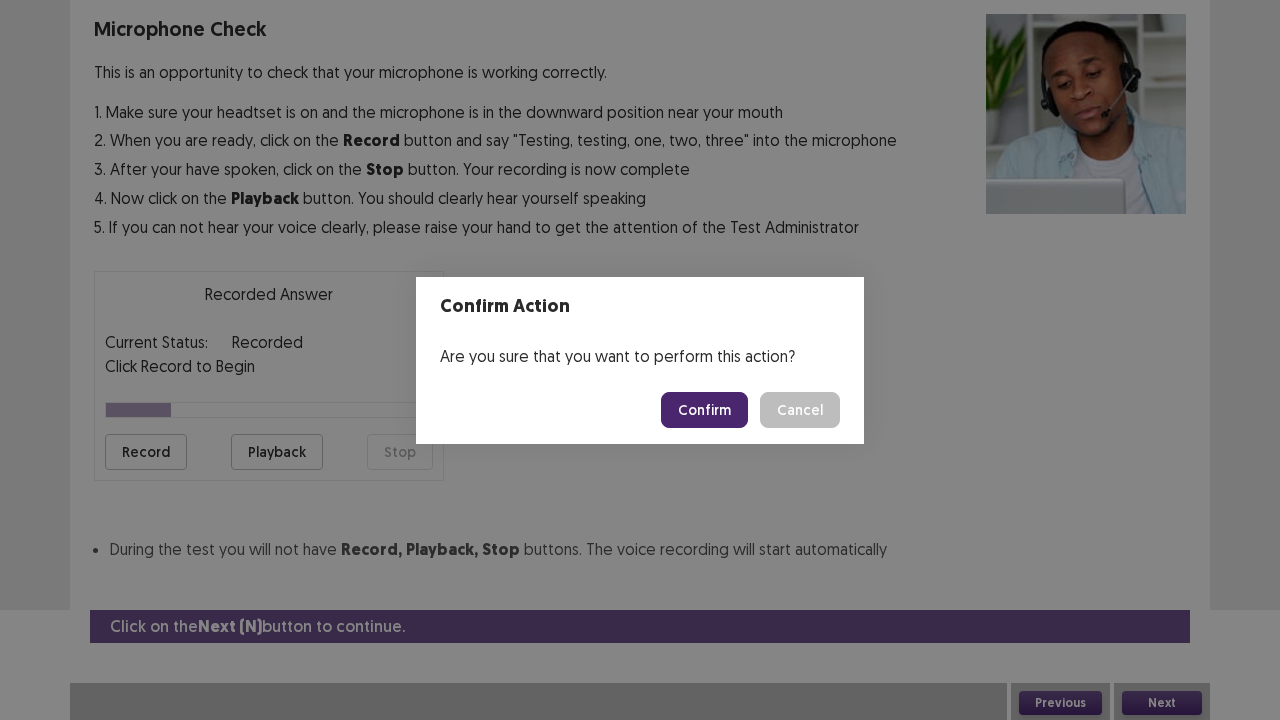 click on "Confirm" at bounding box center (704, 410) 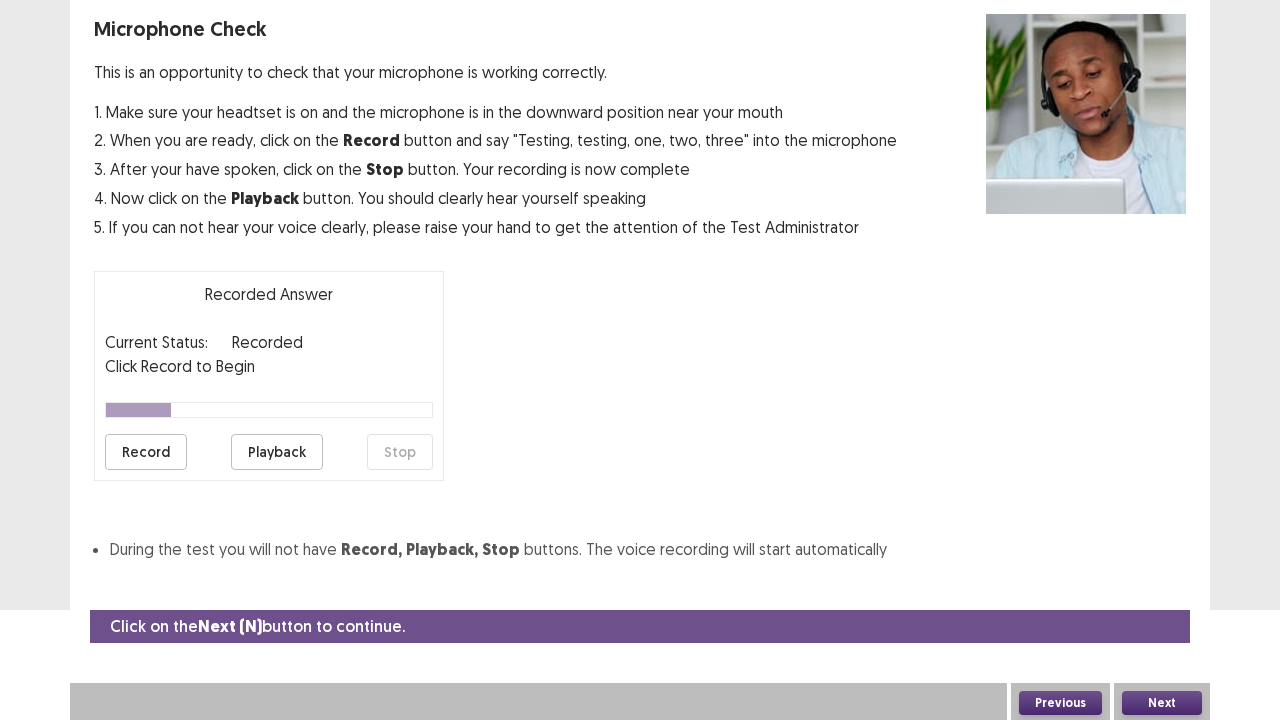 scroll, scrollTop: 54, scrollLeft: 0, axis: vertical 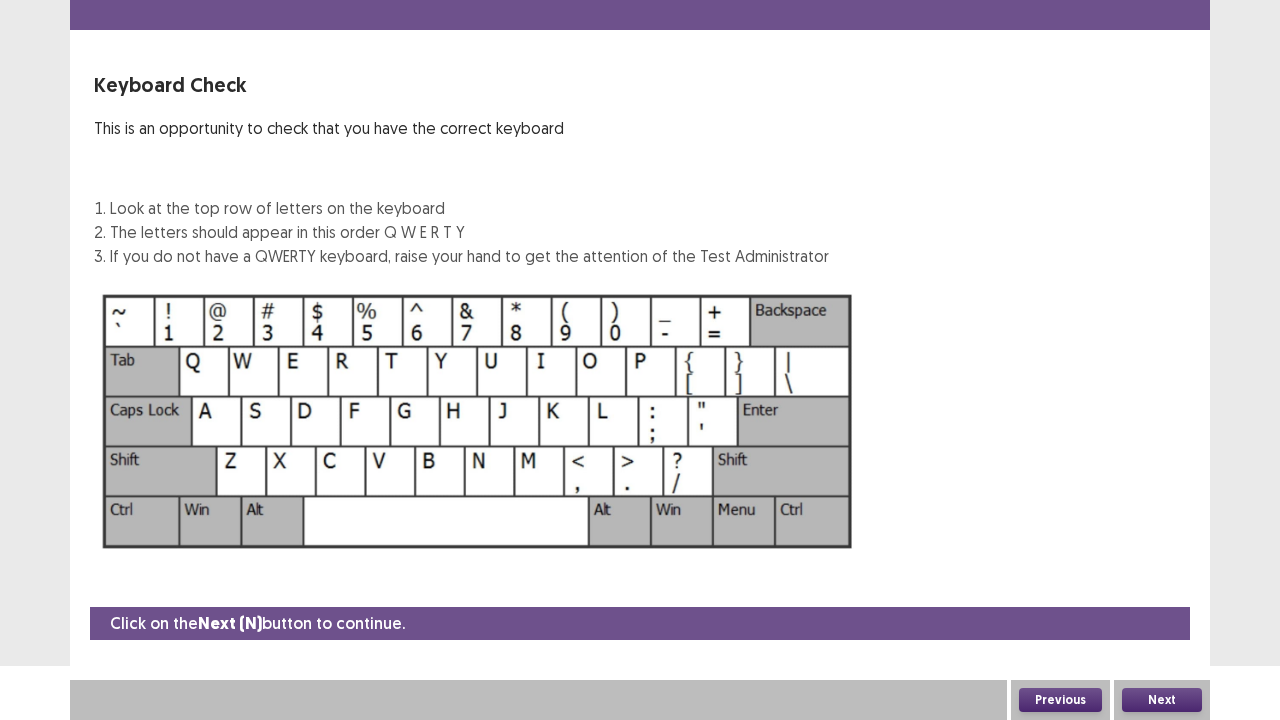 click on "Next" at bounding box center (1162, 700) 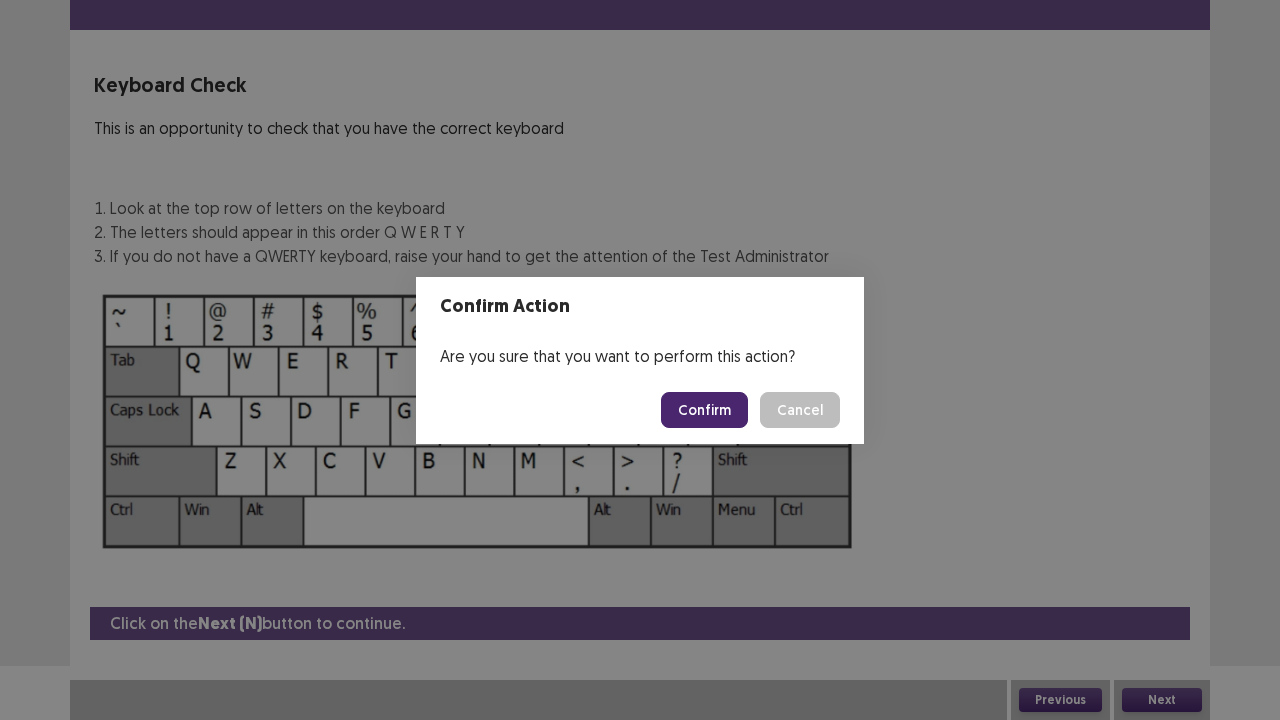 click on "Confirm" at bounding box center [704, 410] 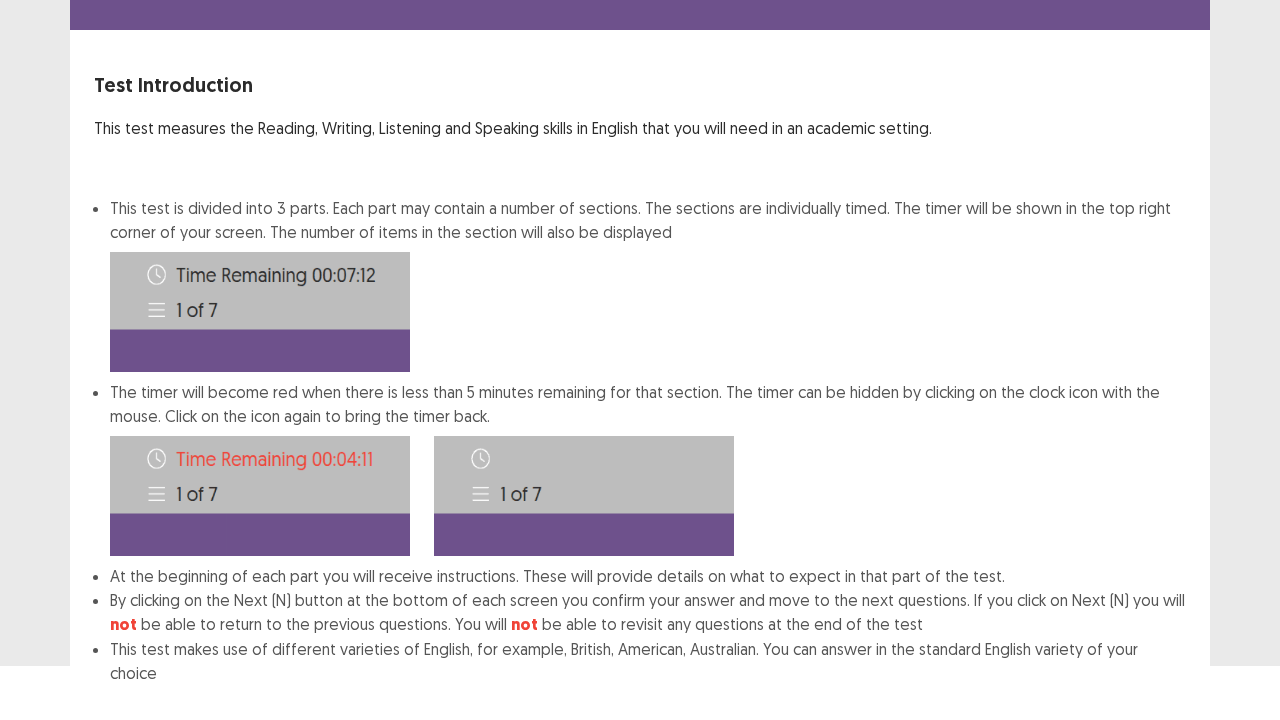 scroll, scrollTop: 155, scrollLeft: 0, axis: vertical 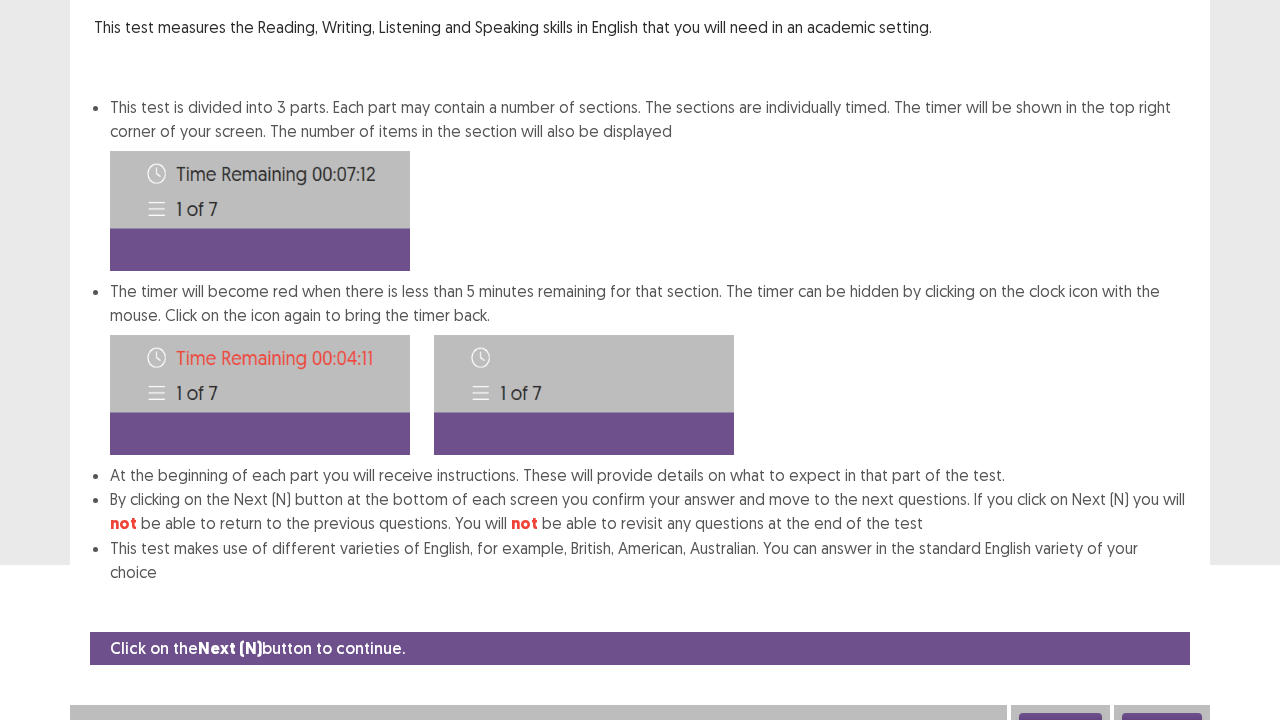 click on "Next" at bounding box center [1162, 725] 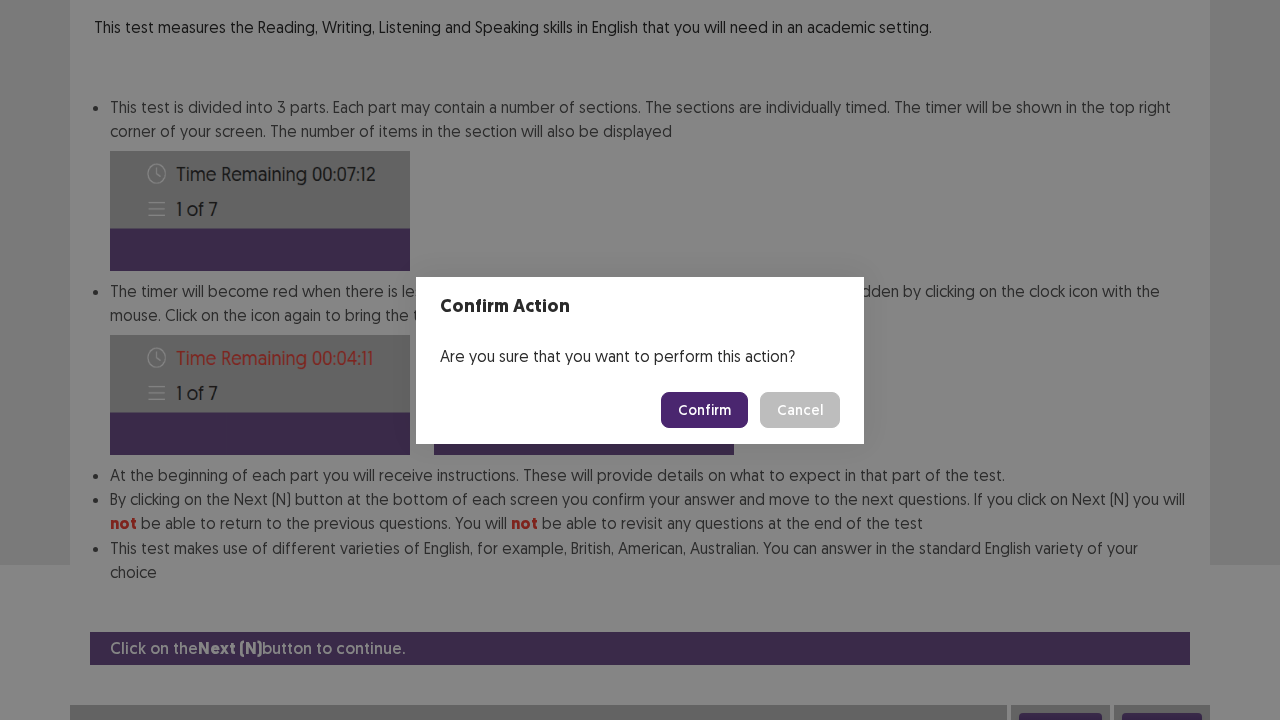 click on "Confirm" at bounding box center [704, 410] 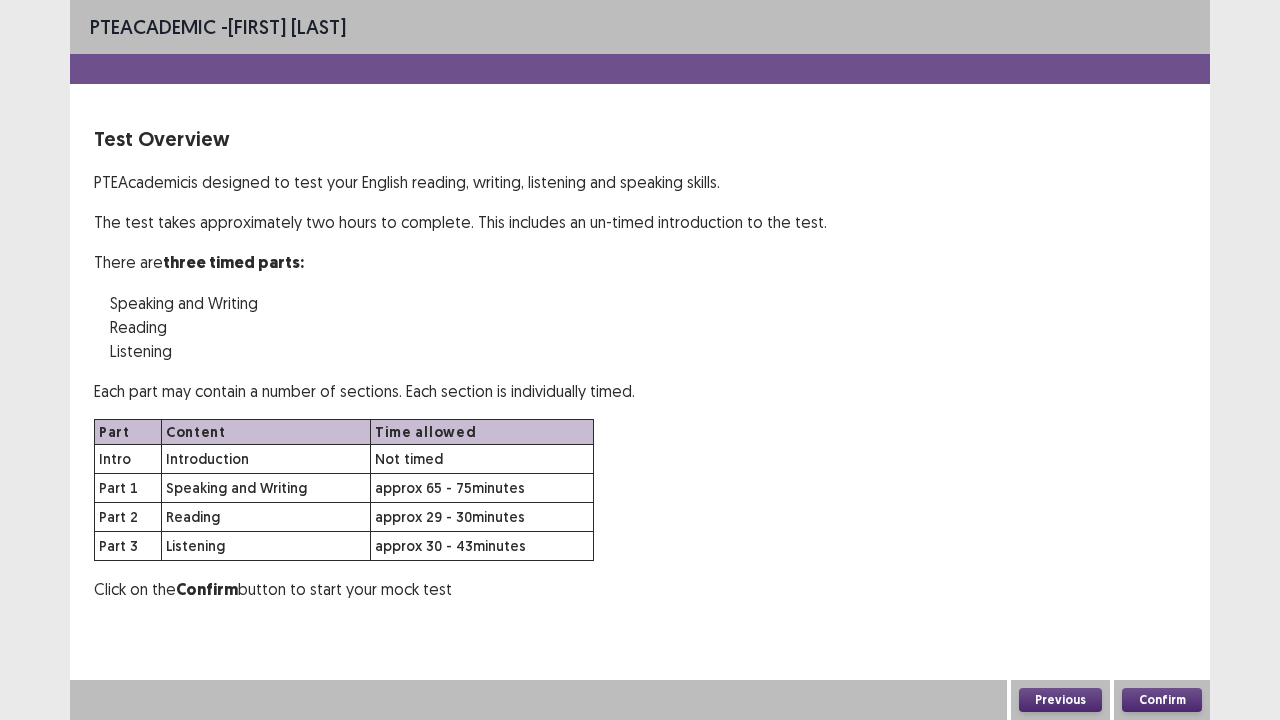 scroll, scrollTop: 0, scrollLeft: 0, axis: both 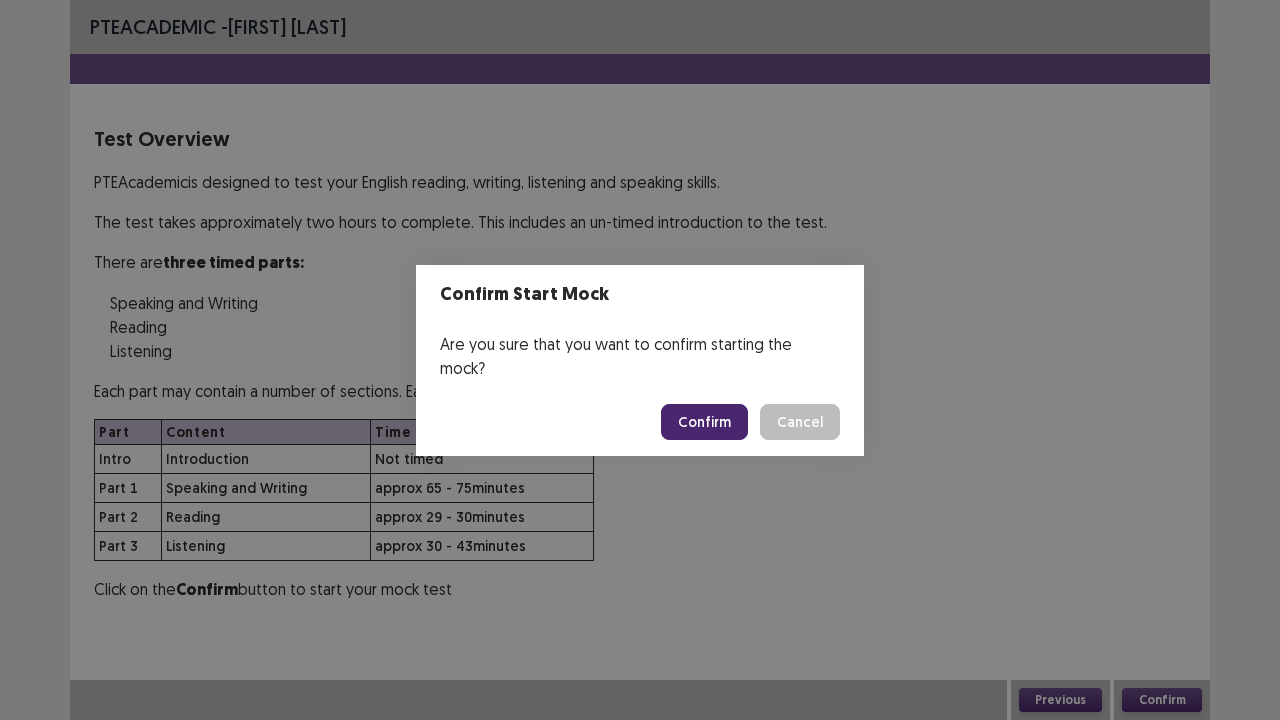 click on "Confirm" at bounding box center (704, 422) 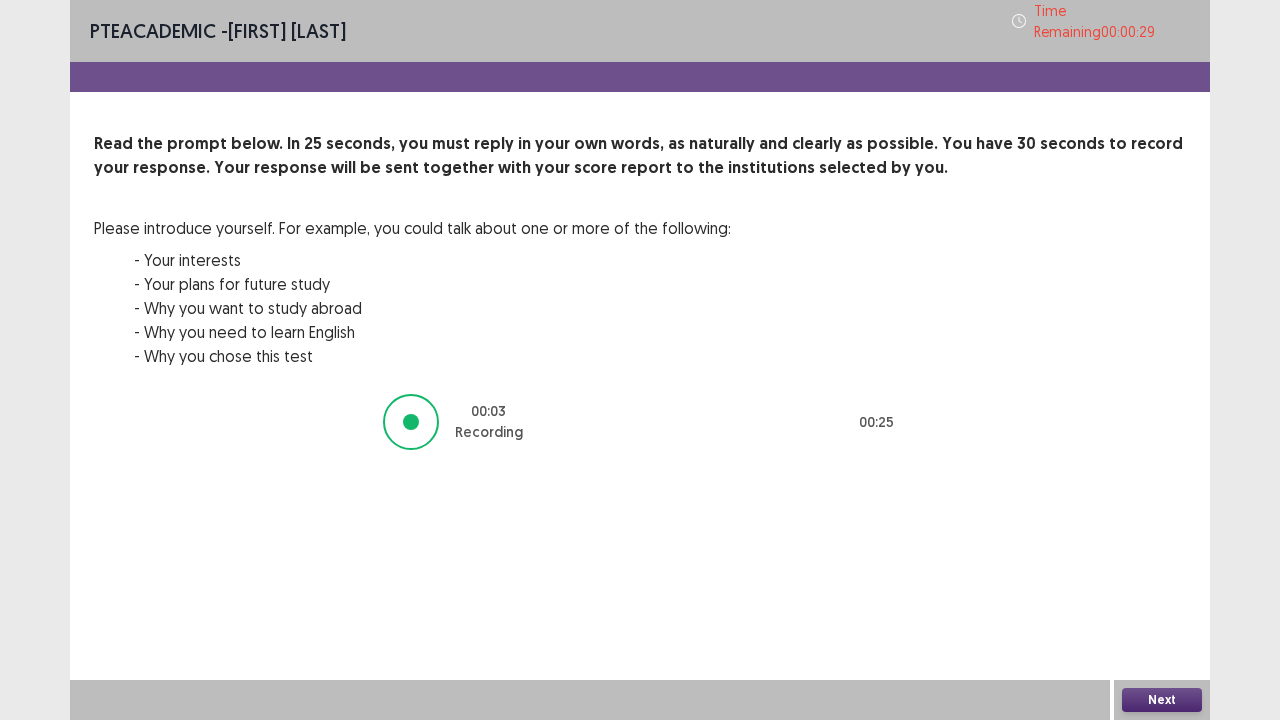 click on "Next" at bounding box center [1162, 700] 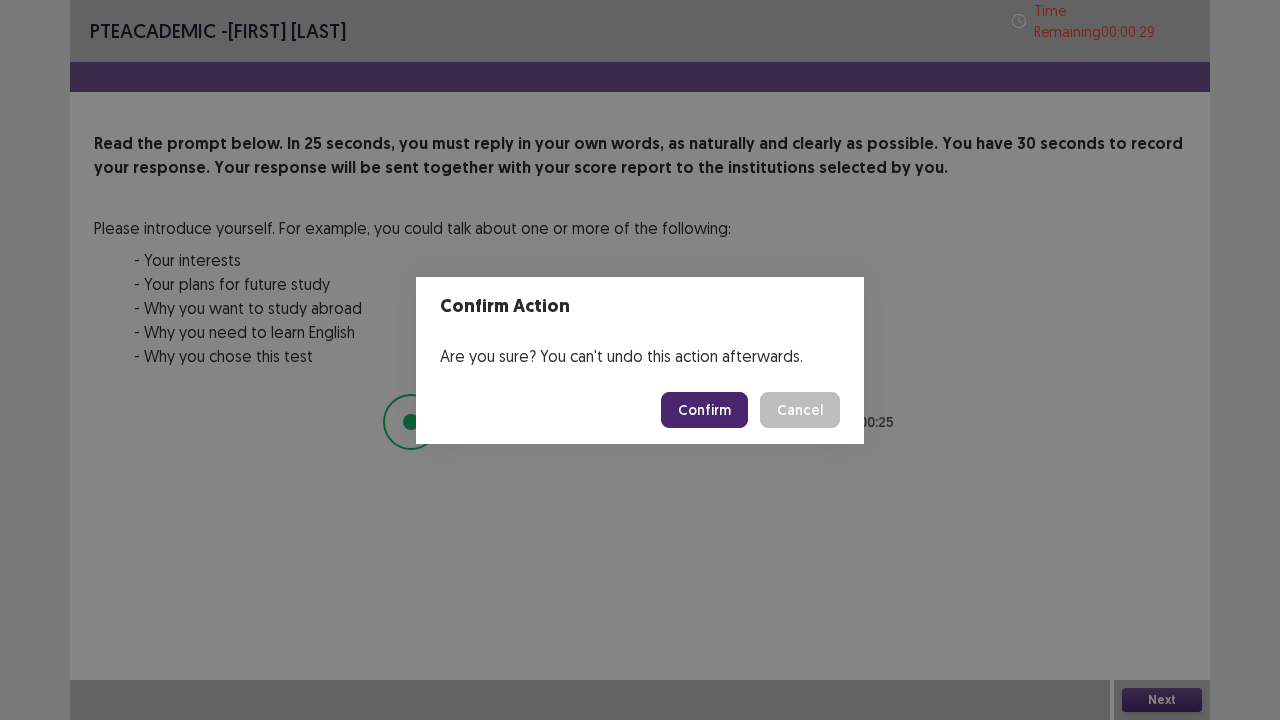 click on "Confirm" at bounding box center [704, 410] 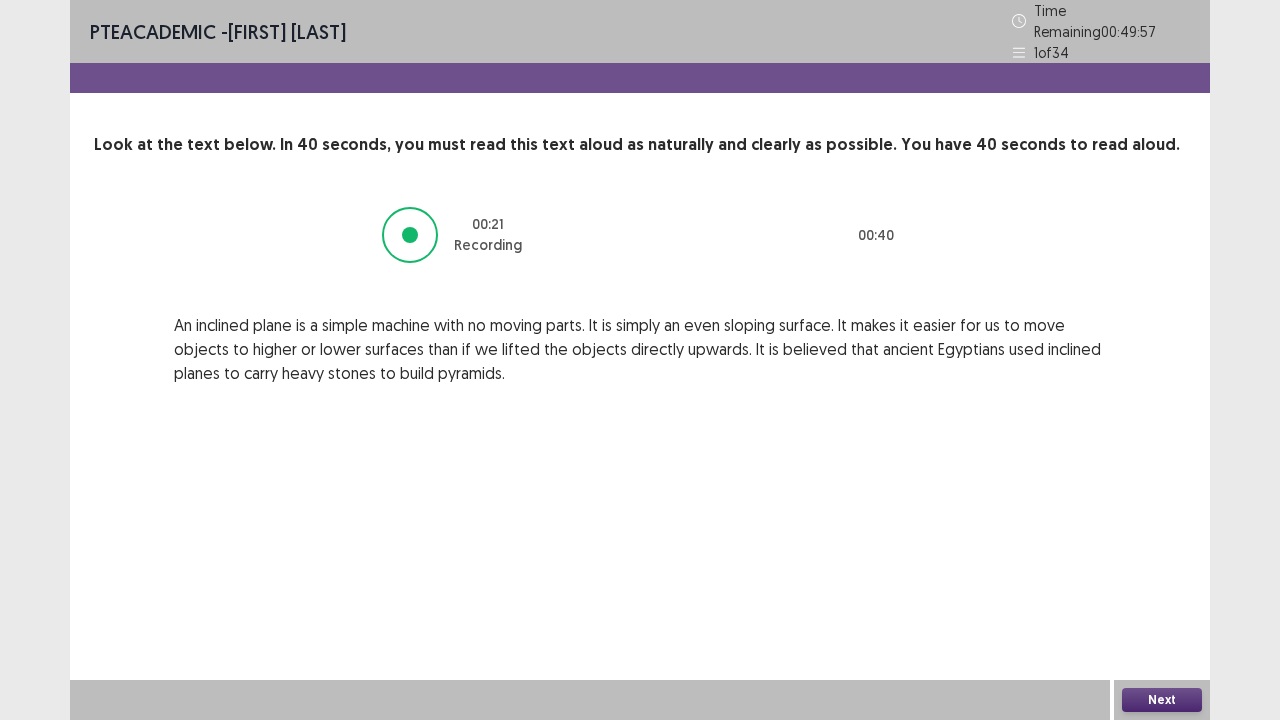 click on "Next" at bounding box center [1162, 700] 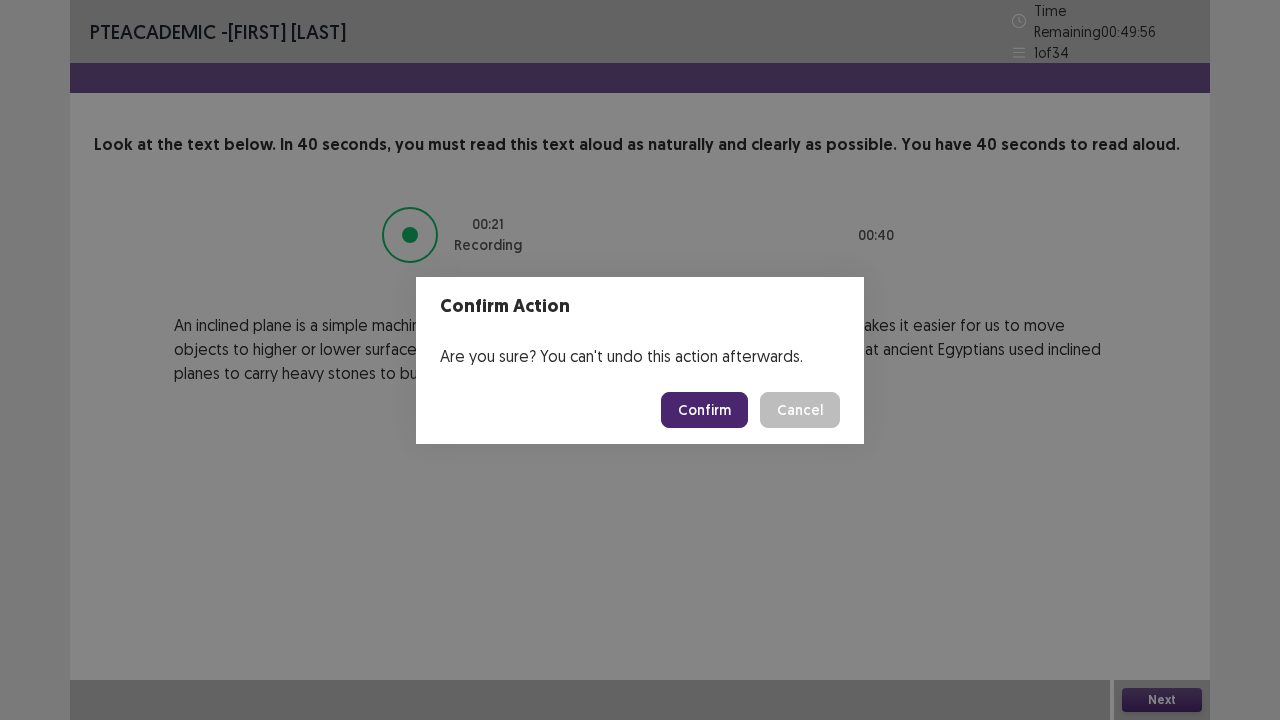 click on "Confirm" at bounding box center (704, 410) 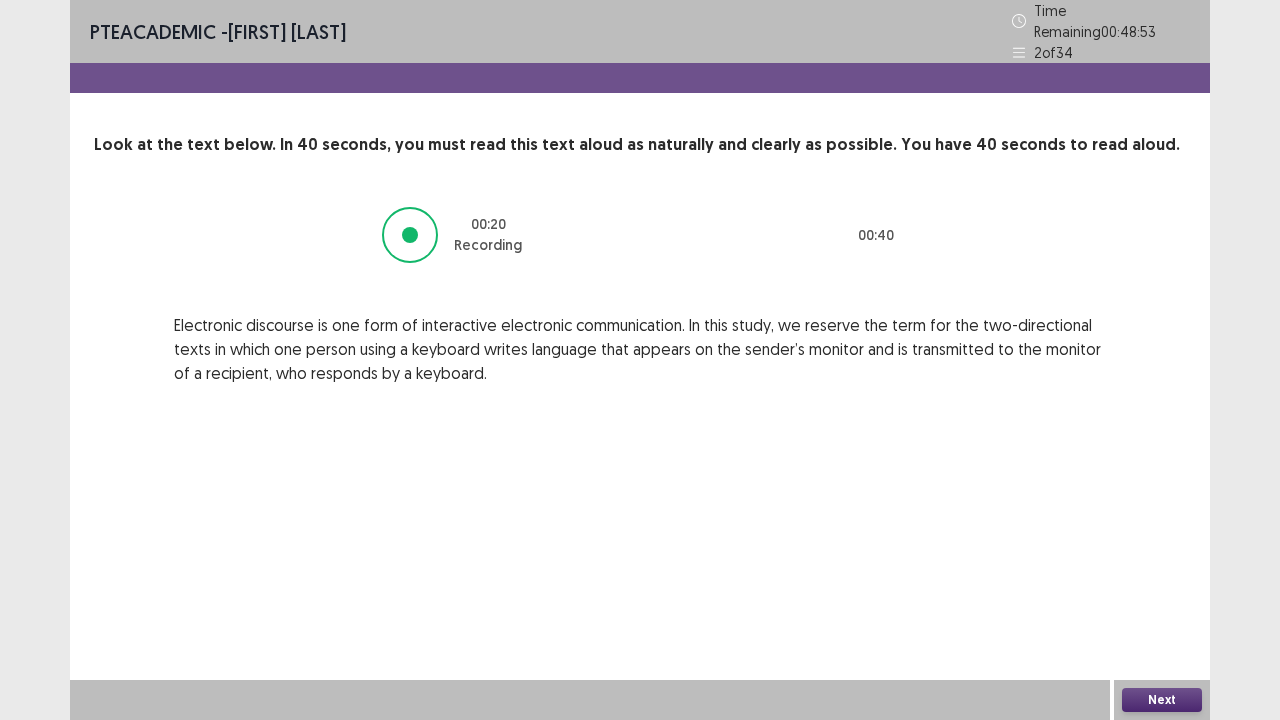 click on "Next" at bounding box center (1162, 700) 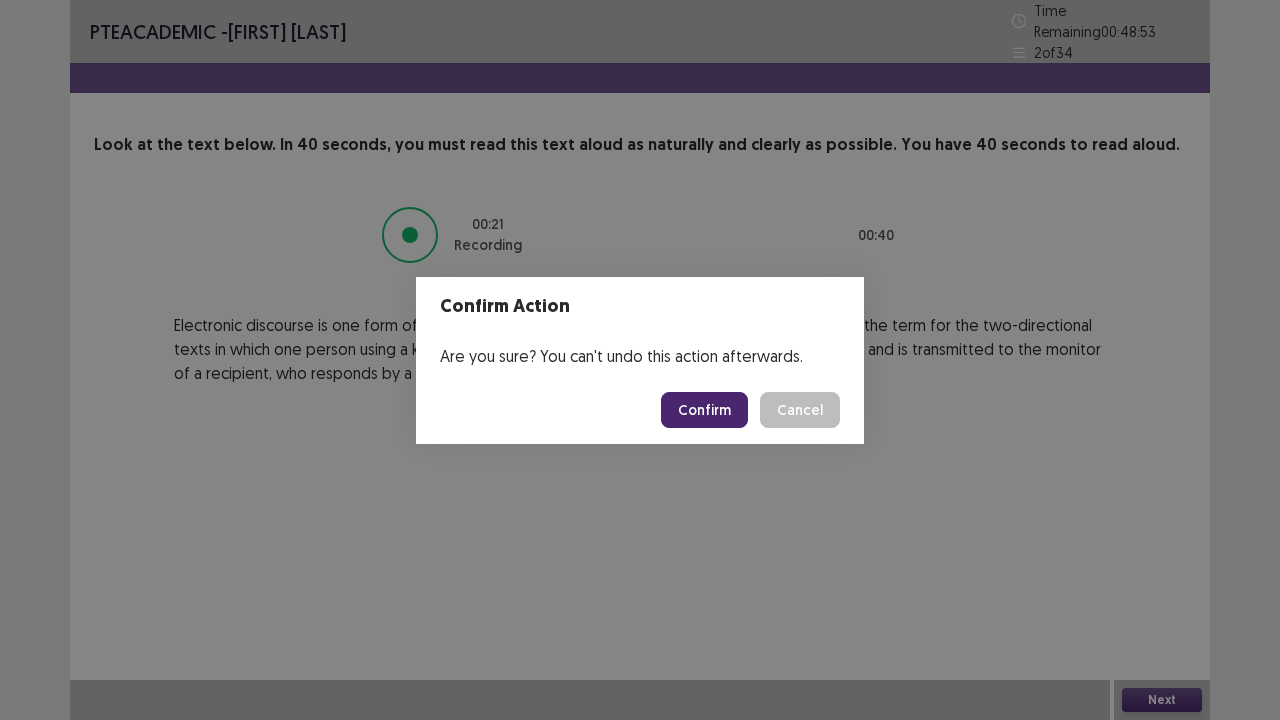click on "Confirm" at bounding box center (704, 410) 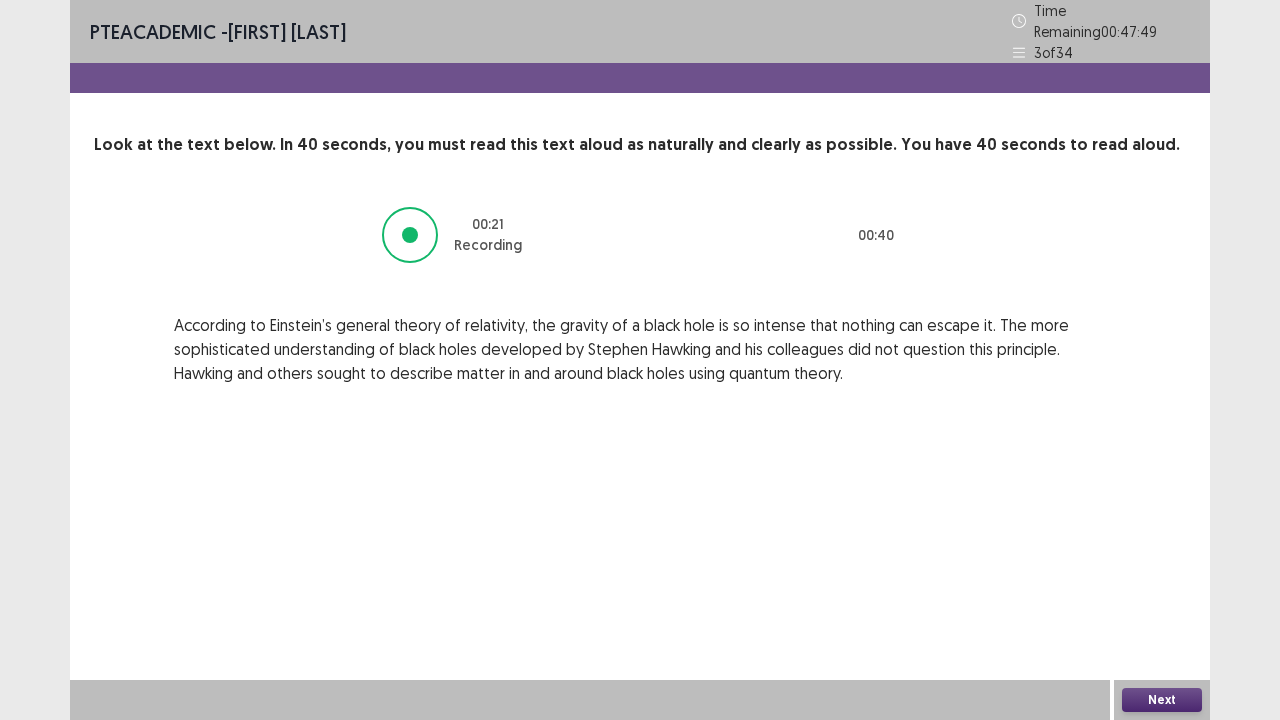 click on "Next" at bounding box center (1162, 700) 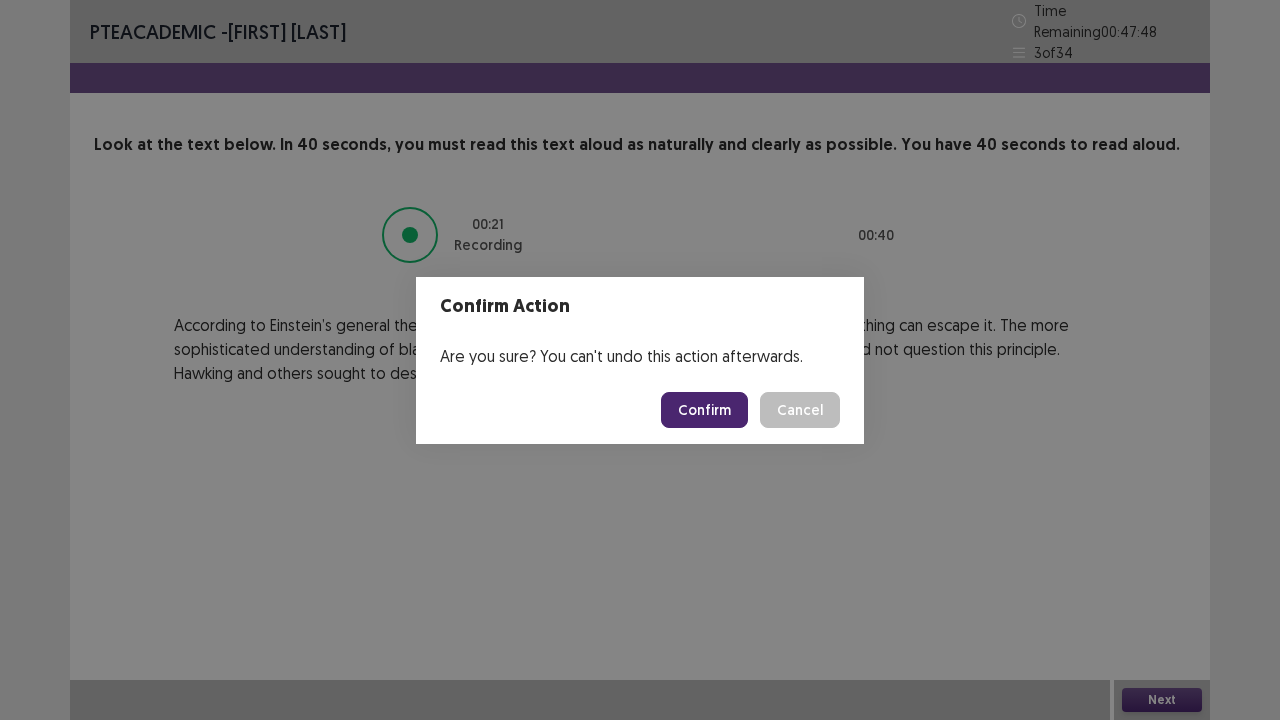 click on "Confirm" at bounding box center (704, 410) 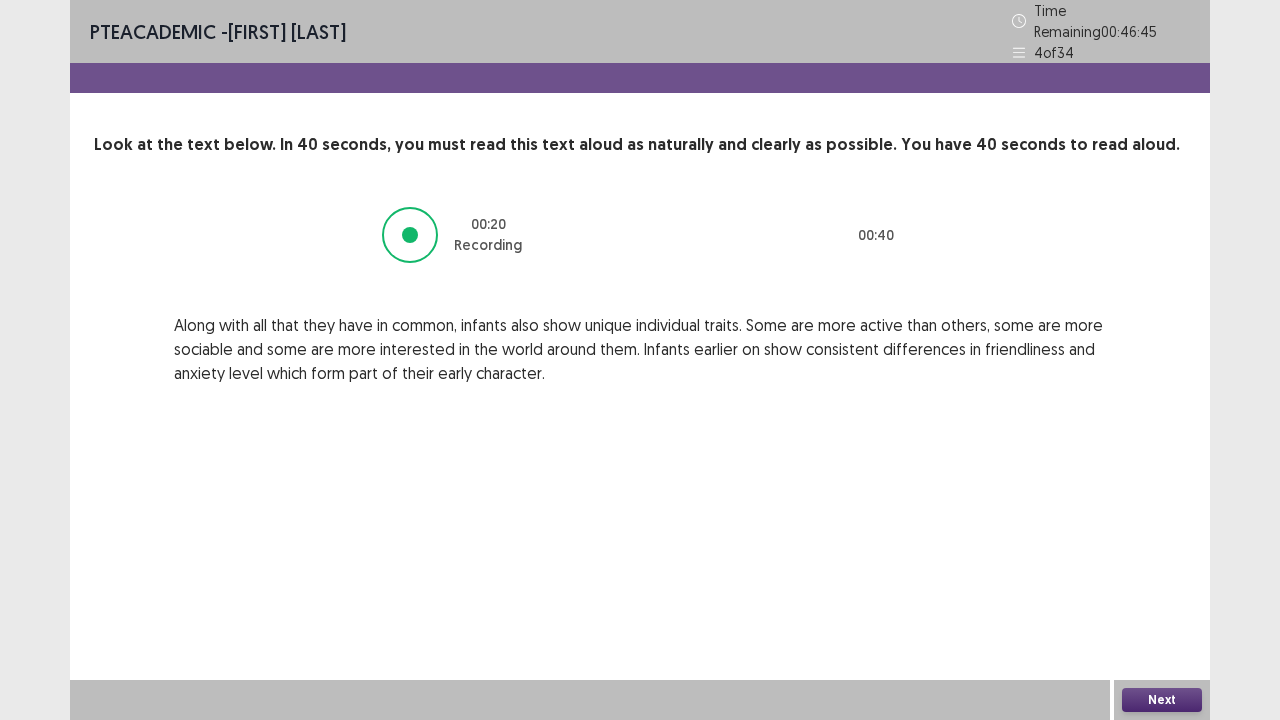 click on "Next" at bounding box center [1162, 700] 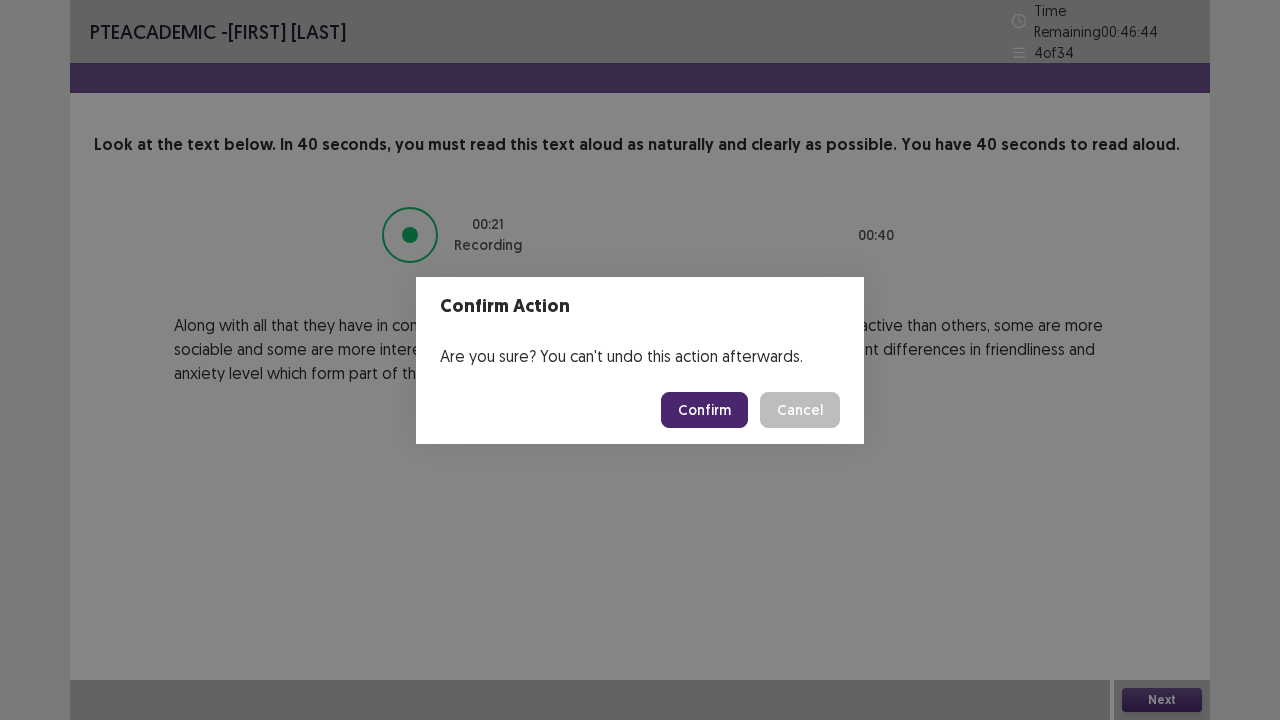 click on "Confirm" at bounding box center (704, 410) 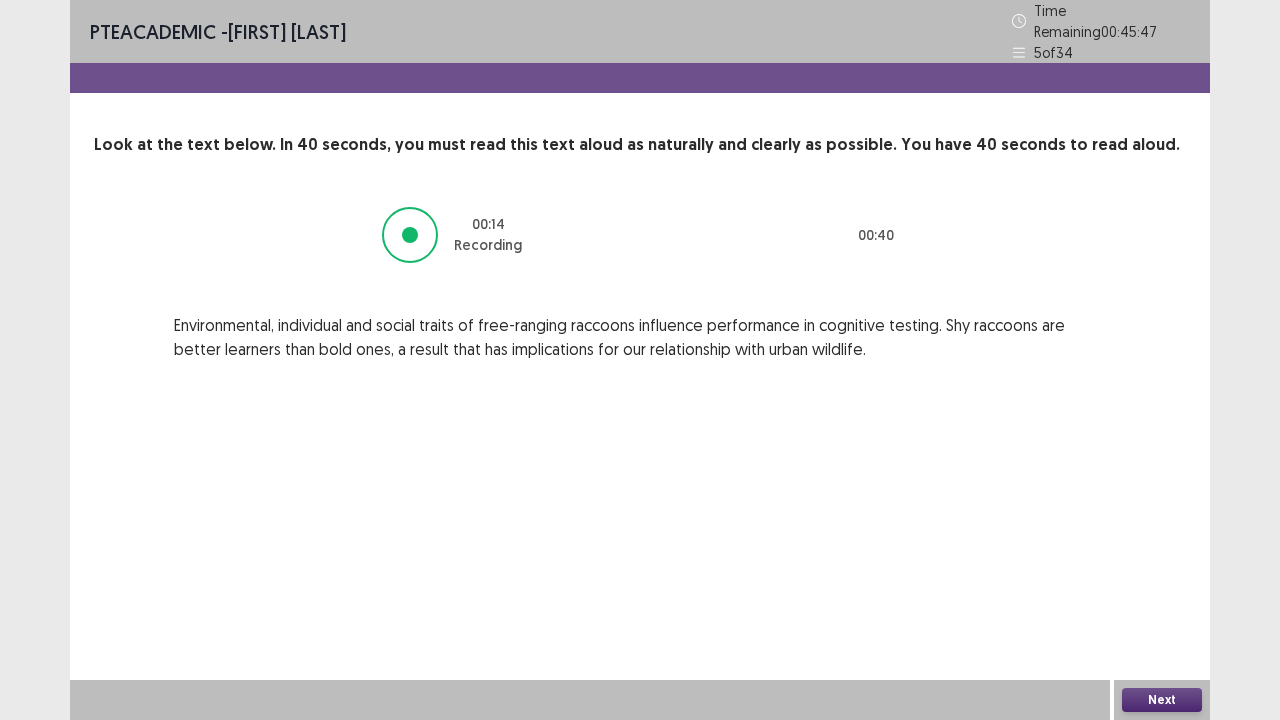 click on "Next" at bounding box center [1162, 700] 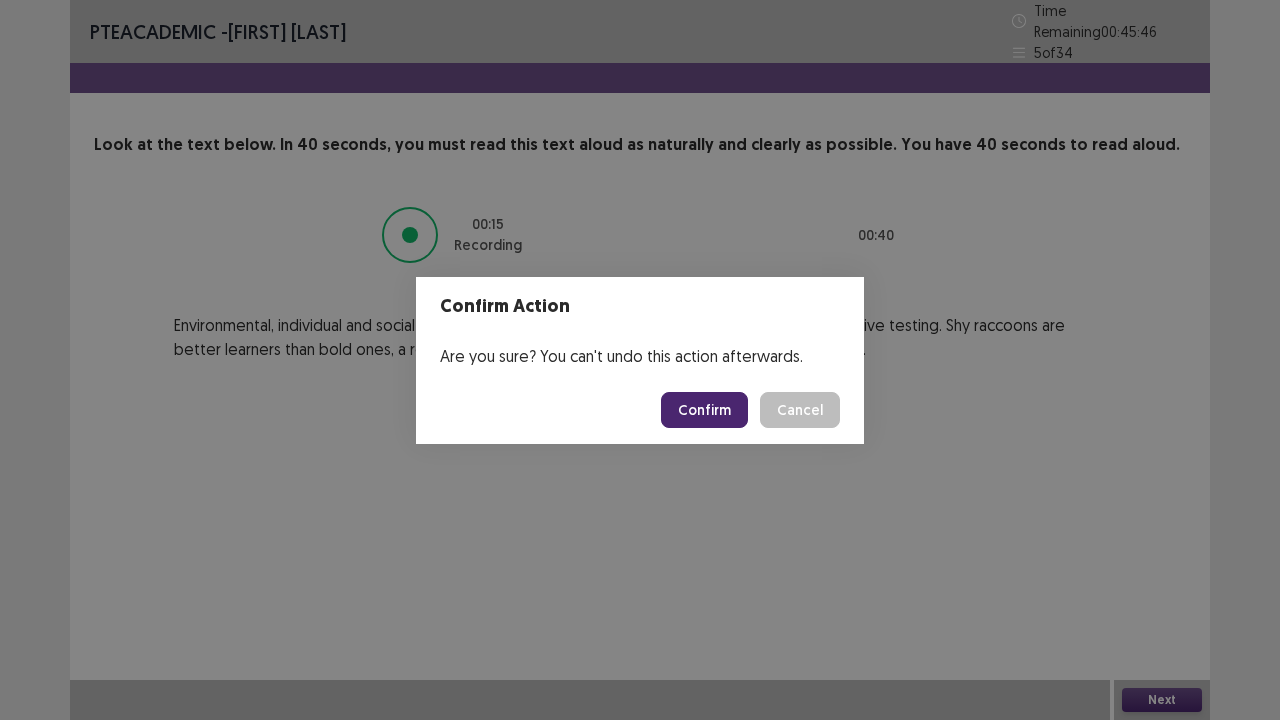 click on "Confirm" at bounding box center [704, 410] 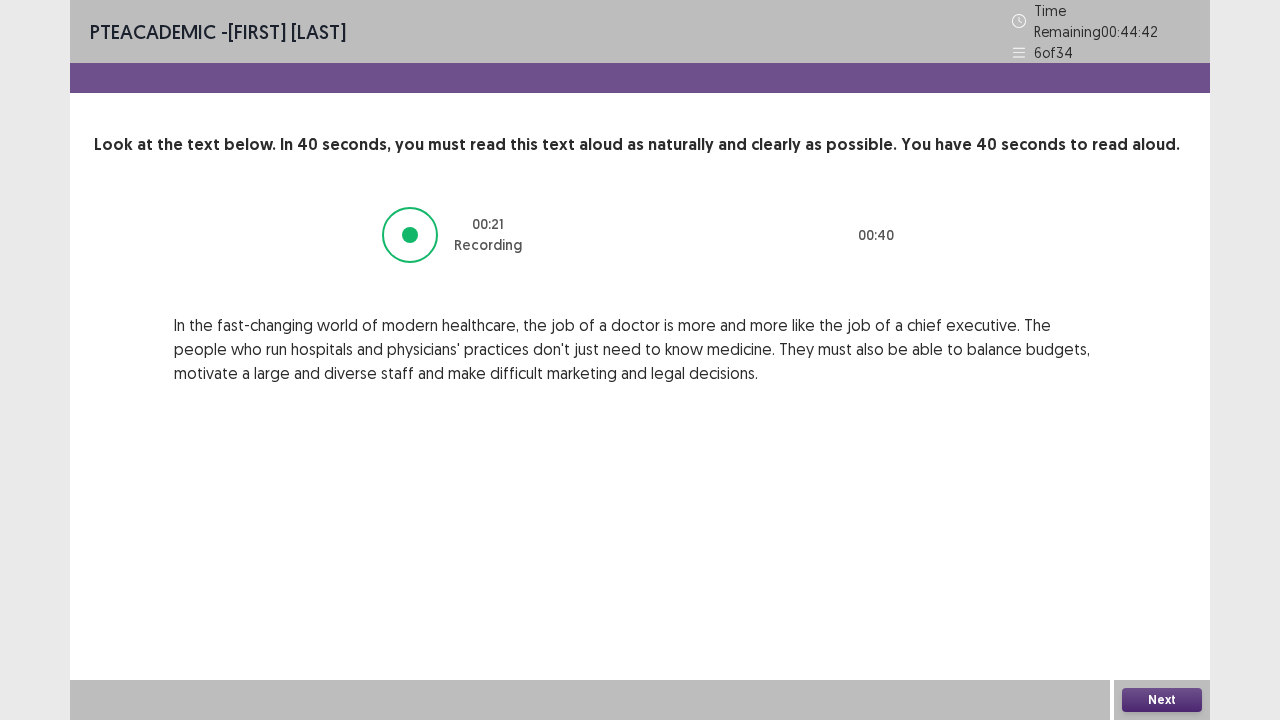 click on "Next" at bounding box center [1162, 700] 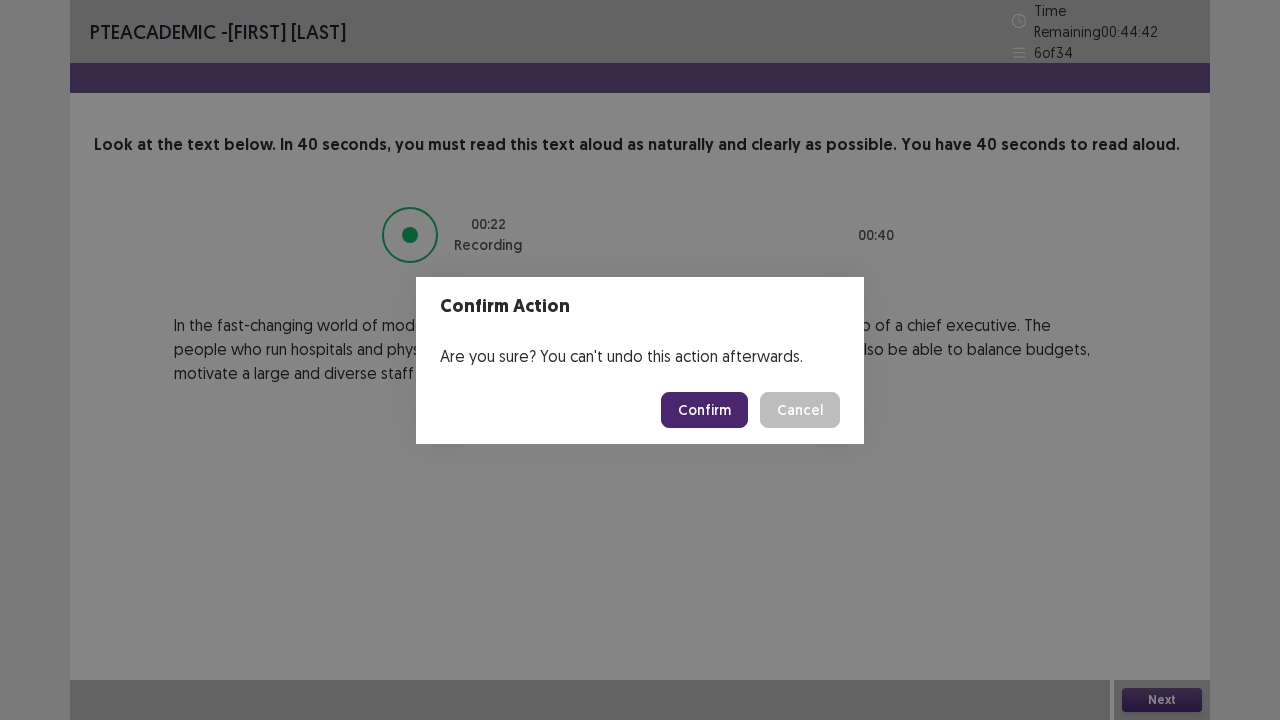click on "Confirm" at bounding box center [704, 410] 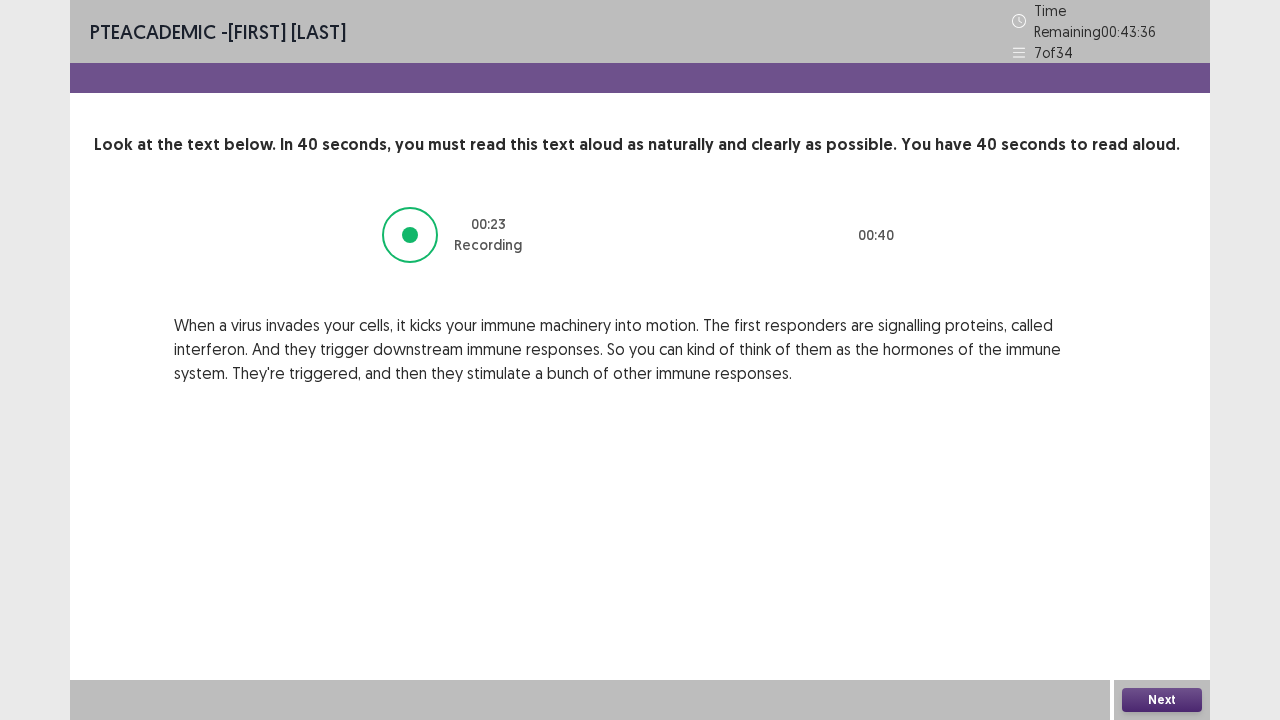 click on "Next" at bounding box center [1162, 700] 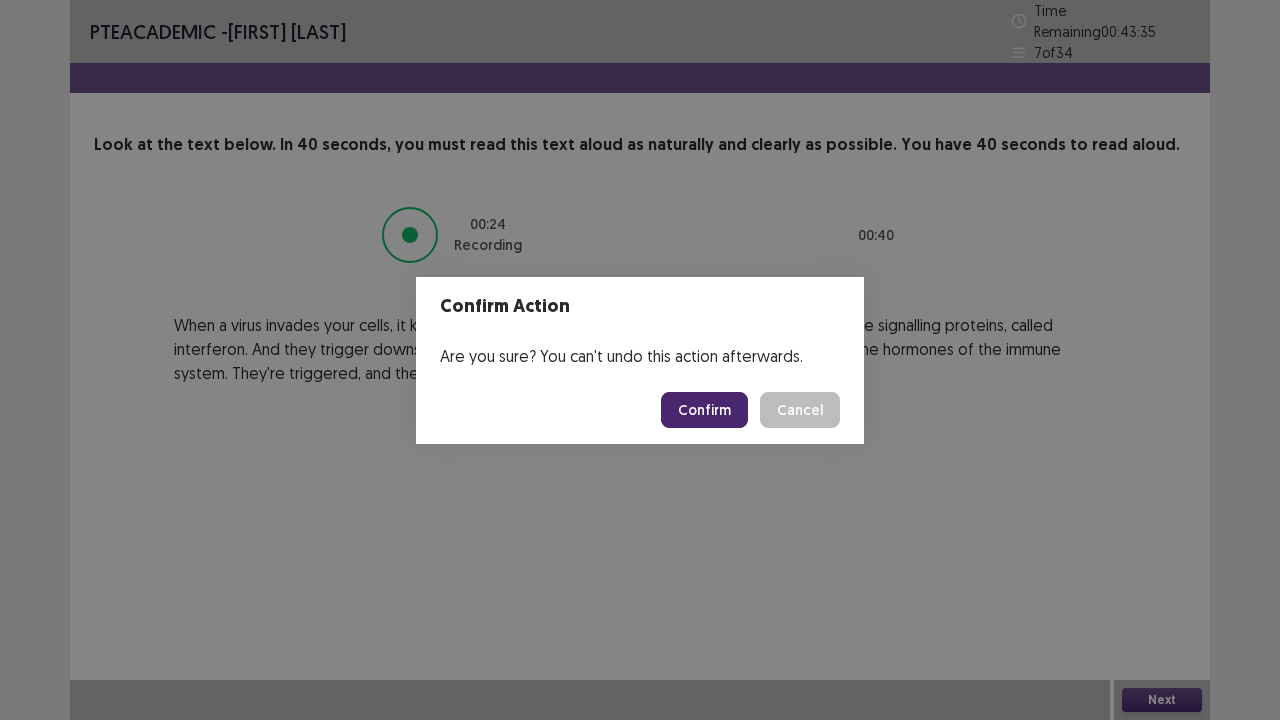 click on "Confirm" at bounding box center [704, 410] 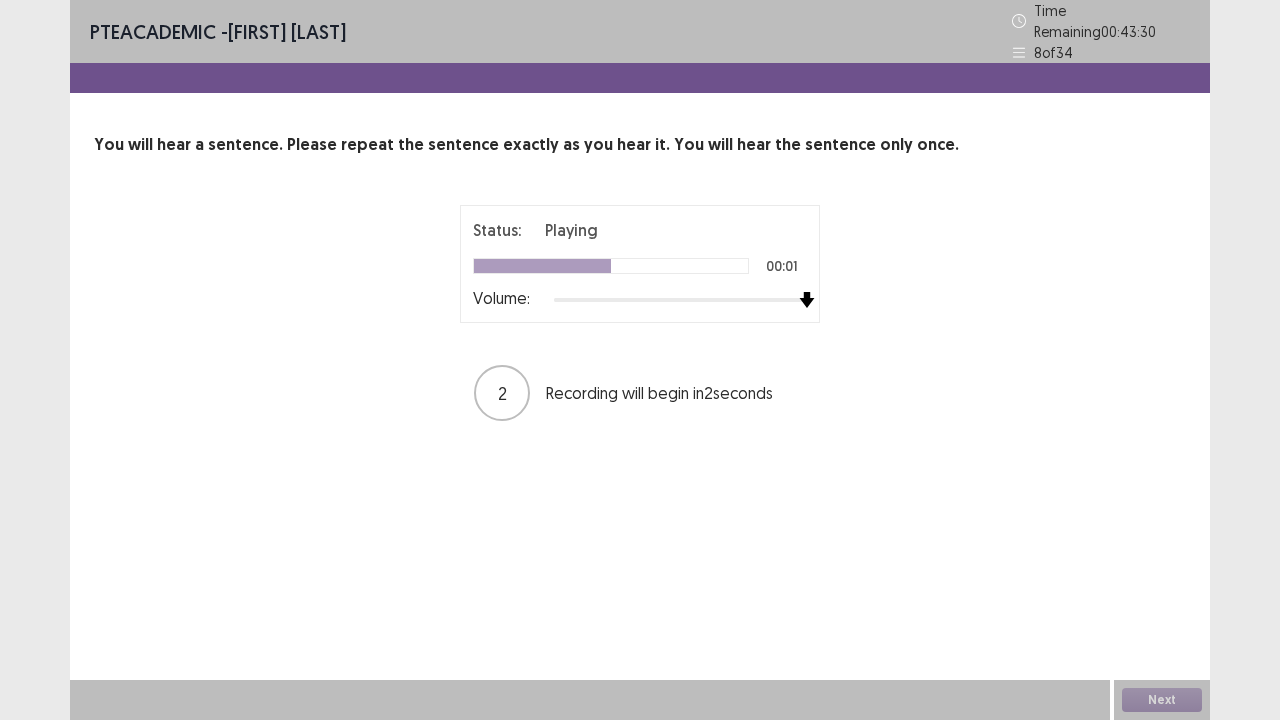 click on "Status: Playing 00:01 Volume: 2 Recording will begin in  2  seconds" at bounding box center [640, 314] 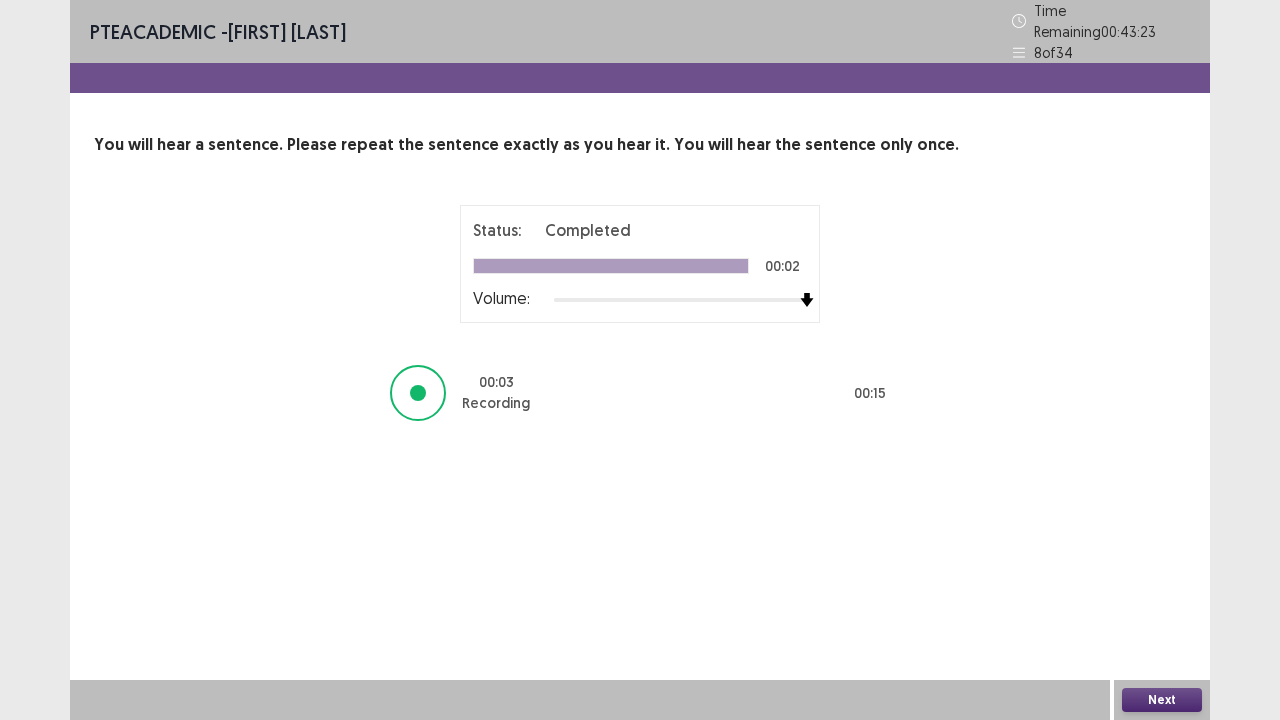 click on "Next" at bounding box center (1162, 700) 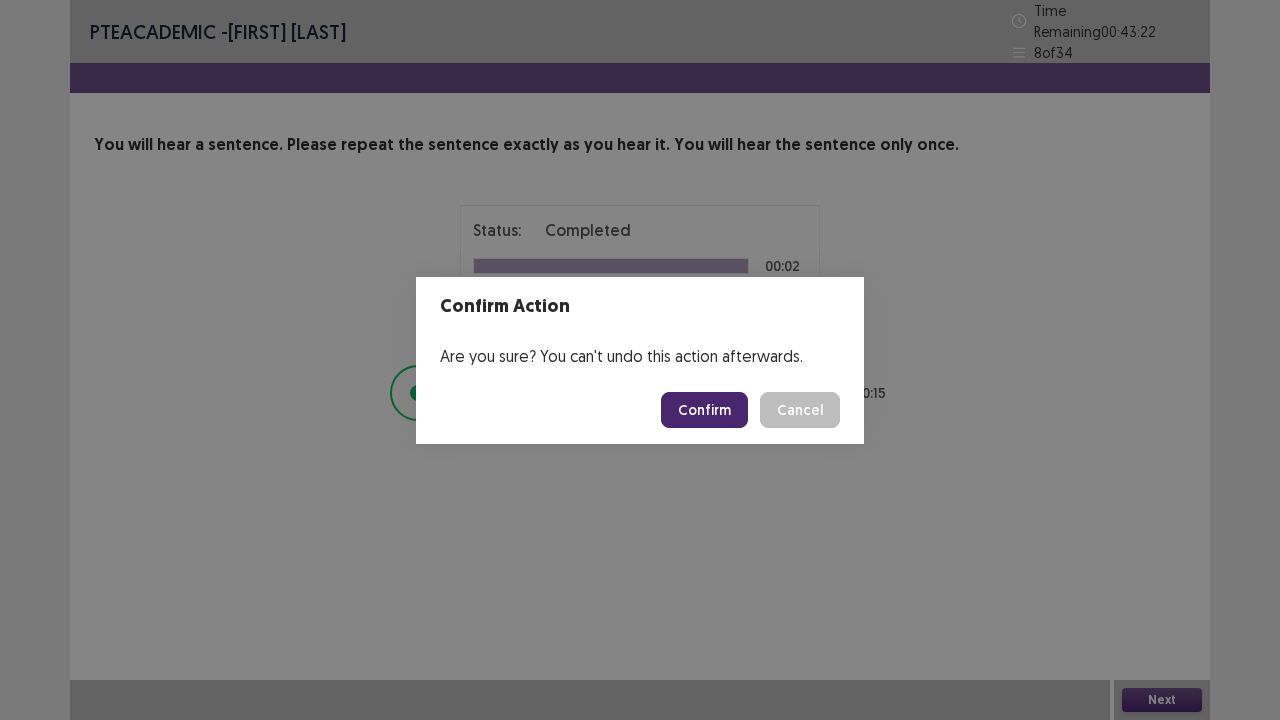 click on "Confirm" at bounding box center [704, 410] 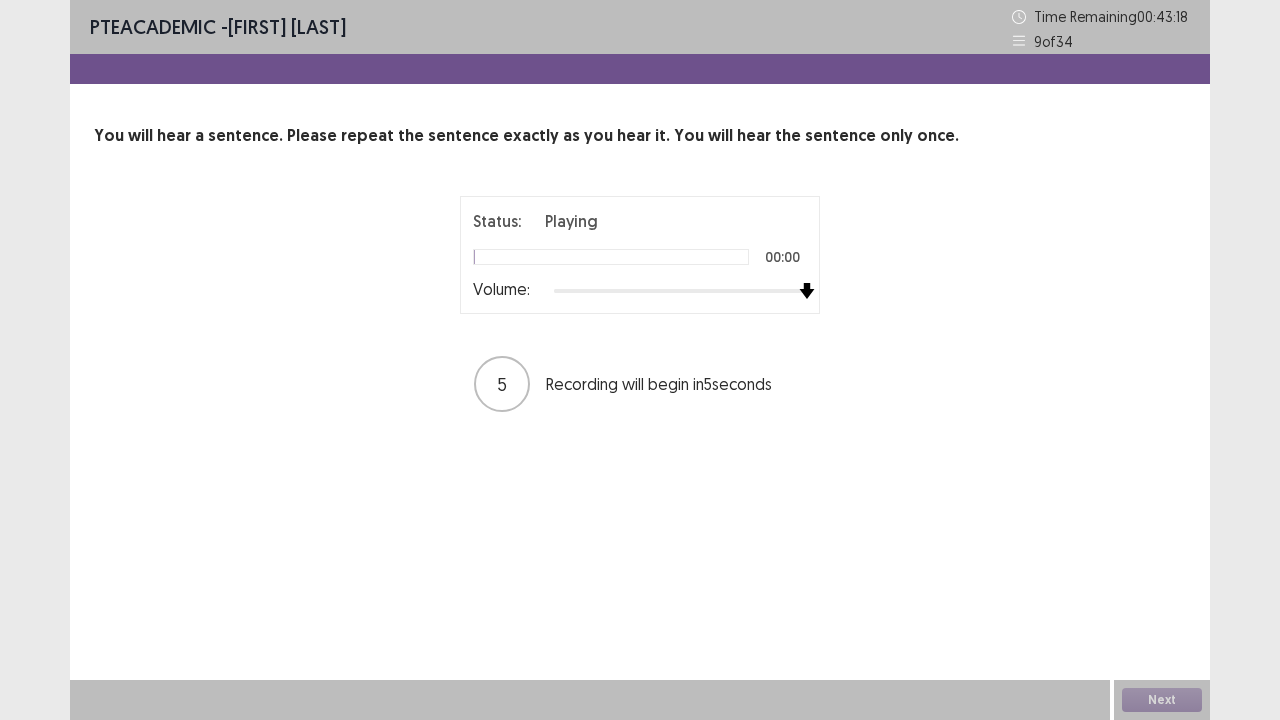click on "Status: Playing 00:00 Volume: 5 Recording will begin in  5  seconds" at bounding box center (640, 305) 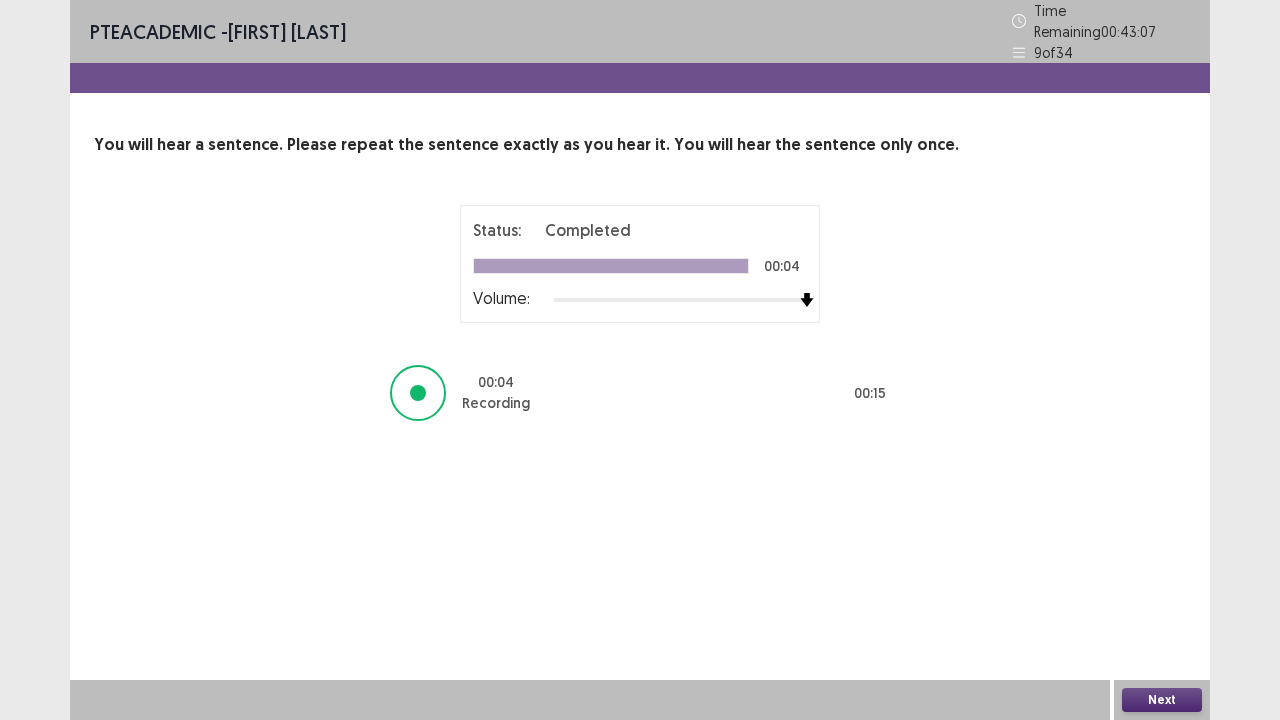 click on "Next" at bounding box center (1162, 700) 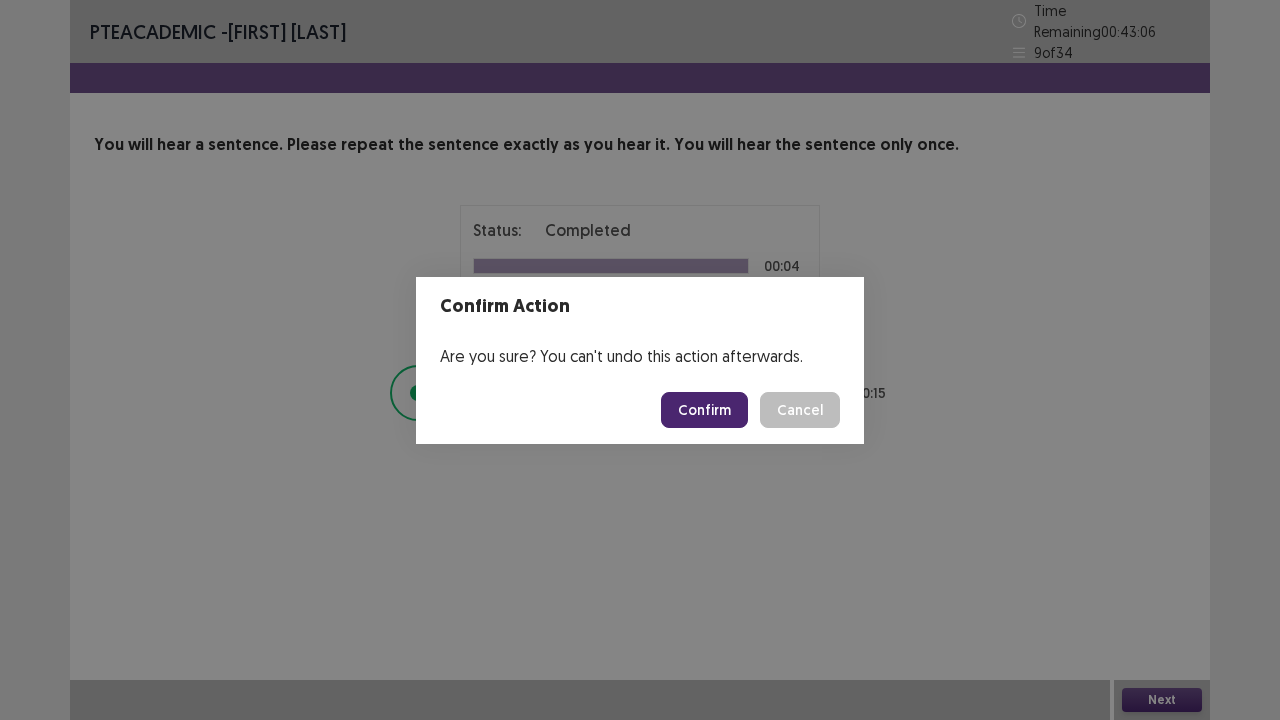 click on "Confirm" at bounding box center (704, 410) 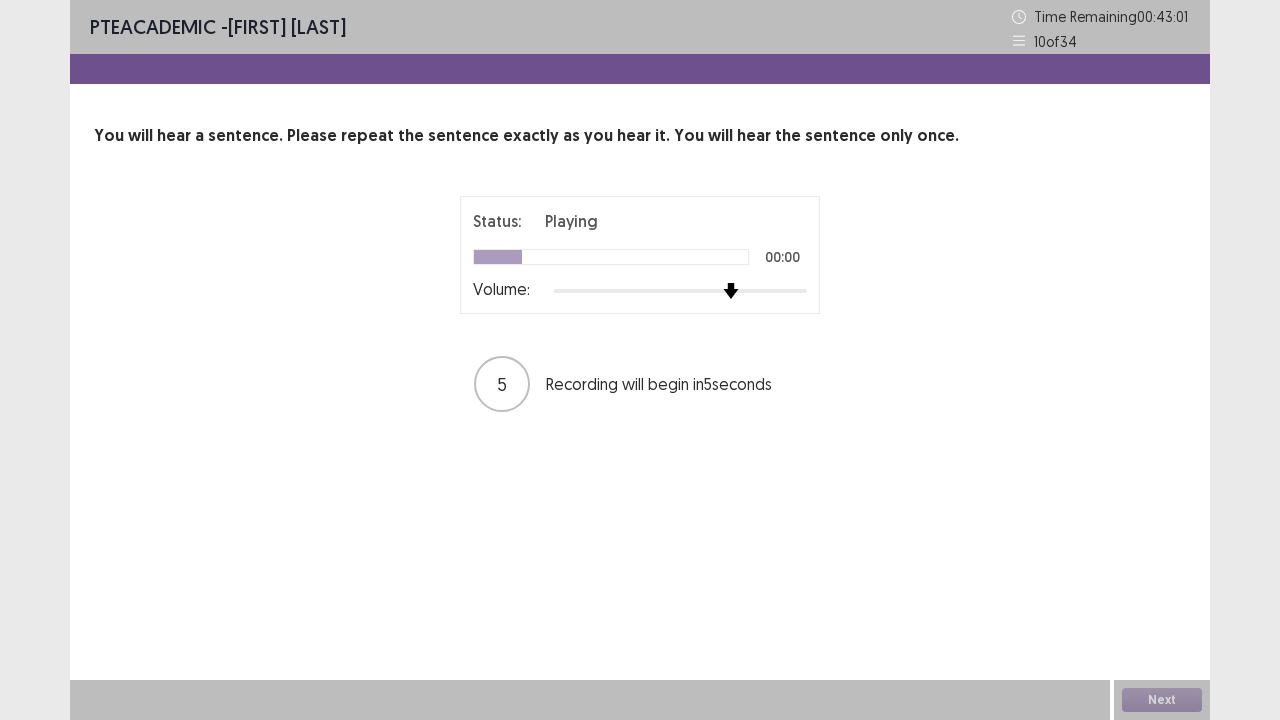 click at bounding box center [680, 291] 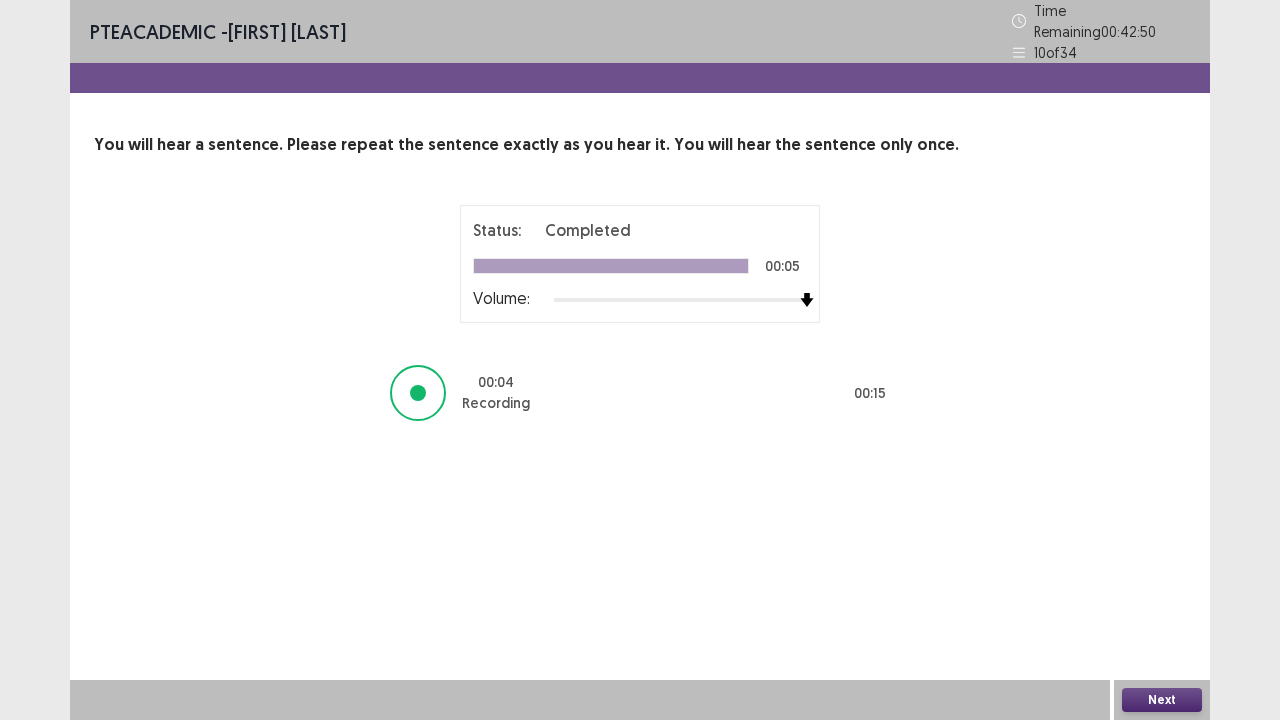 click on "Next" at bounding box center (1162, 700) 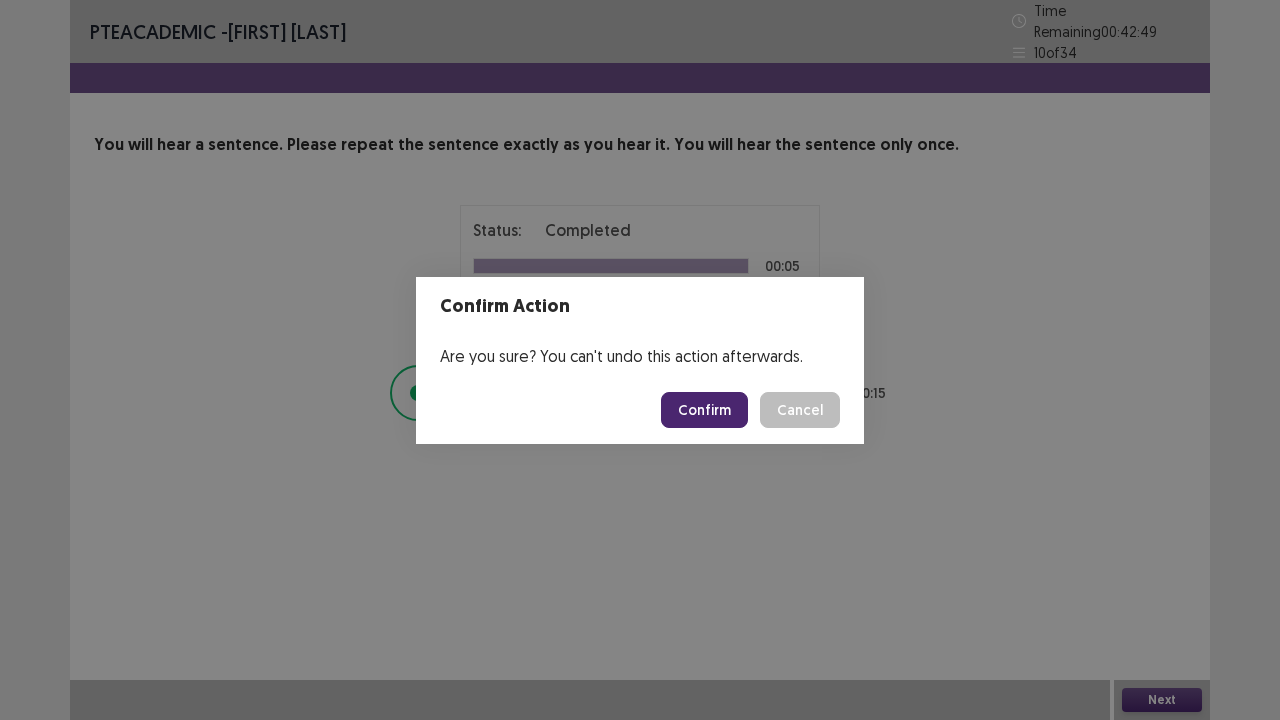 click on "Confirm" at bounding box center (704, 410) 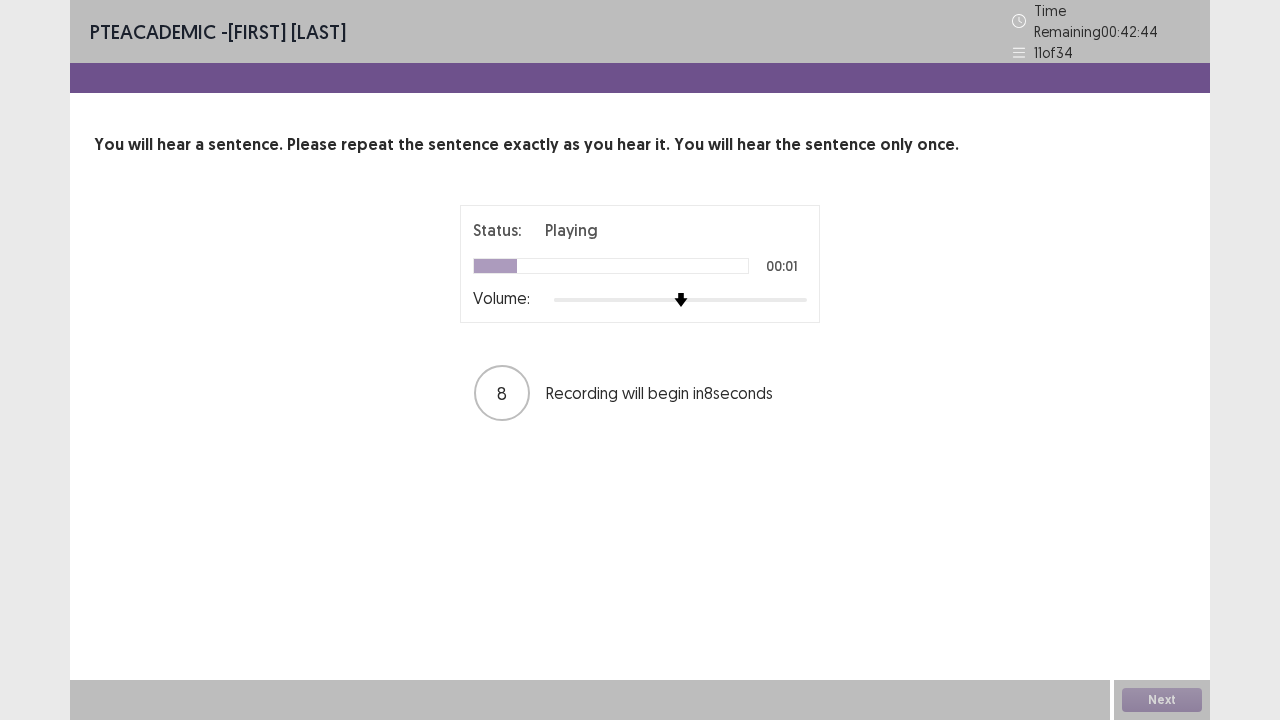 drag, startPoint x: 728, startPoint y: 287, endPoint x: 760, endPoint y: 291, distance: 32.24903 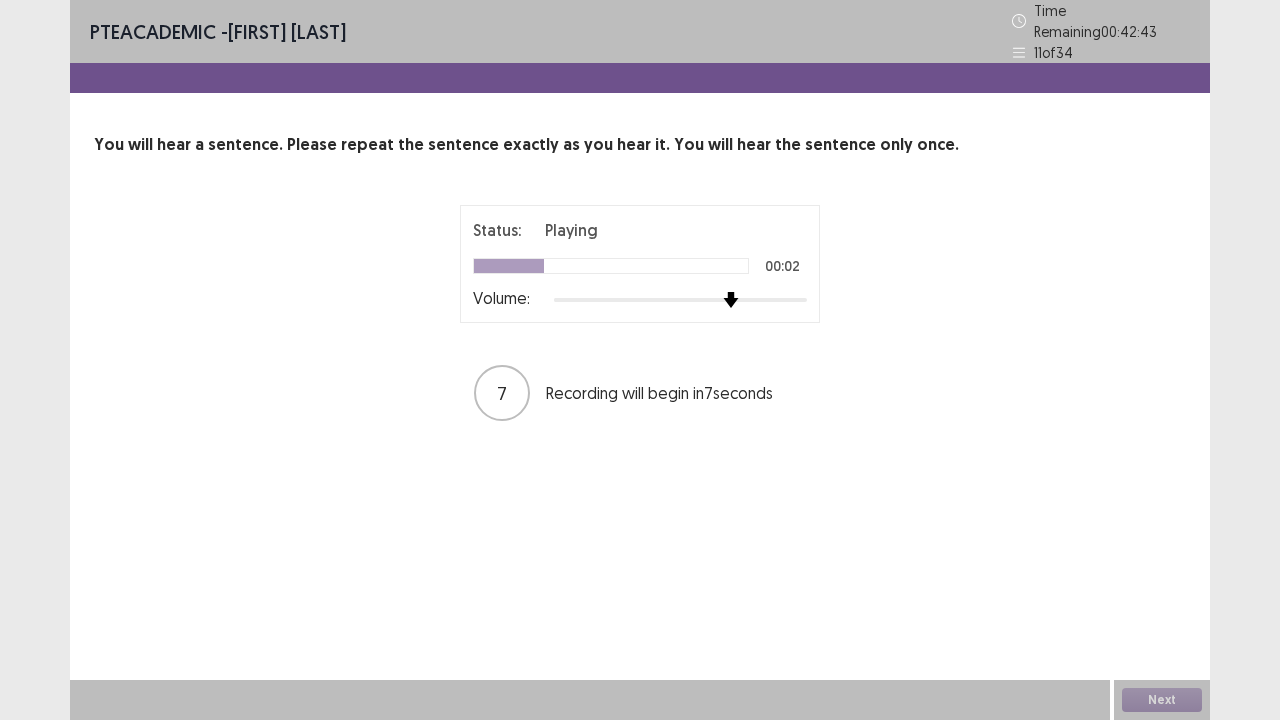 click on "Status: Playing 00:02 Volume:" at bounding box center [640, 264] 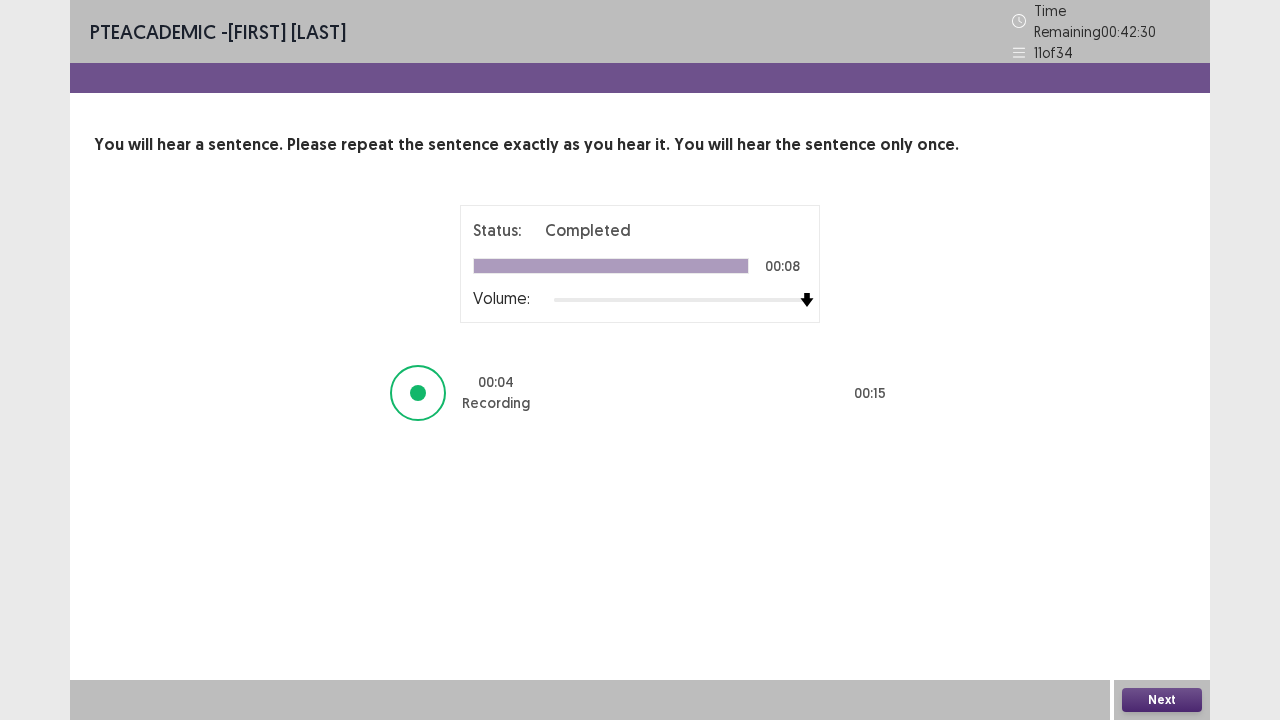 click on "Next" at bounding box center (1162, 700) 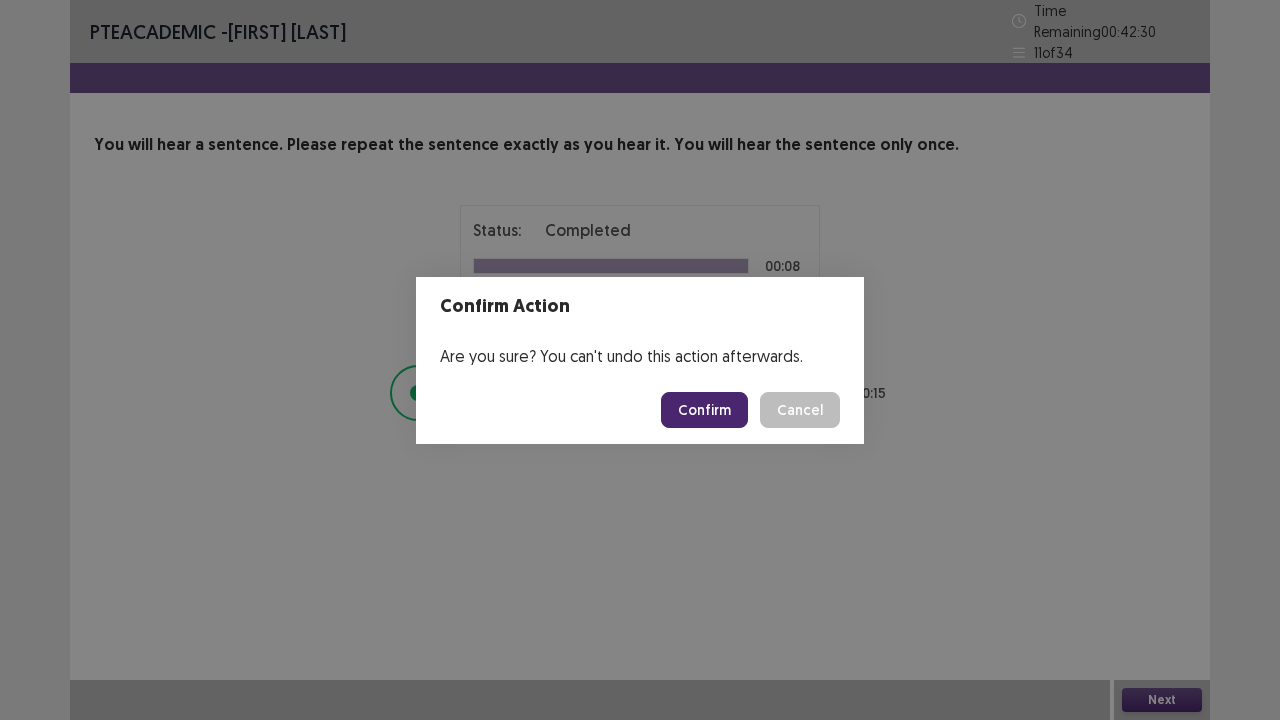 click on "Confirm" at bounding box center (704, 410) 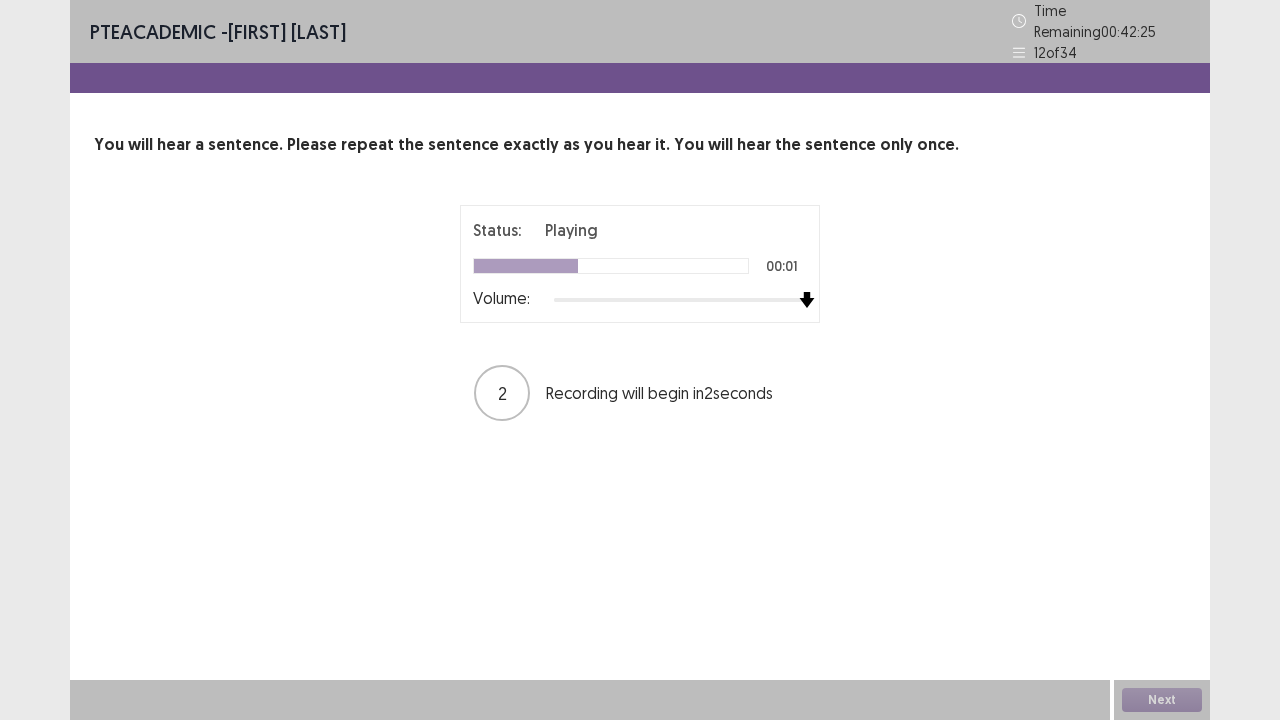 click at bounding box center [807, 300] 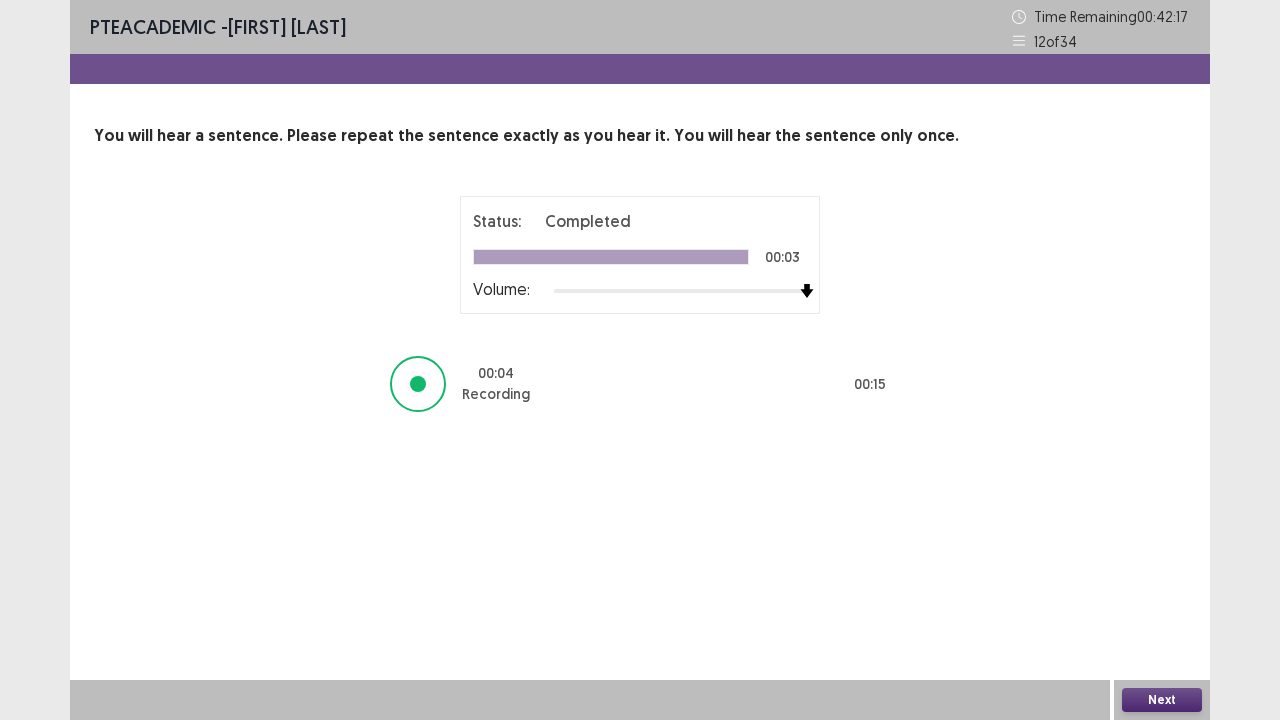 click on "Next" at bounding box center [1162, 700] 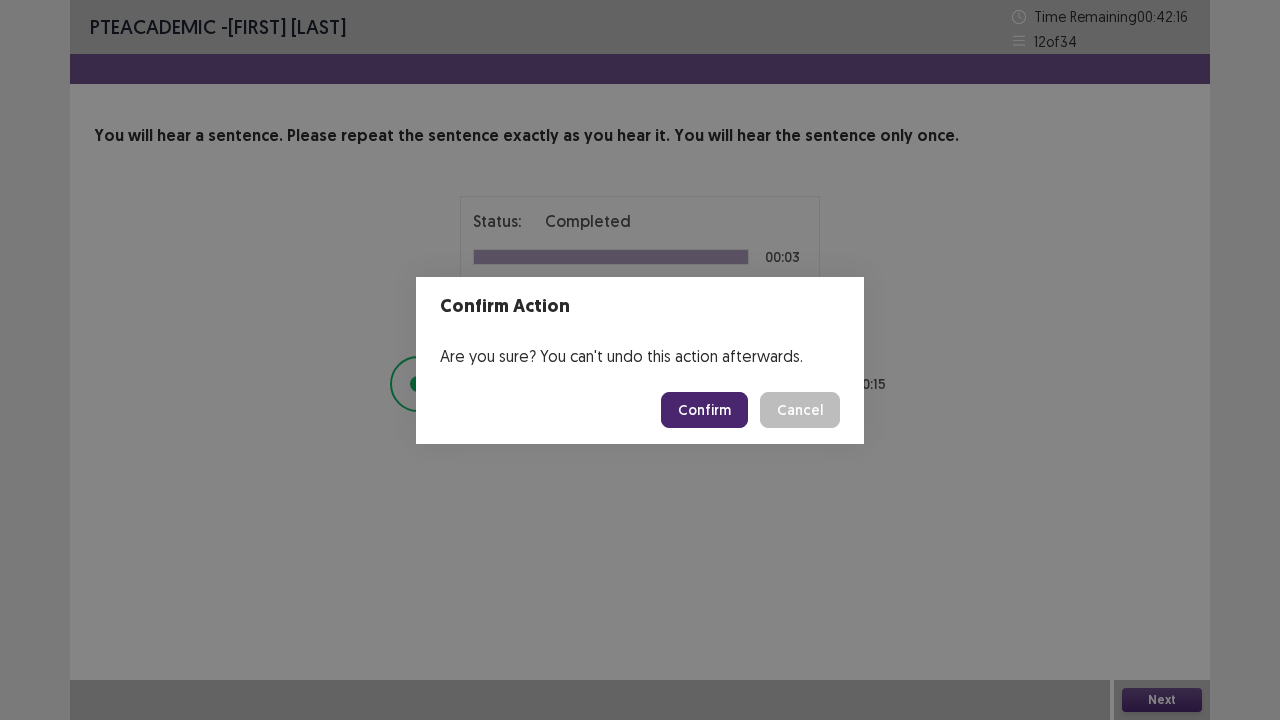 click on "Confirm" at bounding box center [704, 410] 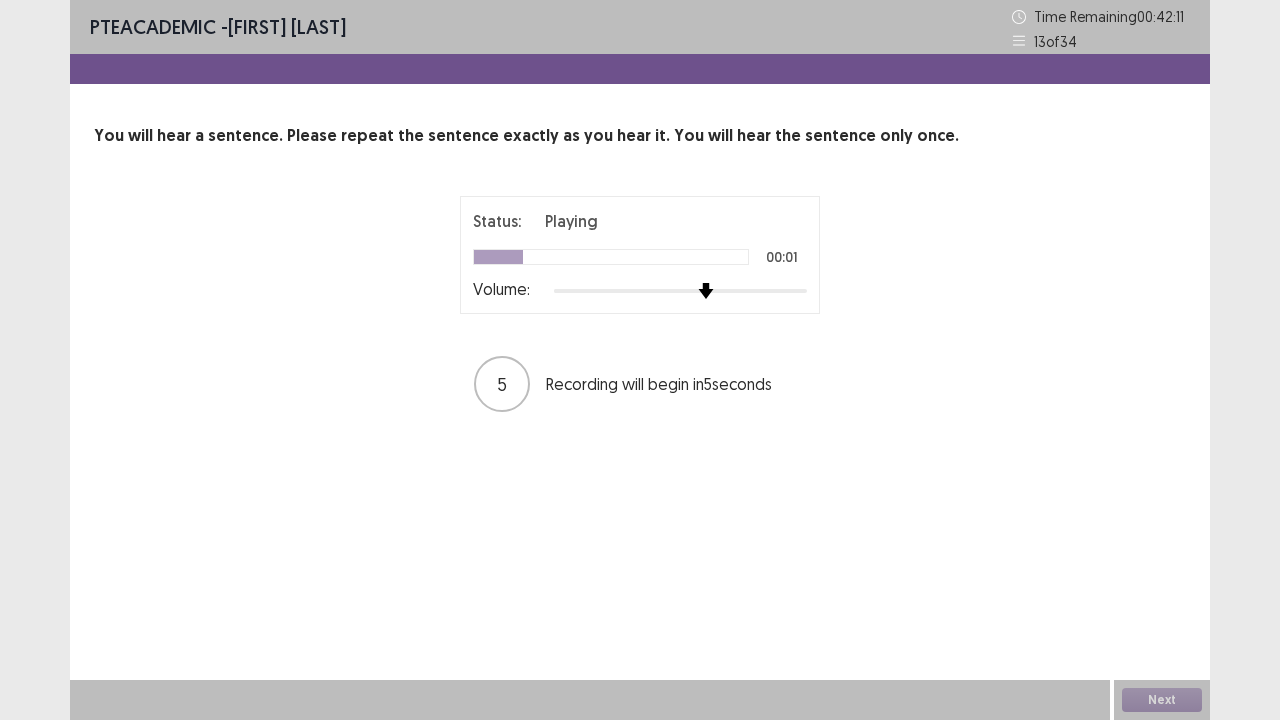 click on "Status: Playing 00:01 Volume: 5 Recording will begin in 5 seconds" at bounding box center [640, 305] 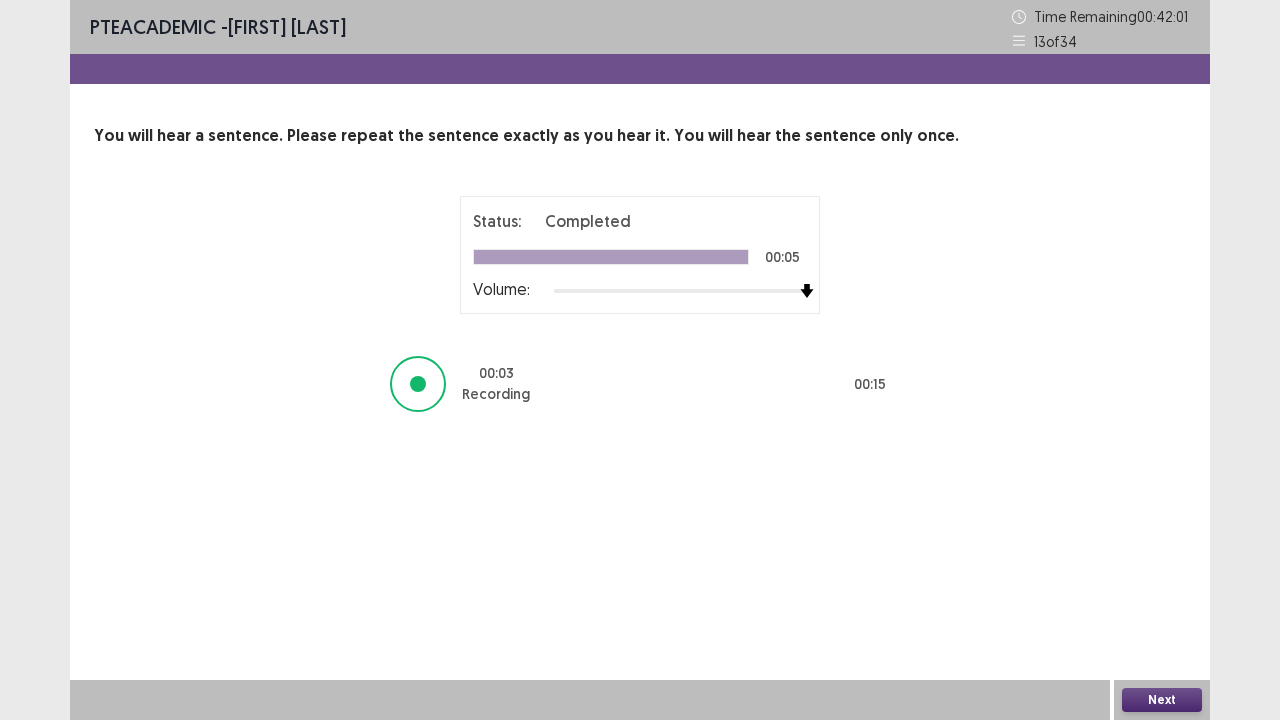 click on "Next" at bounding box center [1162, 700] 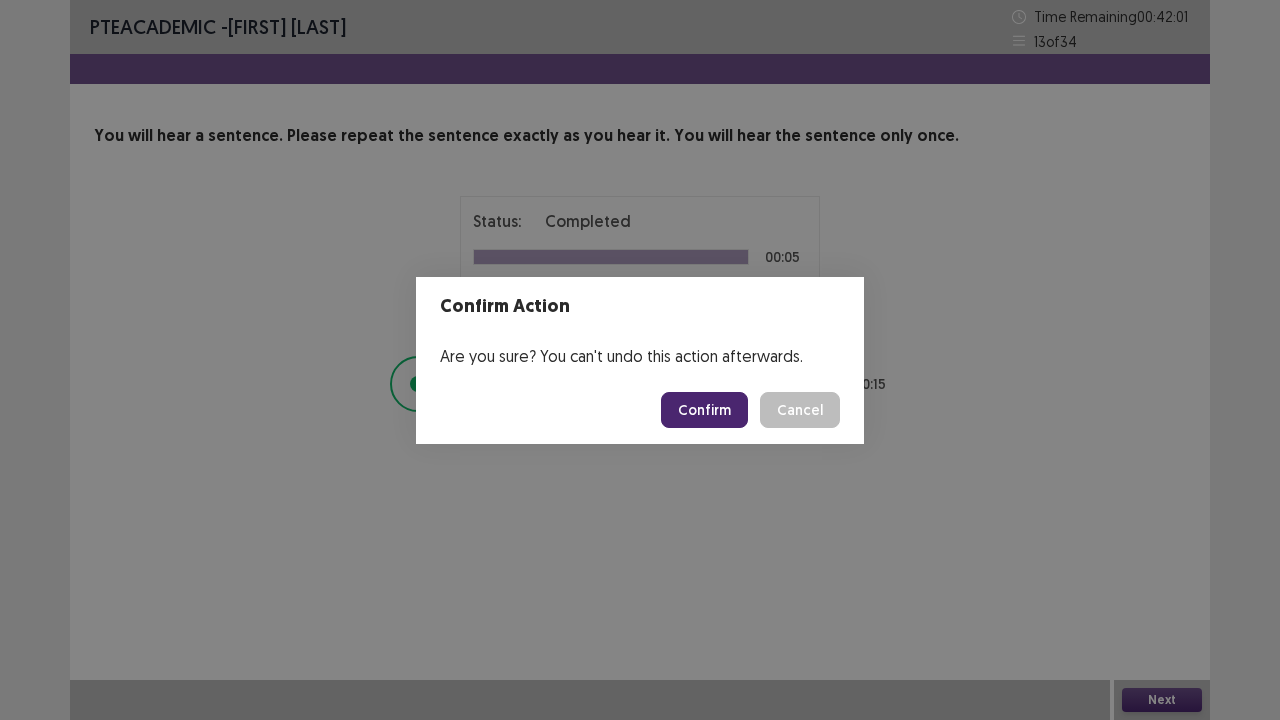 click on "Confirm" at bounding box center [704, 410] 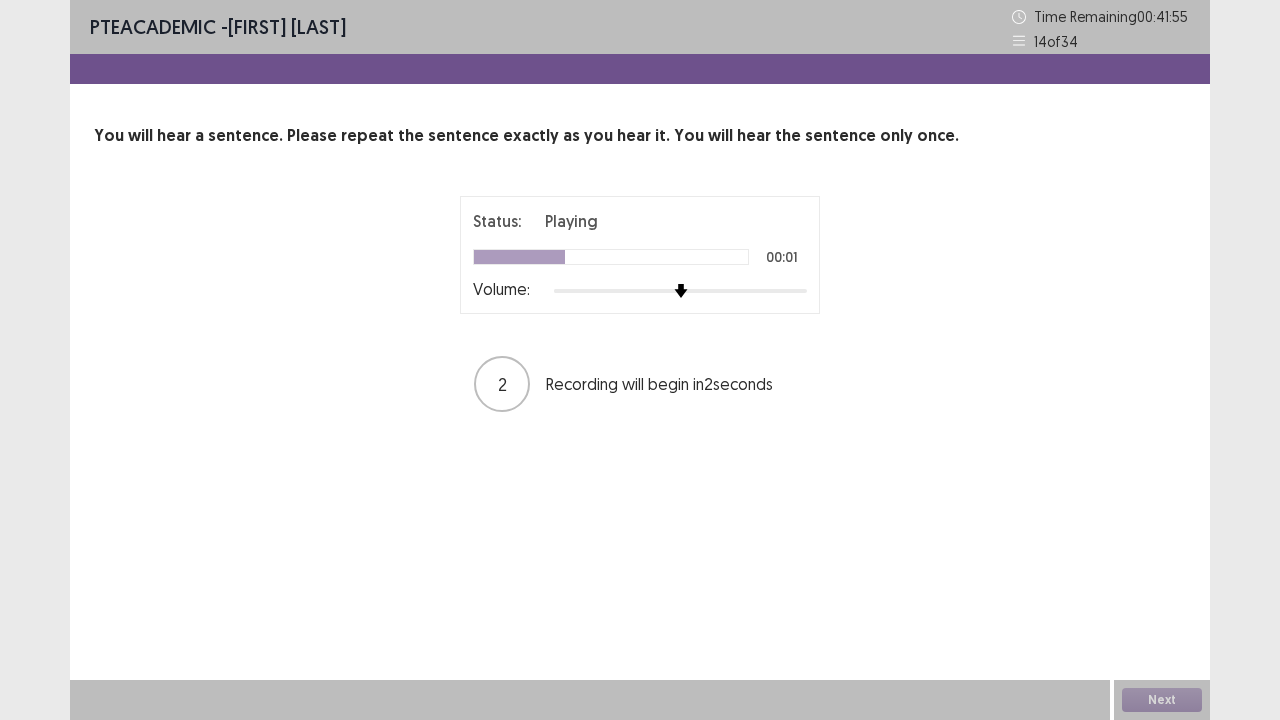 drag, startPoint x: 681, startPoint y: 283, endPoint x: 830, endPoint y: 305, distance: 150.6154 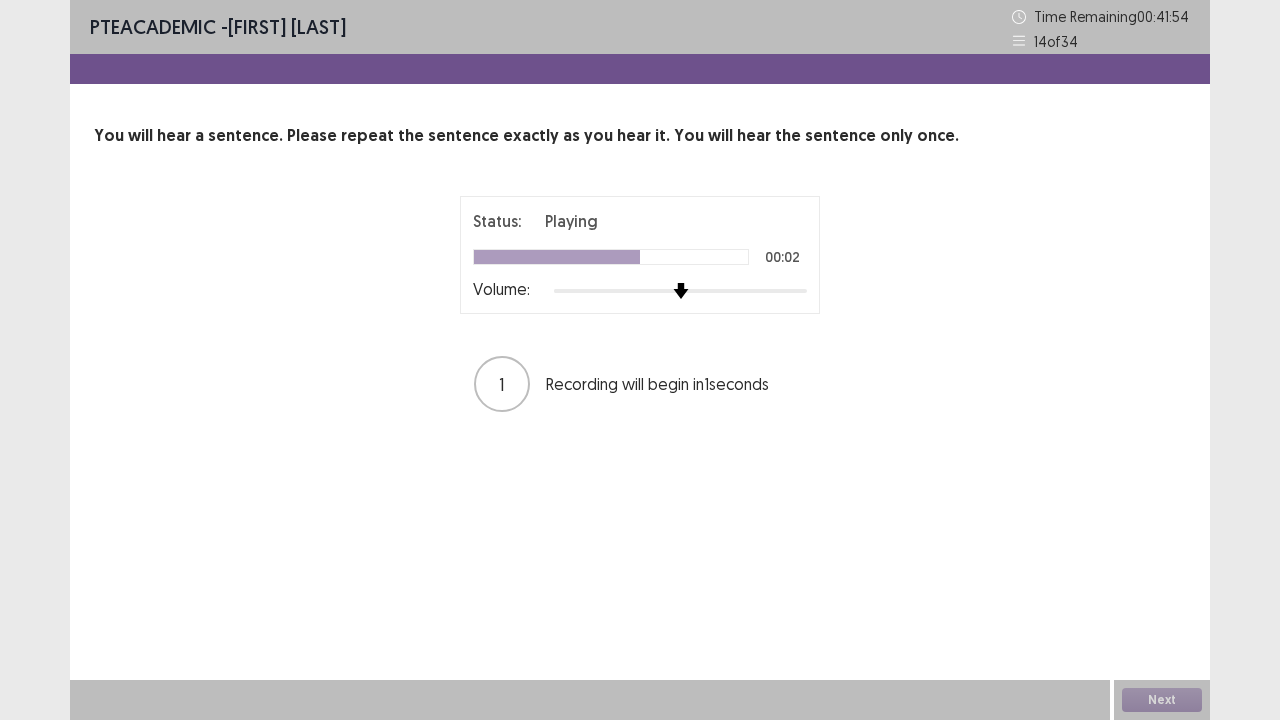 click on "Status: Playing 00:02 Volume: 1 Recording will begin in  1  seconds" at bounding box center [640, 305] 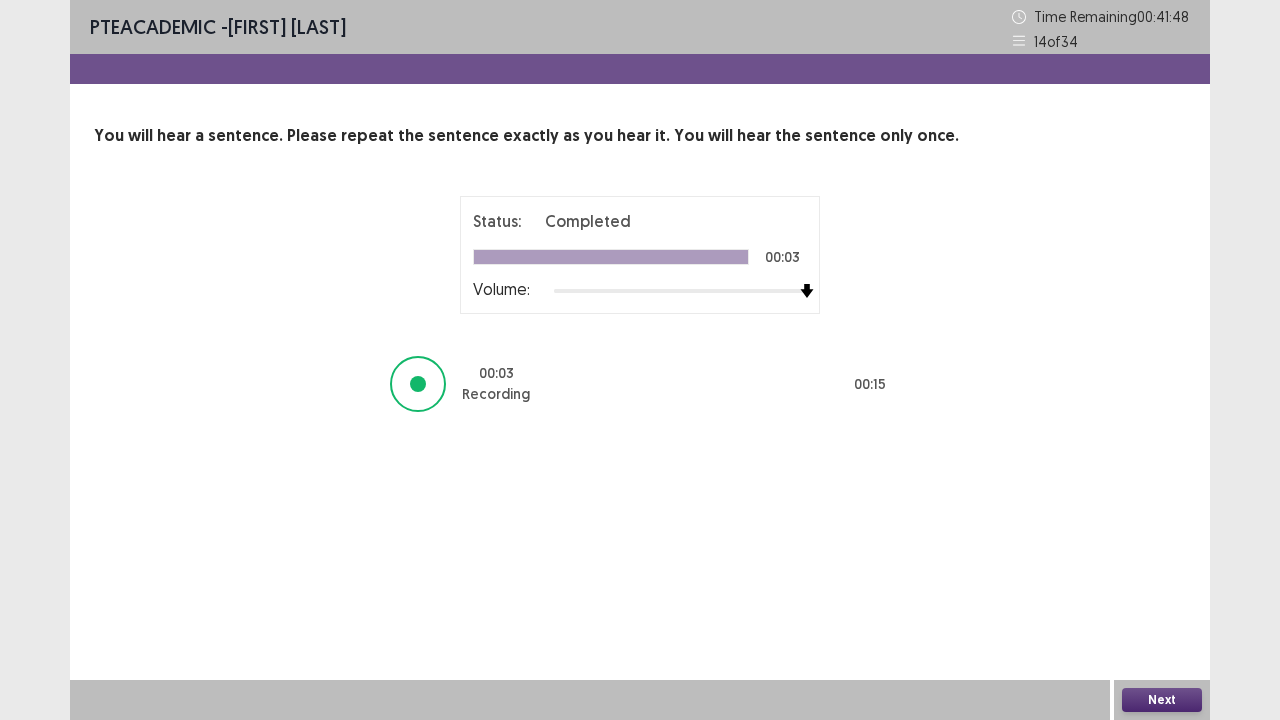 click on "Next" at bounding box center (1162, 700) 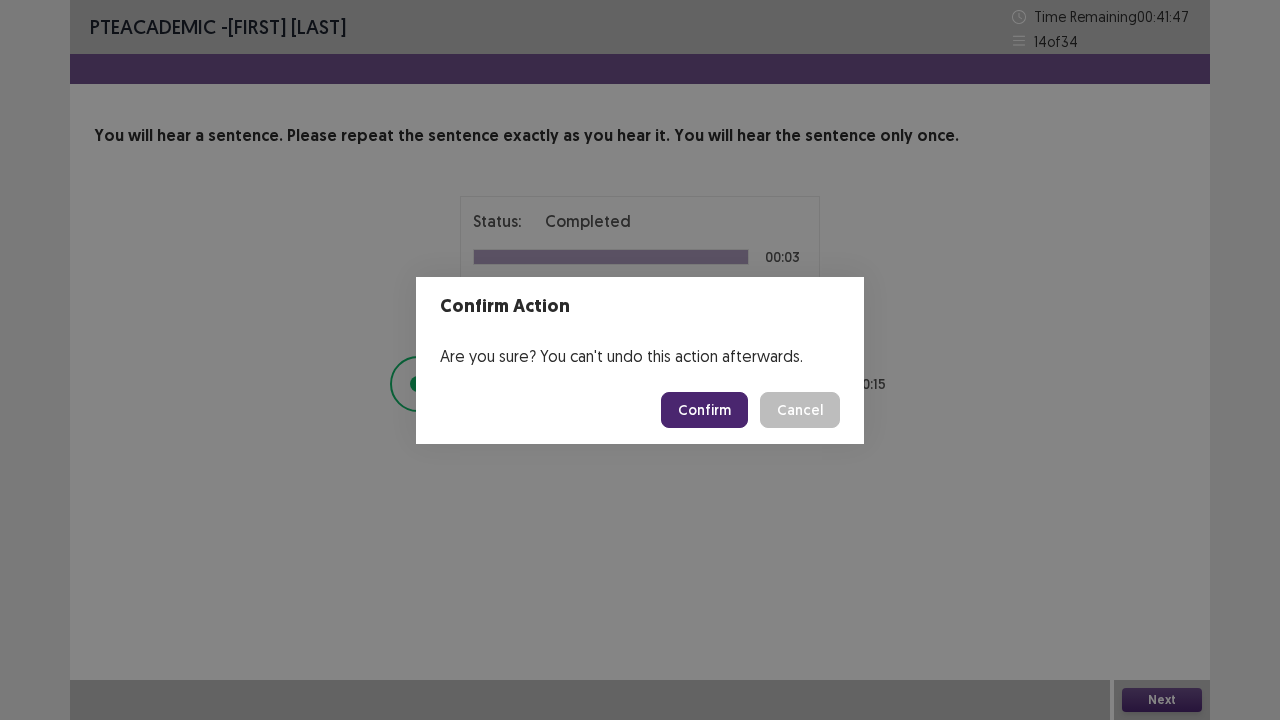 click on "Confirm" at bounding box center [704, 410] 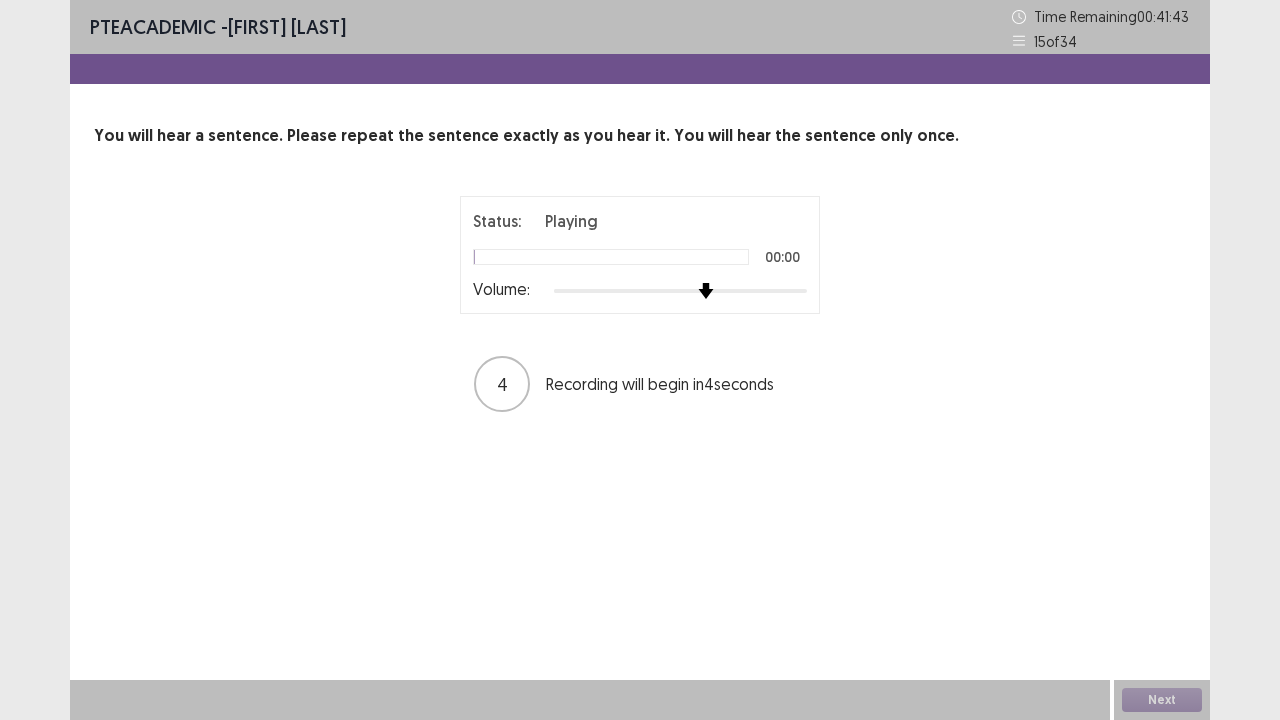 click on "Status: Playing 00:00 Volume: 4 Recording will begin in  4  seconds" at bounding box center [640, 305] 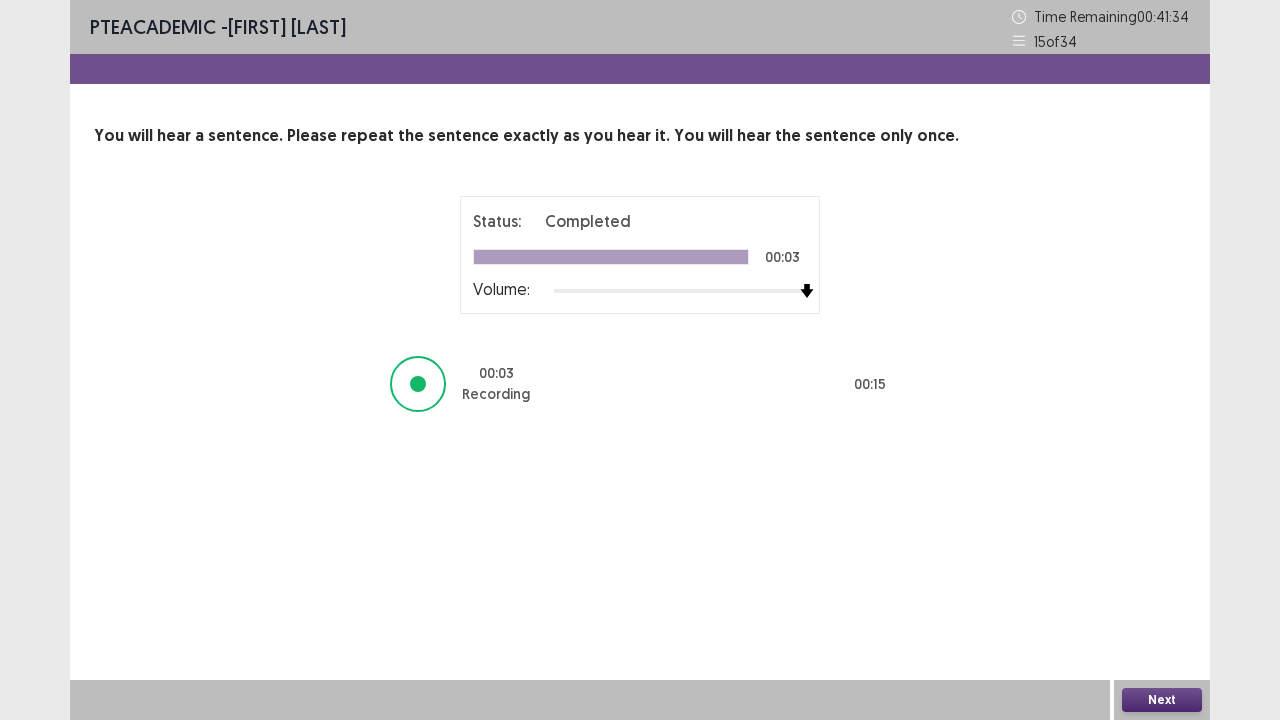 click on "Next" at bounding box center (1162, 700) 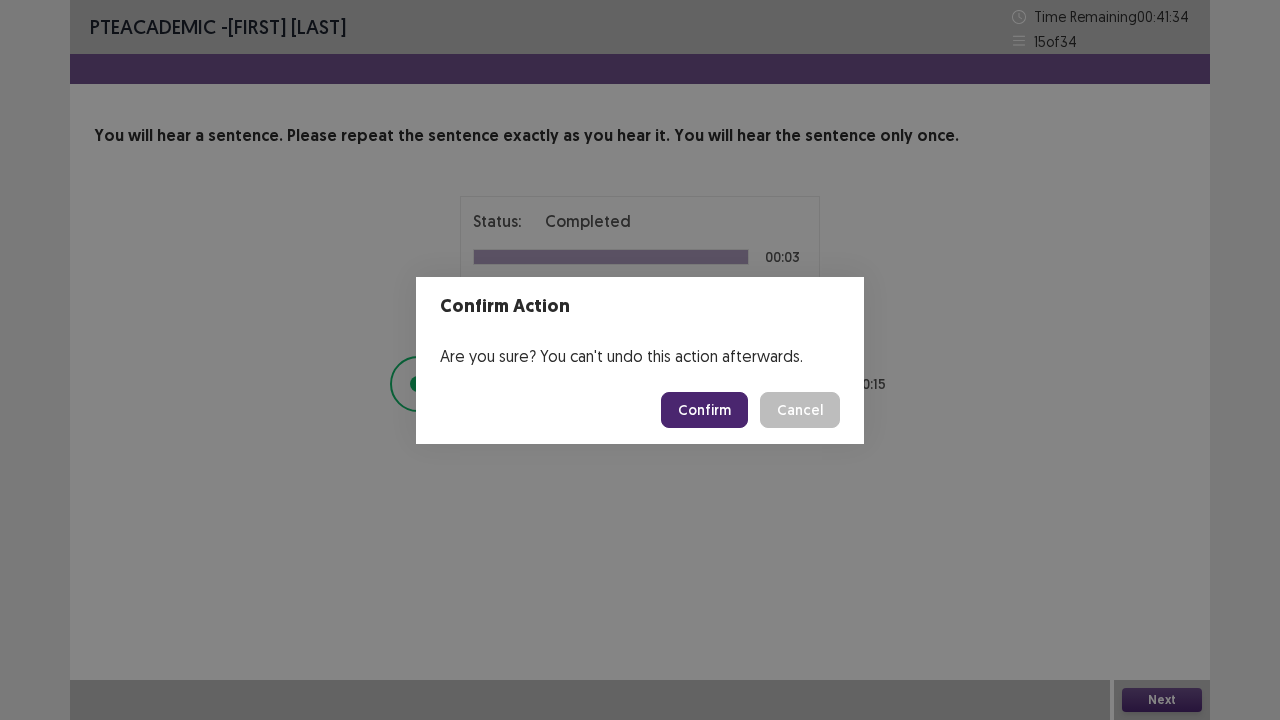 click on "Confirm" at bounding box center (704, 410) 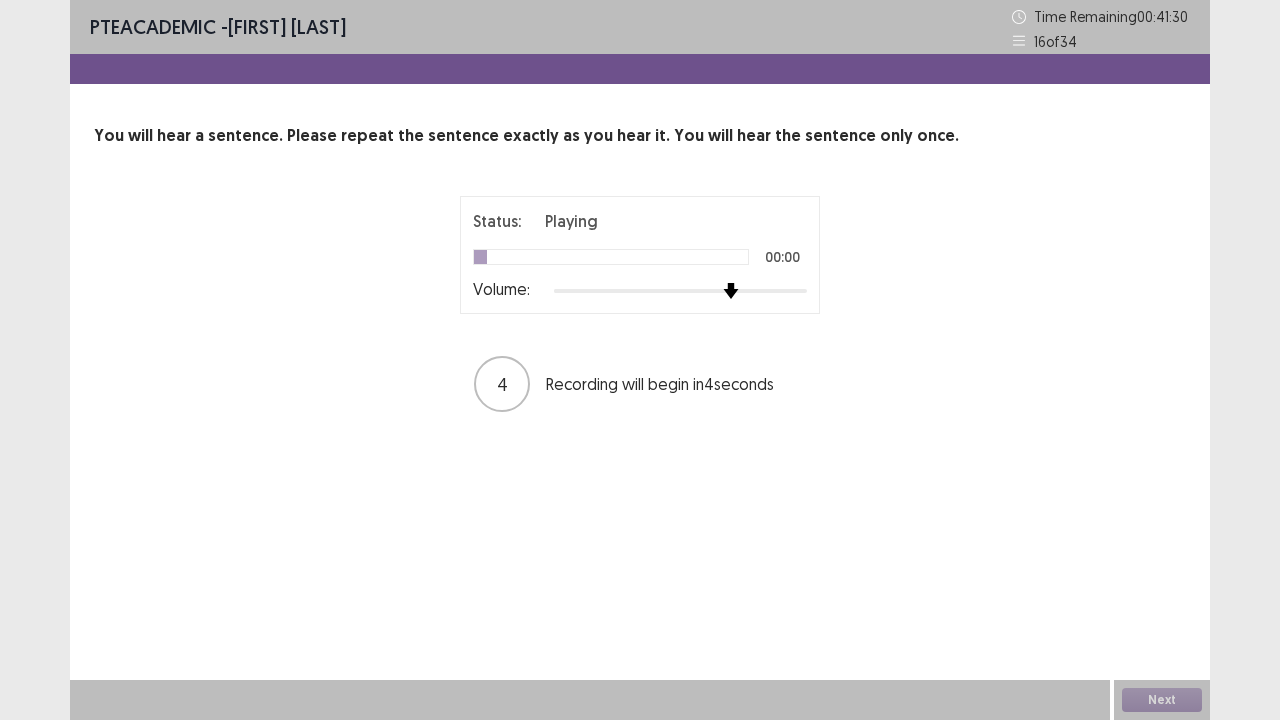 click at bounding box center [680, 291] 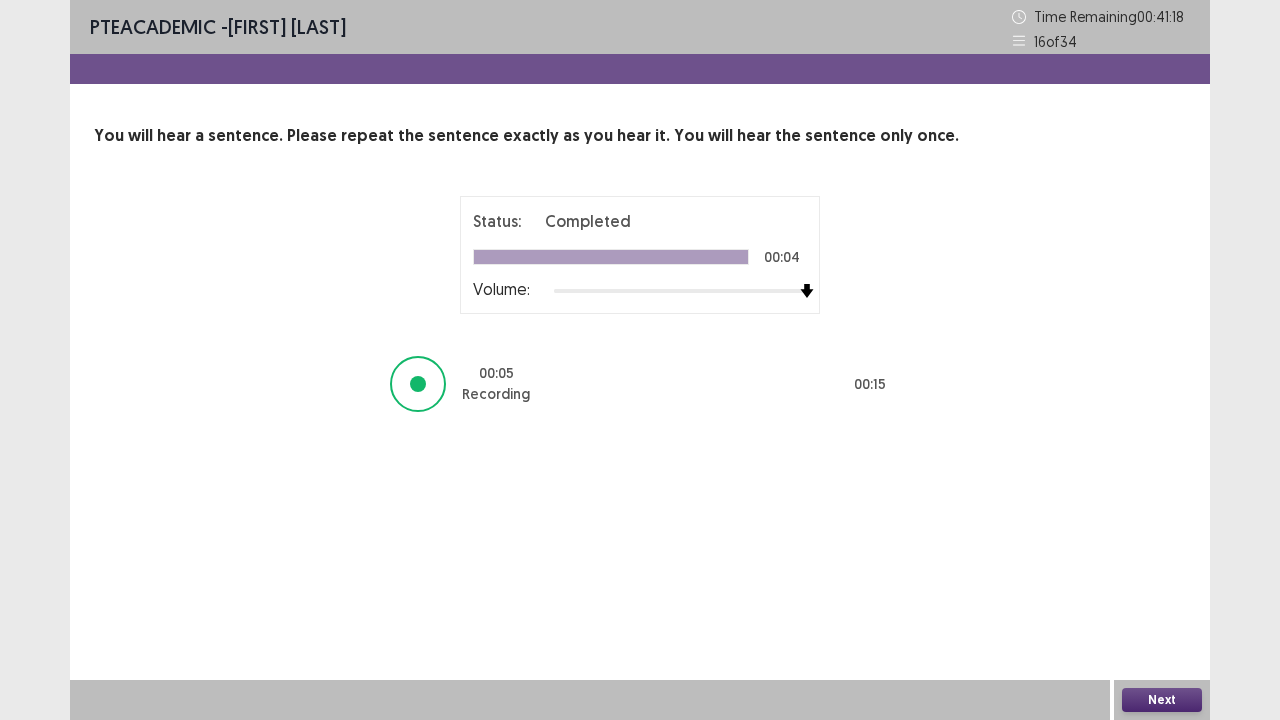 click on "Next" at bounding box center (1162, 700) 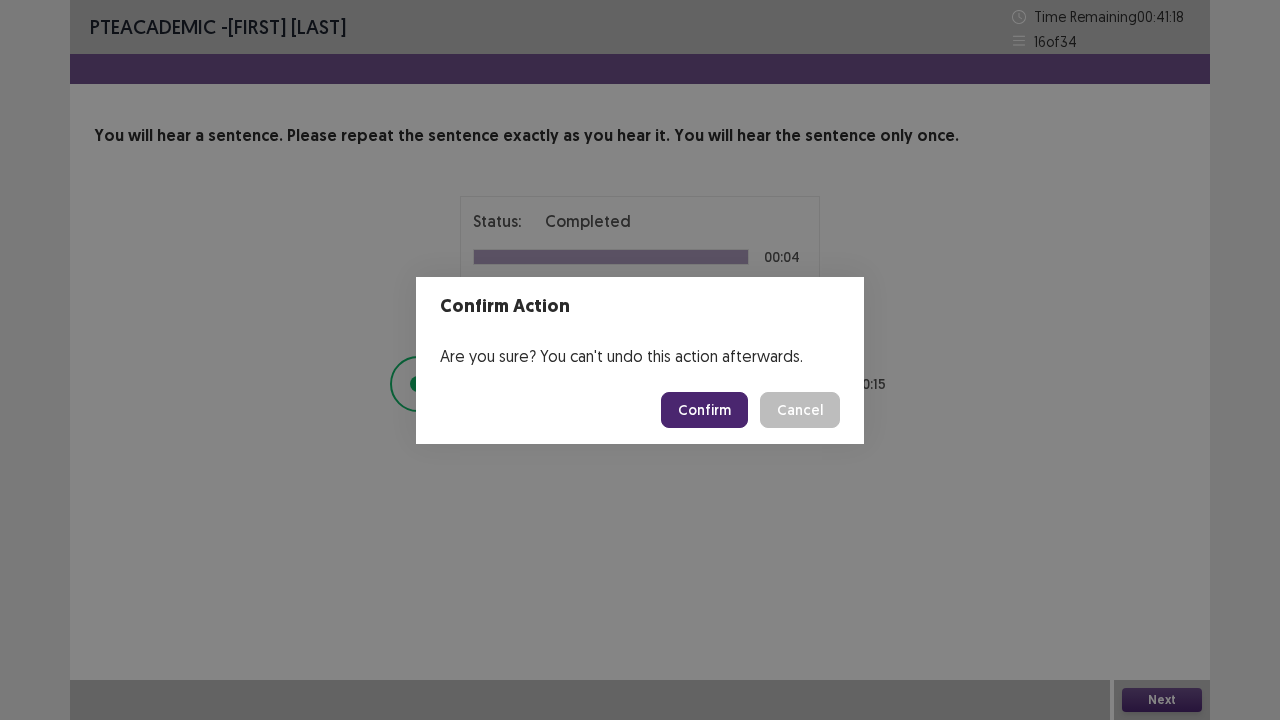 click on "Confirm" at bounding box center (704, 410) 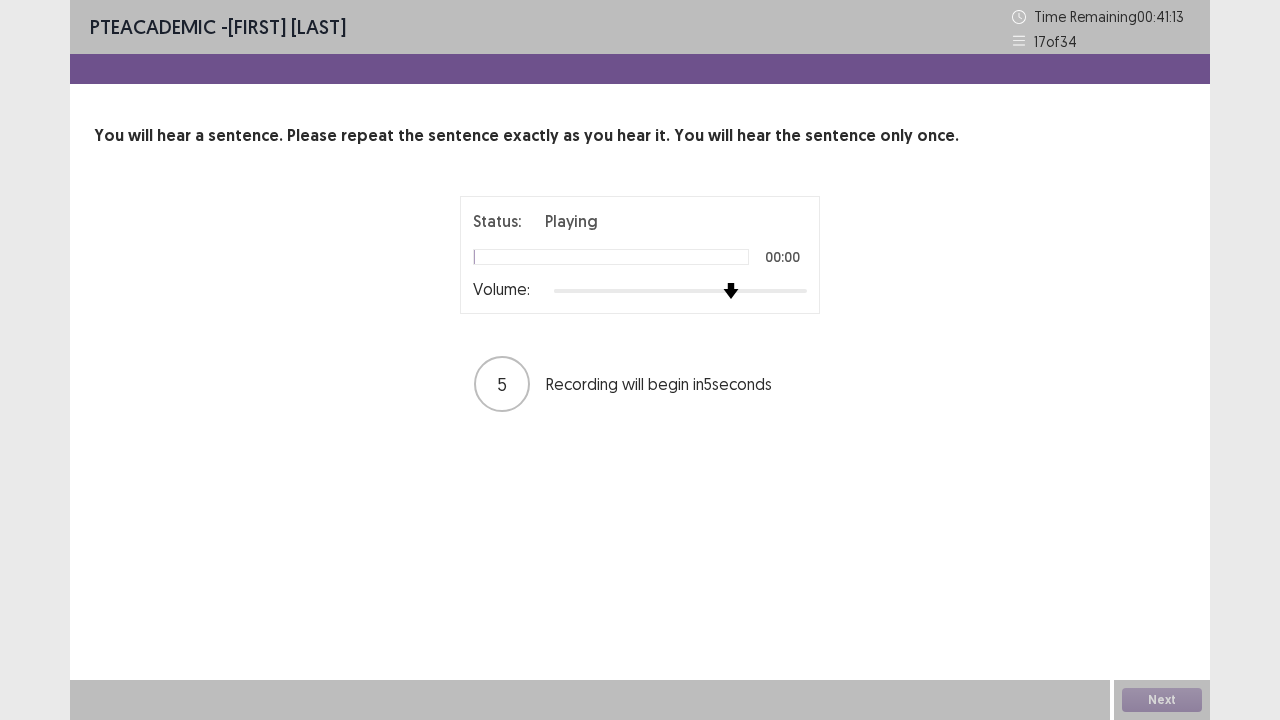 click on "Status: Playing 00:00 Volume: 5 Recording will begin in  5  seconds" at bounding box center (640, 305) 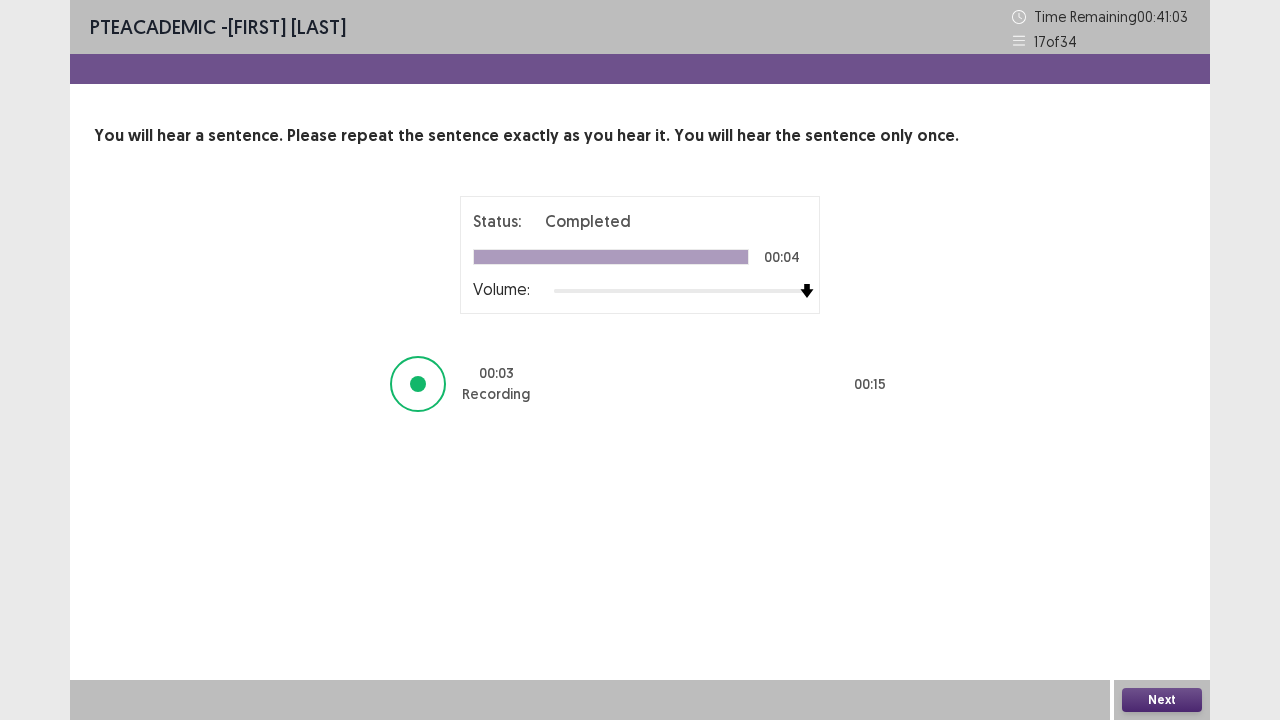 click on "Next" at bounding box center [1162, 700] 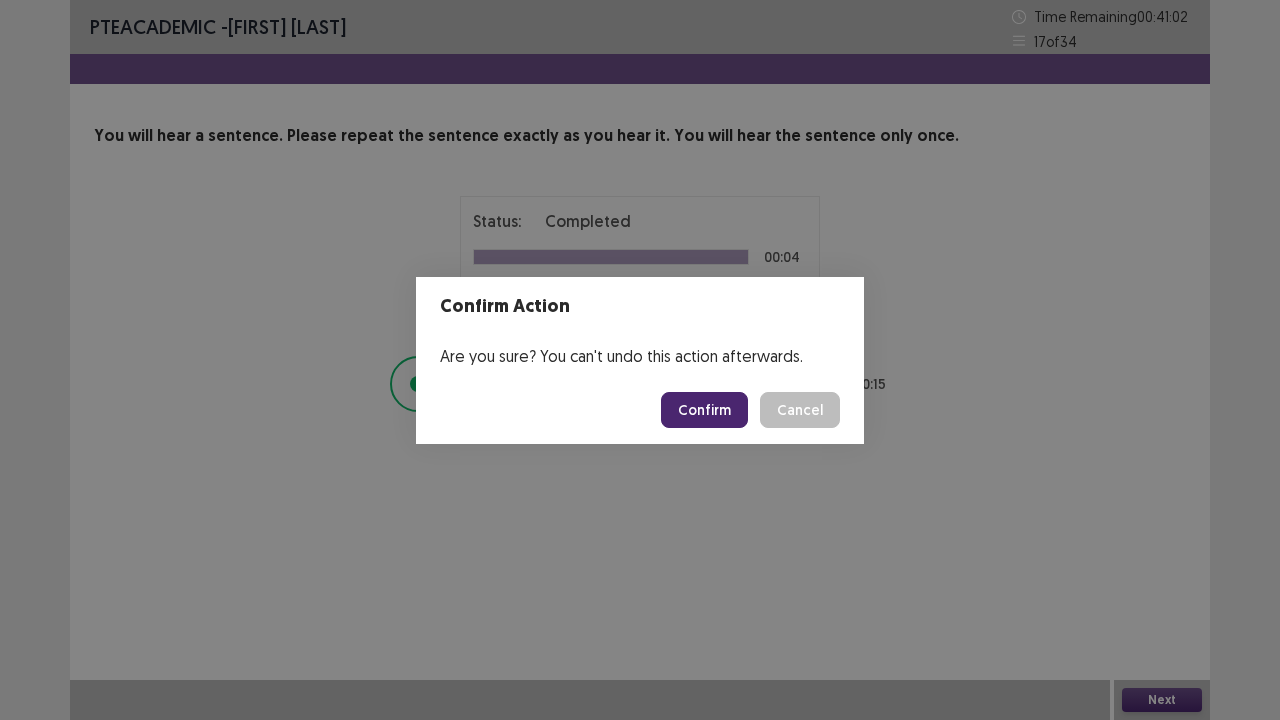 click on "Confirm" at bounding box center (704, 410) 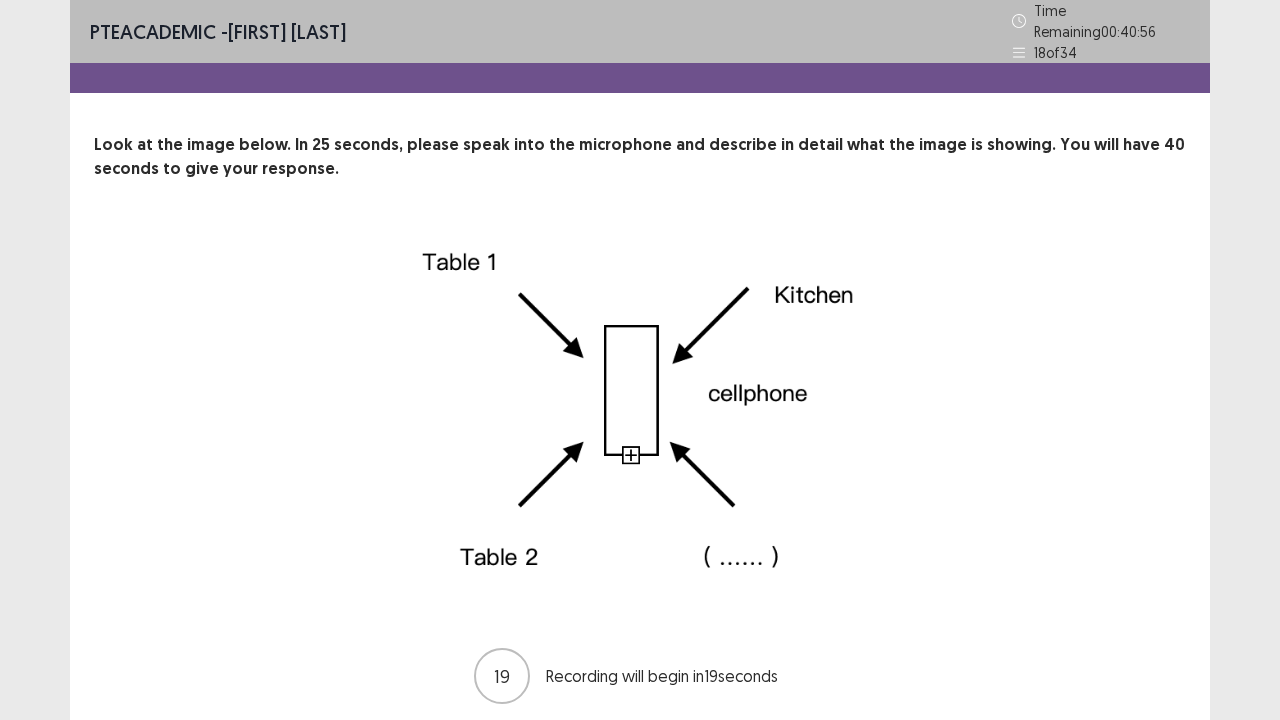 scroll, scrollTop: 65, scrollLeft: 0, axis: vertical 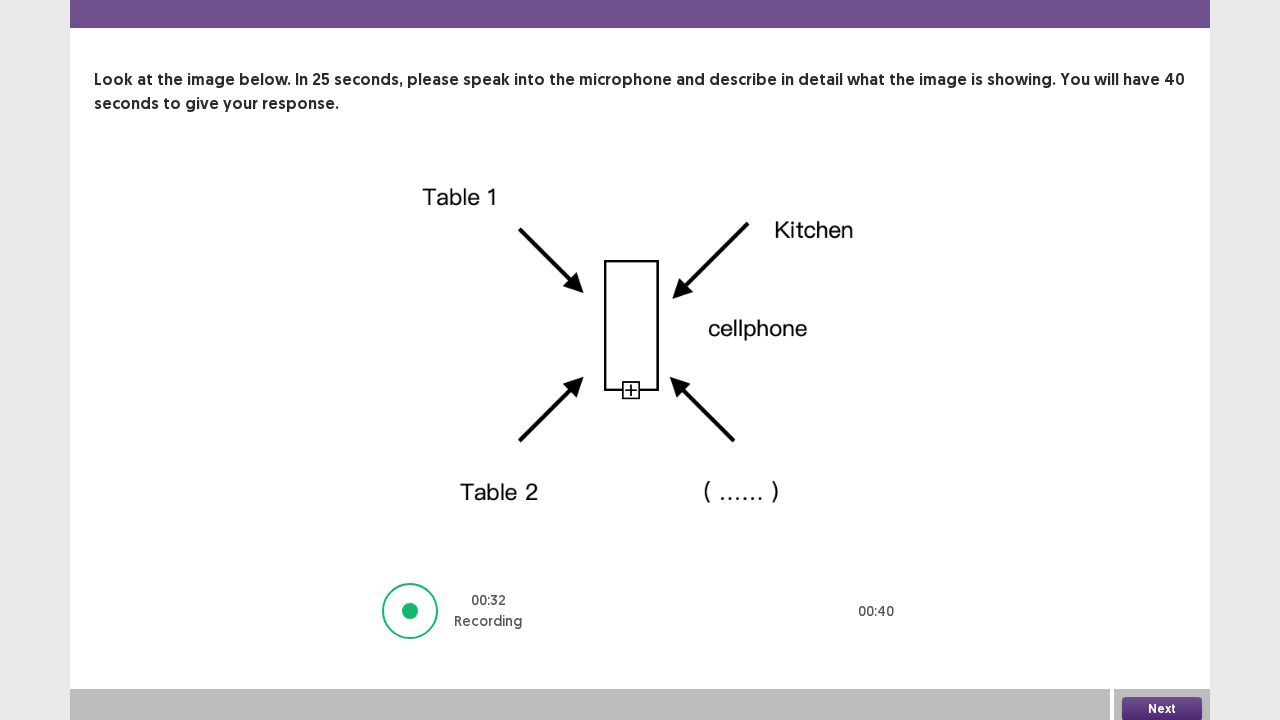 click on "Next" at bounding box center (1162, 709) 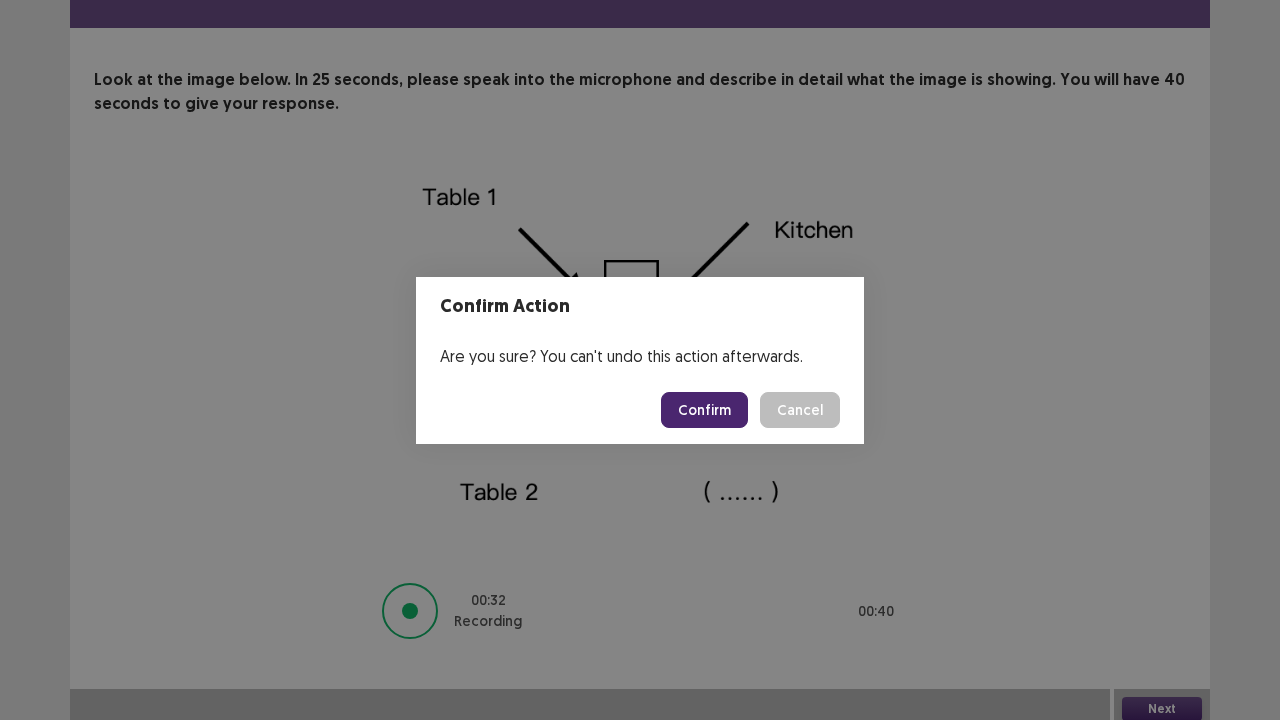 click on "Confirm Cancel" at bounding box center [640, 410] 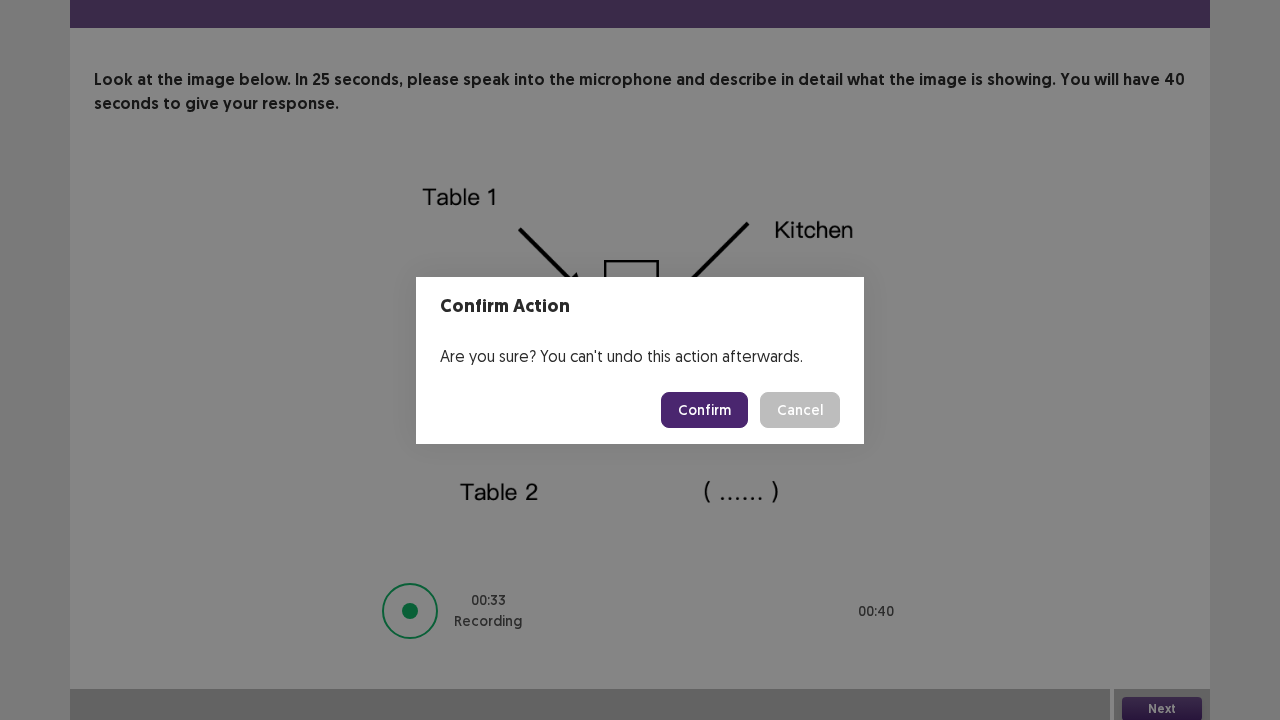 click on "Confirm" at bounding box center (704, 410) 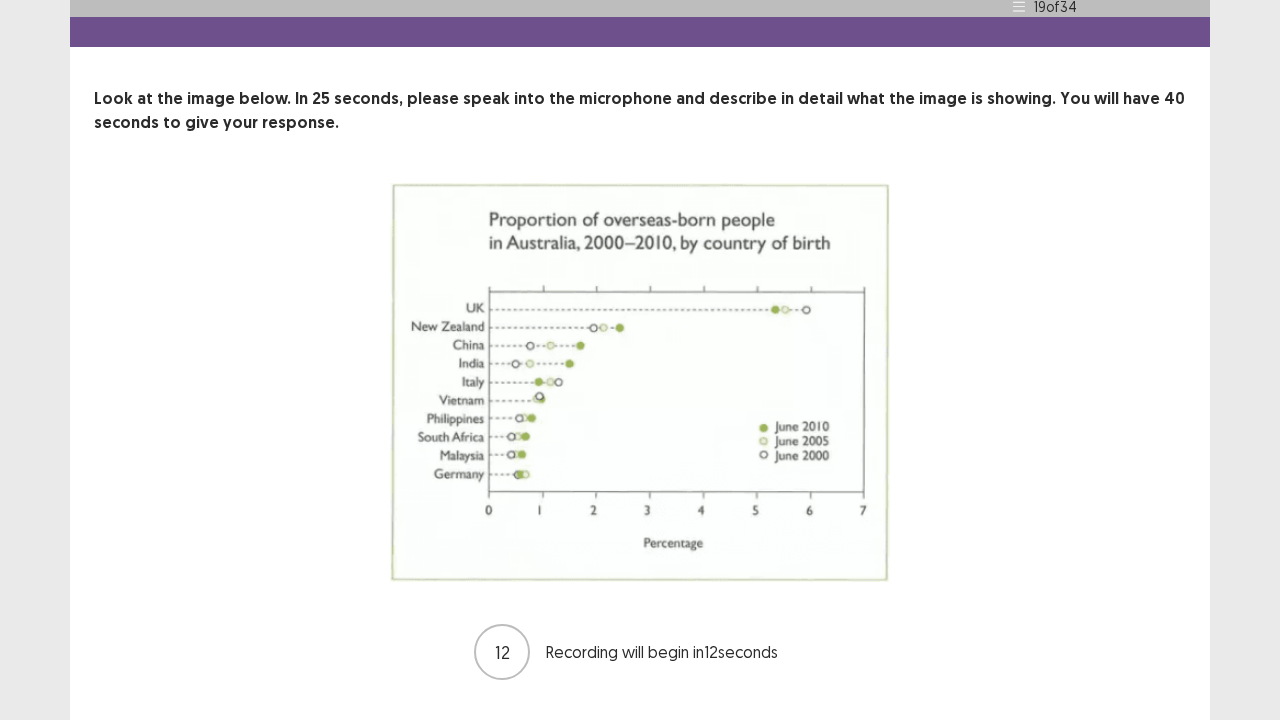 scroll, scrollTop: 87, scrollLeft: 0, axis: vertical 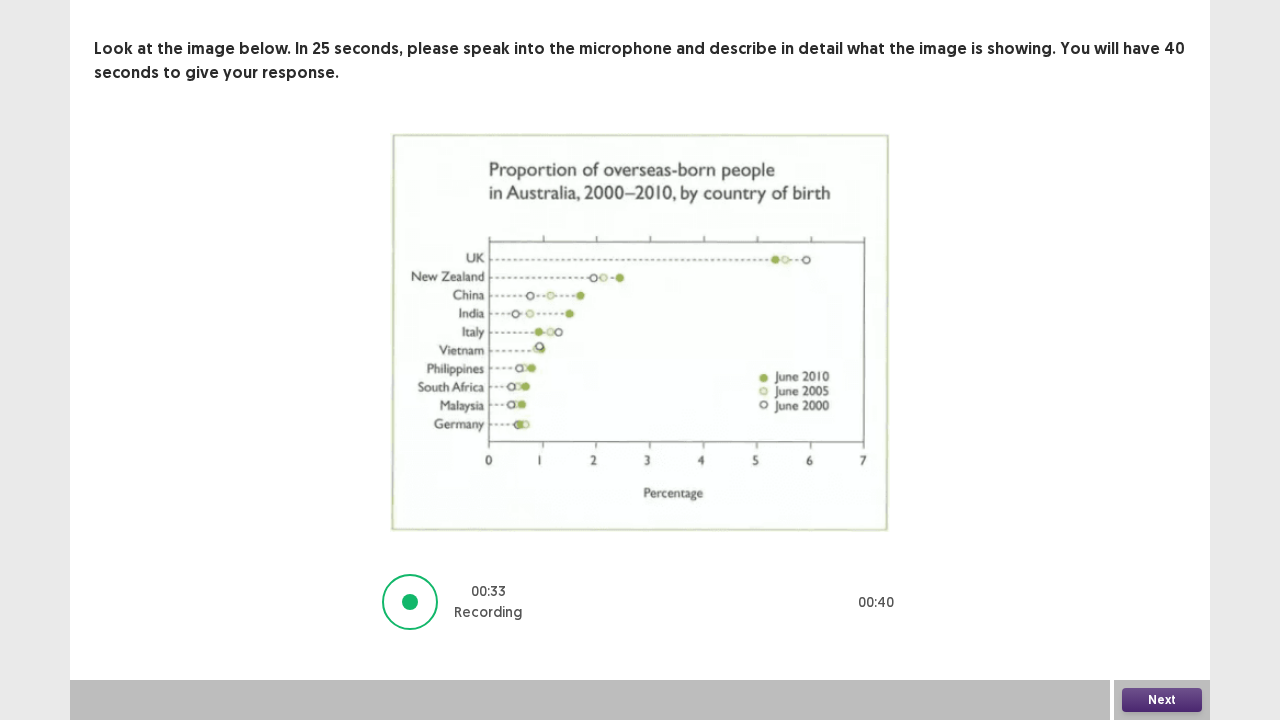 click on "Next" at bounding box center [1162, 700] 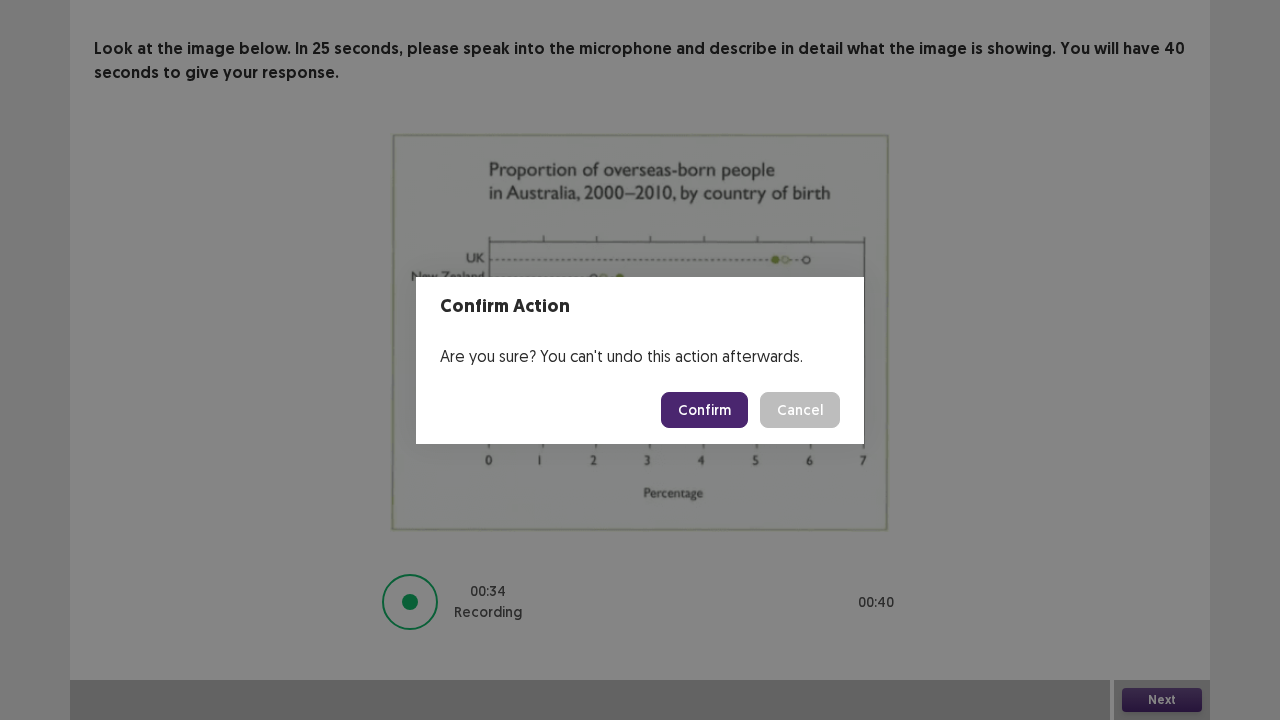 click on "Confirm" at bounding box center (704, 410) 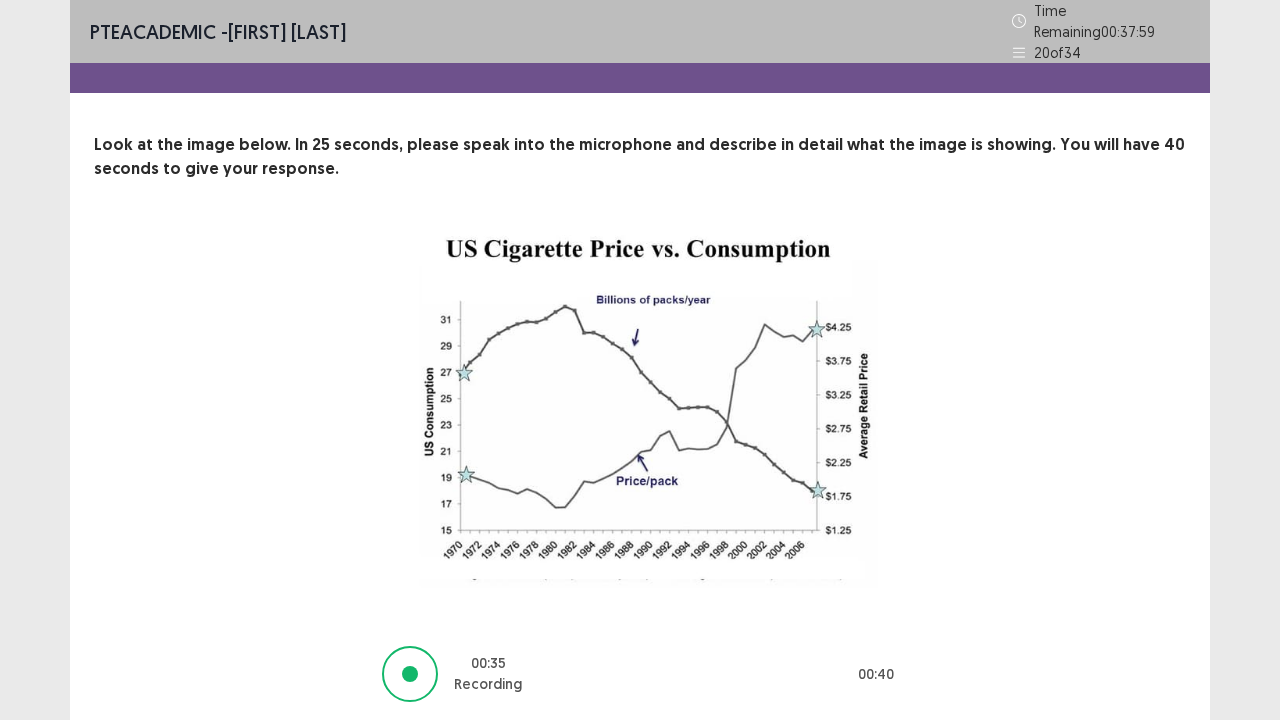scroll, scrollTop: 63, scrollLeft: 0, axis: vertical 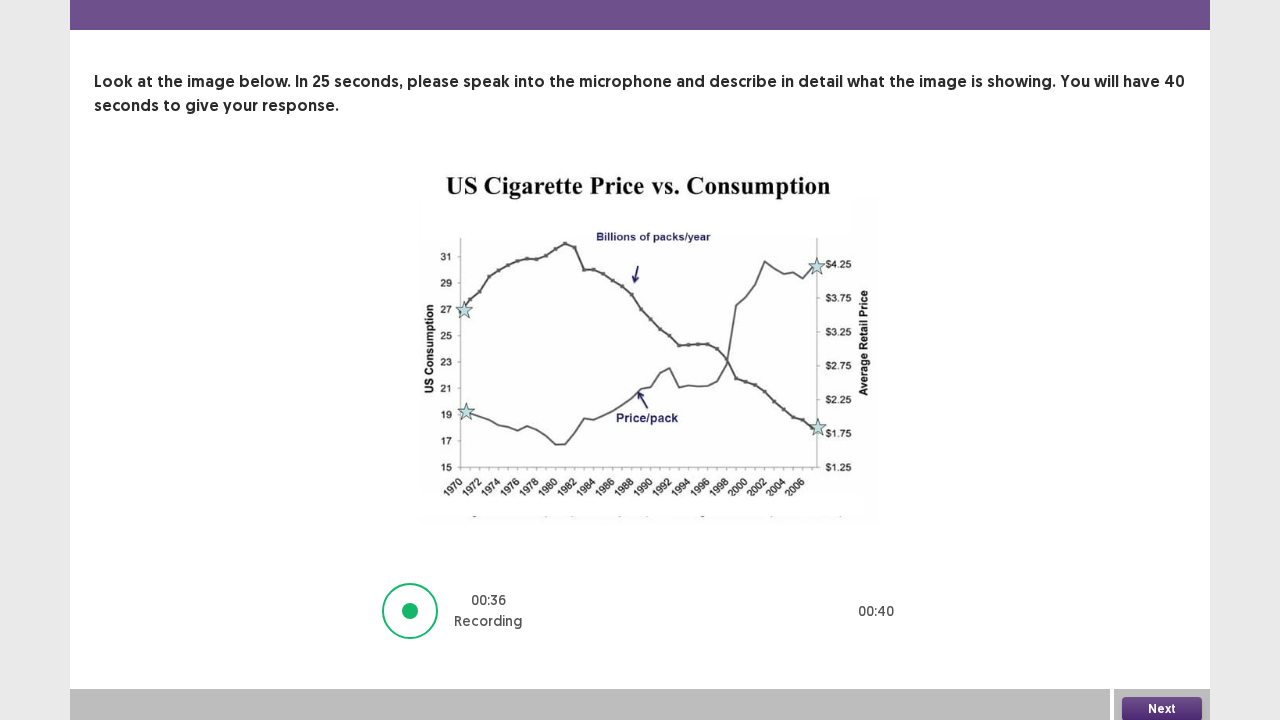 click on "Next" at bounding box center (1162, 709) 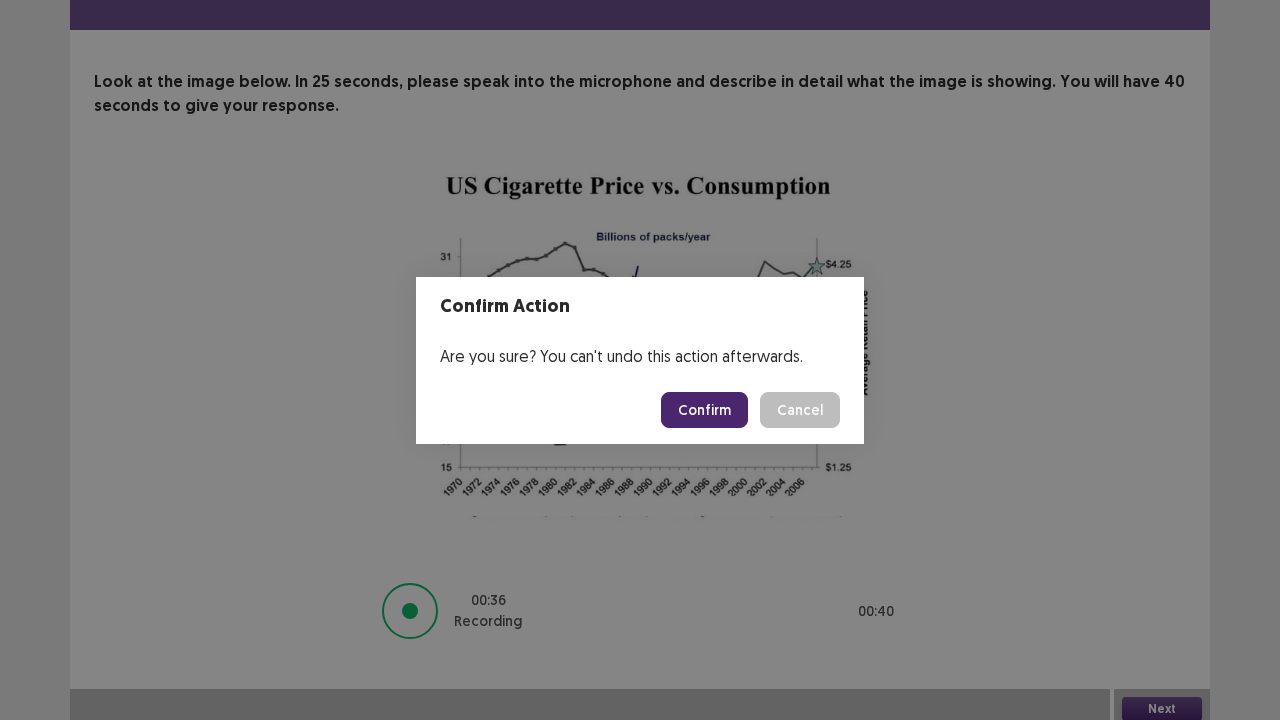 click on "Confirm" at bounding box center [704, 410] 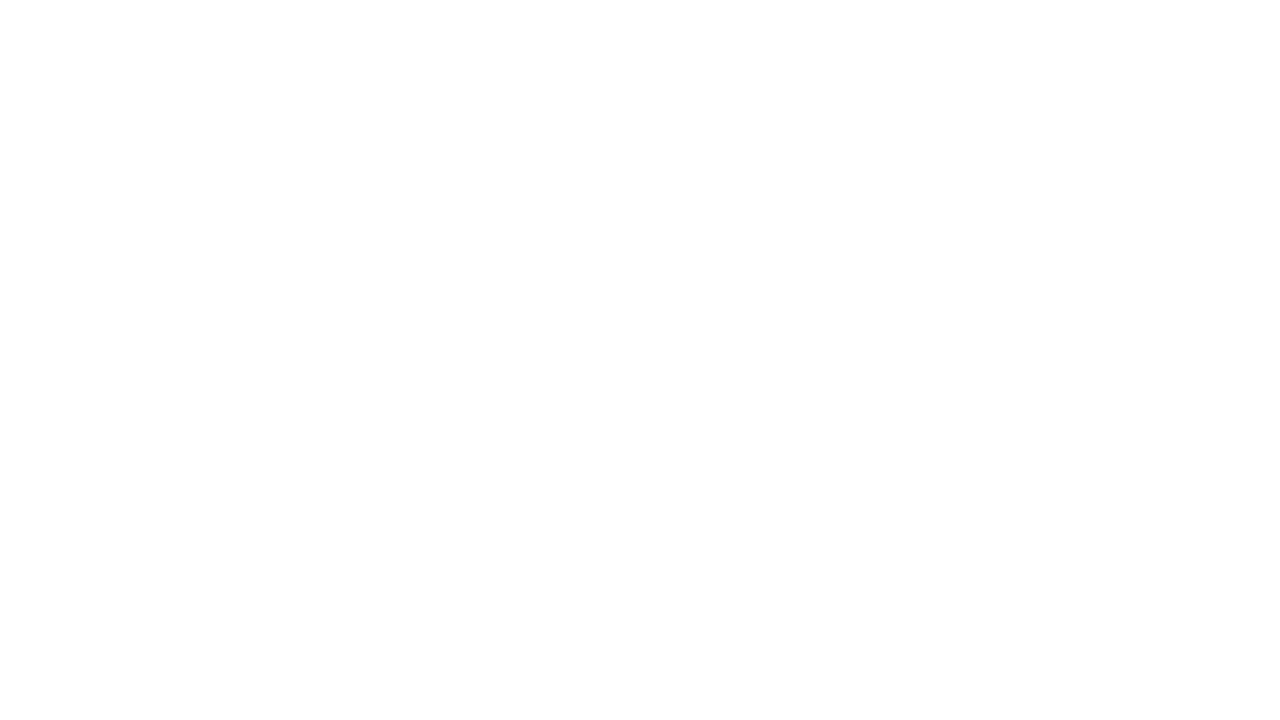 scroll, scrollTop: 0, scrollLeft: 0, axis: both 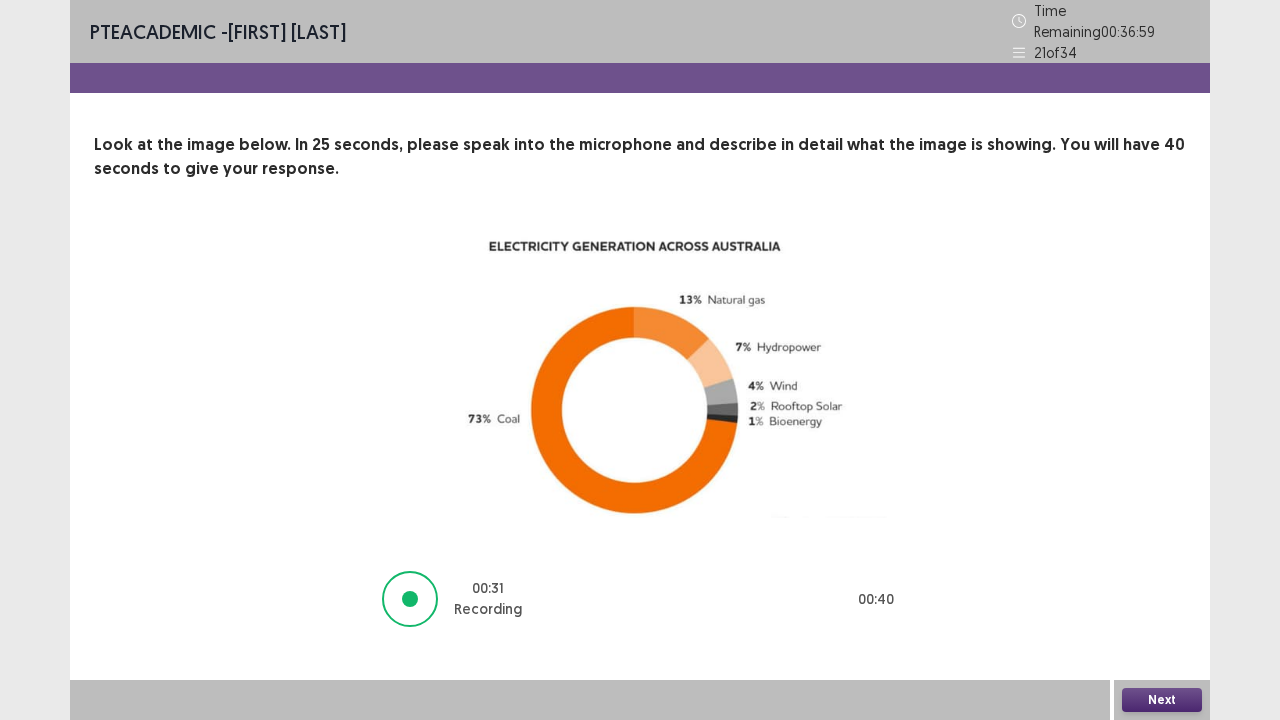 click on "Next" at bounding box center (1162, 700) 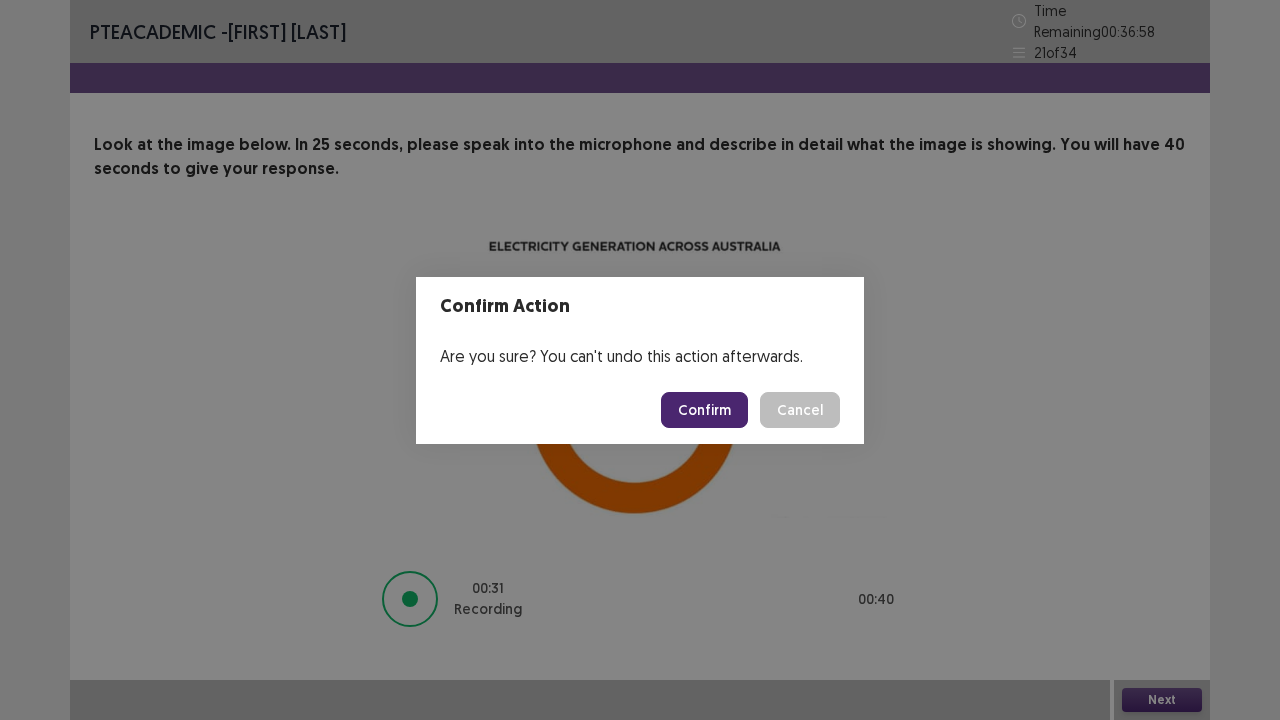 click on "Confirm" at bounding box center (704, 410) 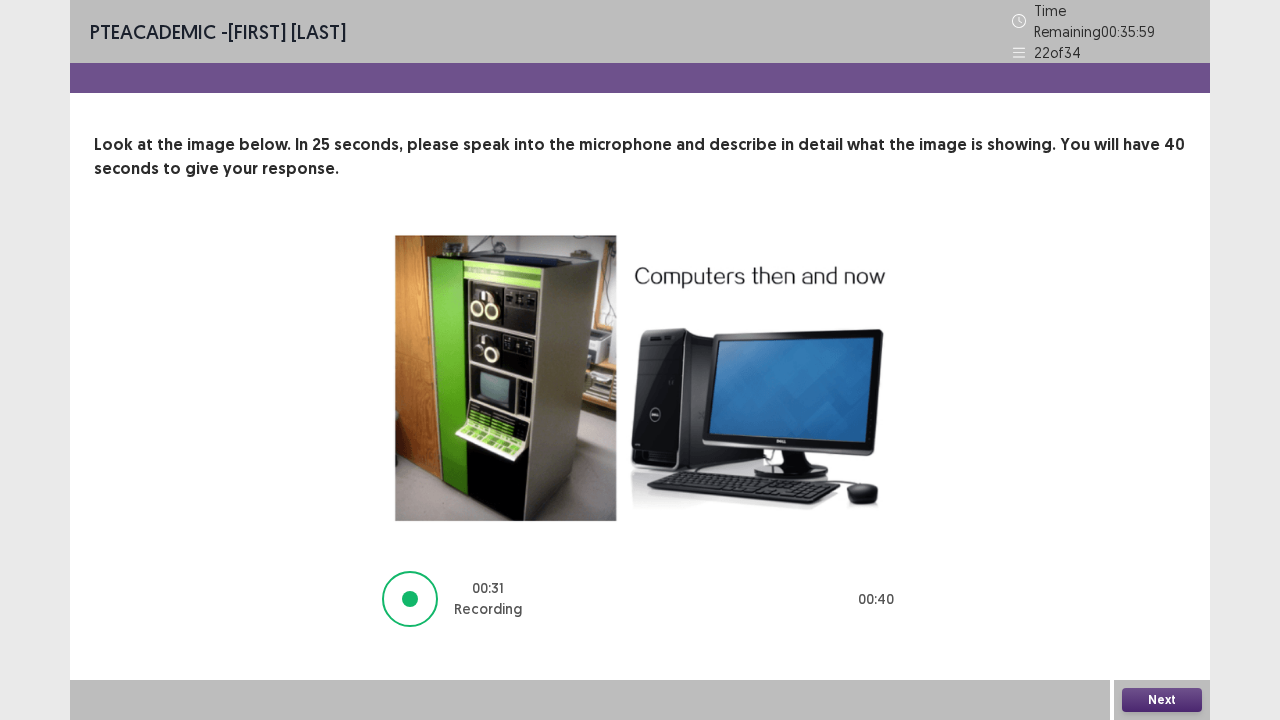click on "Next" at bounding box center (1162, 700) 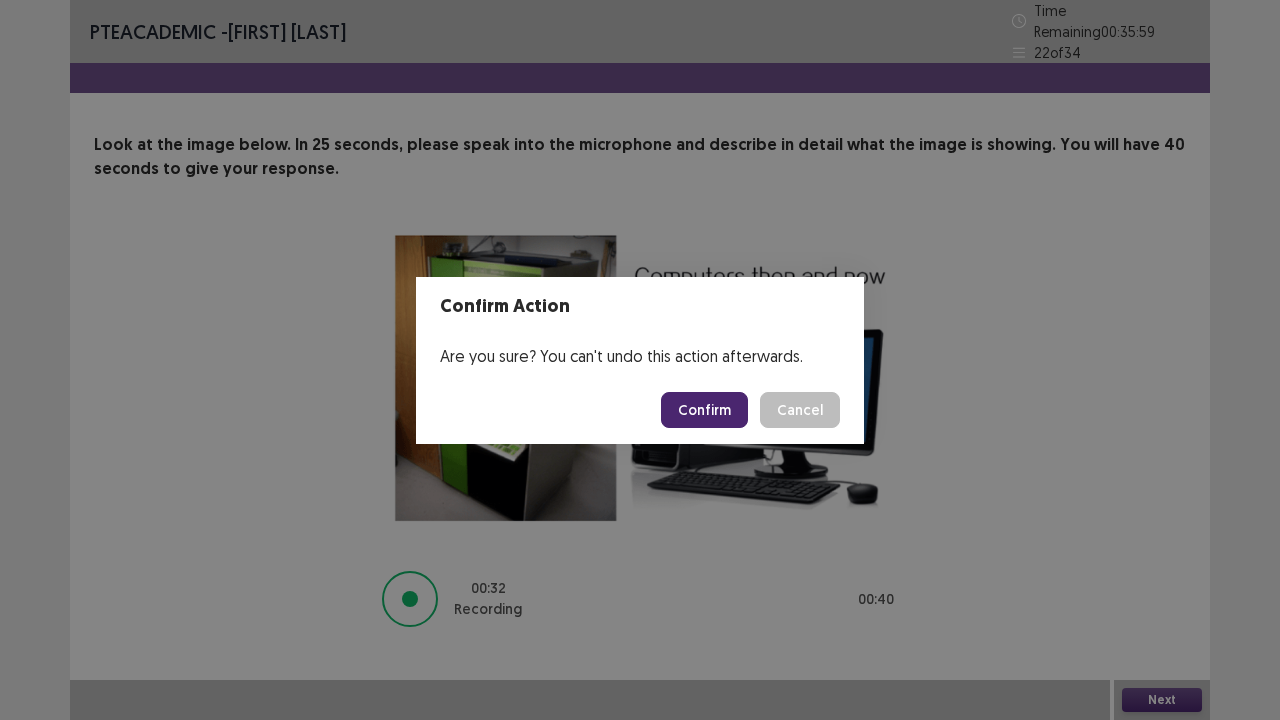 click on "Confirm" at bounding box center [704, 410] 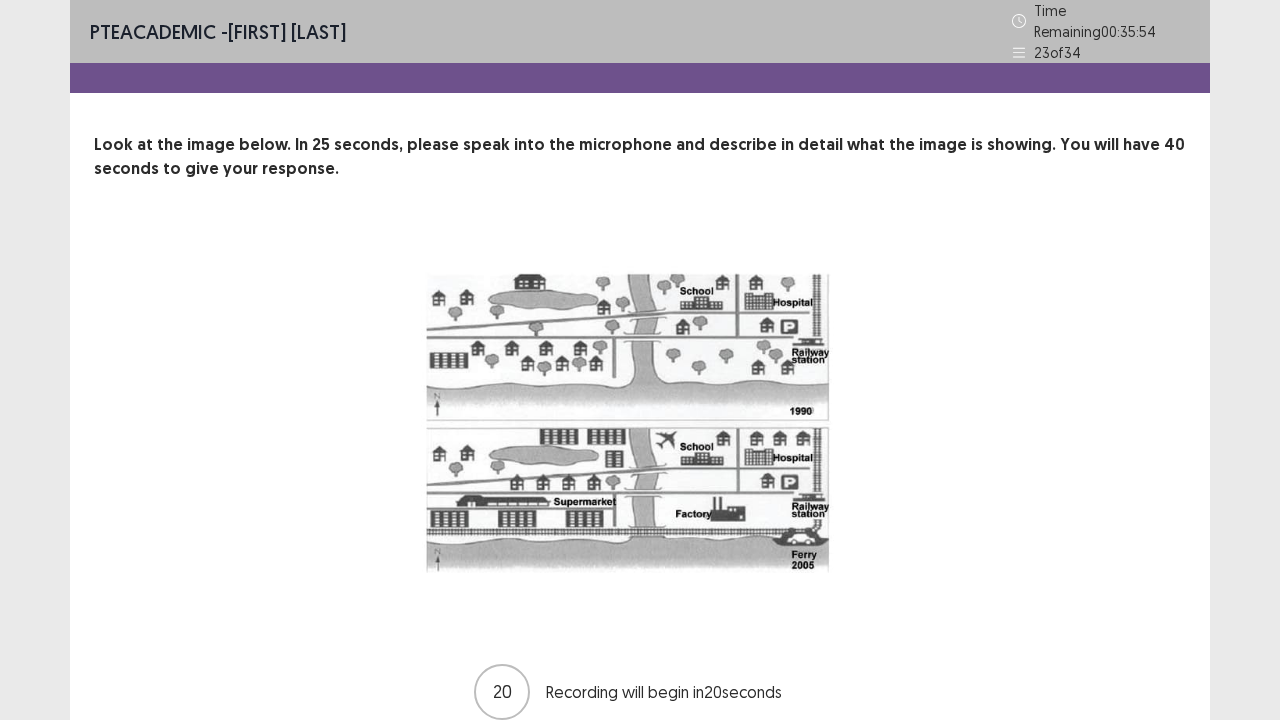 scroll, scrollTop: 81, scrollLeft: 0, axis: vertical 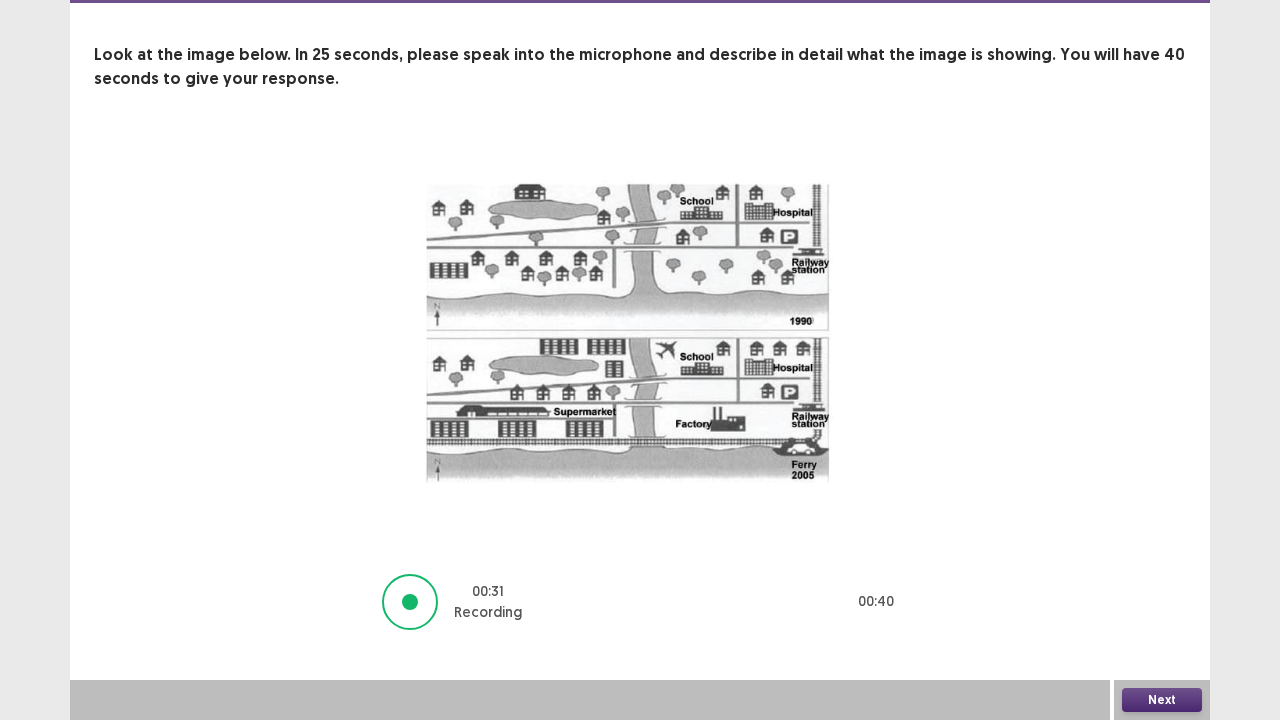 click on "Next" at bounding box center (1162, 700) 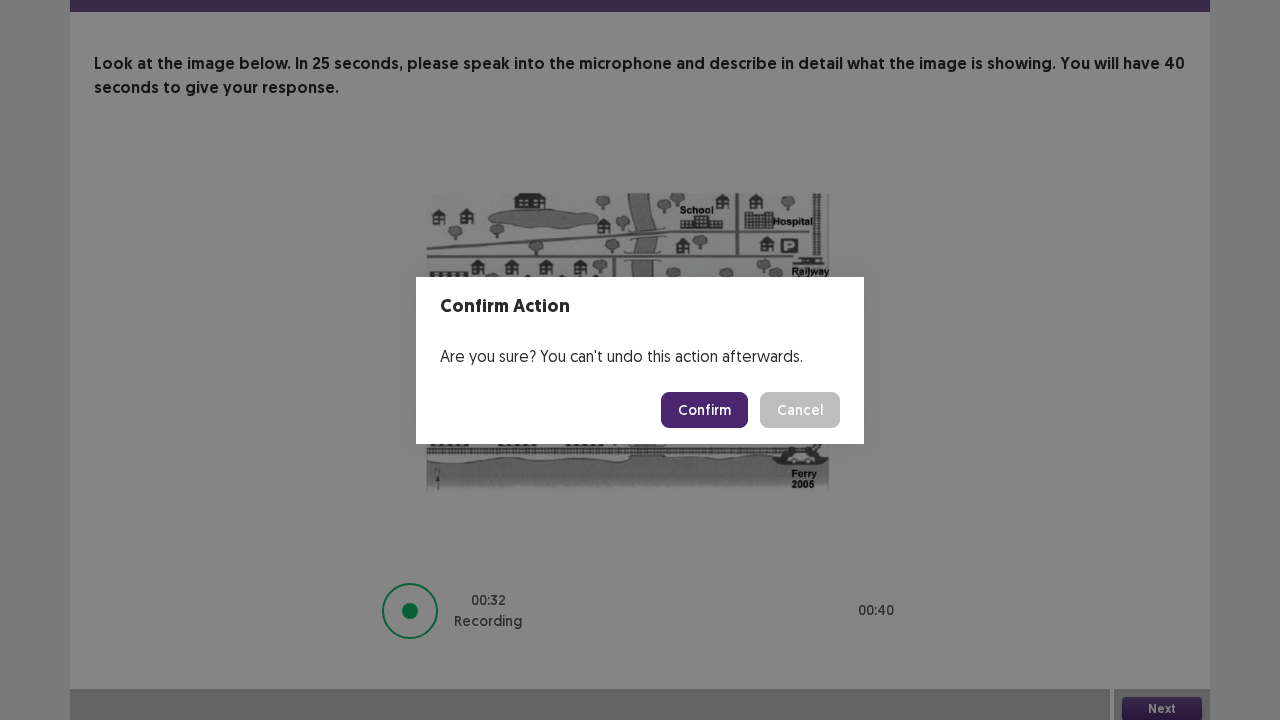 click on "Confirm" at bounding box center (704, 410) 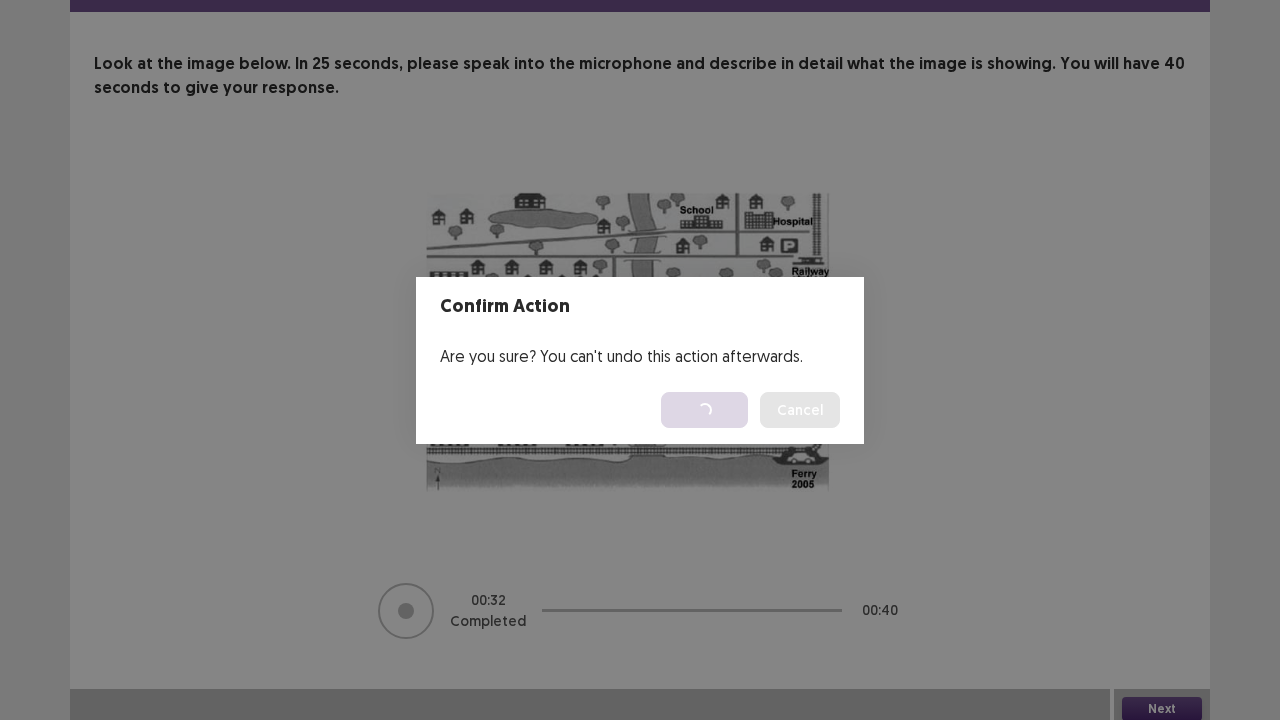 scroll, scrollTop: 0, scrollLeft: 0, axis: both 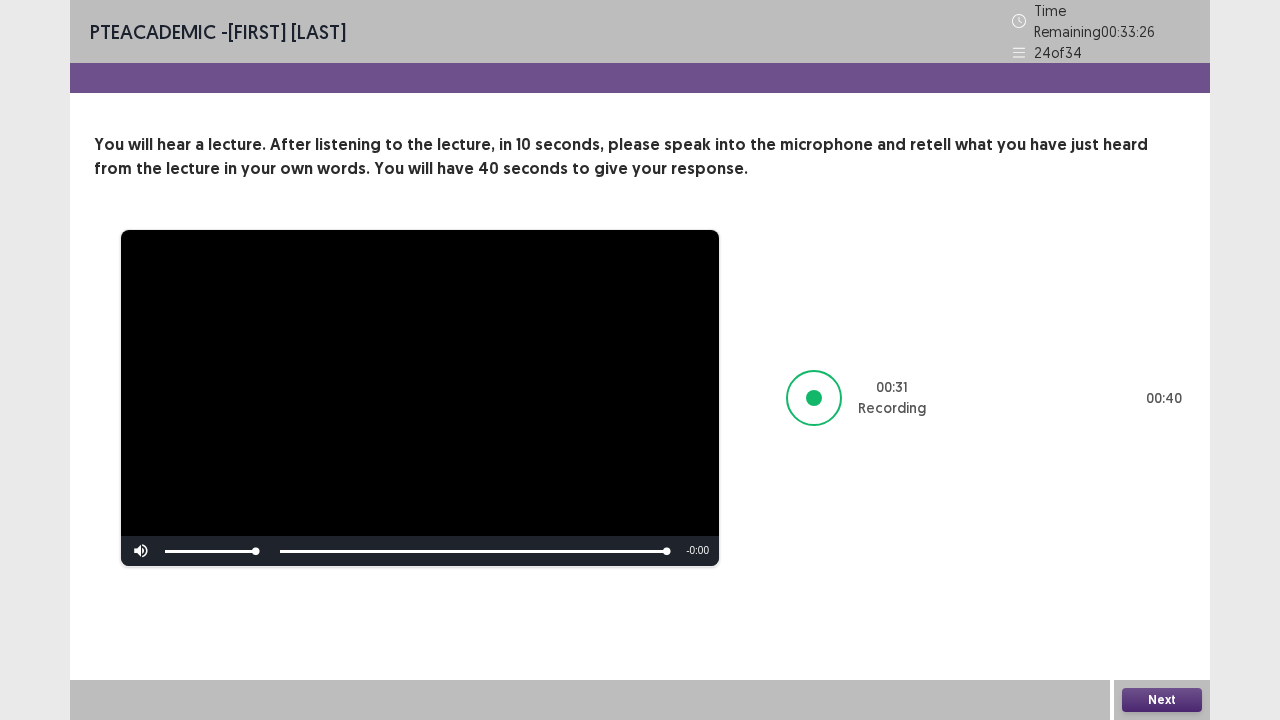 click on "Next" at bounding box center [1162, 700] 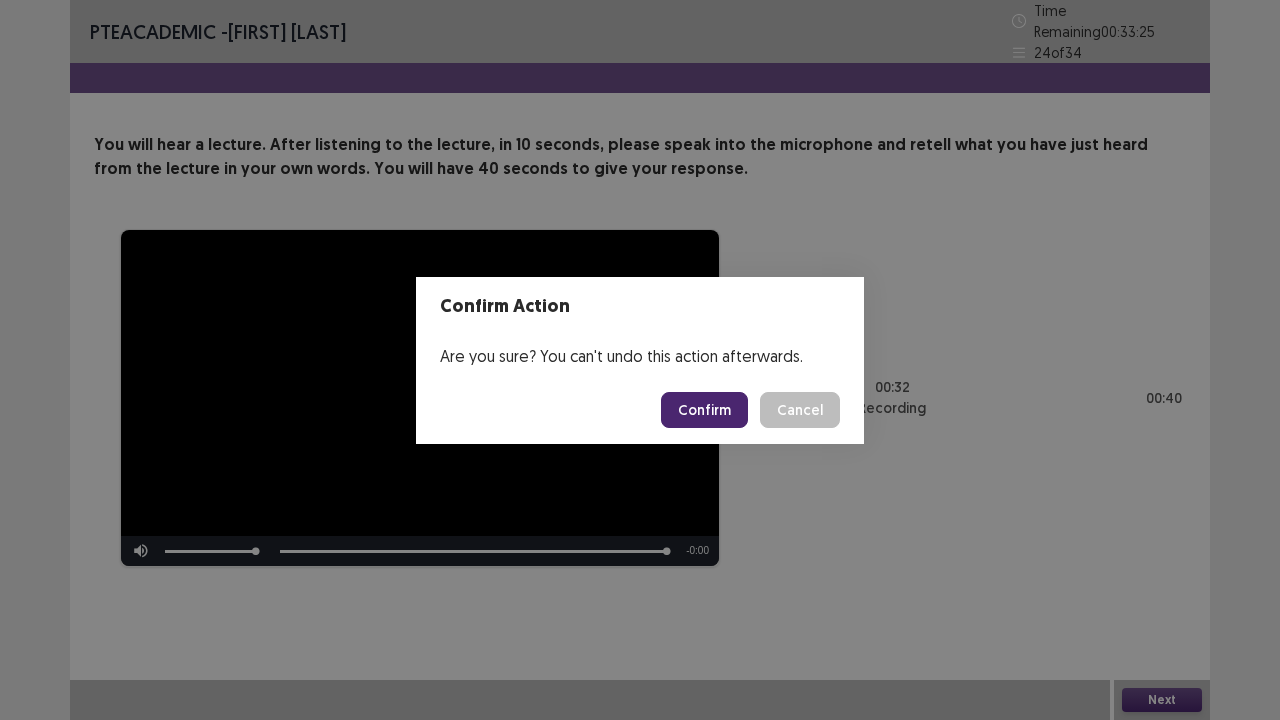 click on "Confirm" at bounding box center (704, 410) 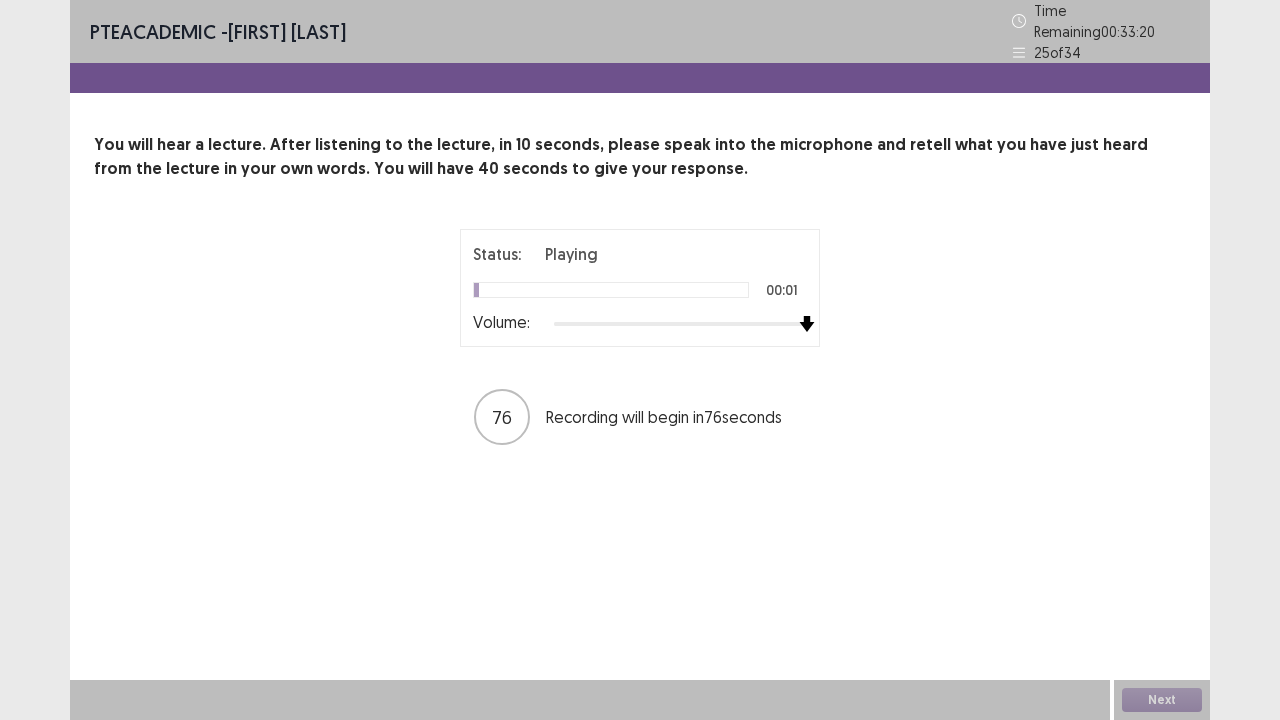 click on "Status: Playing 00:01 Volume: 76 Recording will begin in 76 seconds" at bounding box center [640, 338] 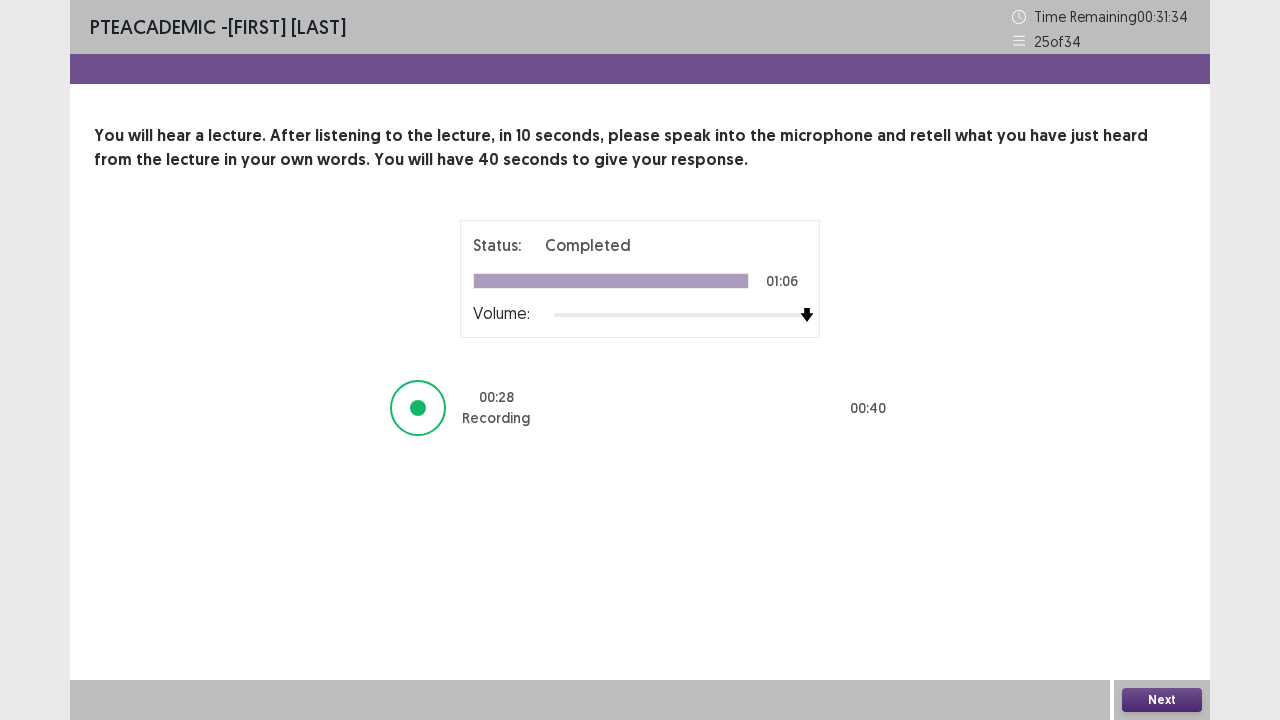 click on "Next" at bounding box center (1162, 700) 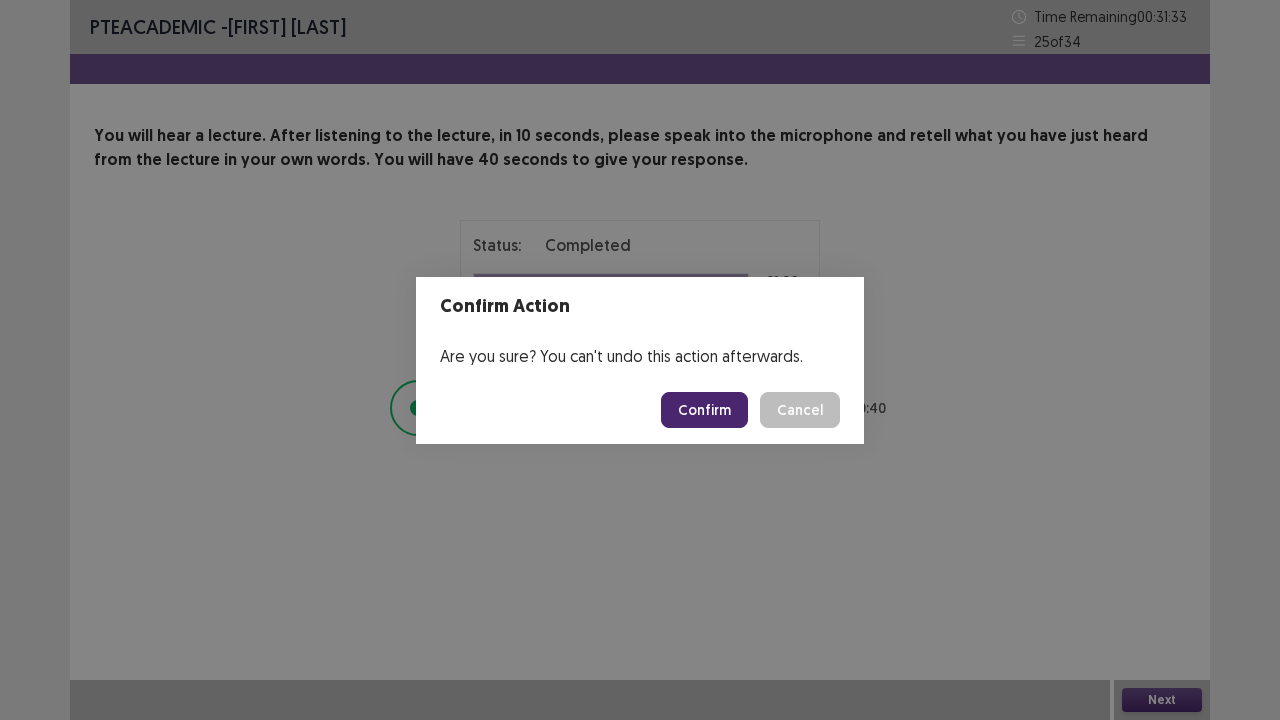 click on "Confirm" at bounding box center (704, 410) 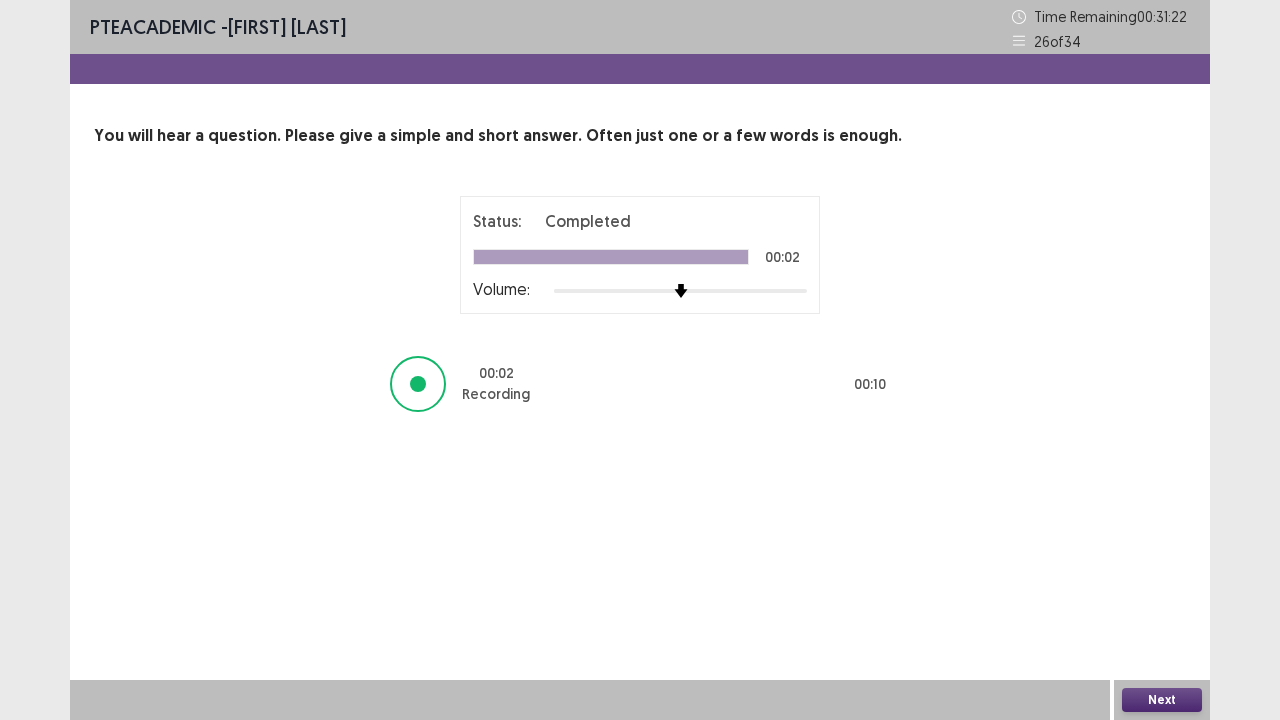 click on "Next" at bounding box center [1162, 700] 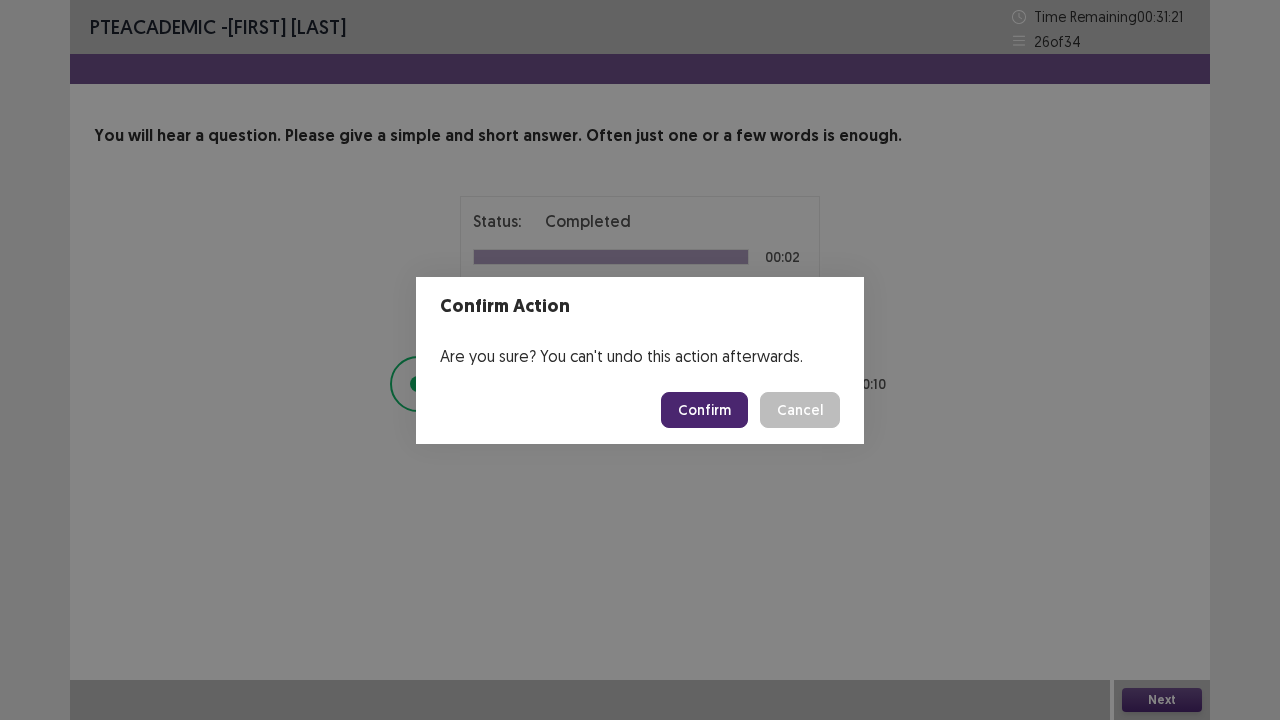 click on "Confirm" at bounding box center [704, 410] 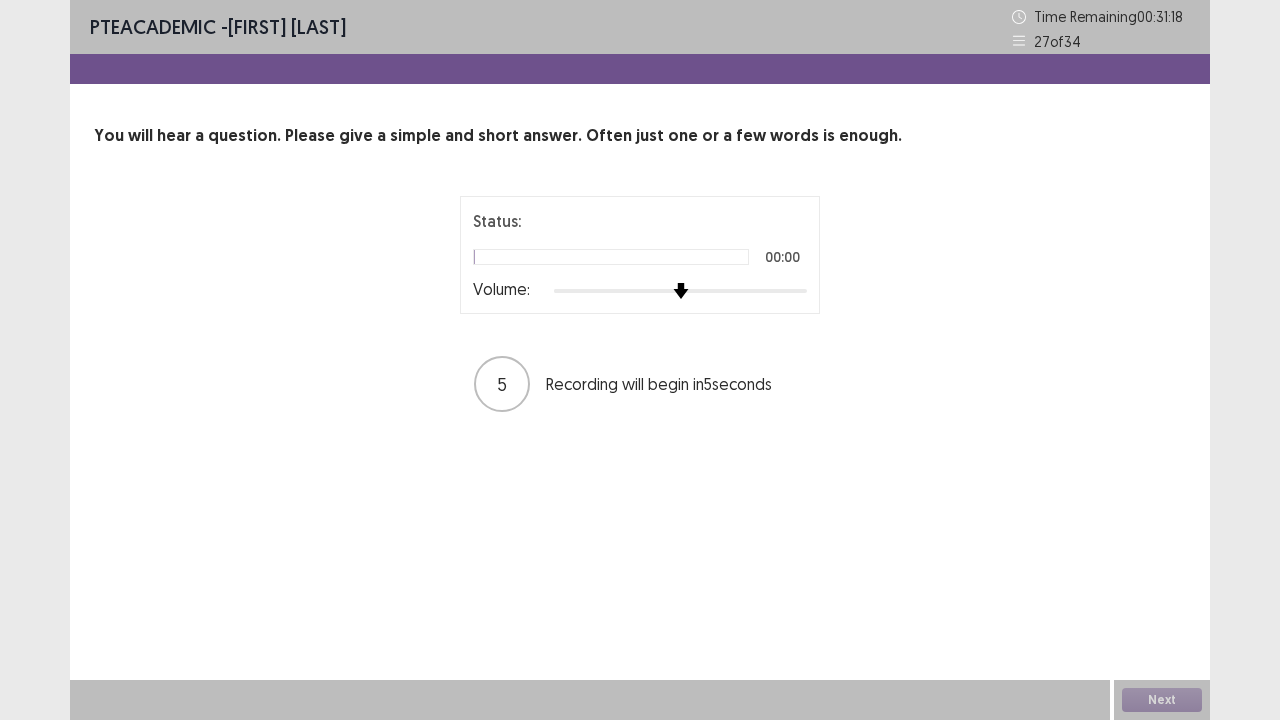 click at bounding box center [680, 291] 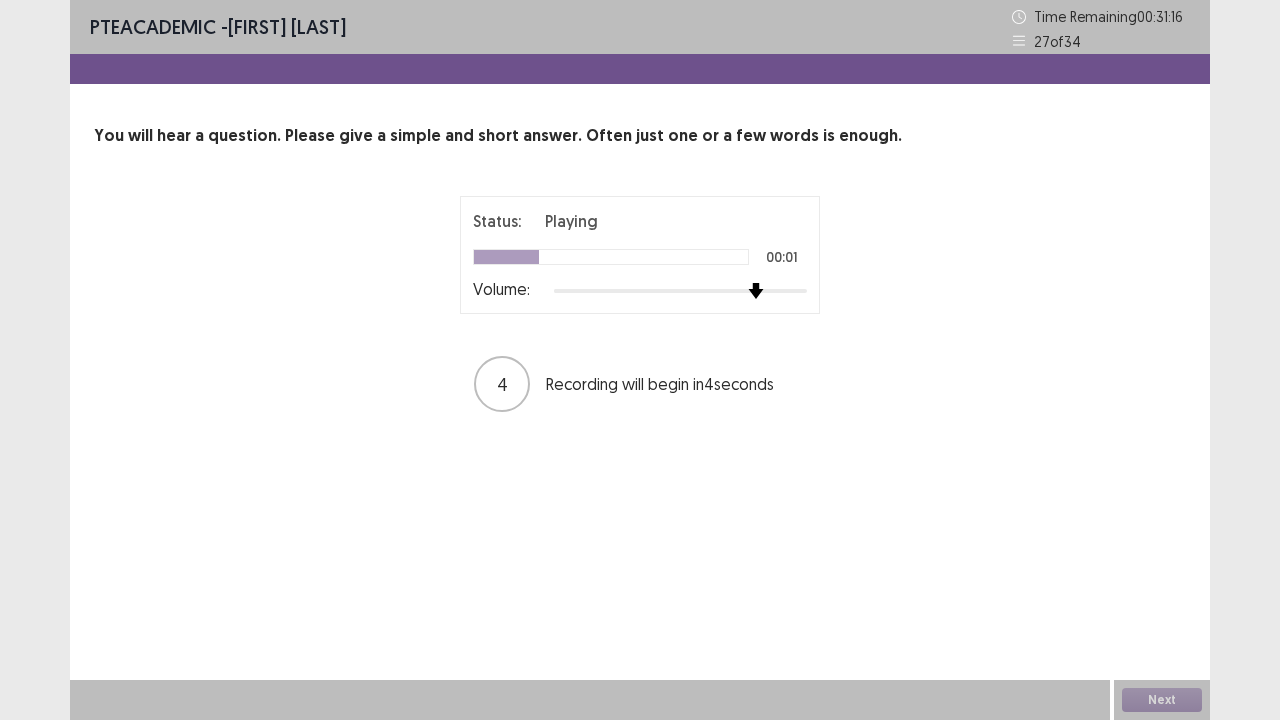 click at bounding box center [756, 291] 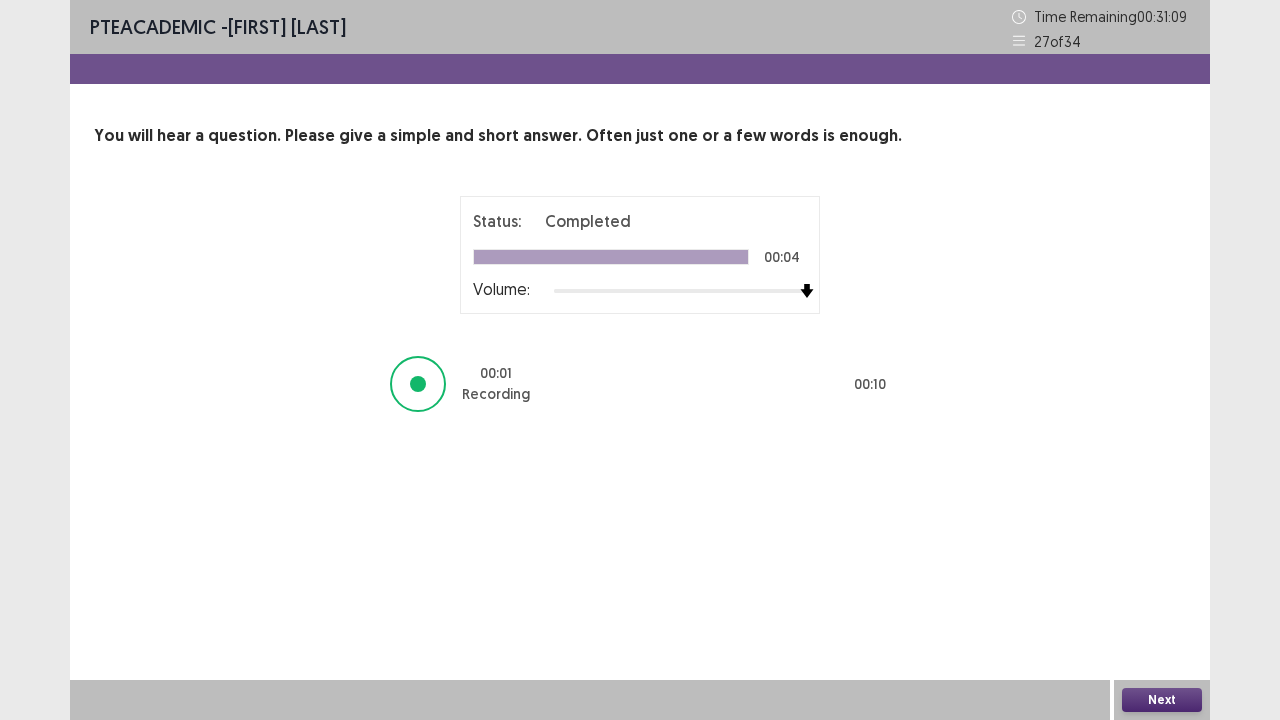 click on "Next" at bounding box center (1162, 700) 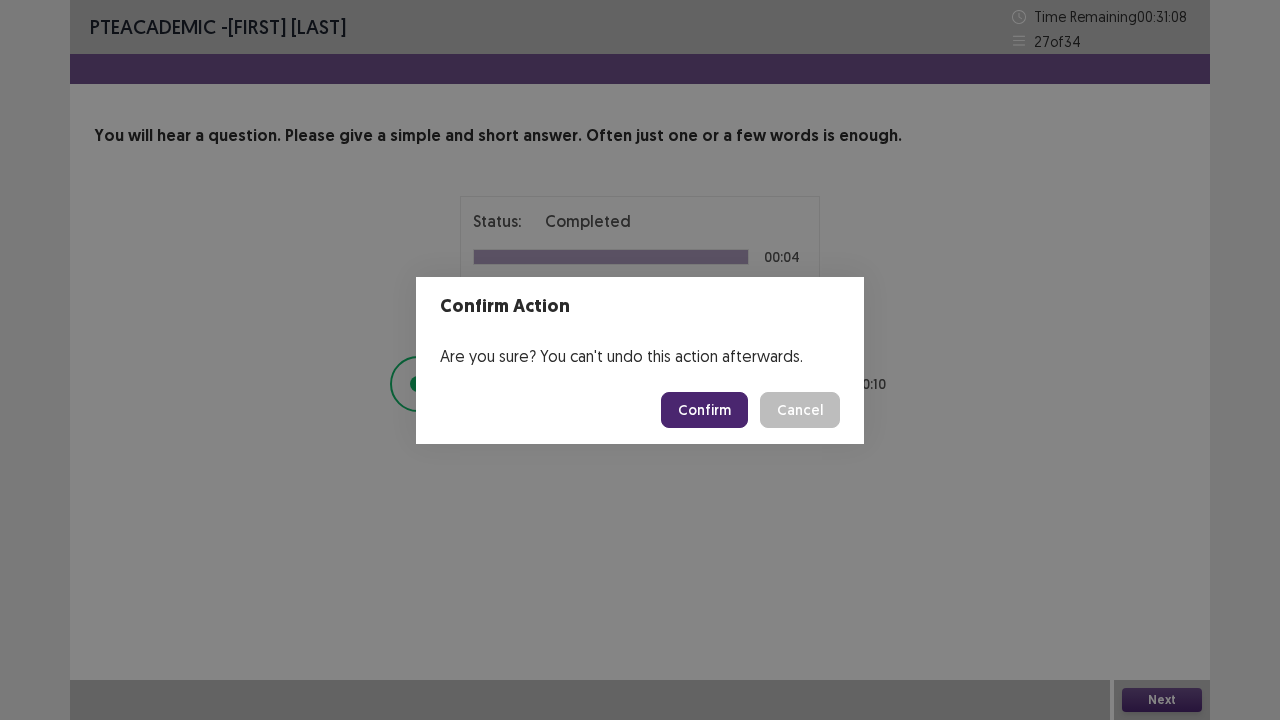 click on "Confirm" at bounding box center (704, 410) 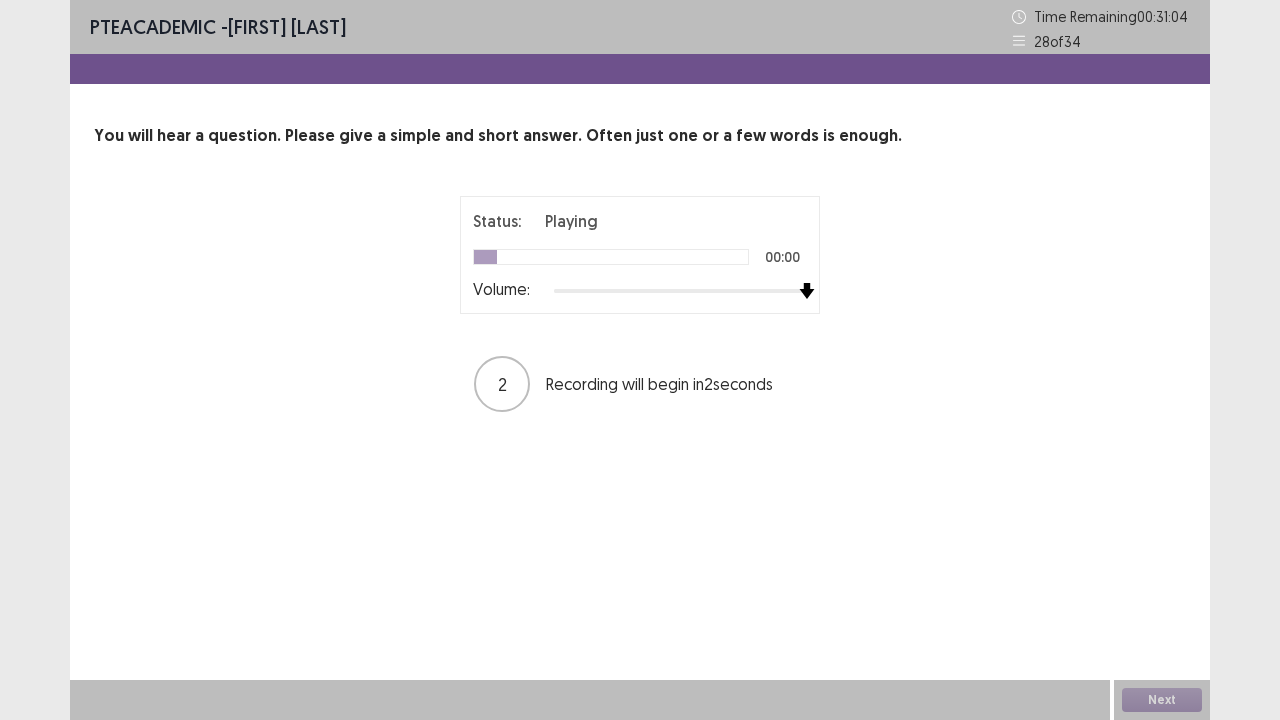 click on "Status: Playing 00:00 Volume: 2 Recording will begin in  2  seconds" at bounding box center [640, 305] 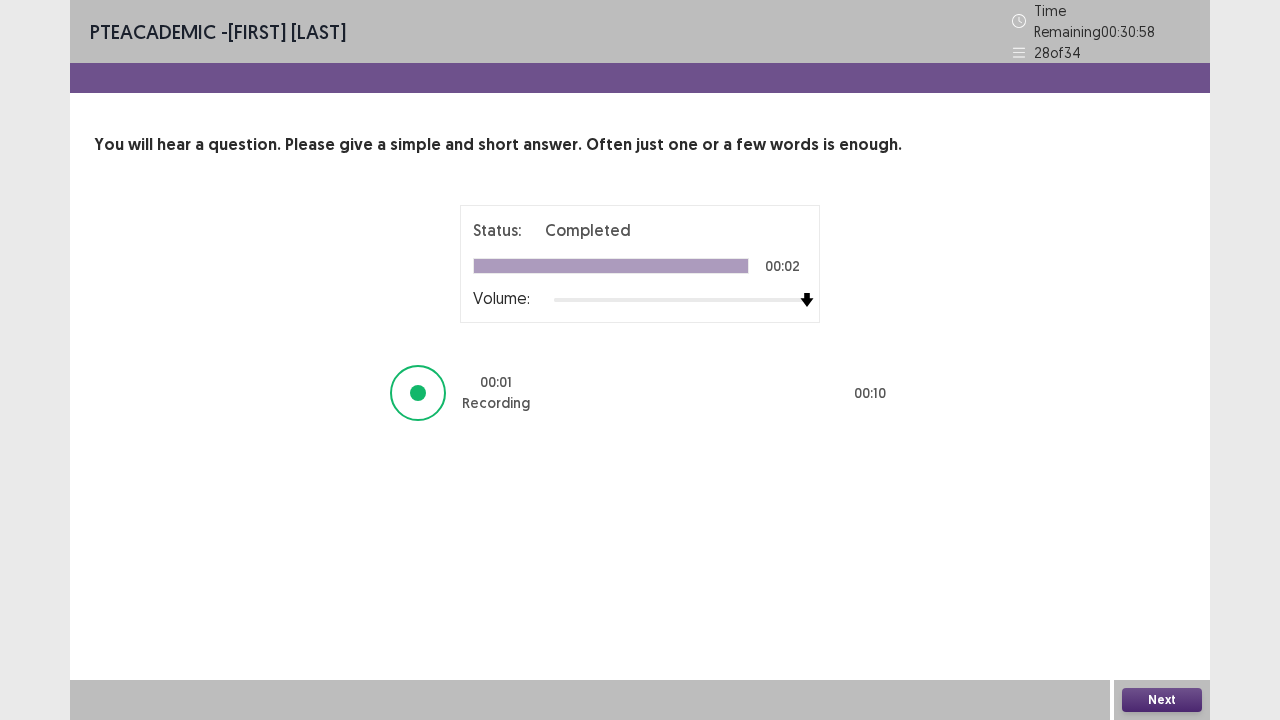 click on "Next" at bounding box center (1162, 700) 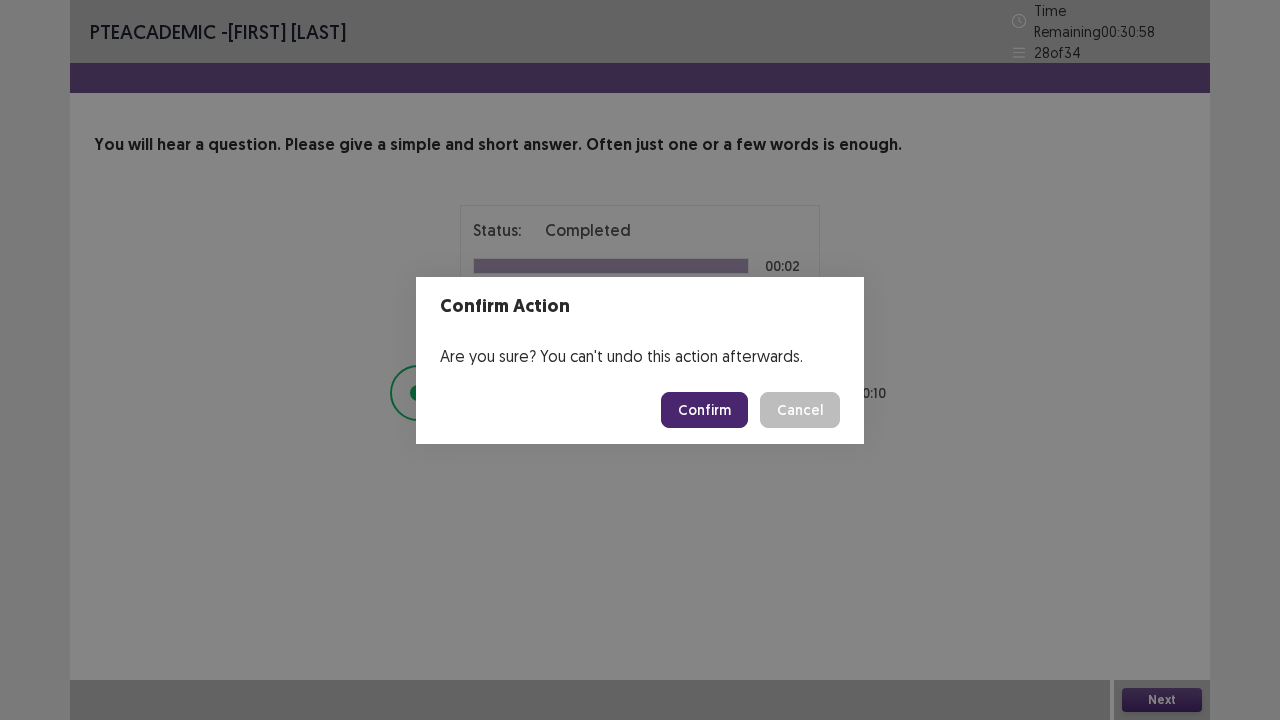 click on "Confirm" at bounding box center (704, 410) 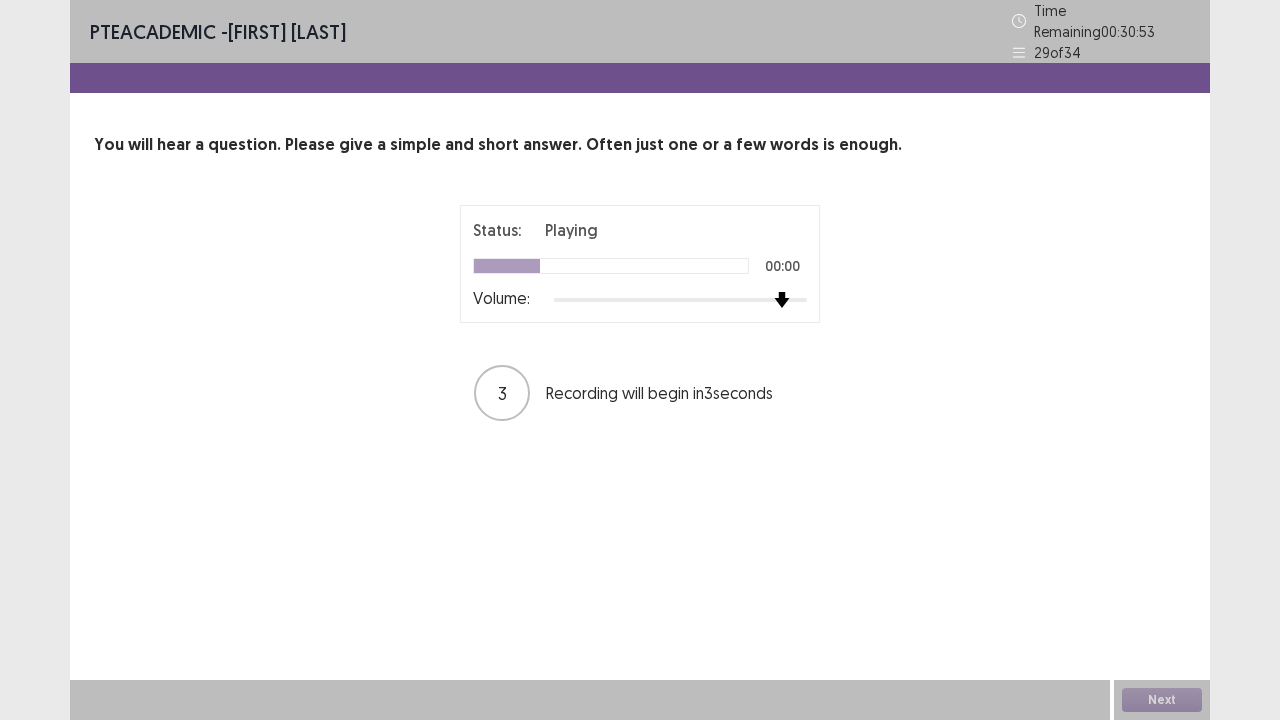 click at bounding box center [782, 300] 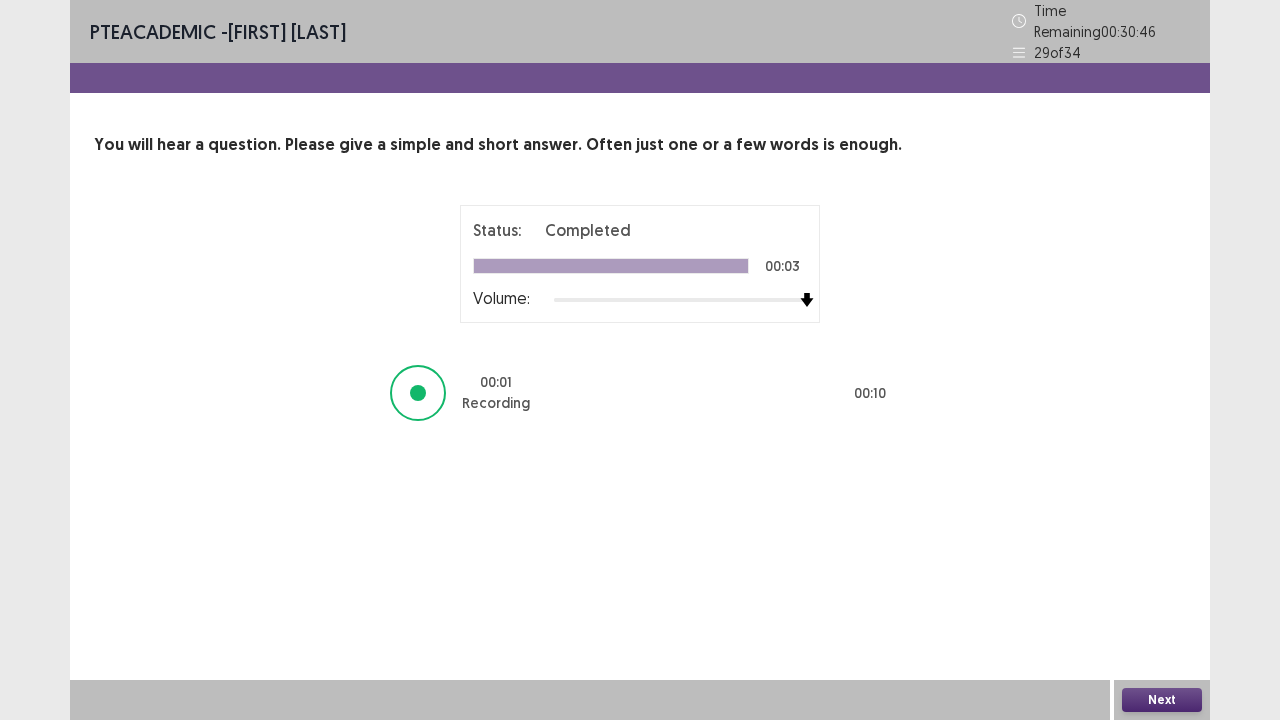 click on "Next" at bounding box center (1162, 700) 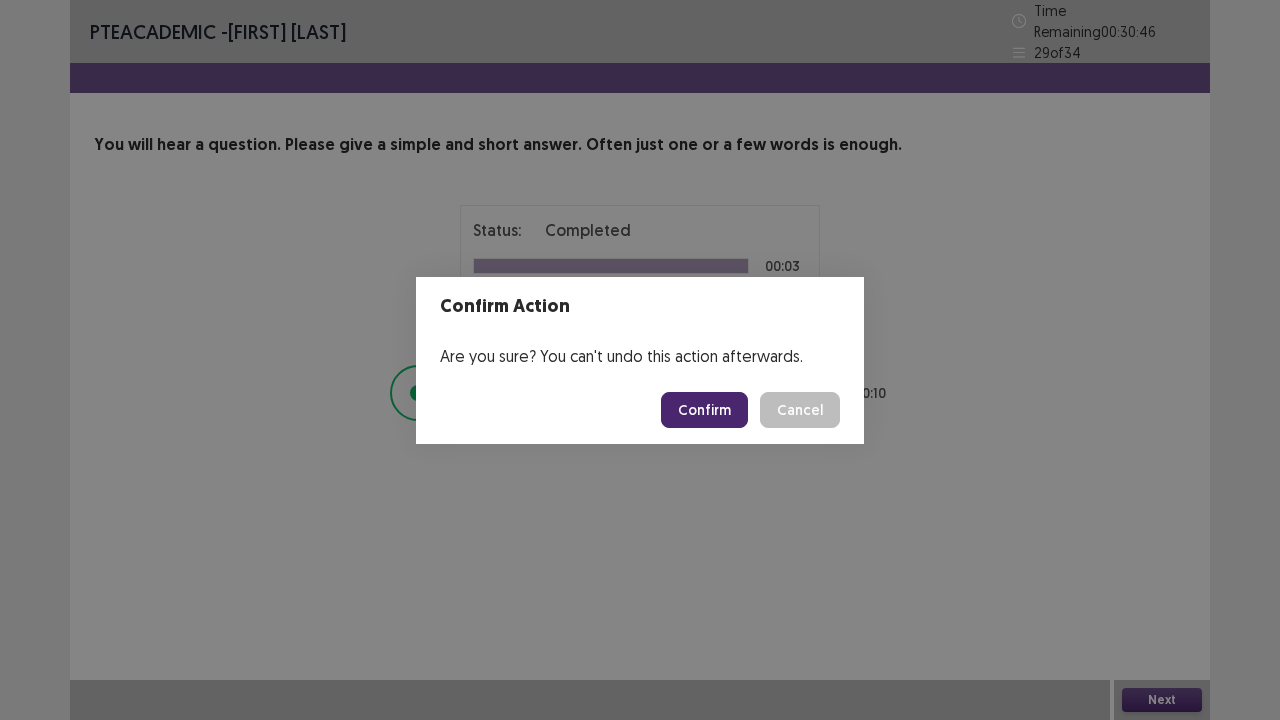 click on "Confirm" at bounding box center (704, 410) 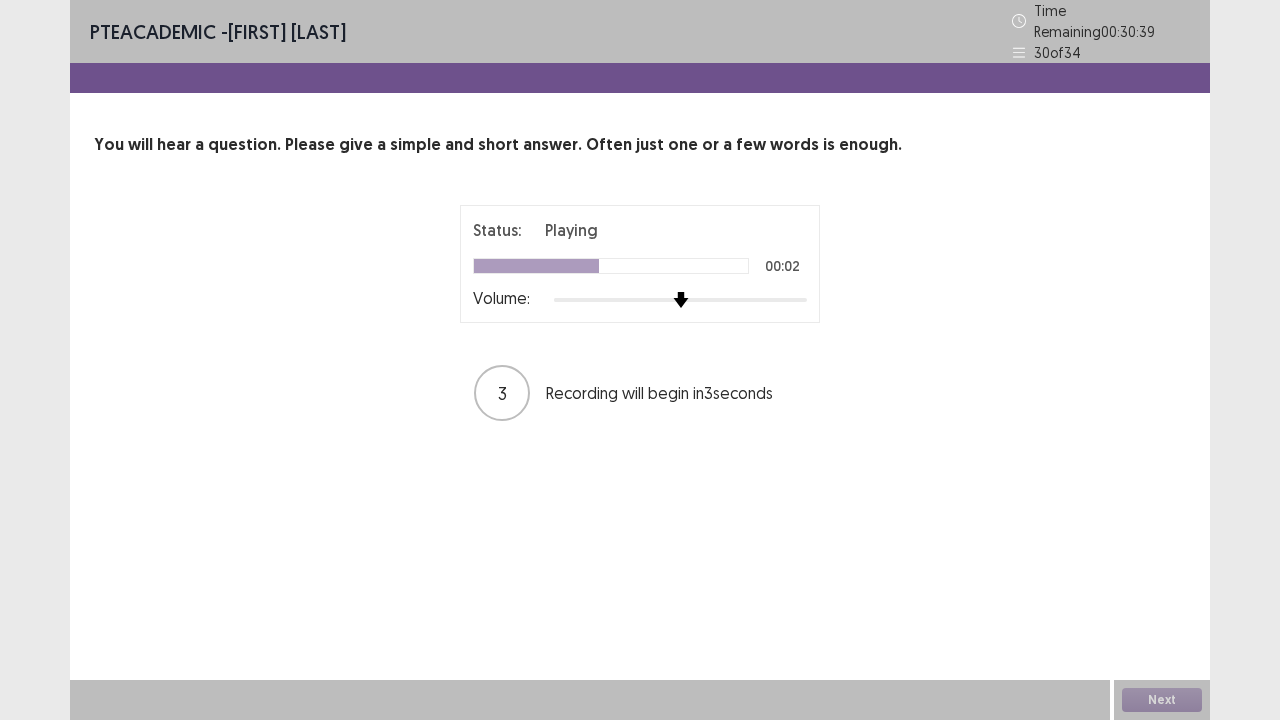 click on "Status: Playing 00:02 Volume:" at bounding box center (640, 264) 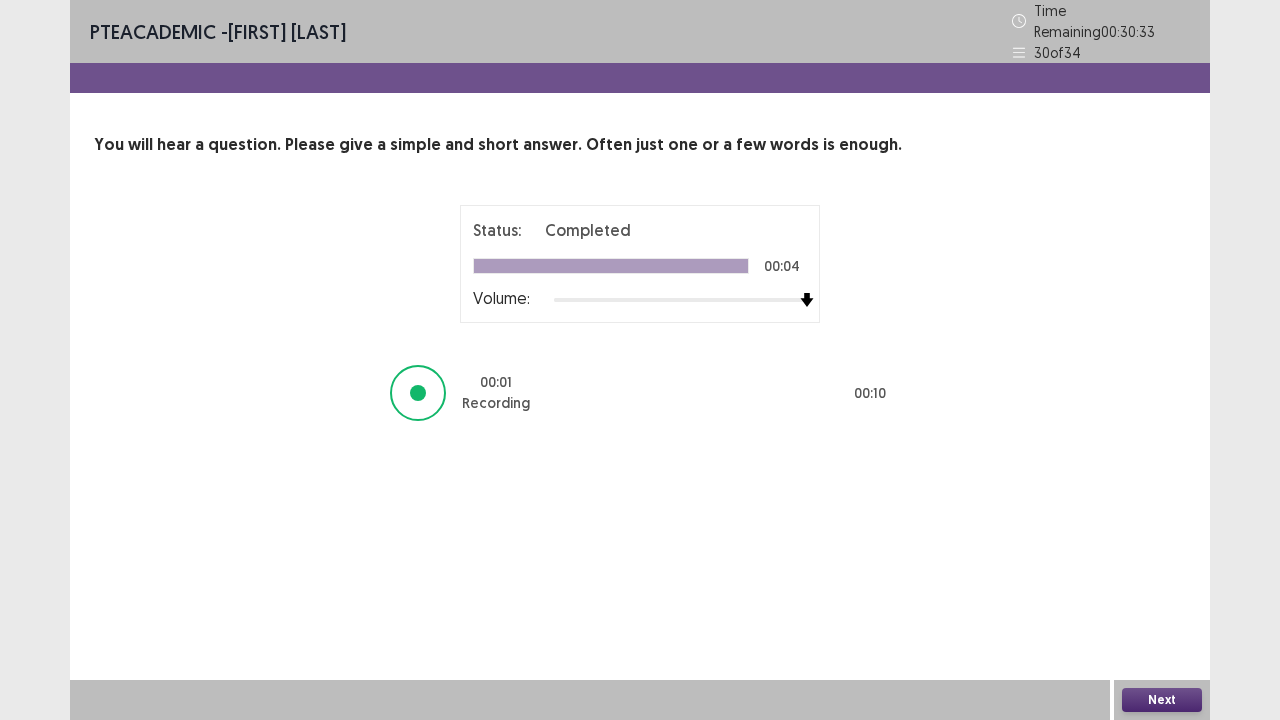 click on "Next" at bounding box center (1162, 700) 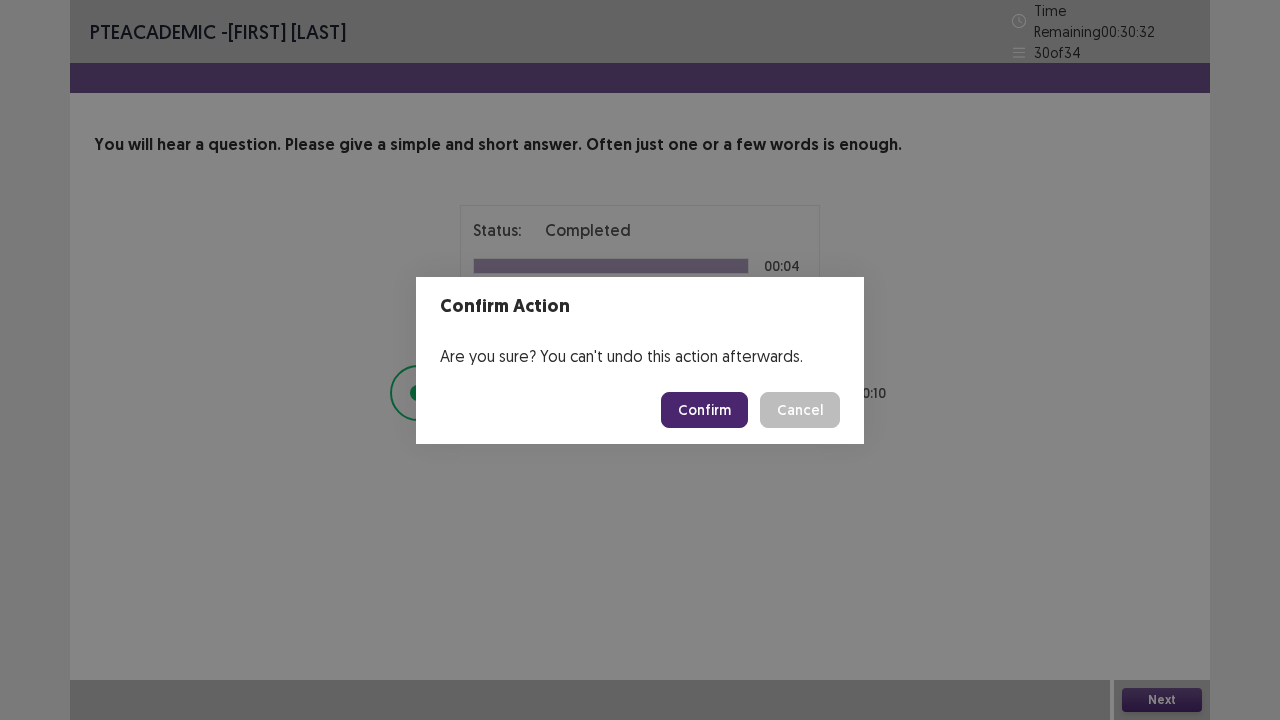 click on "Confirm" at bounding box center (704, 410) 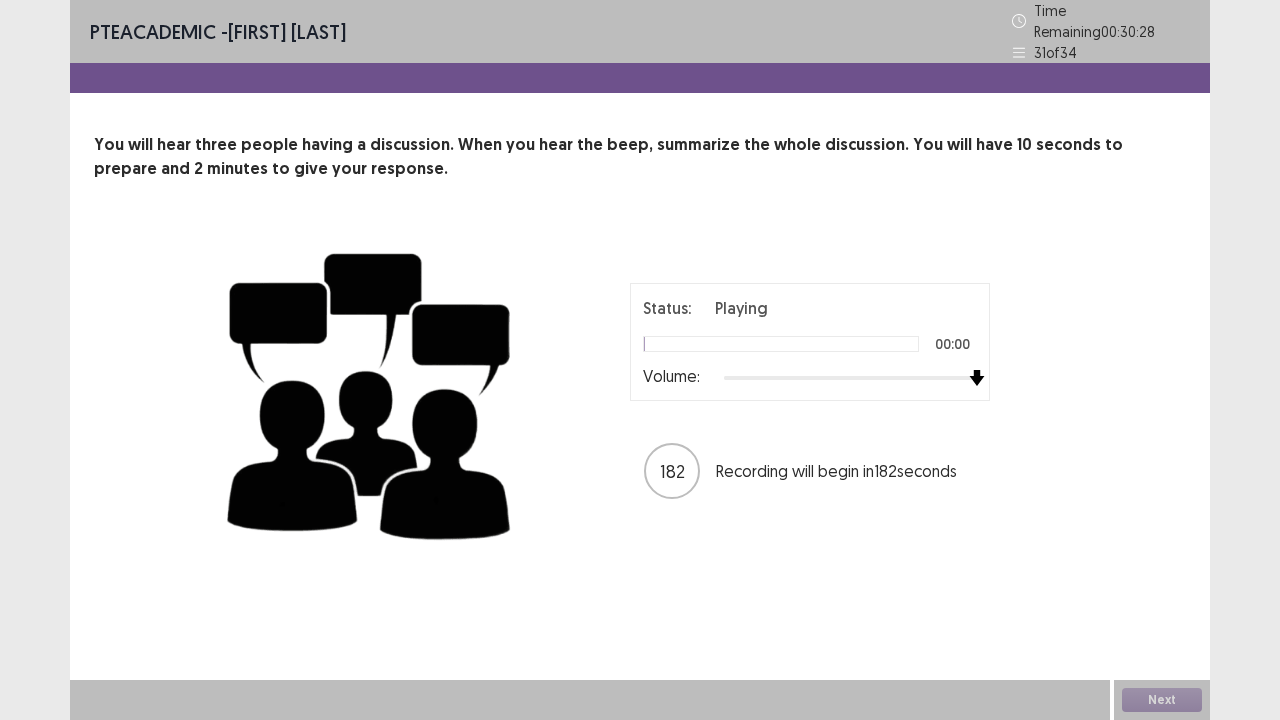click on "Status: Playing 00:00 Volume: 182 Recording will begin in  182  seconds" at bounding box center (810, 392) 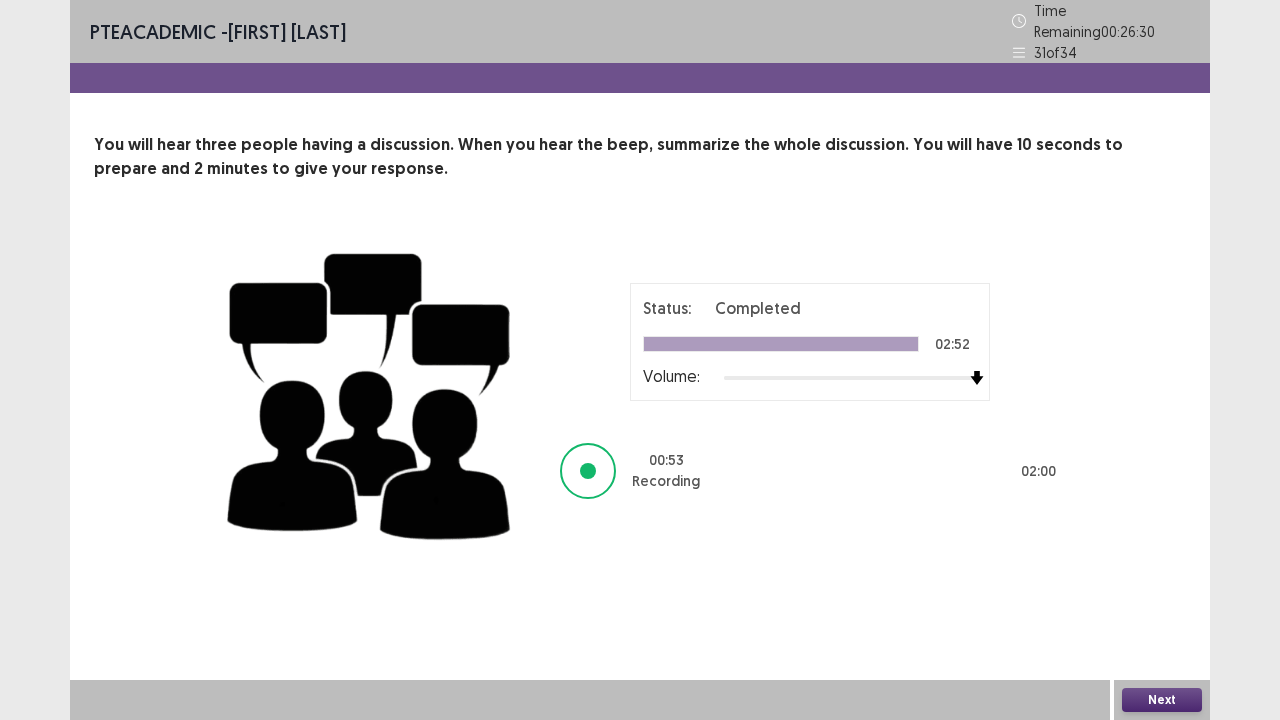 click on "Next" at bounding box center [1162, 700] 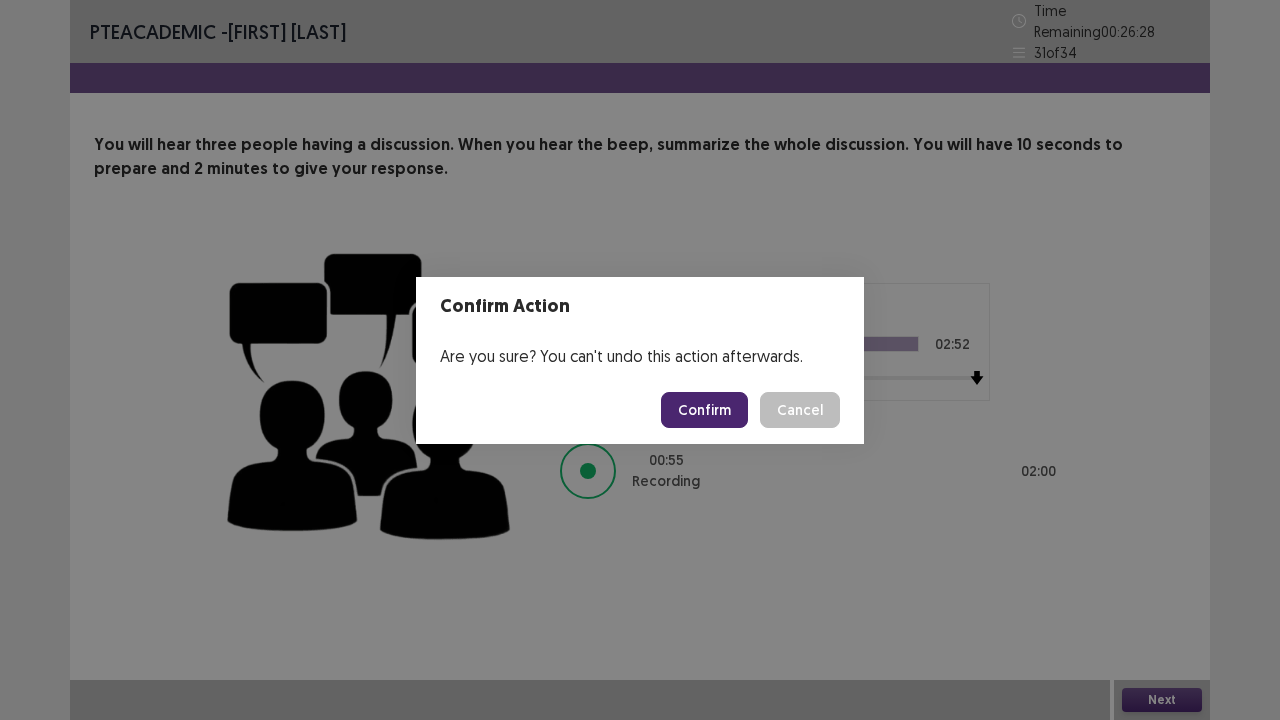 click on "Confirm" at bounding box center [704, 410] 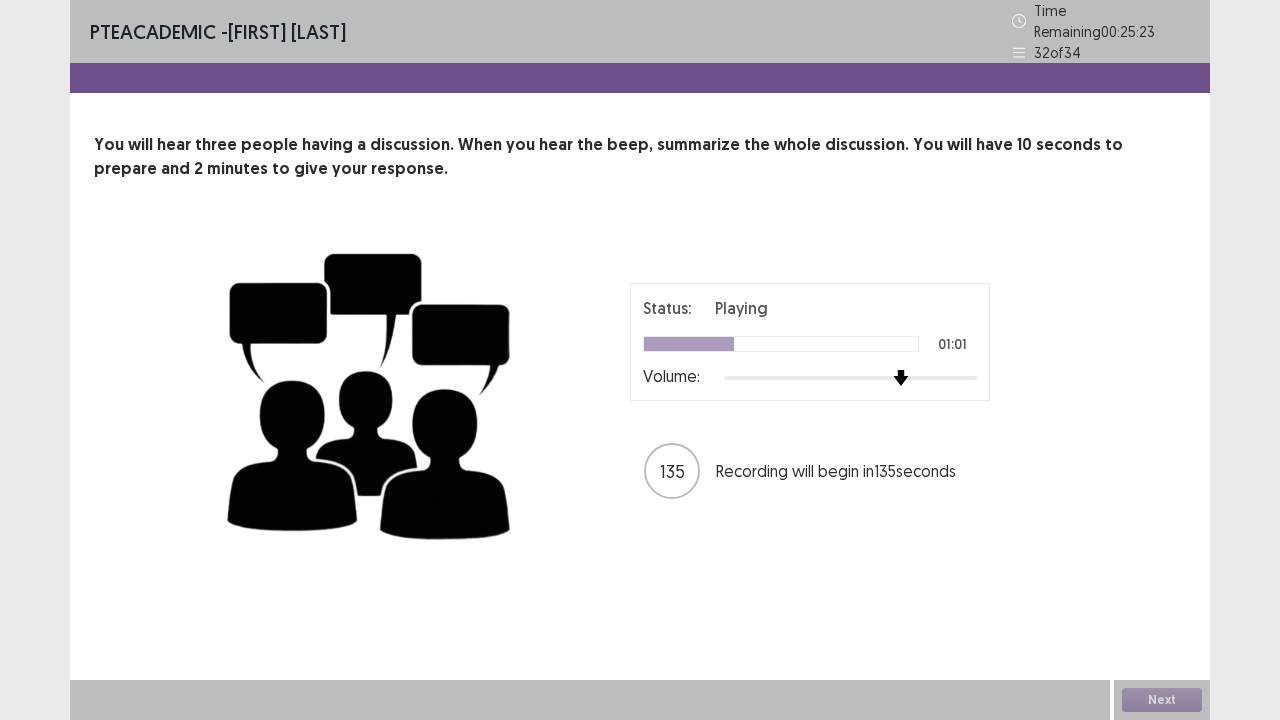click on "Status: Playing 01:01 Volume: 135 Recording will begin in 135 seconds" at bounding box center (810, 392) 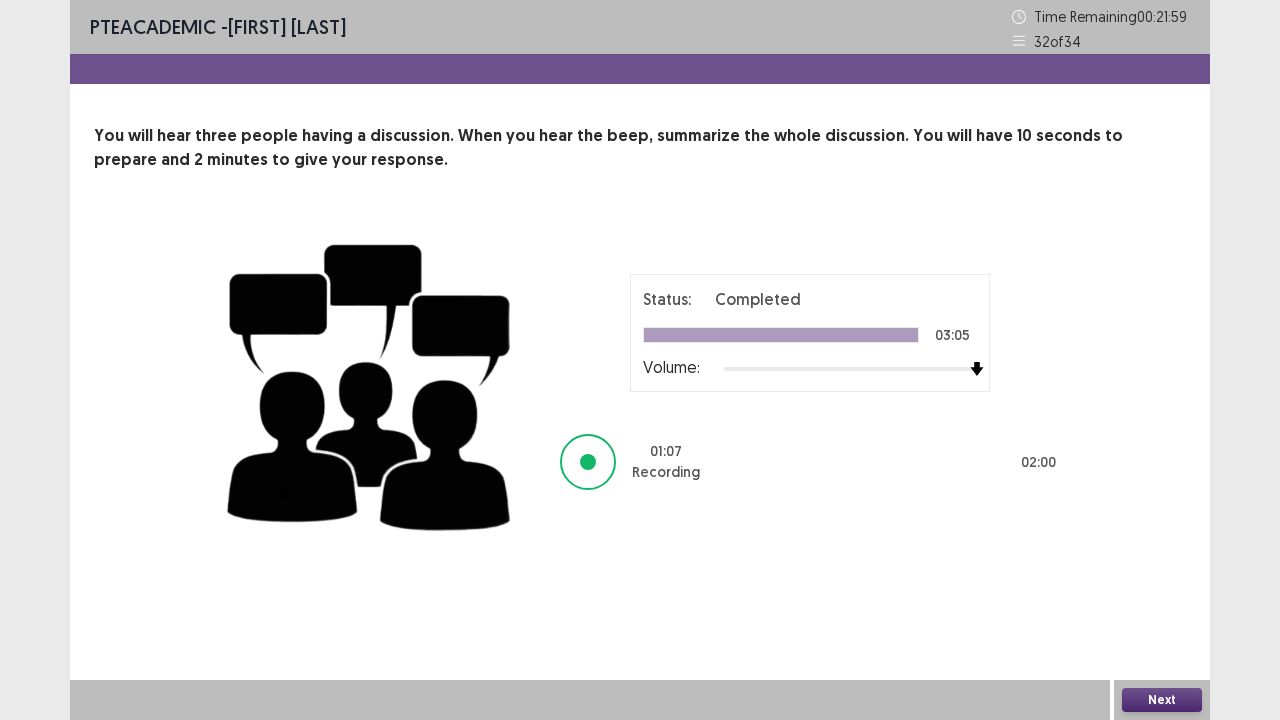 click on "Next" at bounding box center (1162, 700) 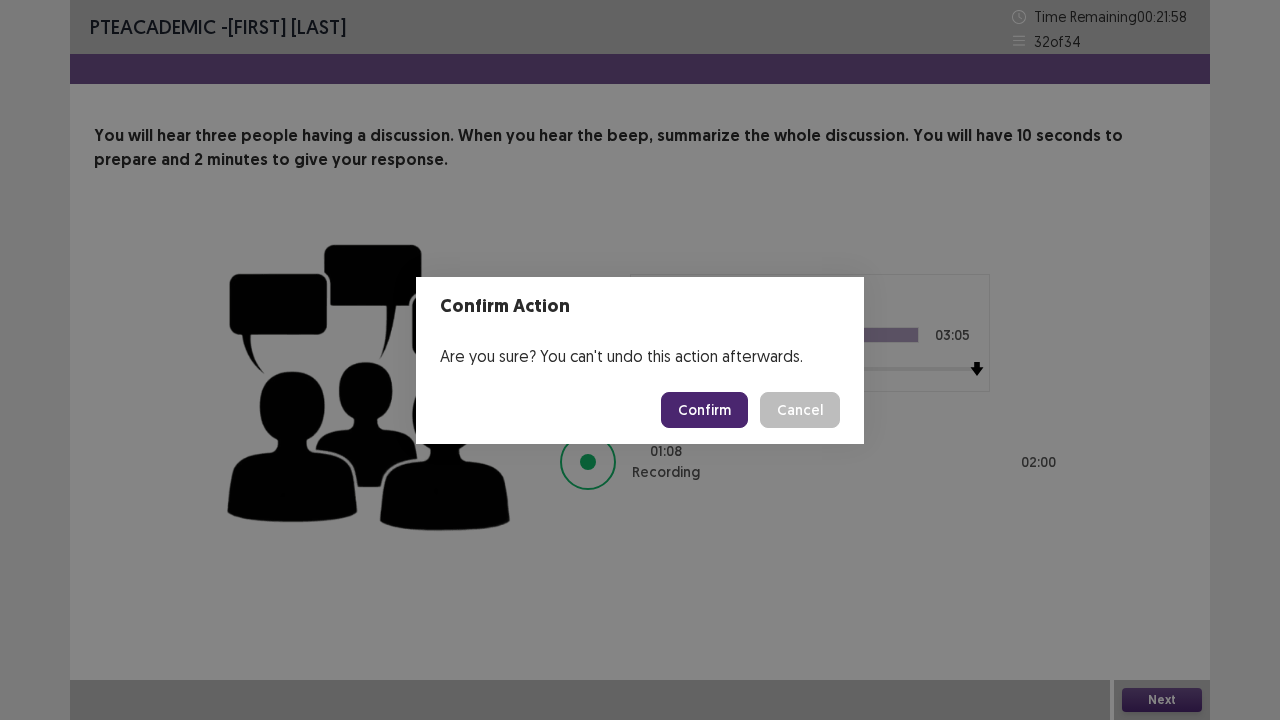 click on "Confirm" at bounding box center (704, 410) 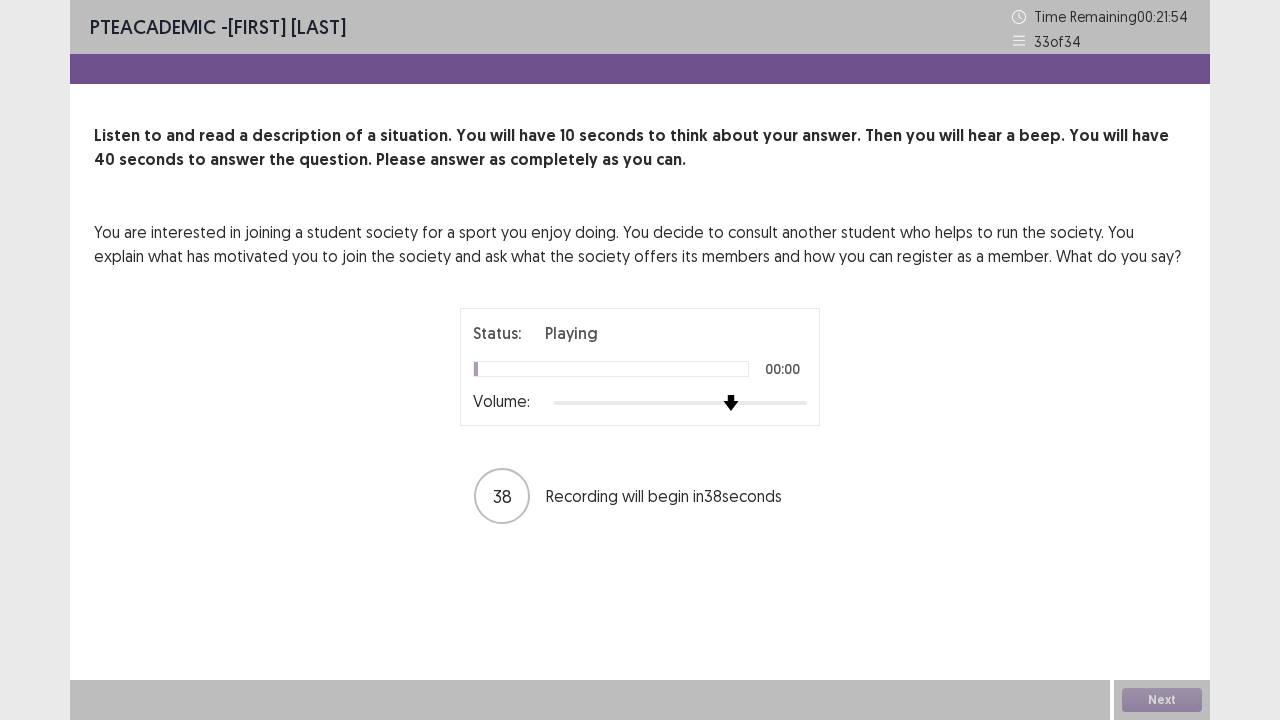 click on "Status: Playing 00:00 Volume: 38 Recording will begin in  38  seconds" at bounding box center [640, 417] 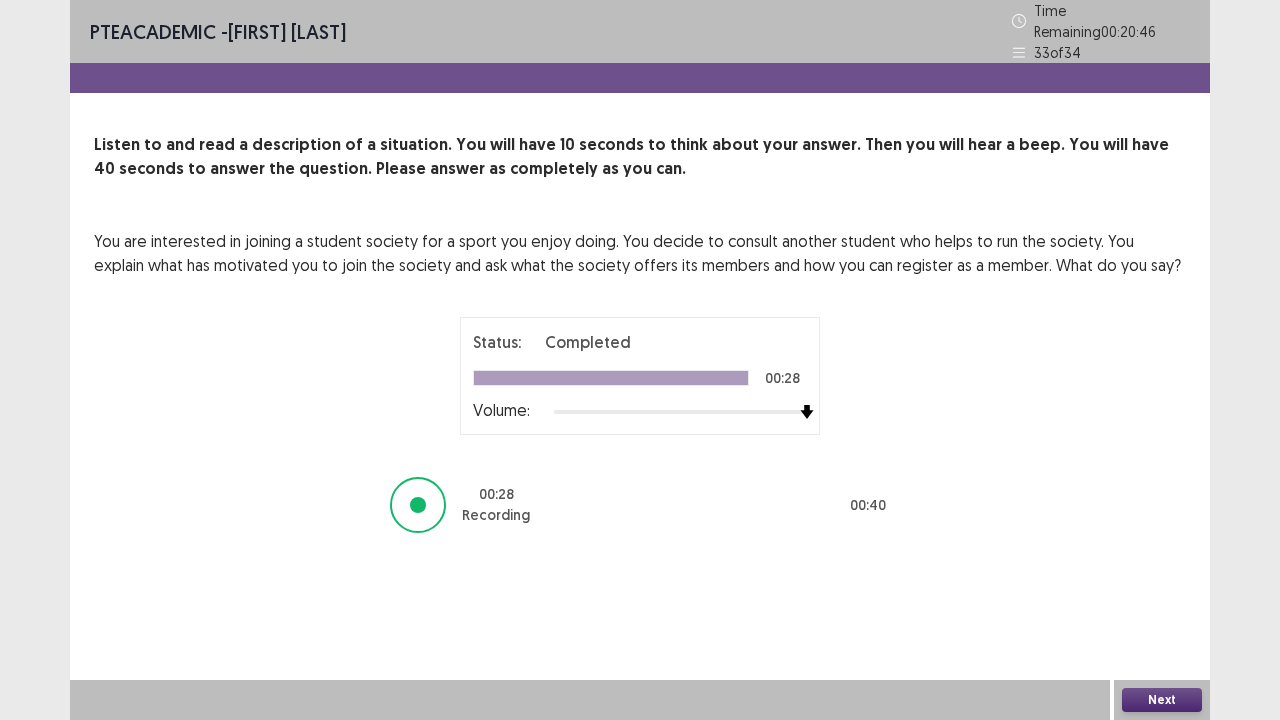click on "Next" at bounding box center [1162, 700] 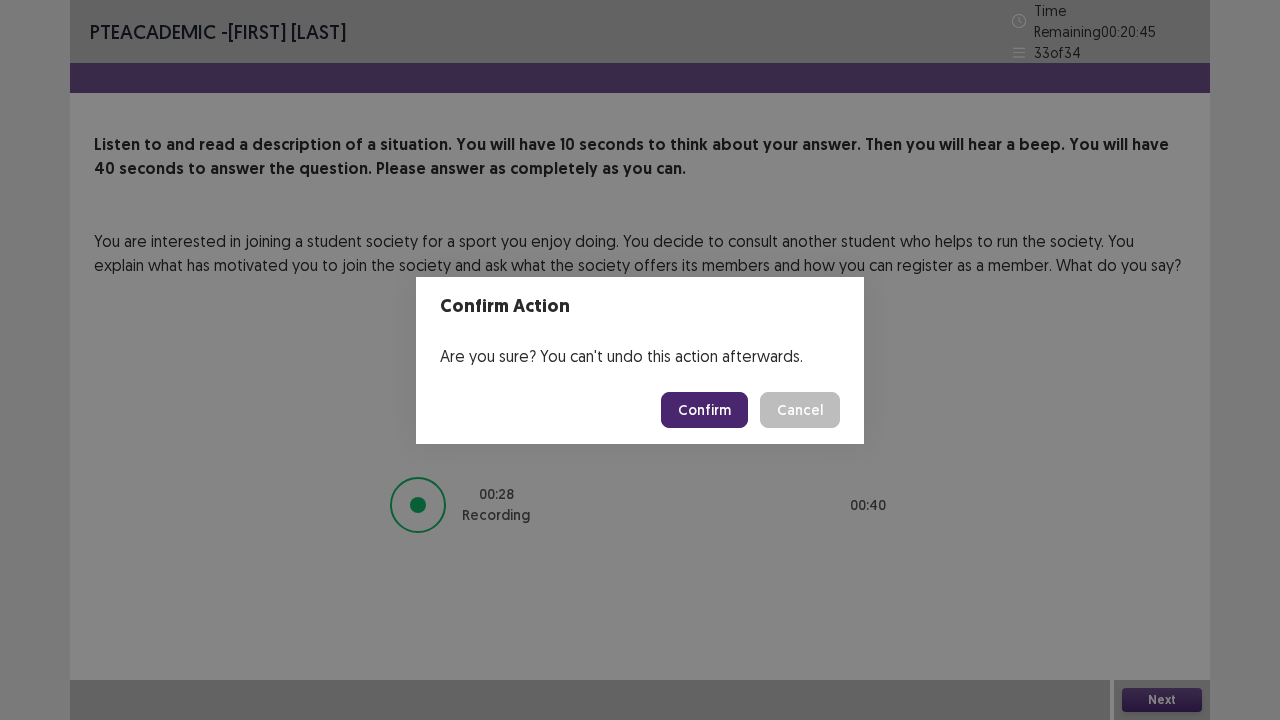 click on "Confirm" at bounding box center (704, 410) 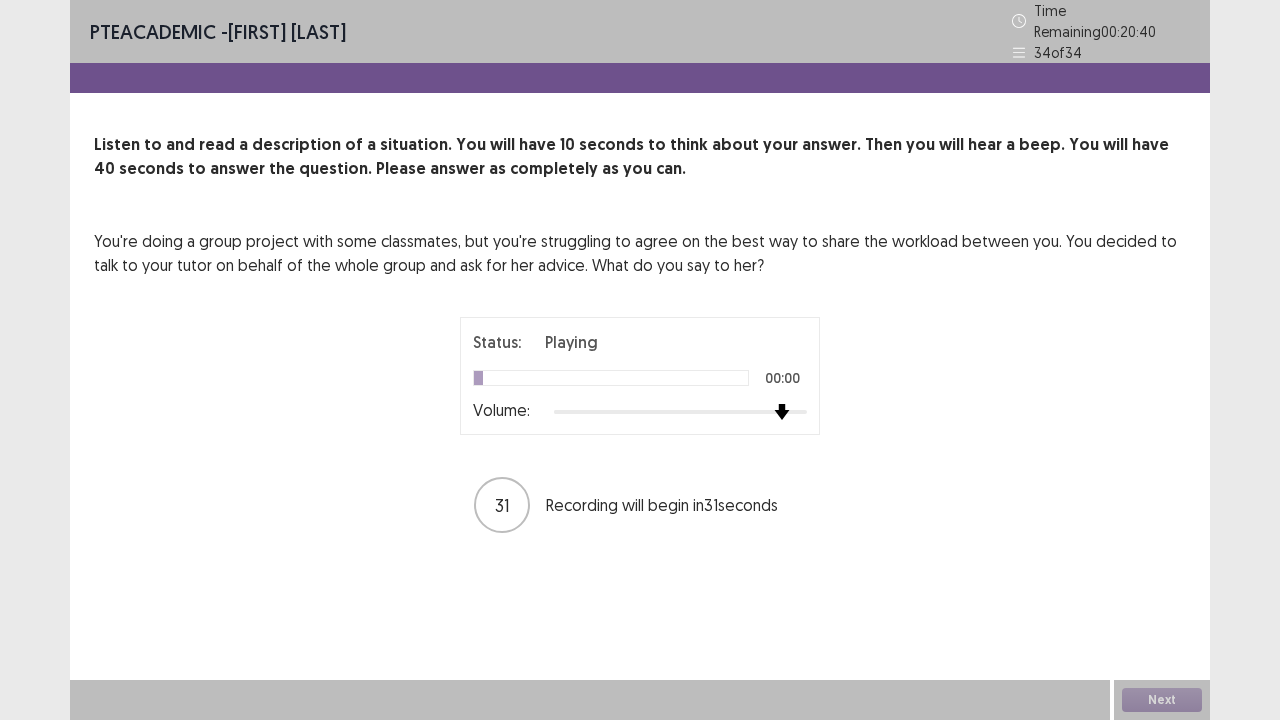click at bounding box center (782, 412) 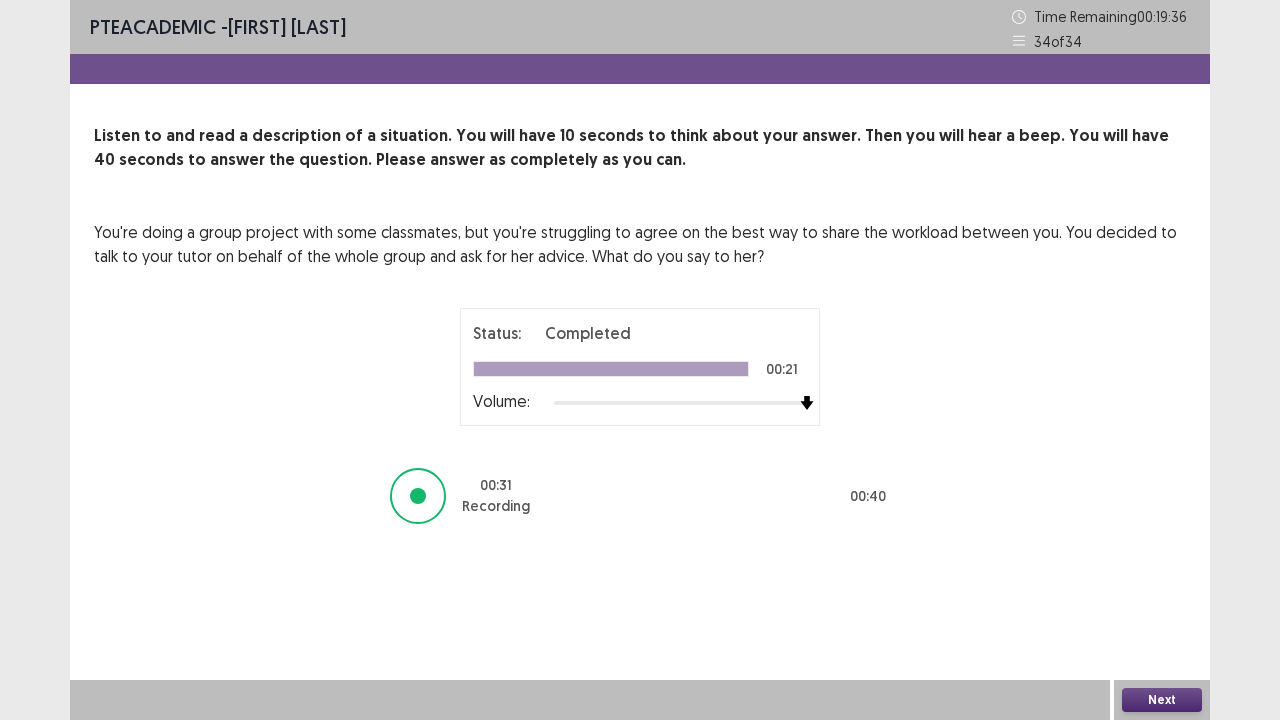 click on "Next" at bounding box center (1162, 700) 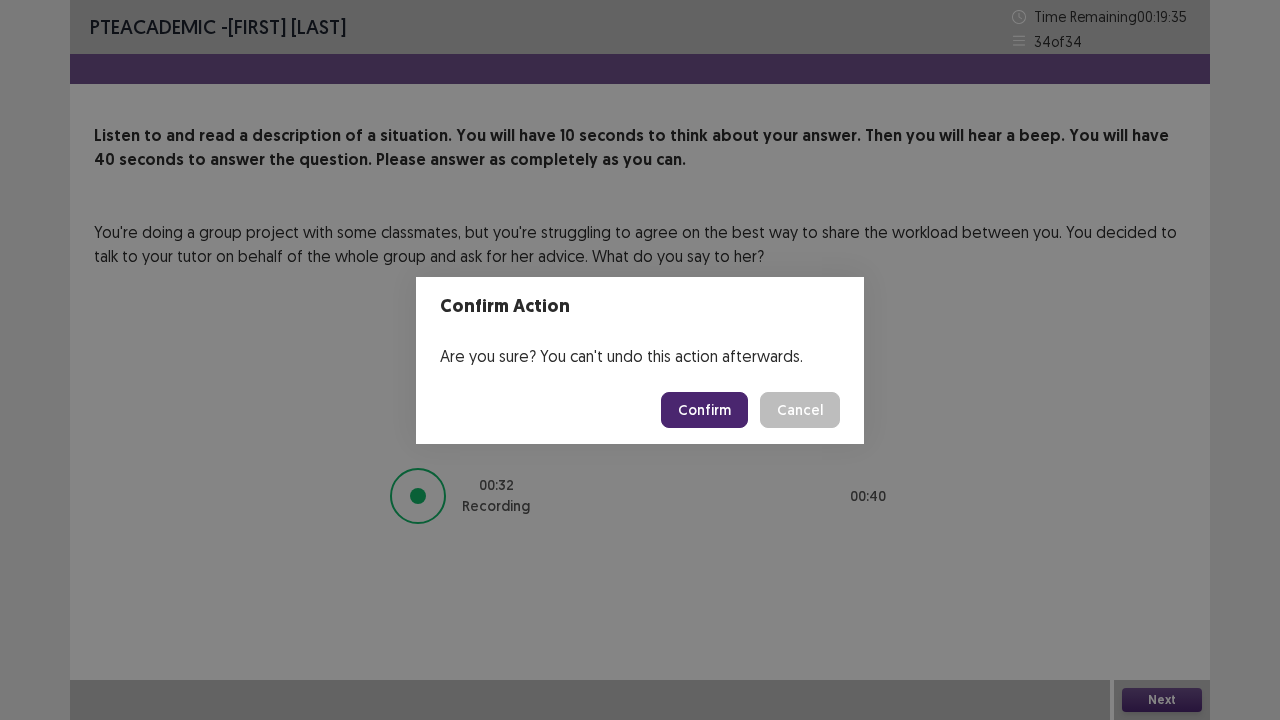 click on "Confirm" at bounding box center [704, 410] 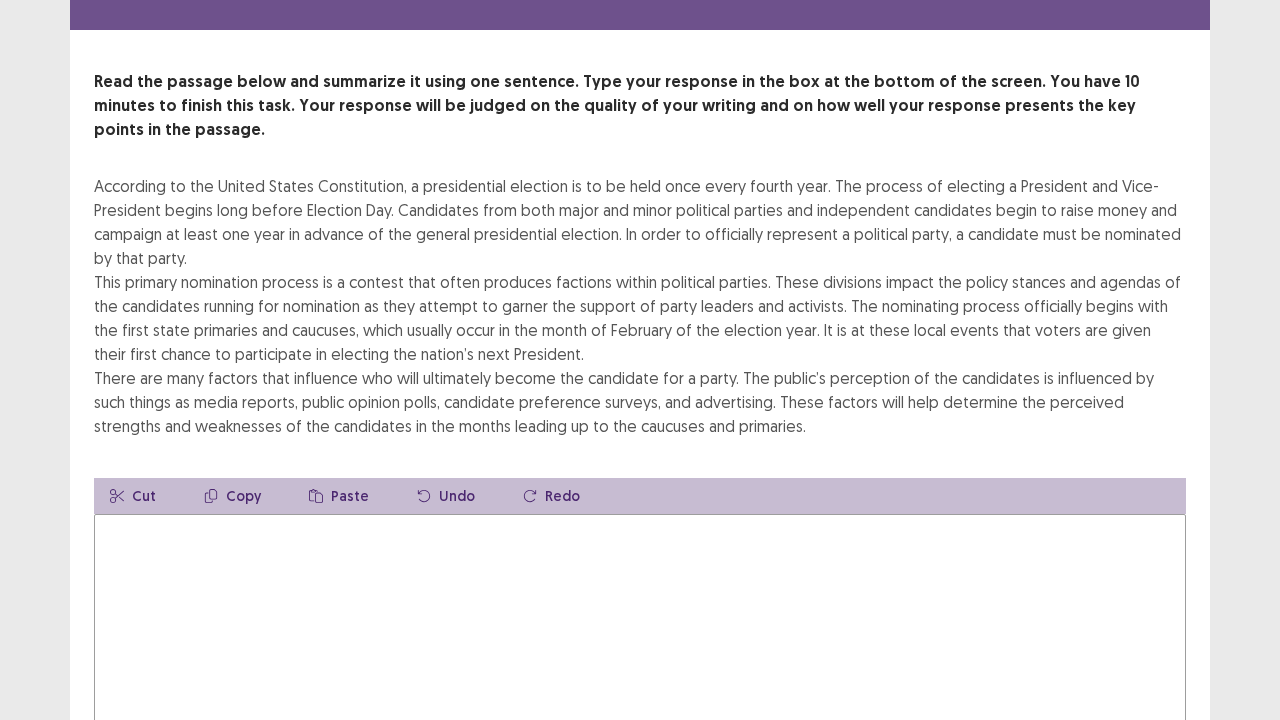 scroll, scrollTop: 100, scrollLeft: 0, axis: vertical 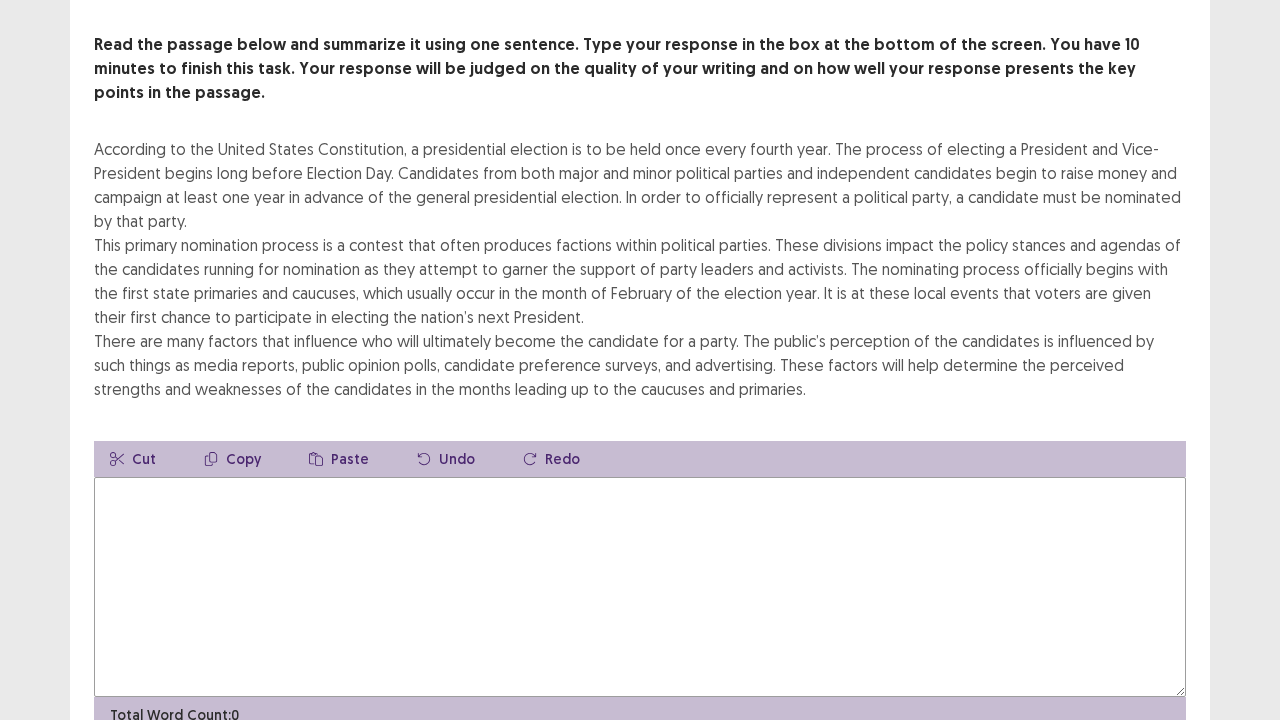 click at bounding box center (640, 587) 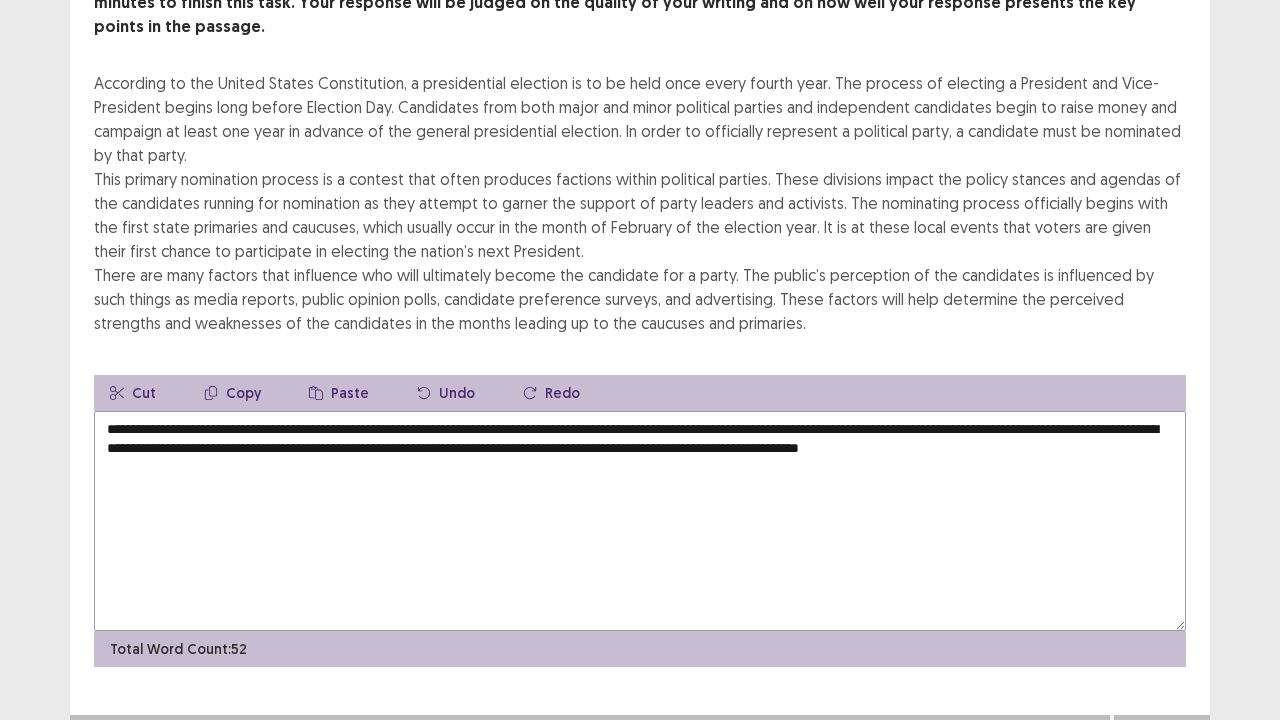scroll, scrollTop: 168, scrollLeft: 0, axis: vertical 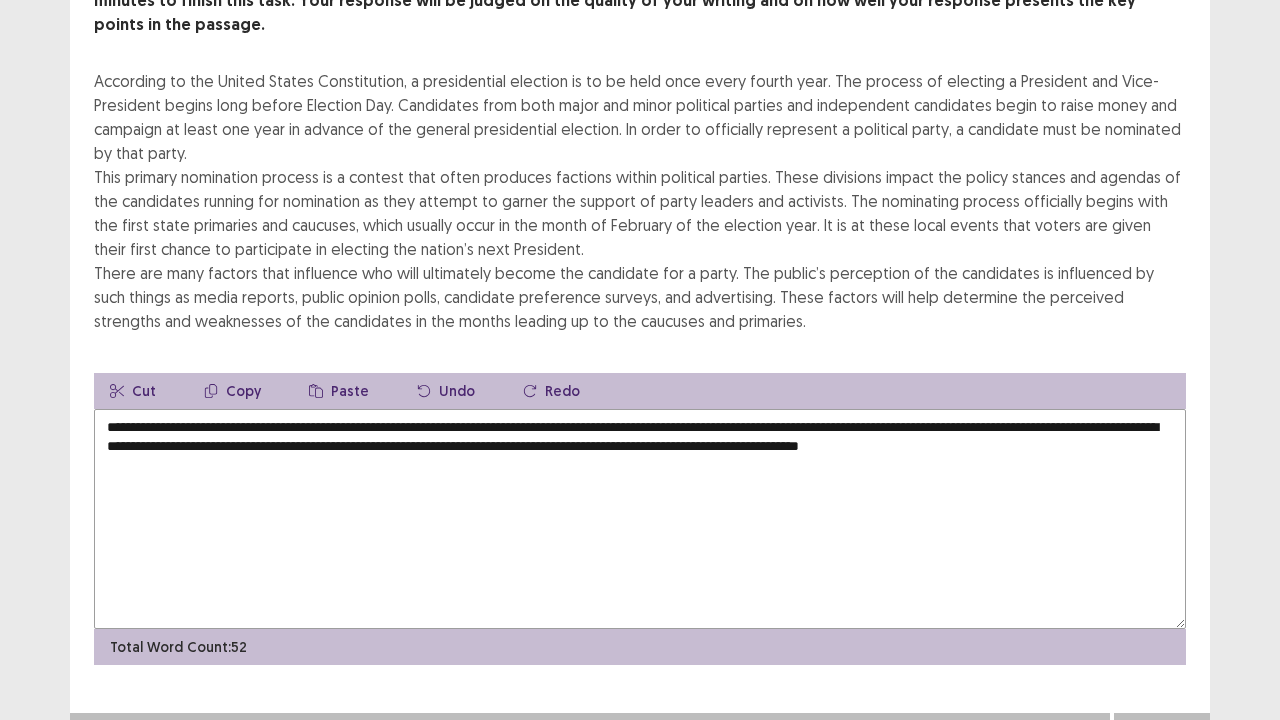 type on "**********" 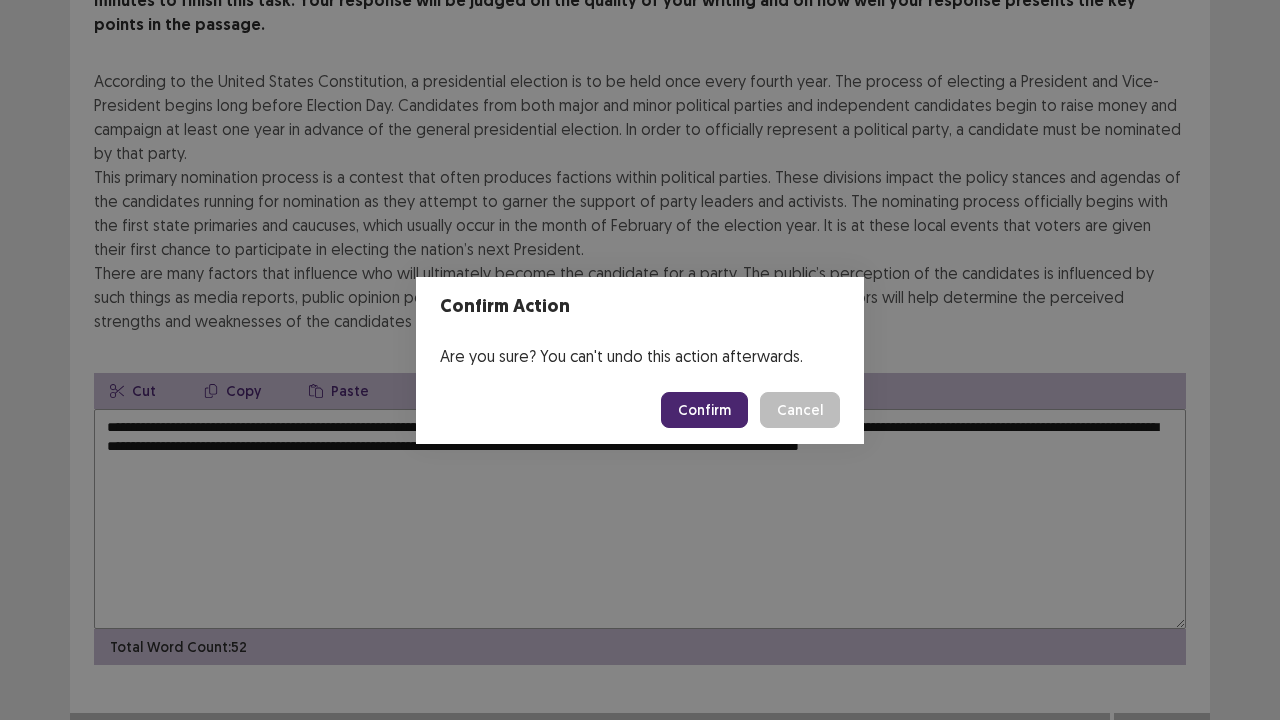 click on "Confirm" at bounding box center (704, 410) 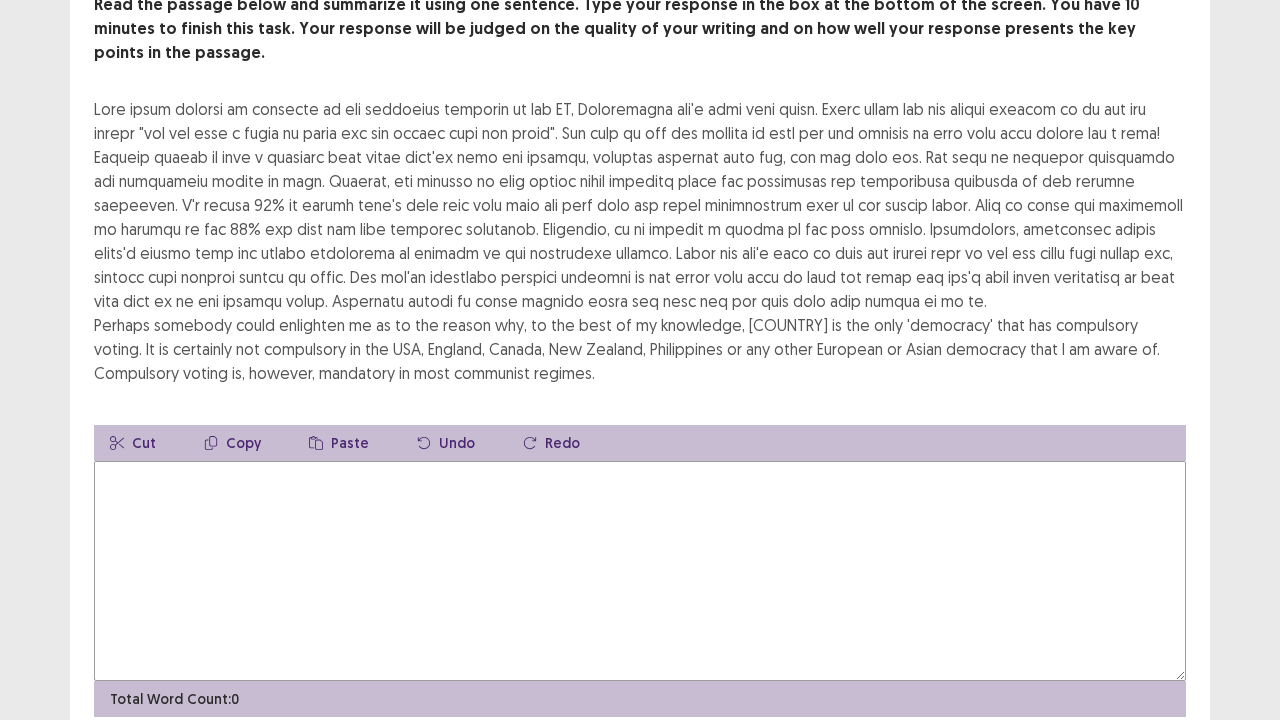 scroll, scrollTop: 192, scrollLeft: 0, axis: vertical 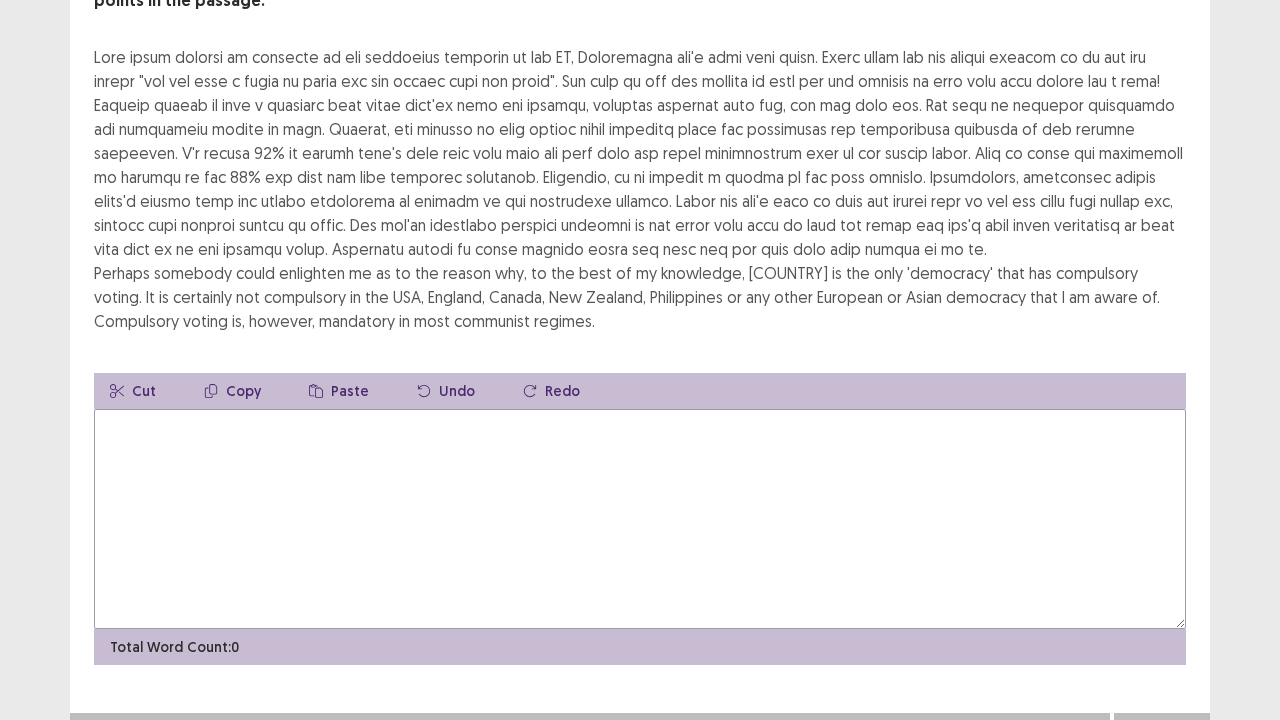 click at bounding box center [640, 519] 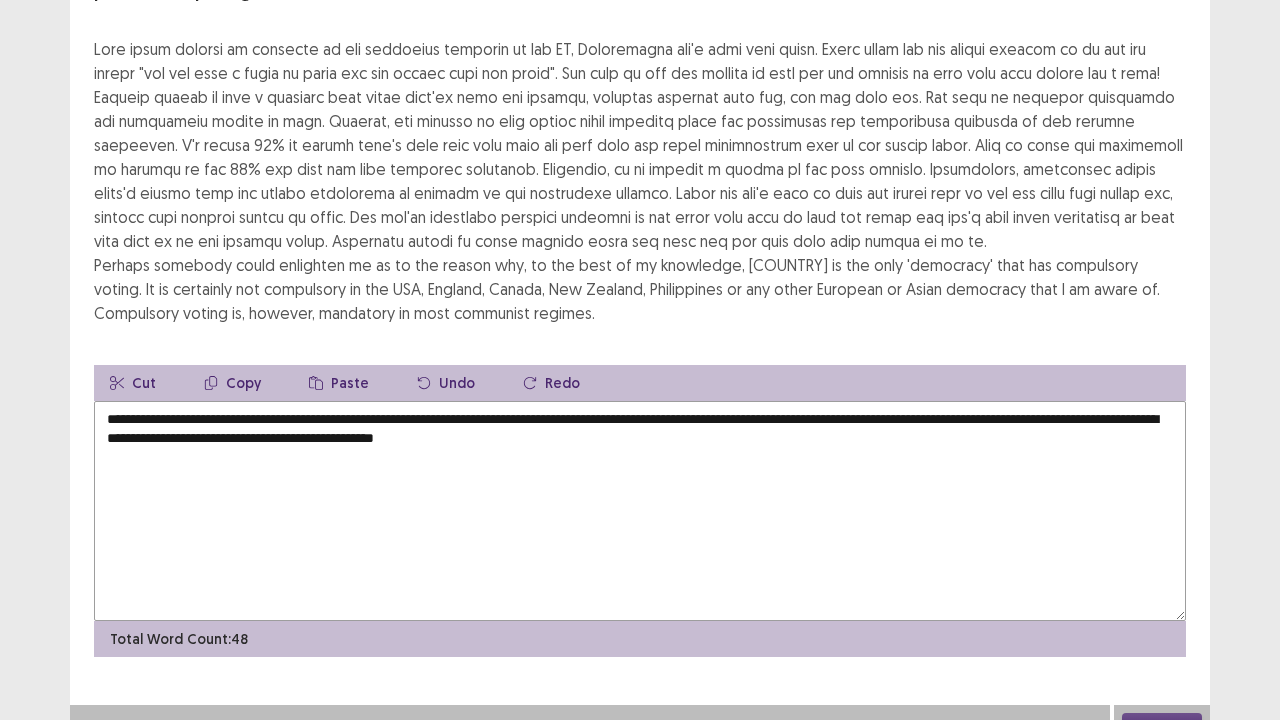 scroll, scrollTop: 192, scrollLeft: 0, axis: vertical 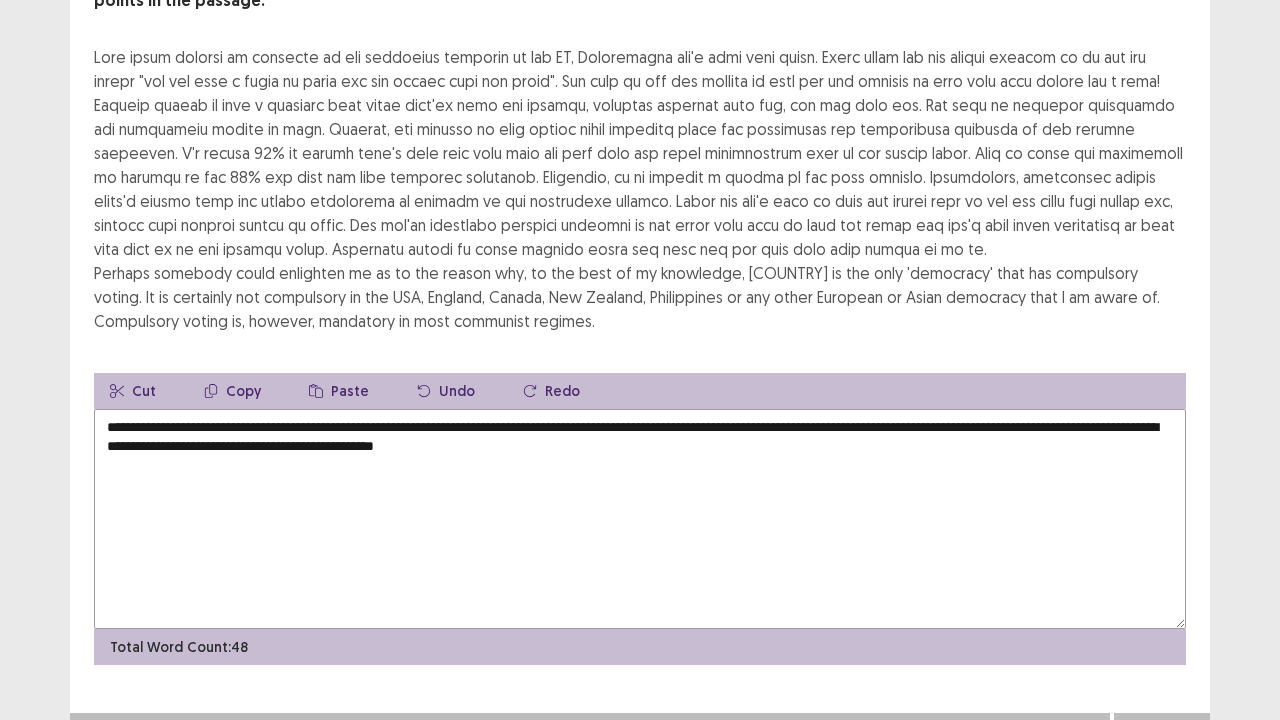 type on "**********" 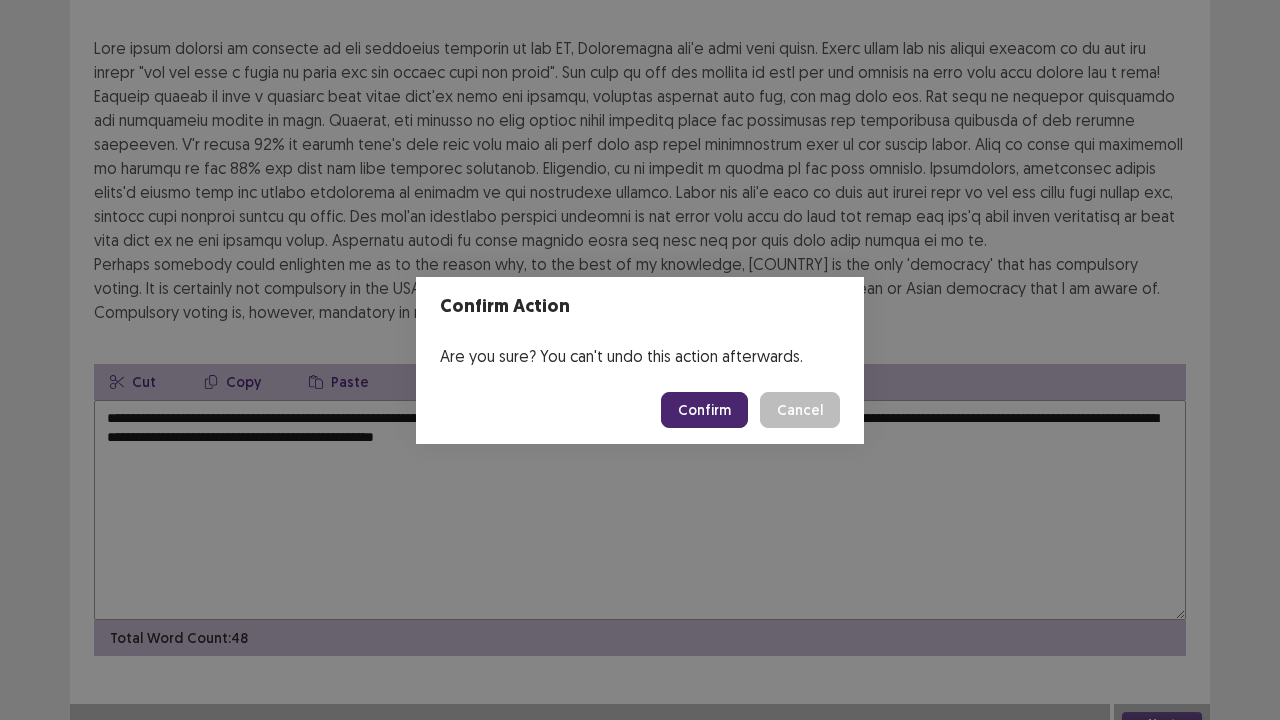 click on "Confirm" at bounding box center [704, 410] 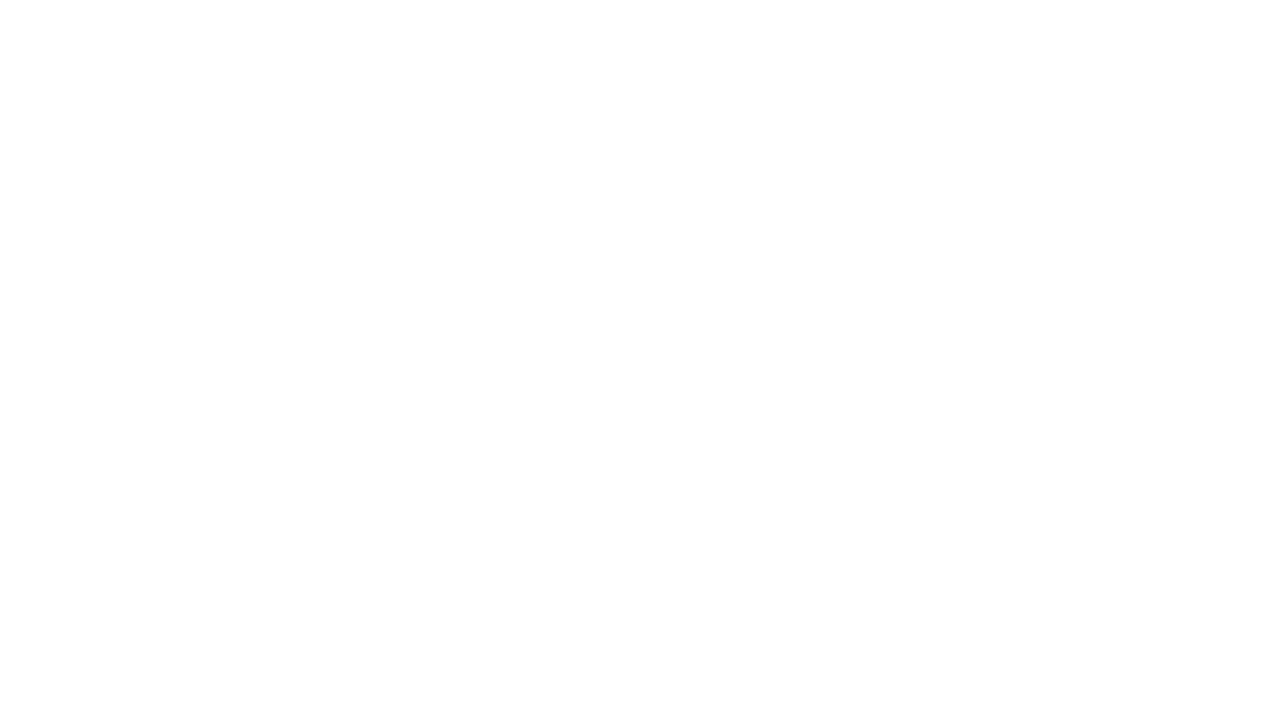 scroll, scrollTop: 0, scrollLeft: 0, axis: both 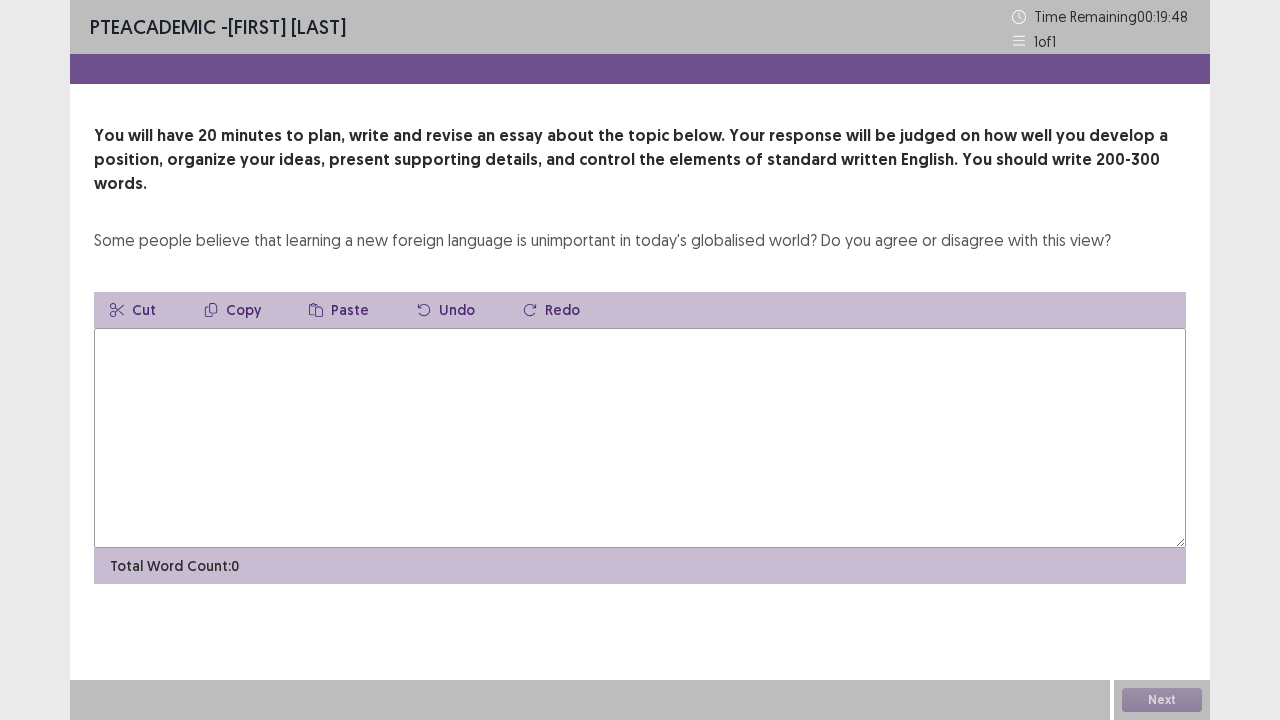 click at bounding box center [640, 438] 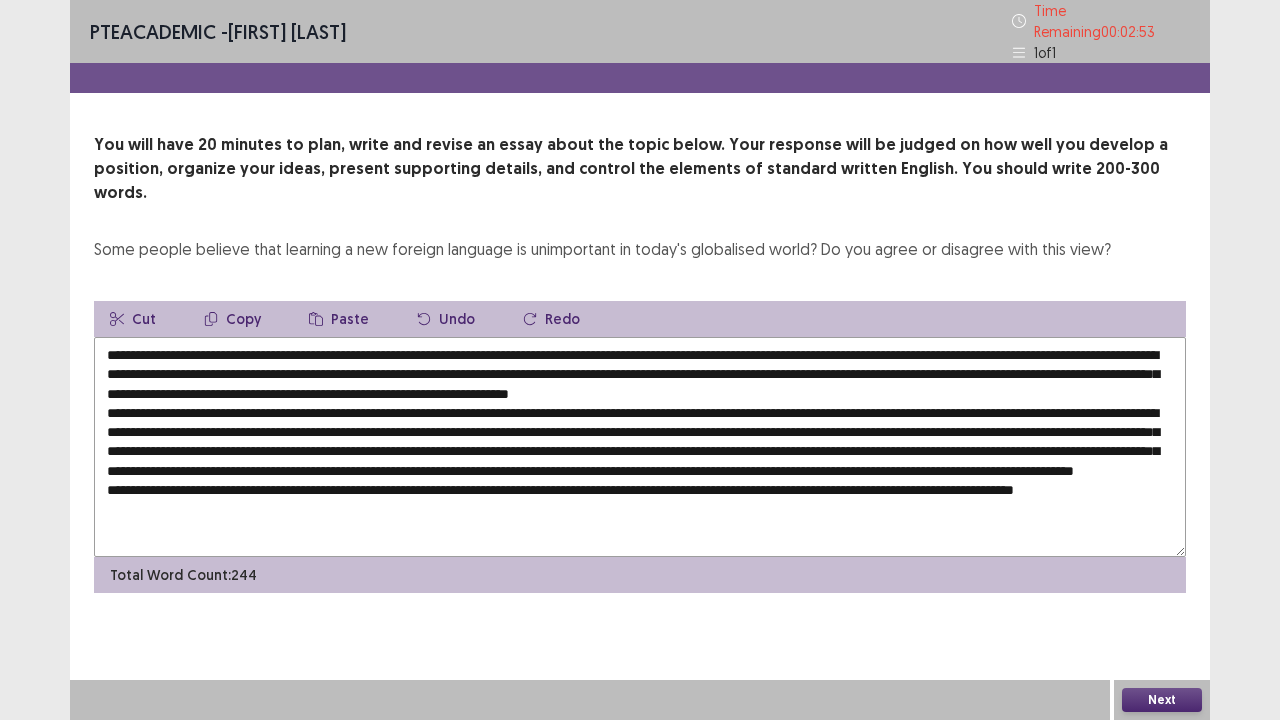 type on "**********" 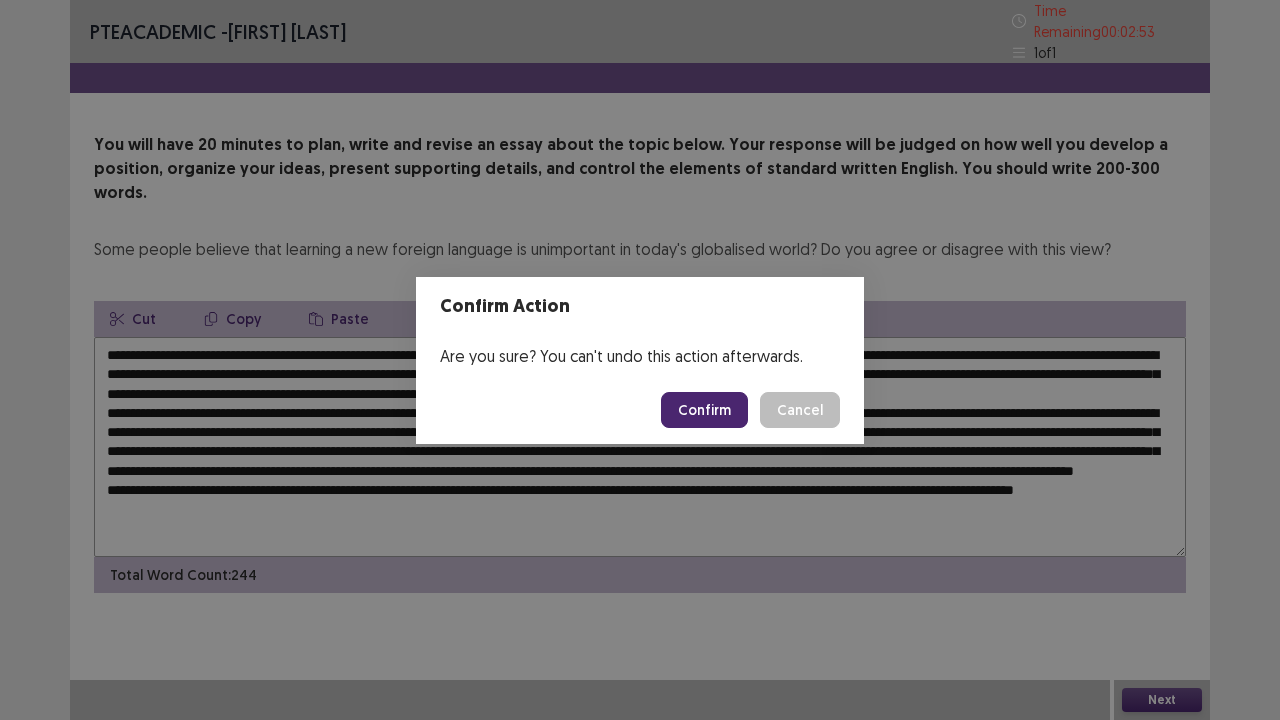 click on "Confirm" at bounding box center [704, 410] 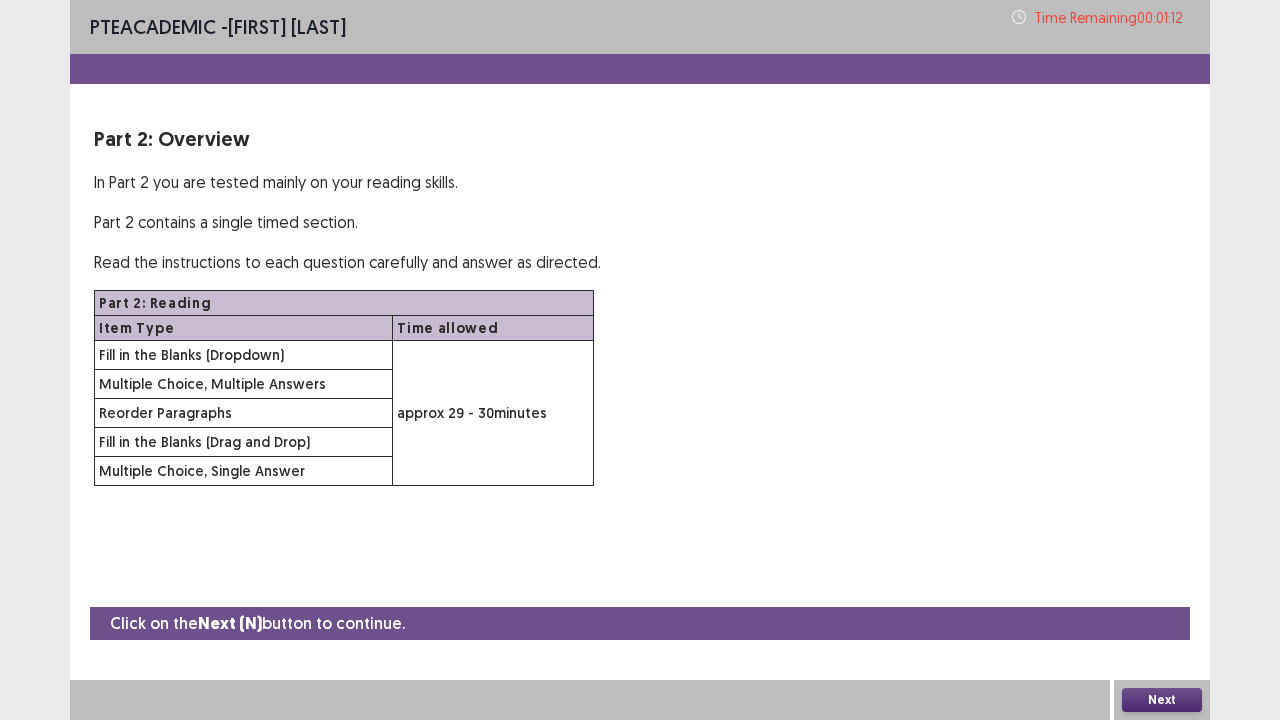 click on "Next" at bounding box center [1162, 700] 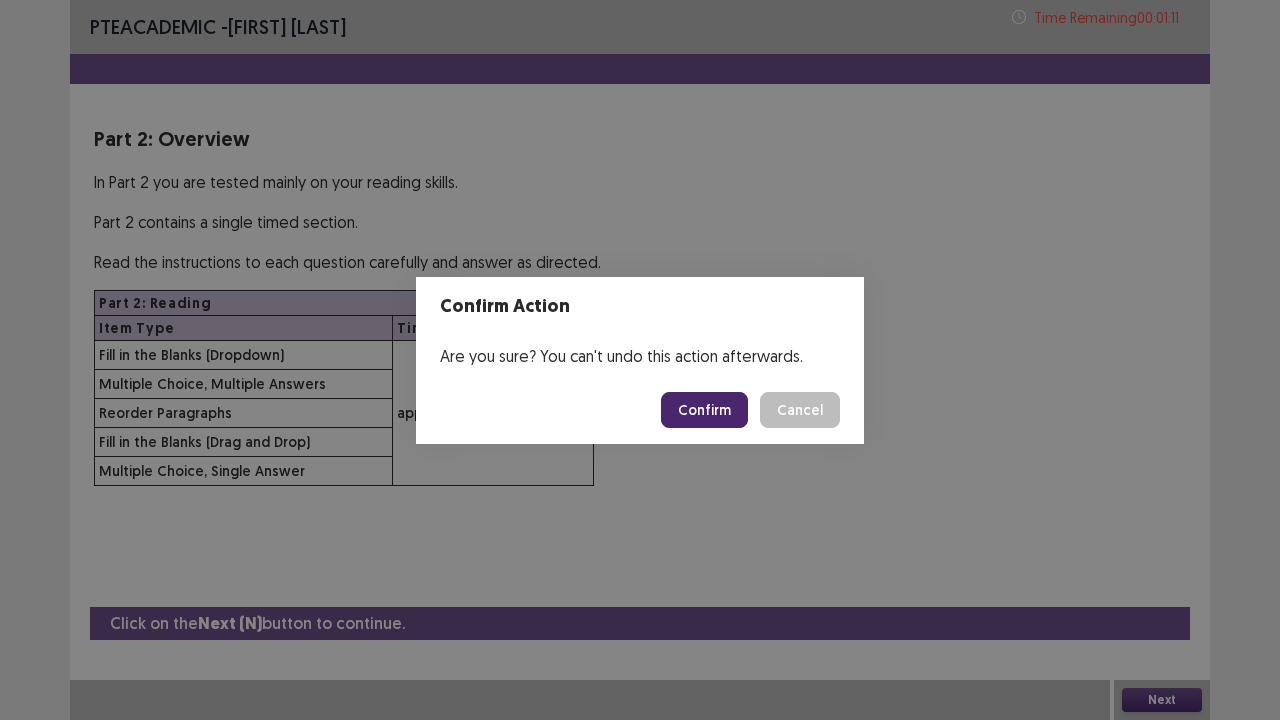 click on "Confirm" at bounding box center [704, 410] 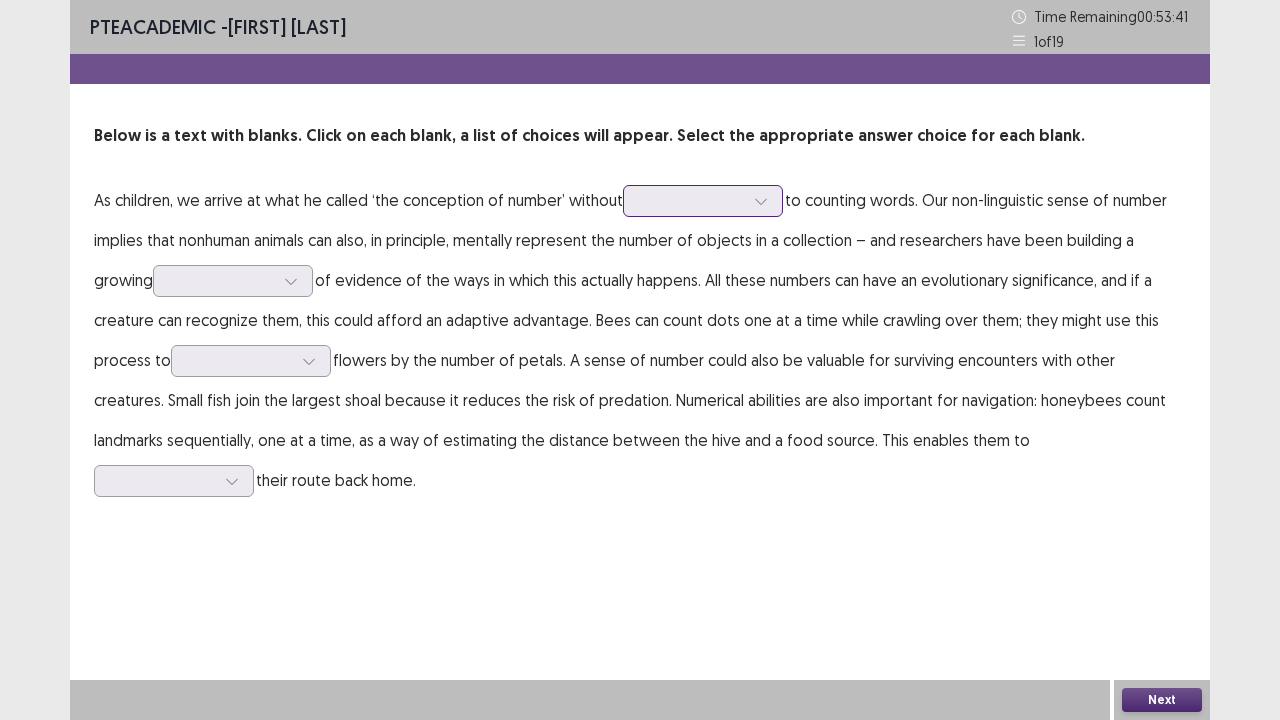click at bounding box center [692, 200] 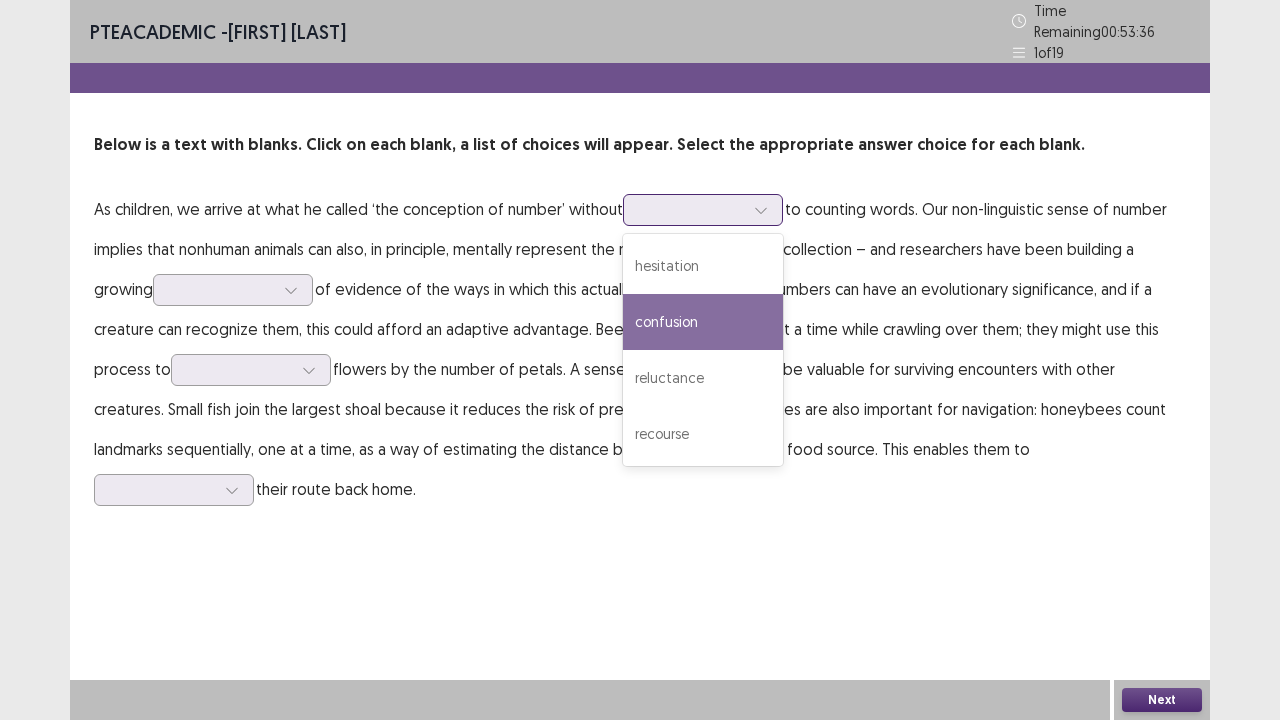 click on "confusion" at bounding box center (703, 322) 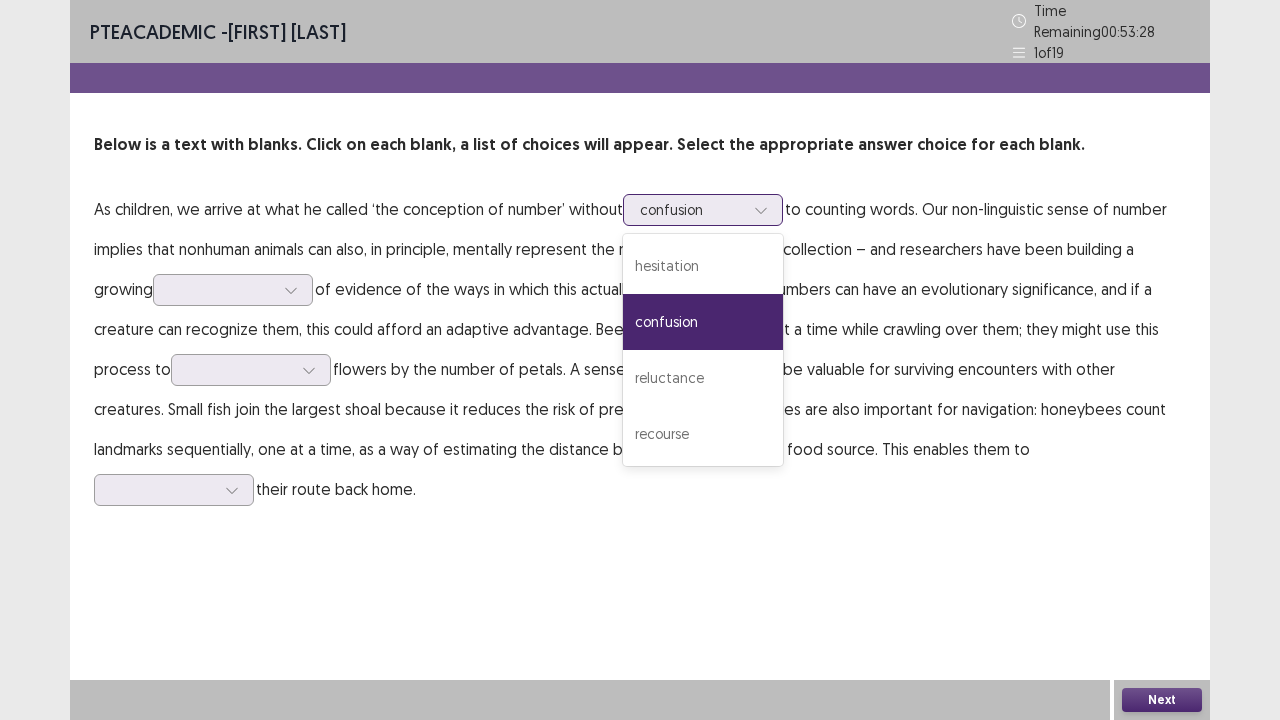 click 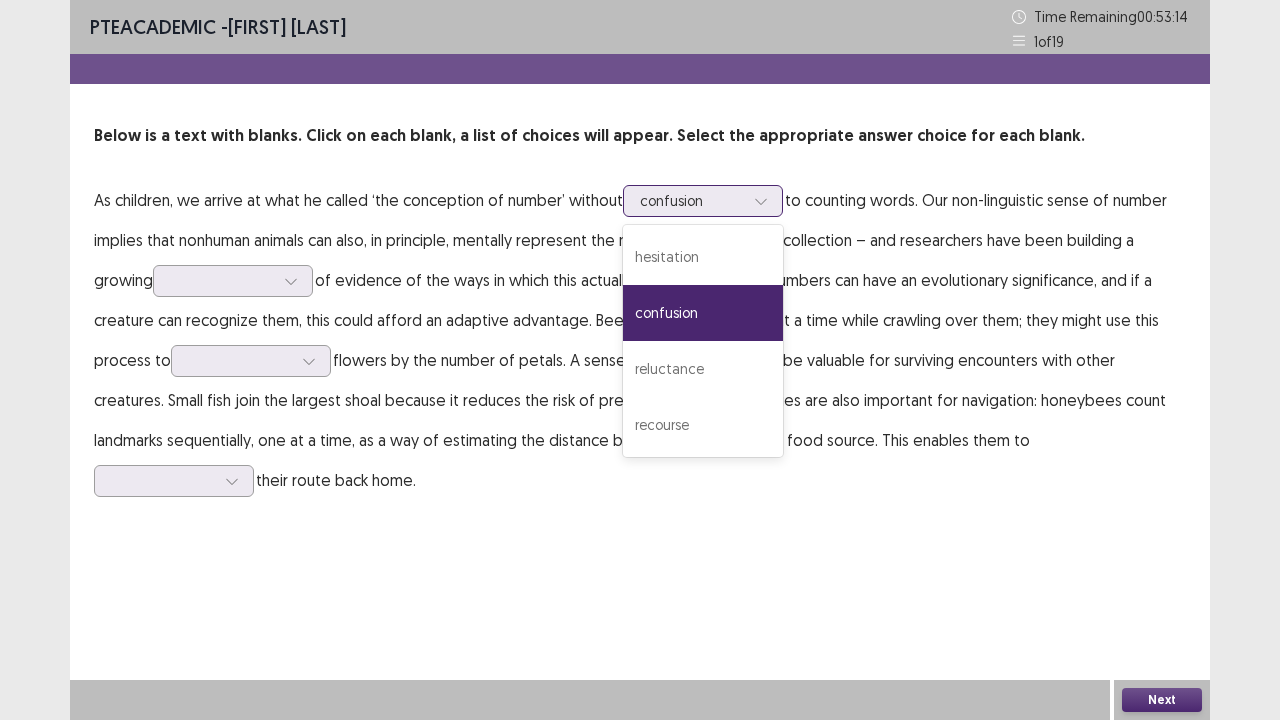 click 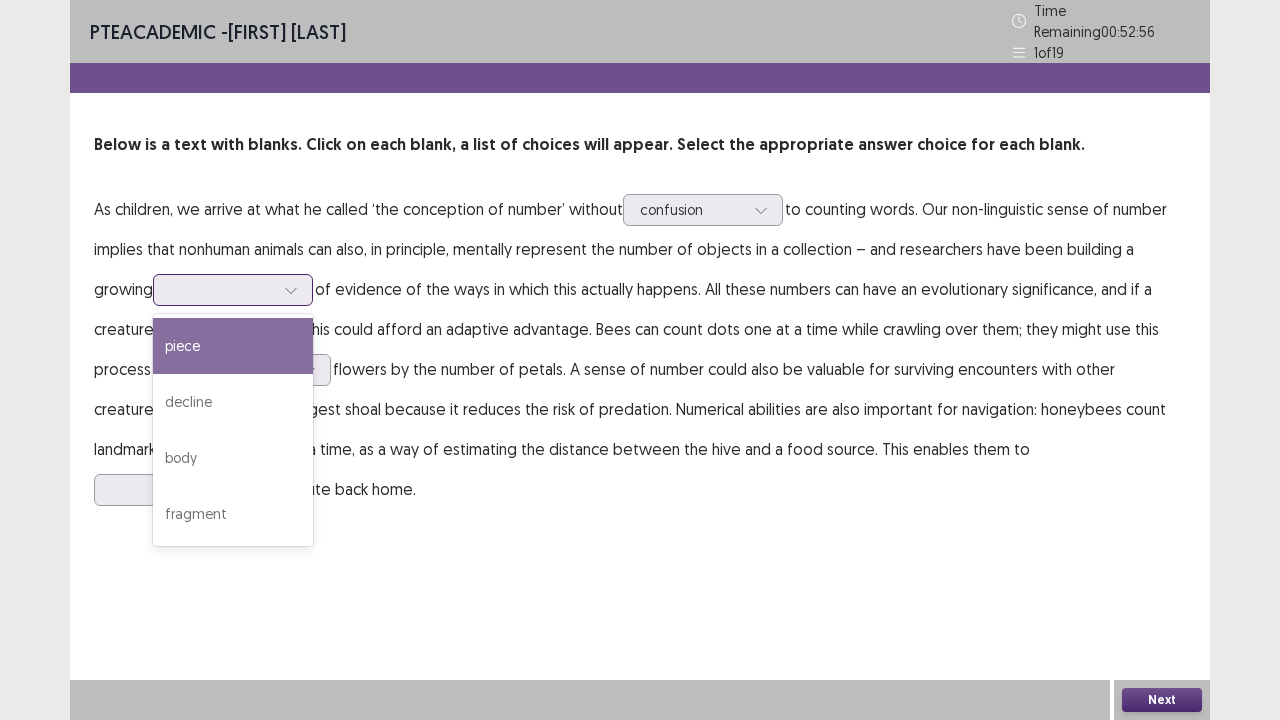 click at bounding box center [222, 289] 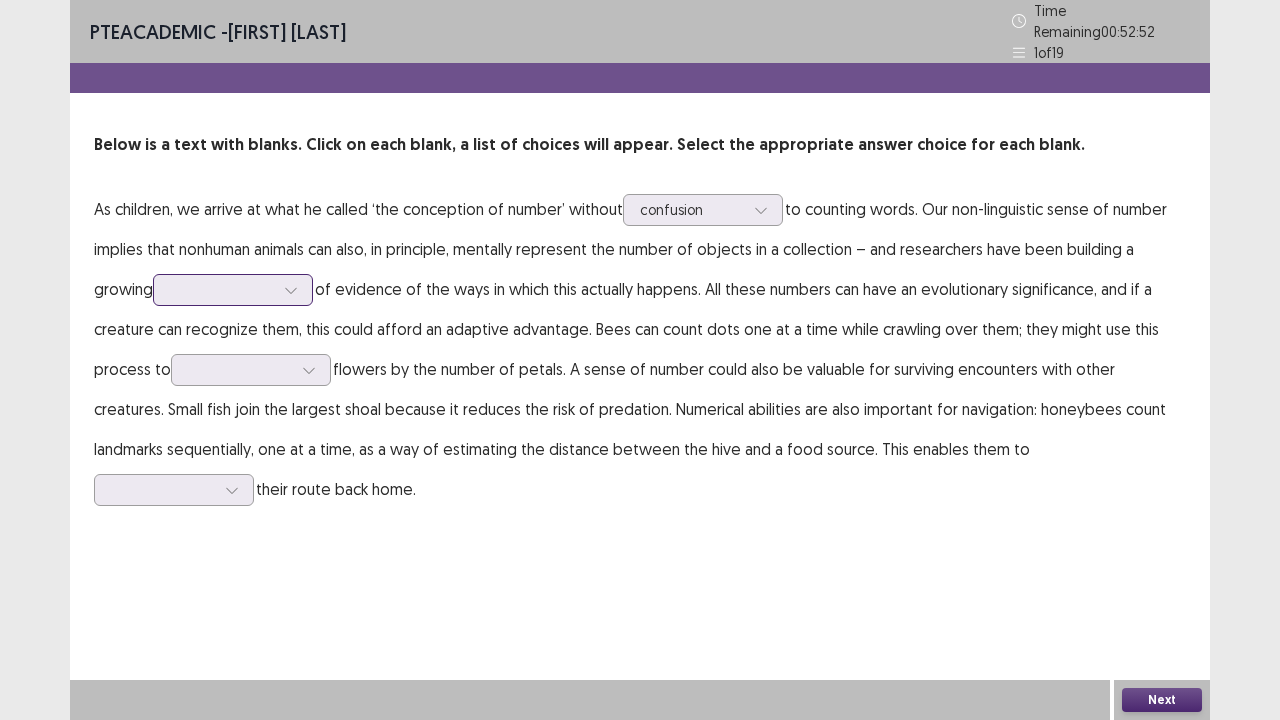 click at bounding box center [291, 290] 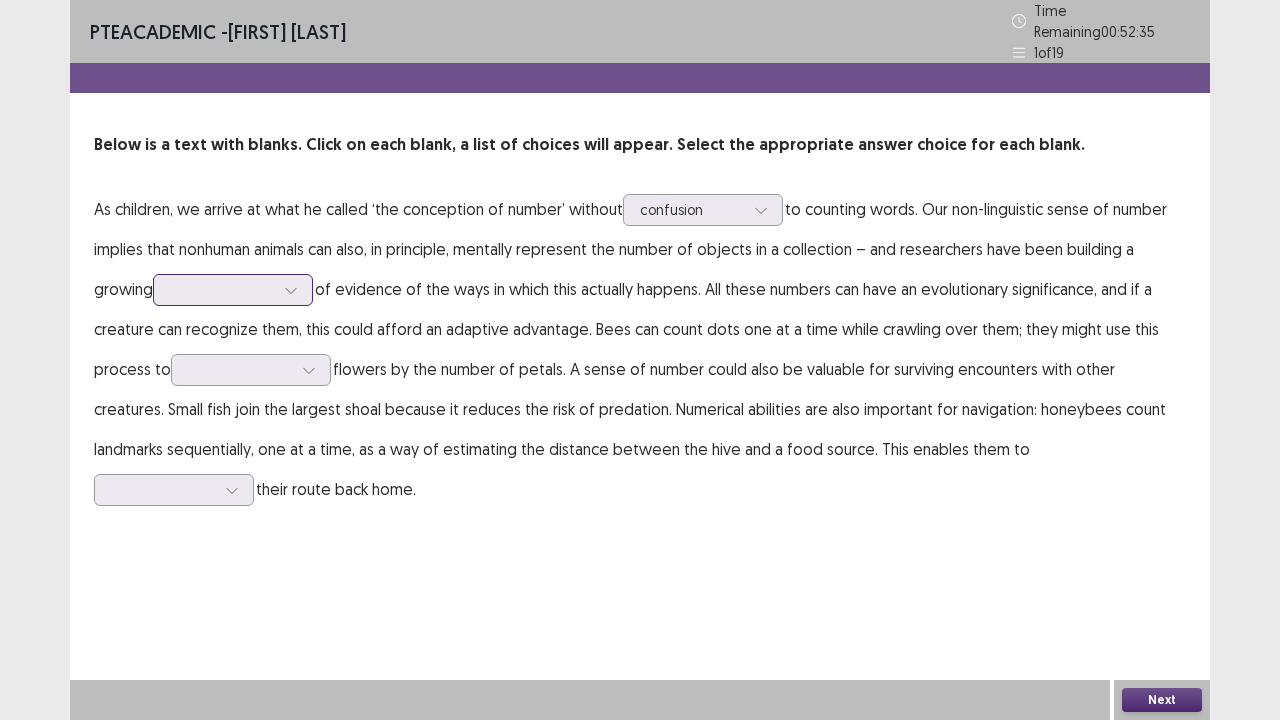 click at bounding box center [222, 289] 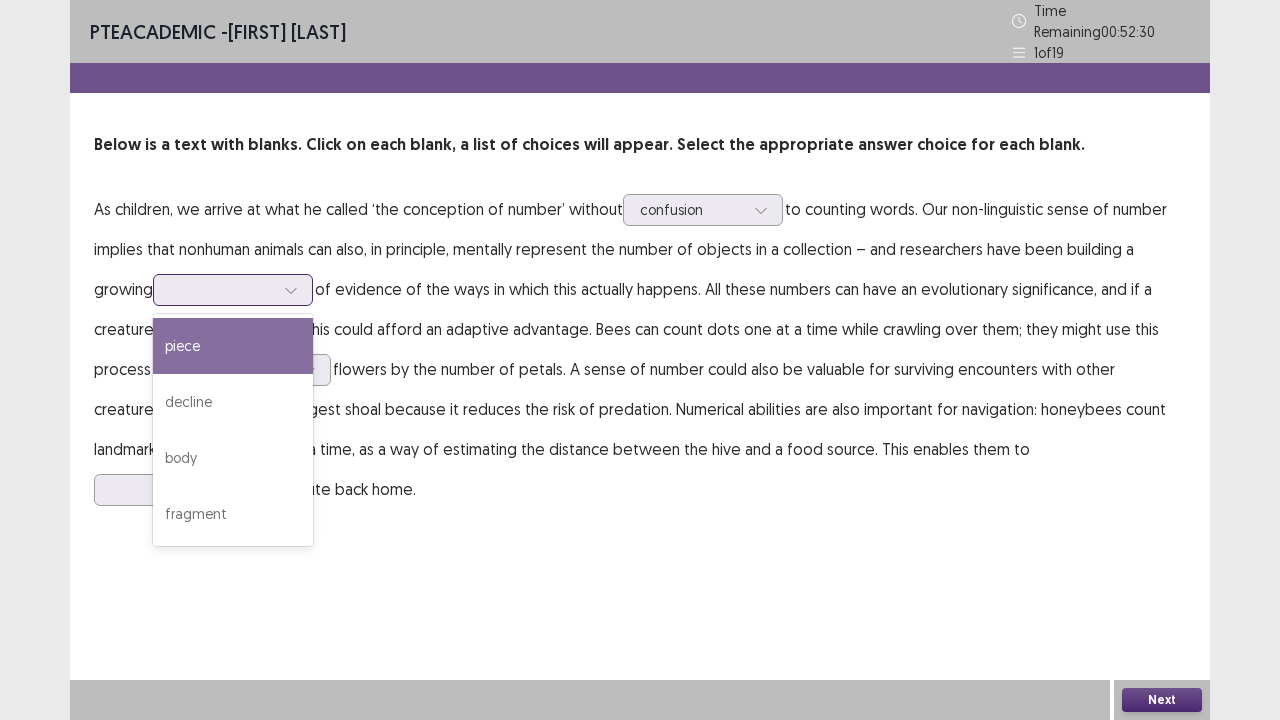 click on "piece" at bounding box center (233, 346) 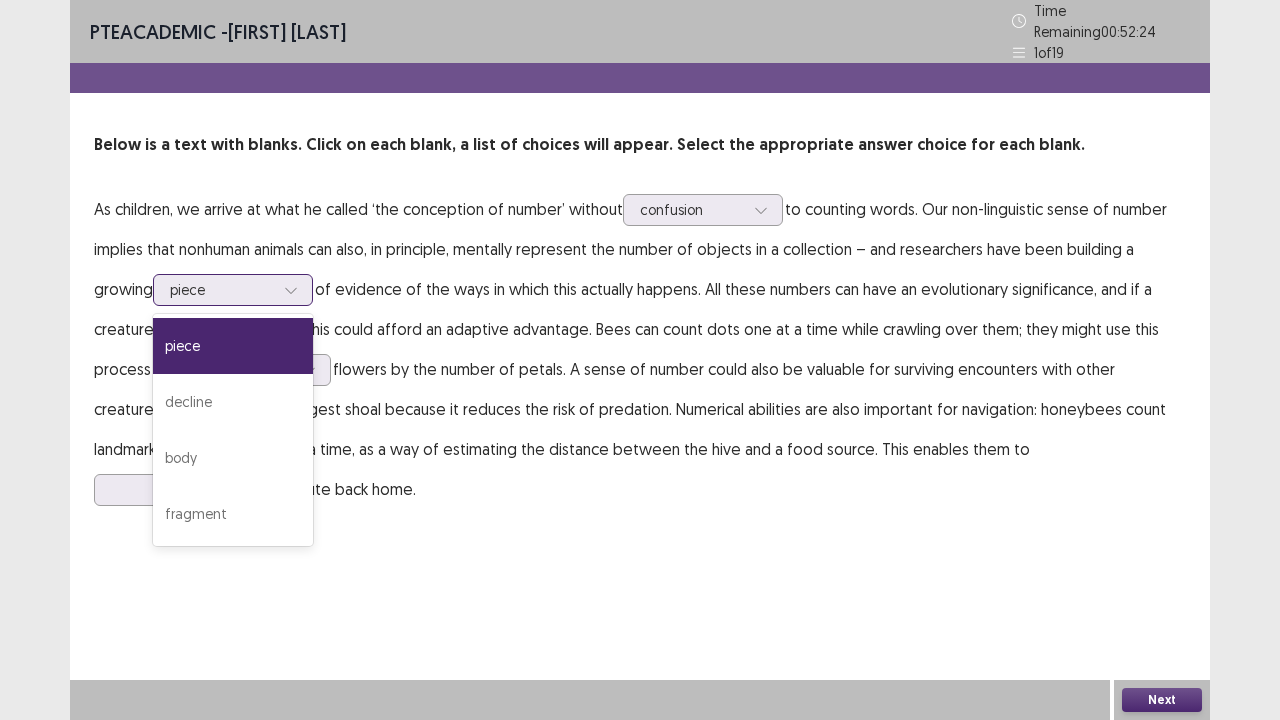 click at bounding box center (222, 289) 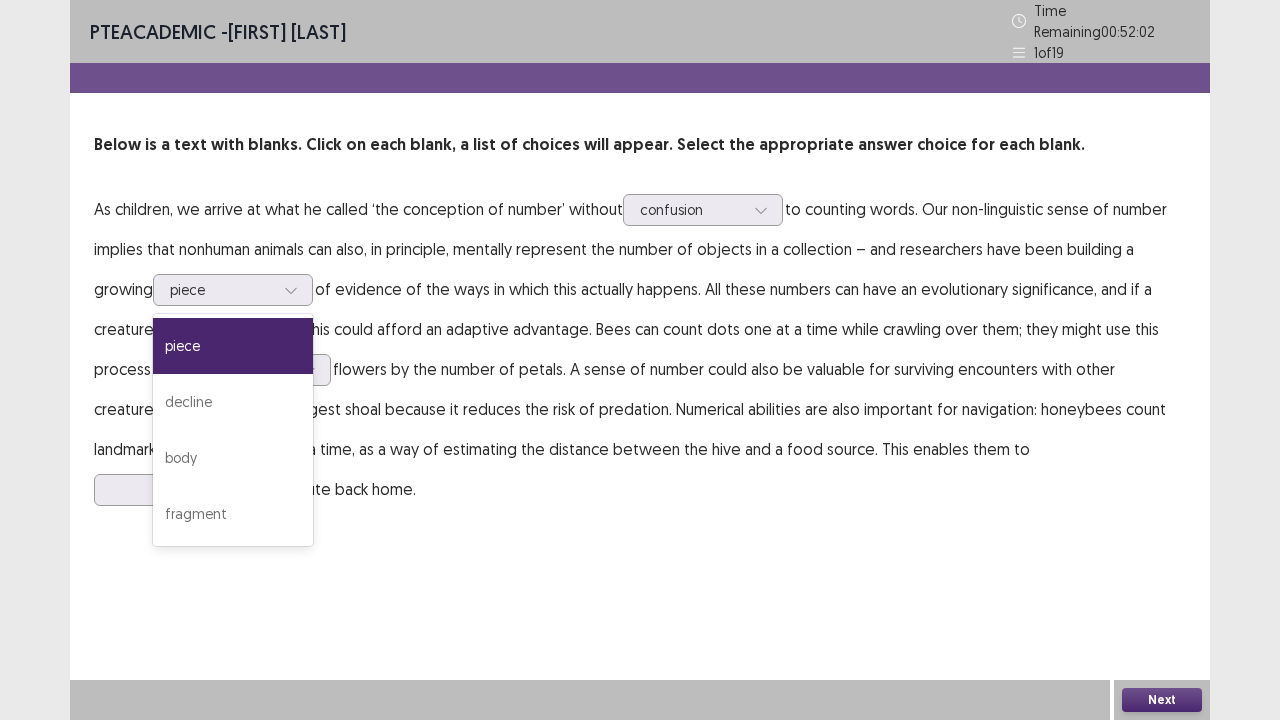 click on "PTE  academic   -  [FIRST] [LAST] Time Remaining  00 : 52 : 02 1  of  19 Below is a text with blanks. Click on each blank, a list of choices will appear. Select the appropriate answer choice for each blank. As children, we arrive at what he called ‘the conception of number’ without  confusion  to counting words. Our non-linguistic sense of number implies that nonhuman animals can also, in principle, mentally represent the number of objects in a collection – and researchers have been building a growing  option piece, selected. 4 results available. Use Up and Down to choose options, press Enter to select the currently focused option, press Escape to exit the menu, press Tab to select the option and exit the menu. piece piece decline body fragment  their route back home. Next" at bounding box center (640, 360) 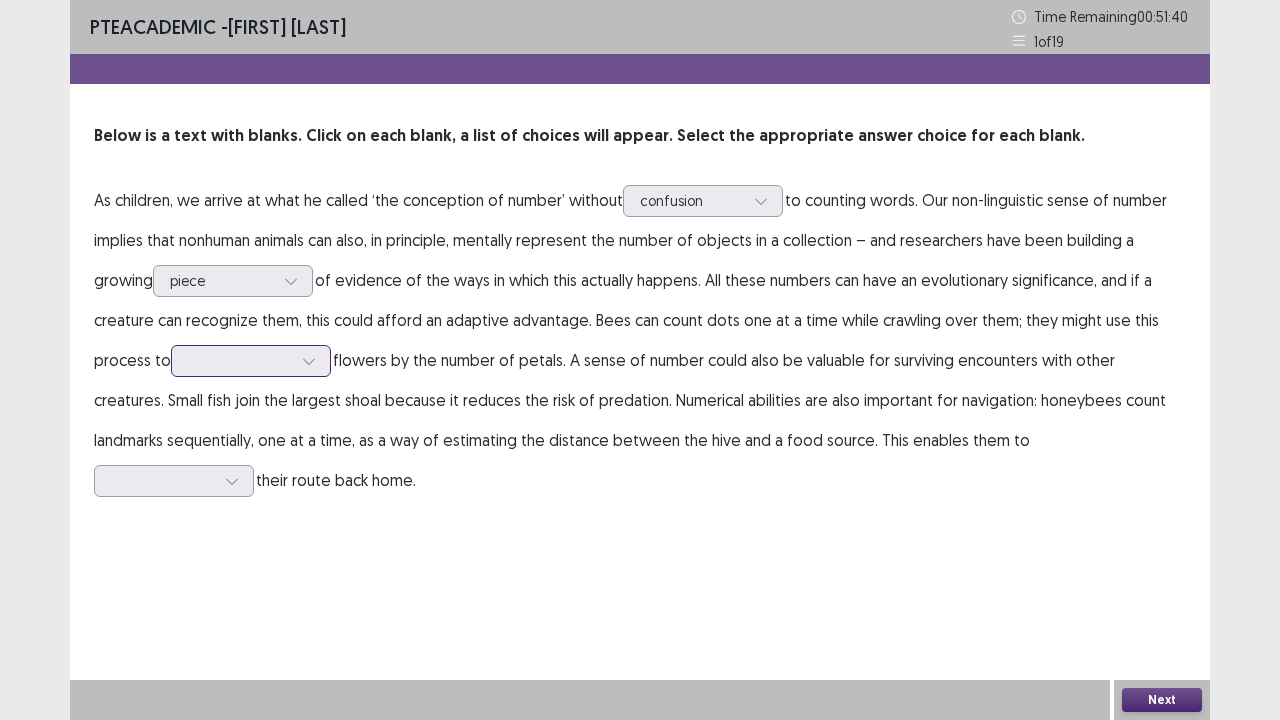 click at bounding box center [240, 360] 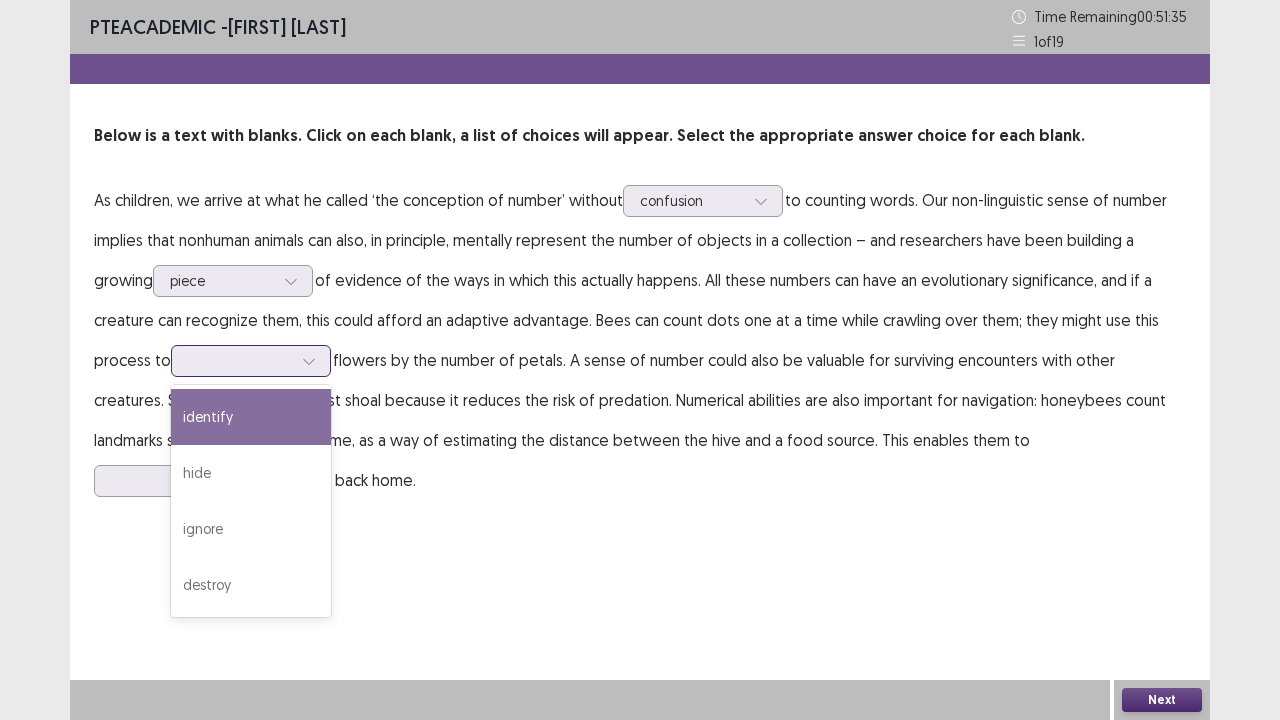 click on "identify" at bounding box center [251, 417] 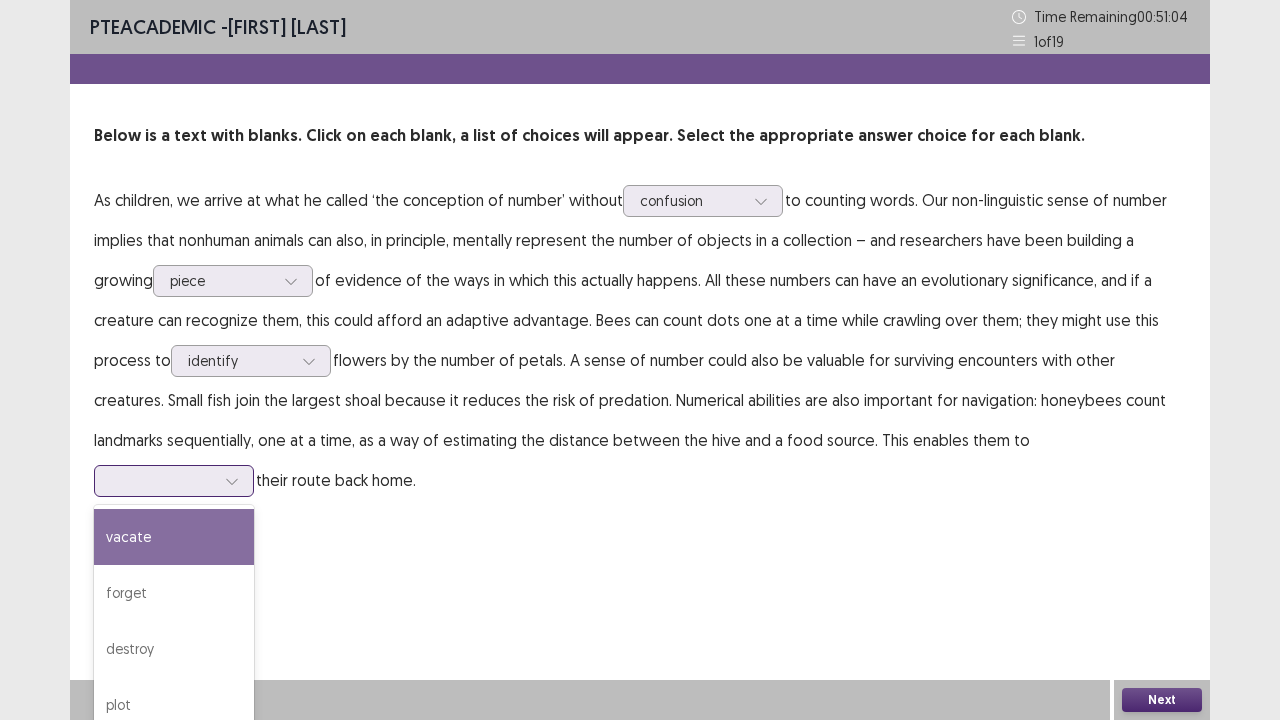 click at bounding box center (163, 480) 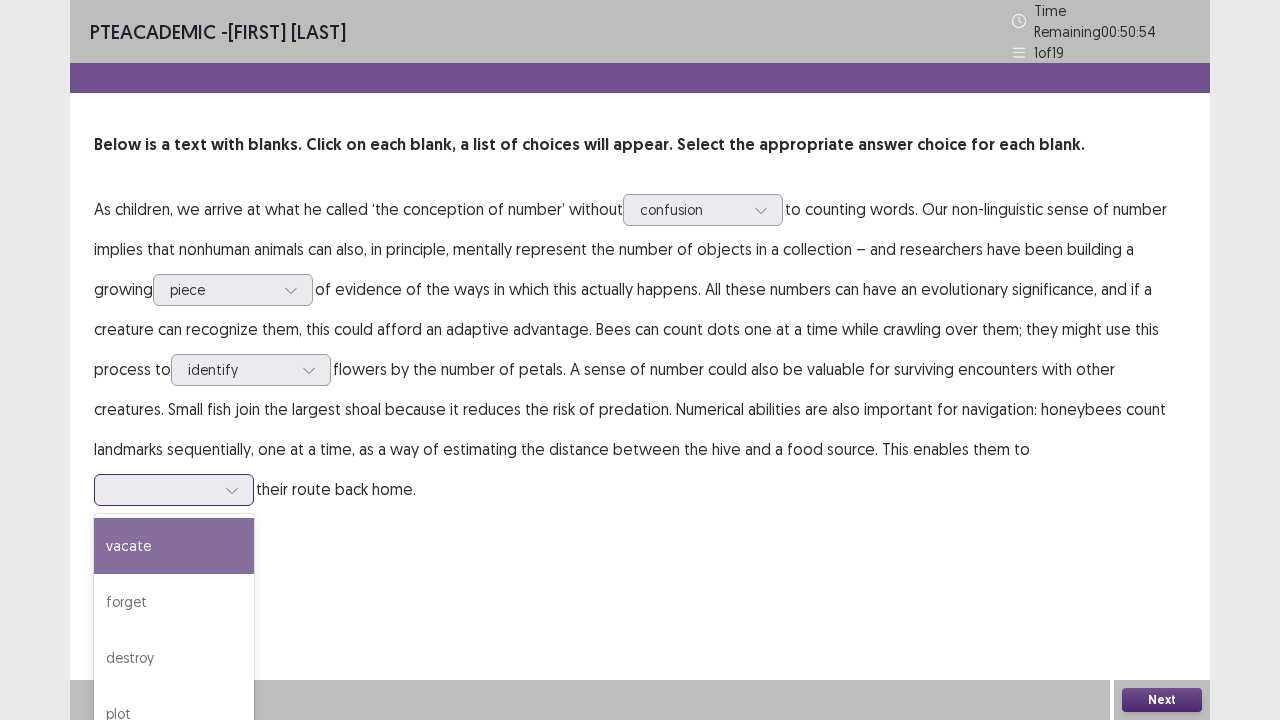 click at bounding box center (163, 489) 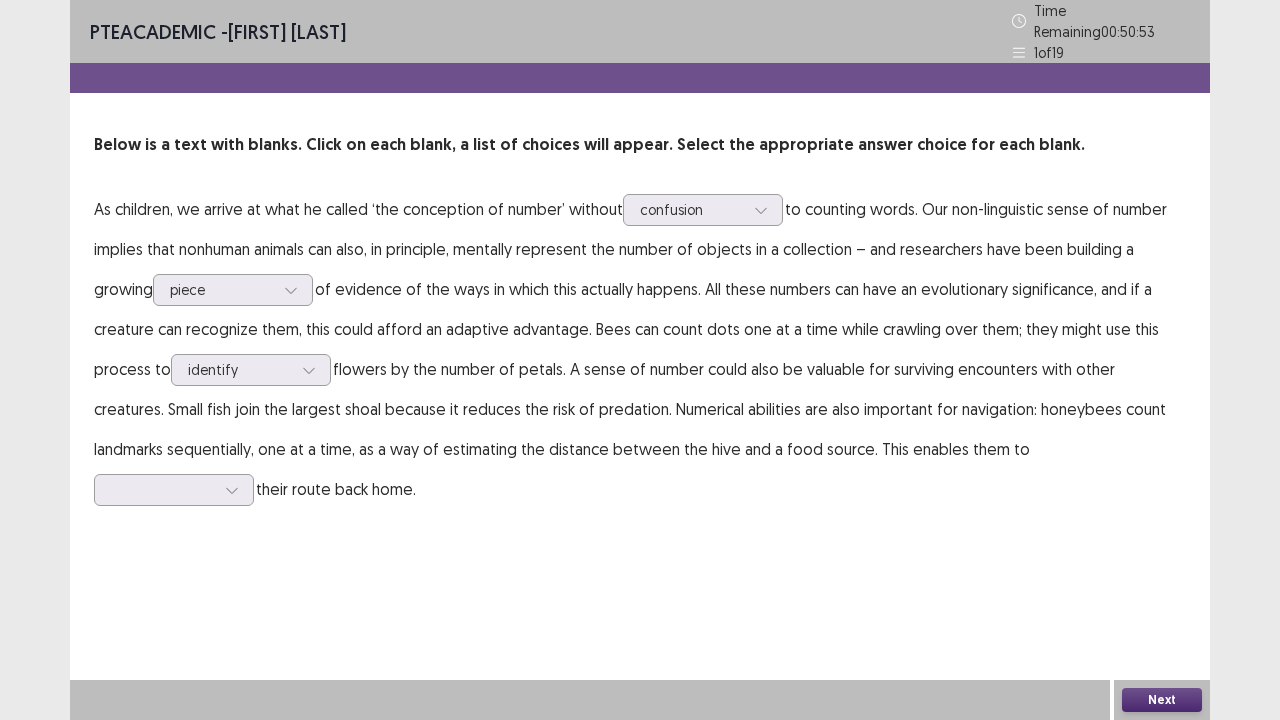 click on "Next" at bounding box center [1162, 700] 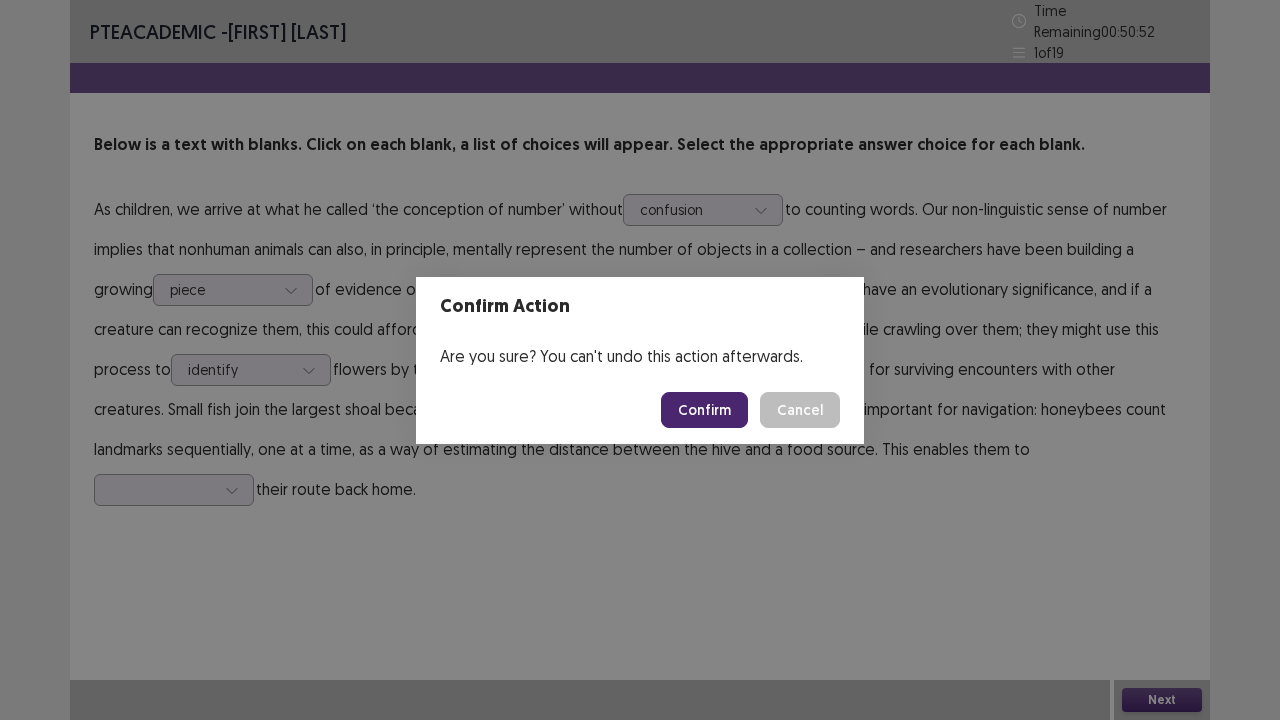 click on "Confirm" at bounding box center [704, 410] 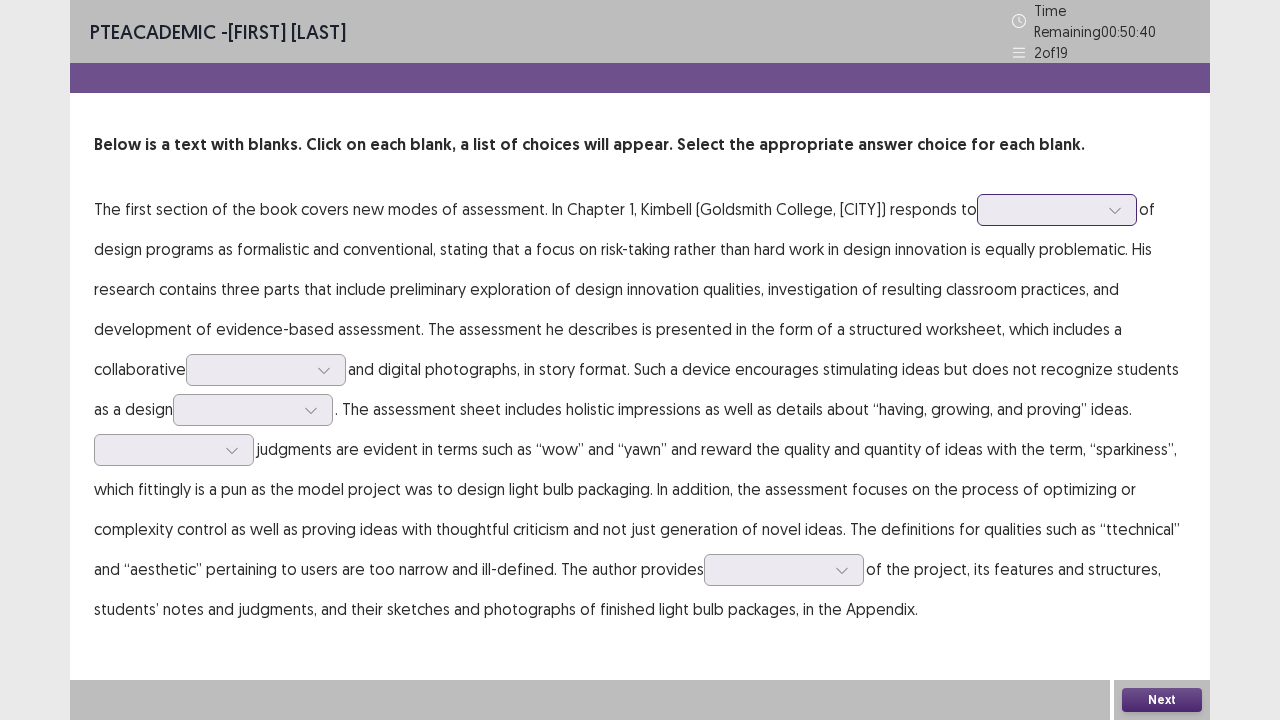 click at bounding box center (1046, 209) 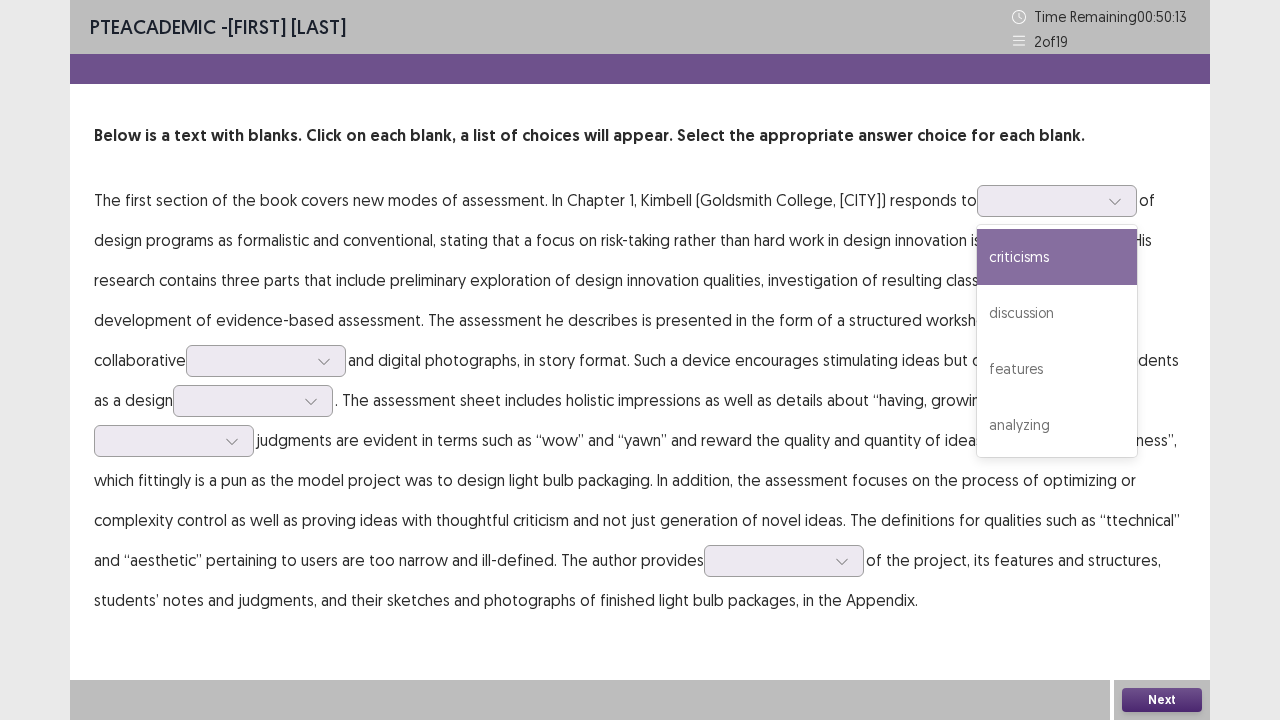 click on "Below is a text with blanks. Click on each blank, a list of choices will appear. Select the appropriate answer choice for each blank. The first section of the book covers new modes of assessment. In Chapter 1, Kimbell (Goldsmith College, [CITY]) responds to  4 results available. Use Up and Down to choose options, press Enter to select the currently focused option, press Escape to exit the menu, press Tab to select the option and exit the menu. criticisms discussion features analyzing  of design programs as formalistic and conventional, stating that a focus on risk-taking rather than hard work in design innovation is equally problematic. His research contains three parts that include preliminary exploration of design innovation qualities, investigation of resulting classroom practices, and development of evidence-based assessment. The assessment he describes is presented in the form of a structured worksheet, which includes a collaborative" at bounding box center (640, 372) 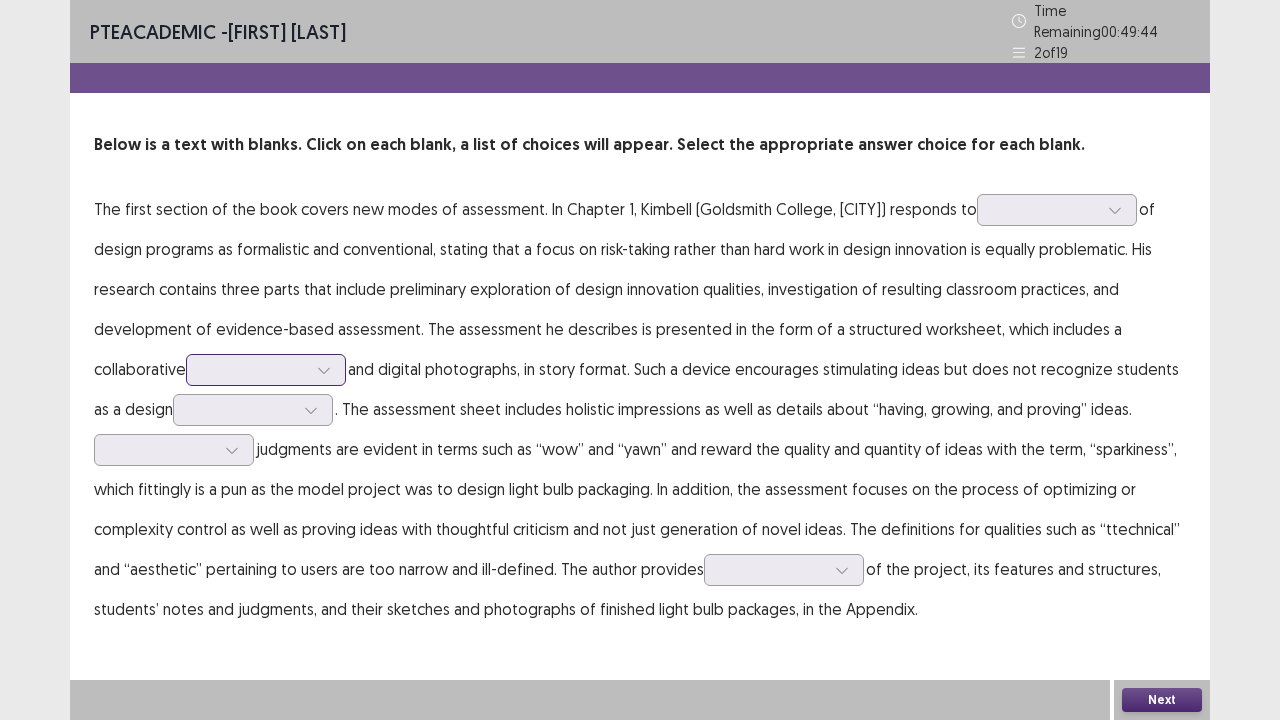 click at bounding box center (255, 369) 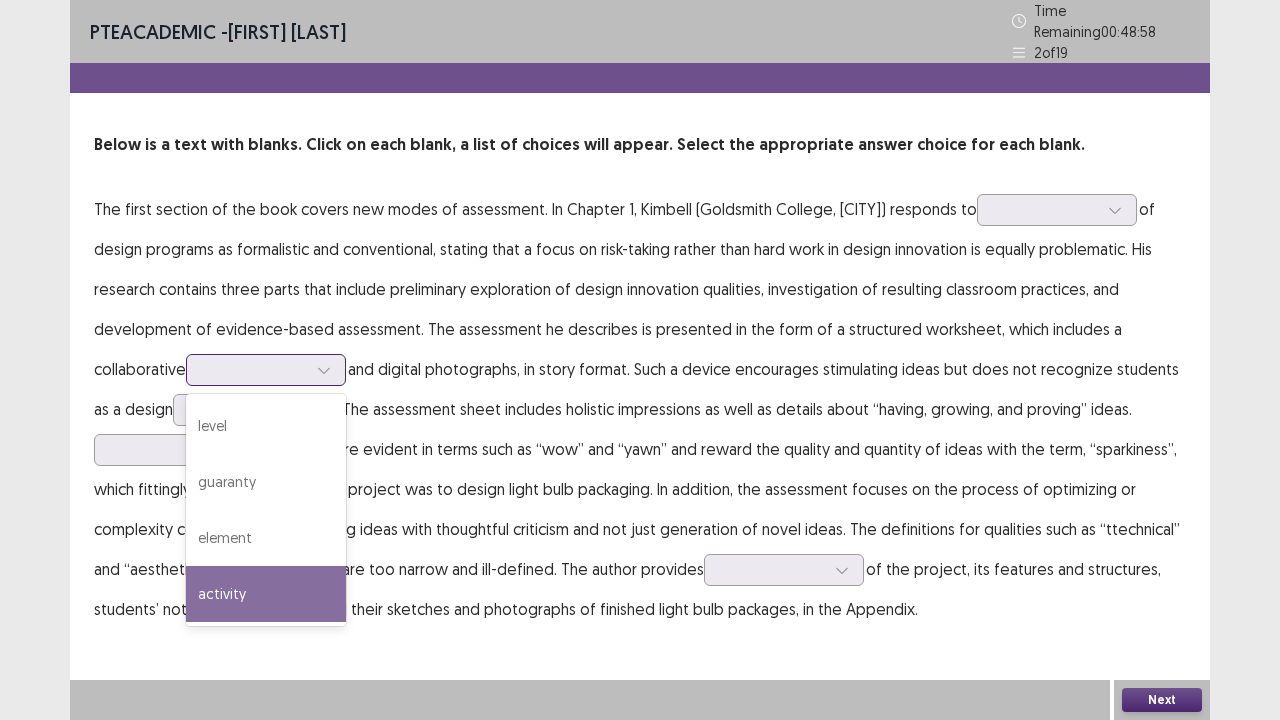 click on "activity" at bounding box center (266, 594) 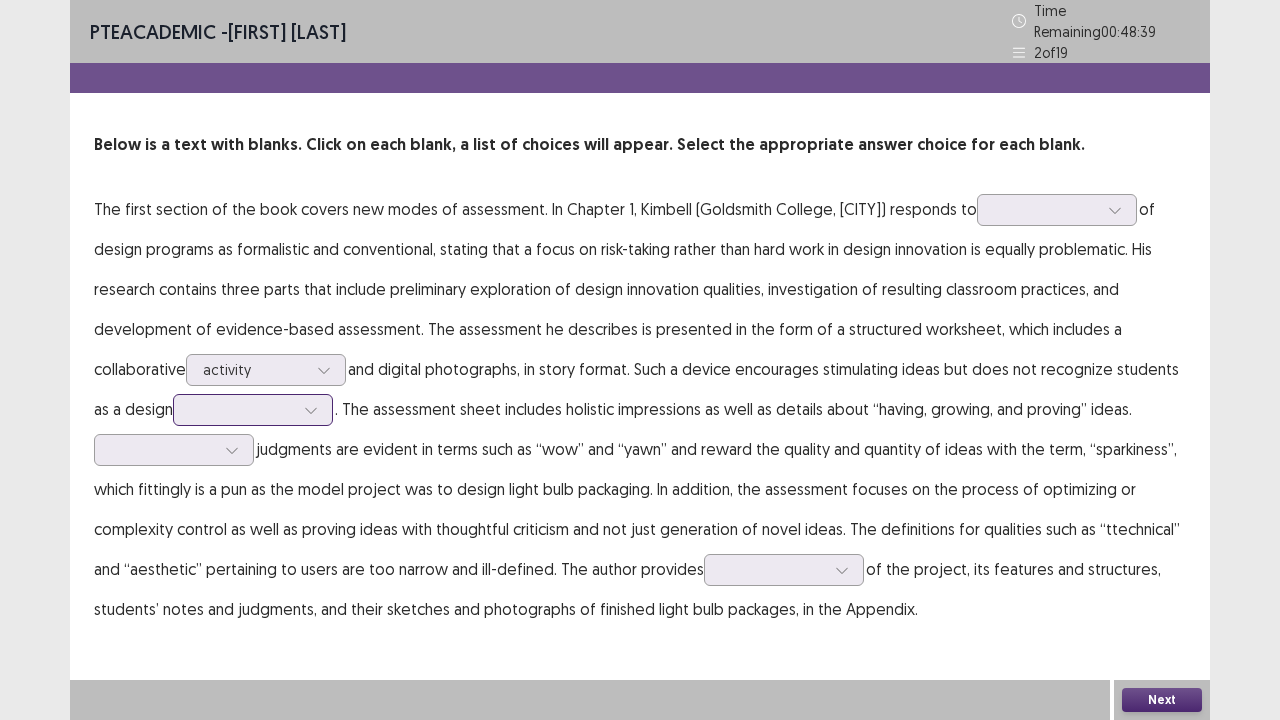 click at bounding box center [311, 410] 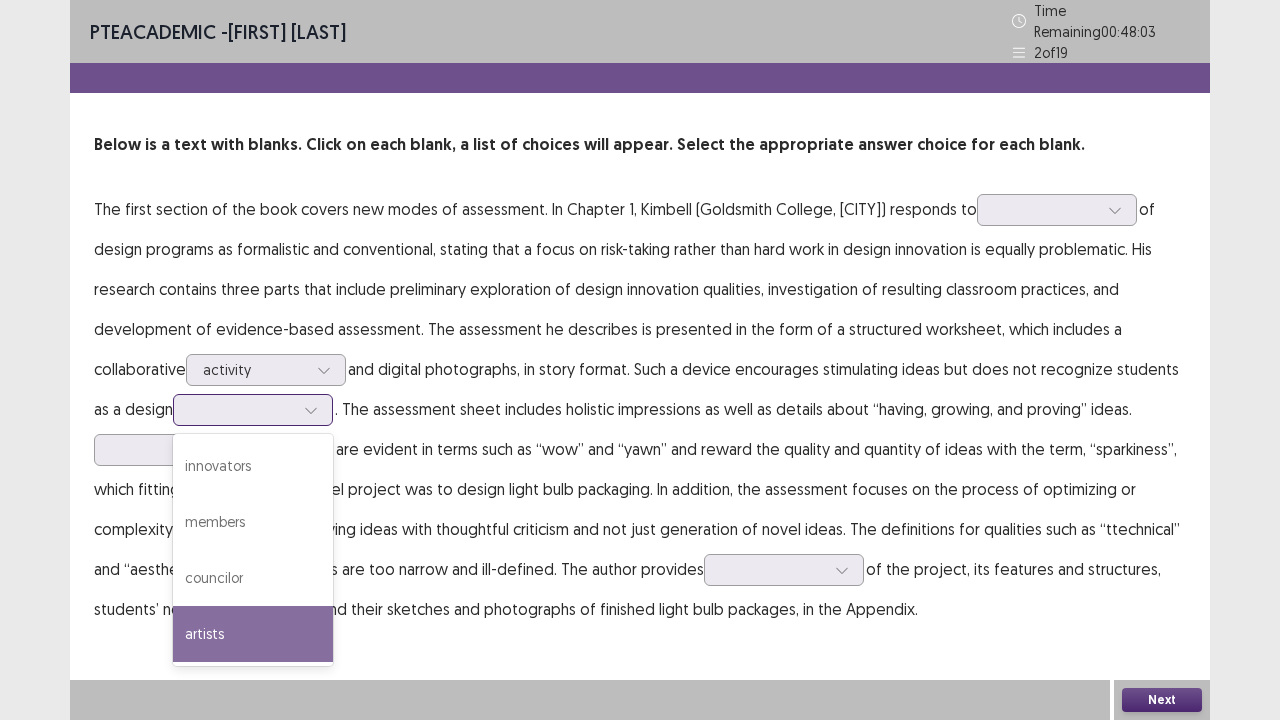 click on "artists" at bounding box center [253, 634] 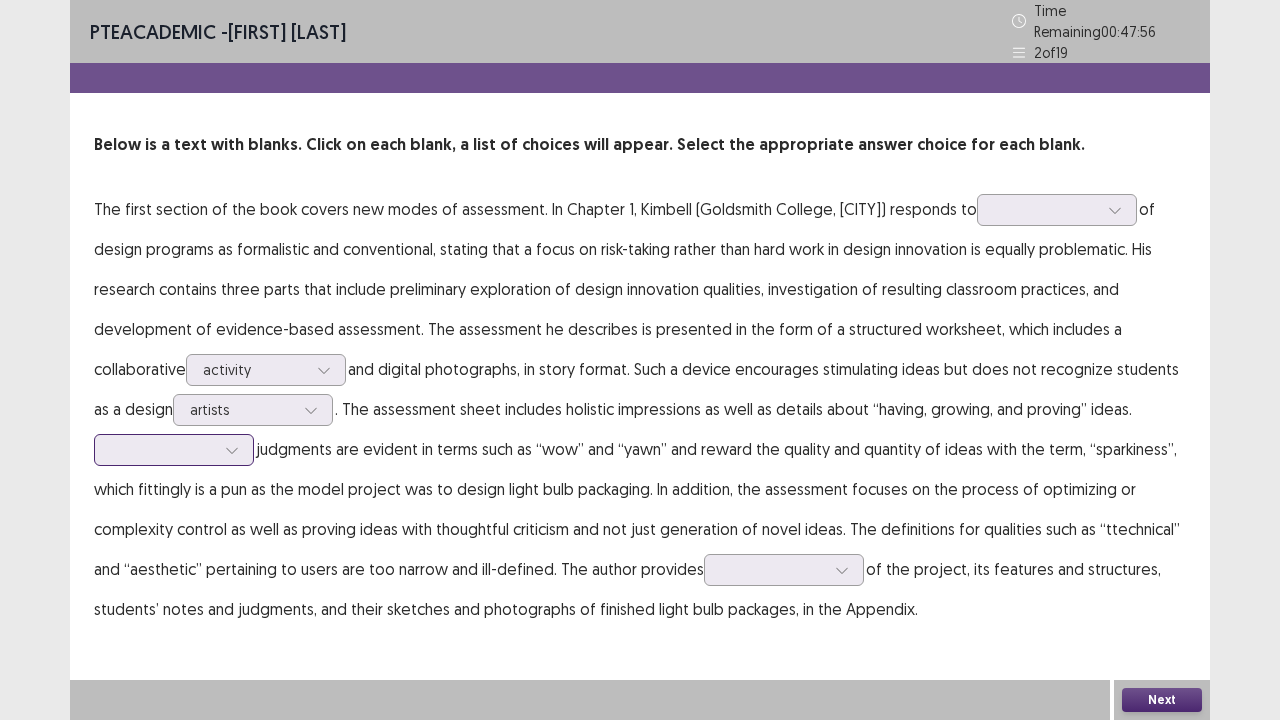 click at bounding box center [232, 450] 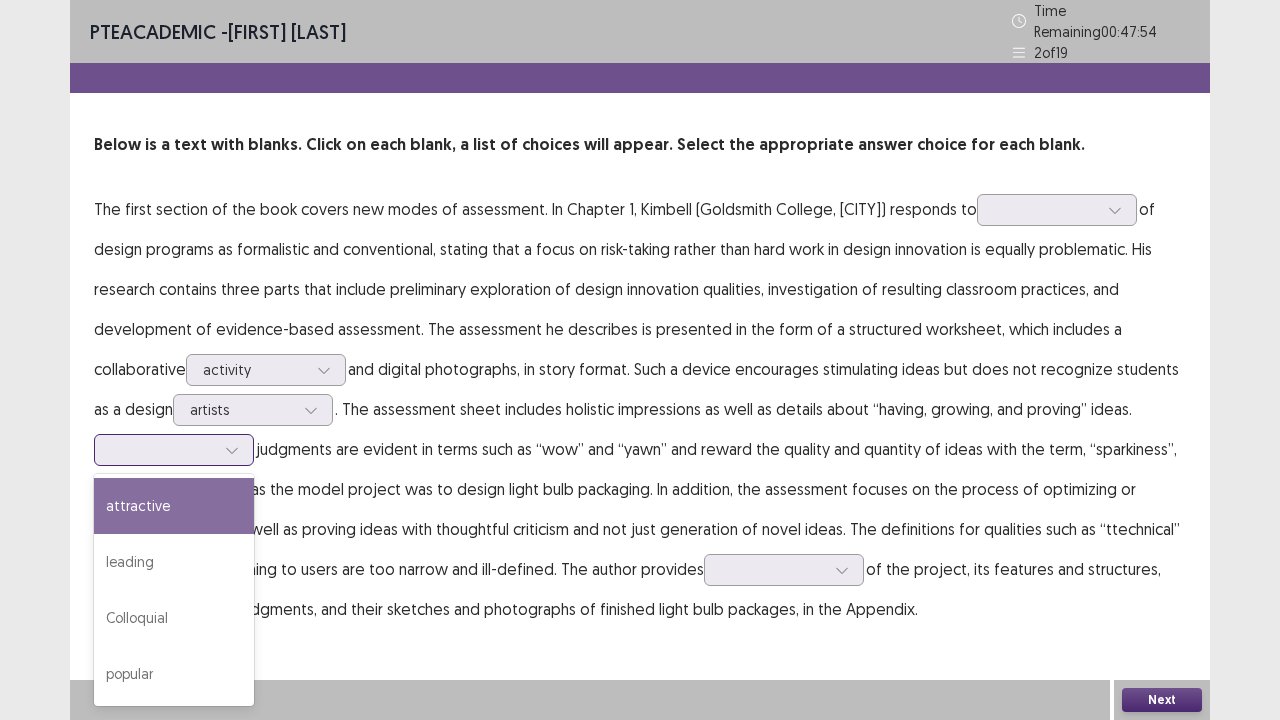 click 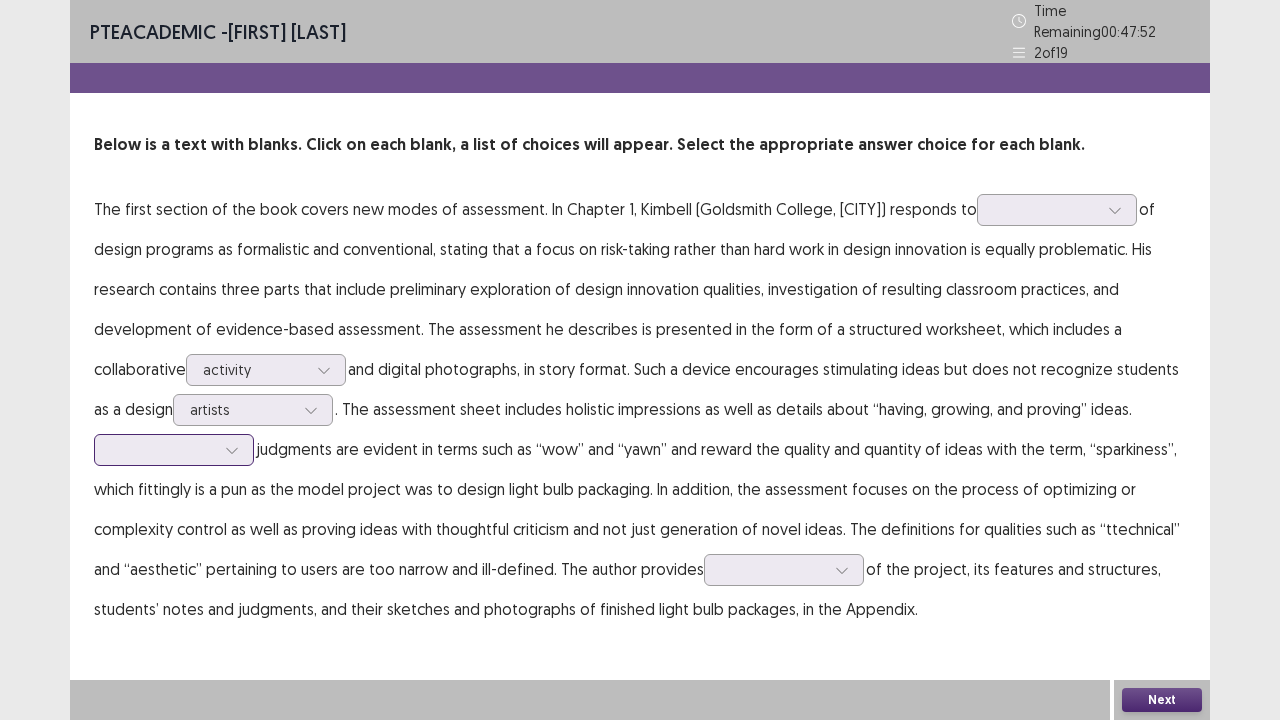 click at bounding box center (163, 449) 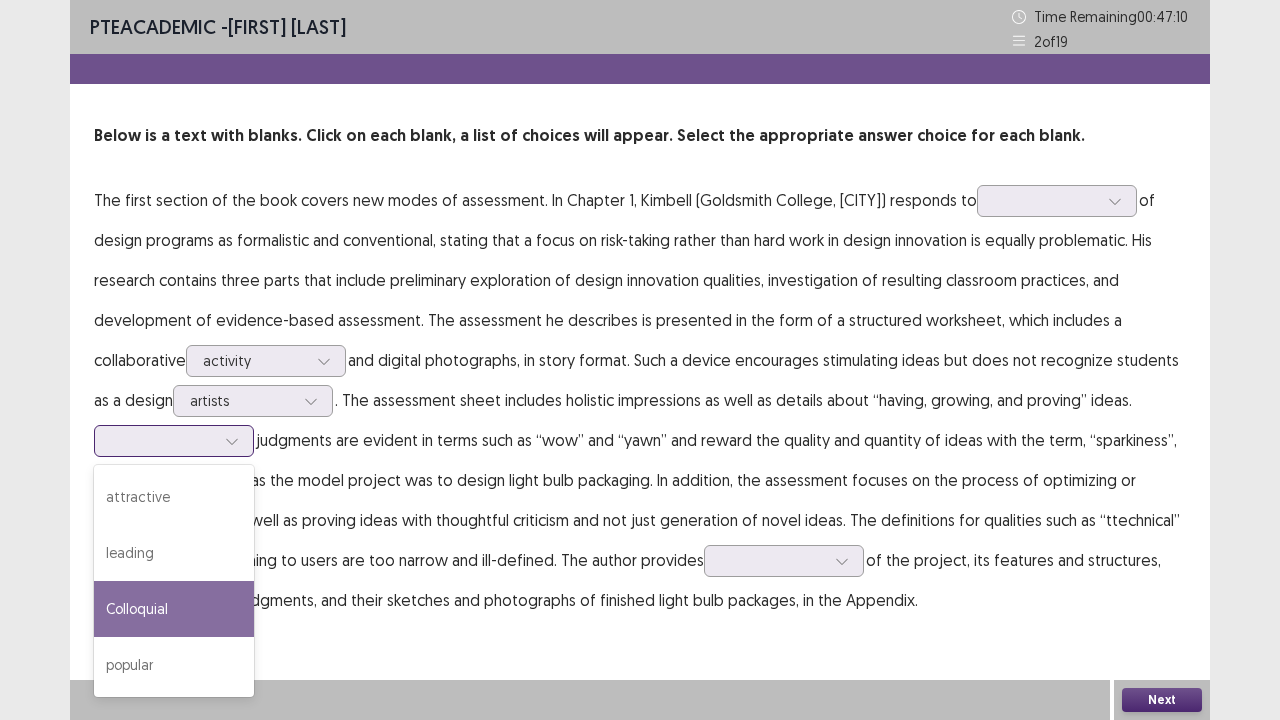 click on "Colloquial" at bounding box center (174, 609) 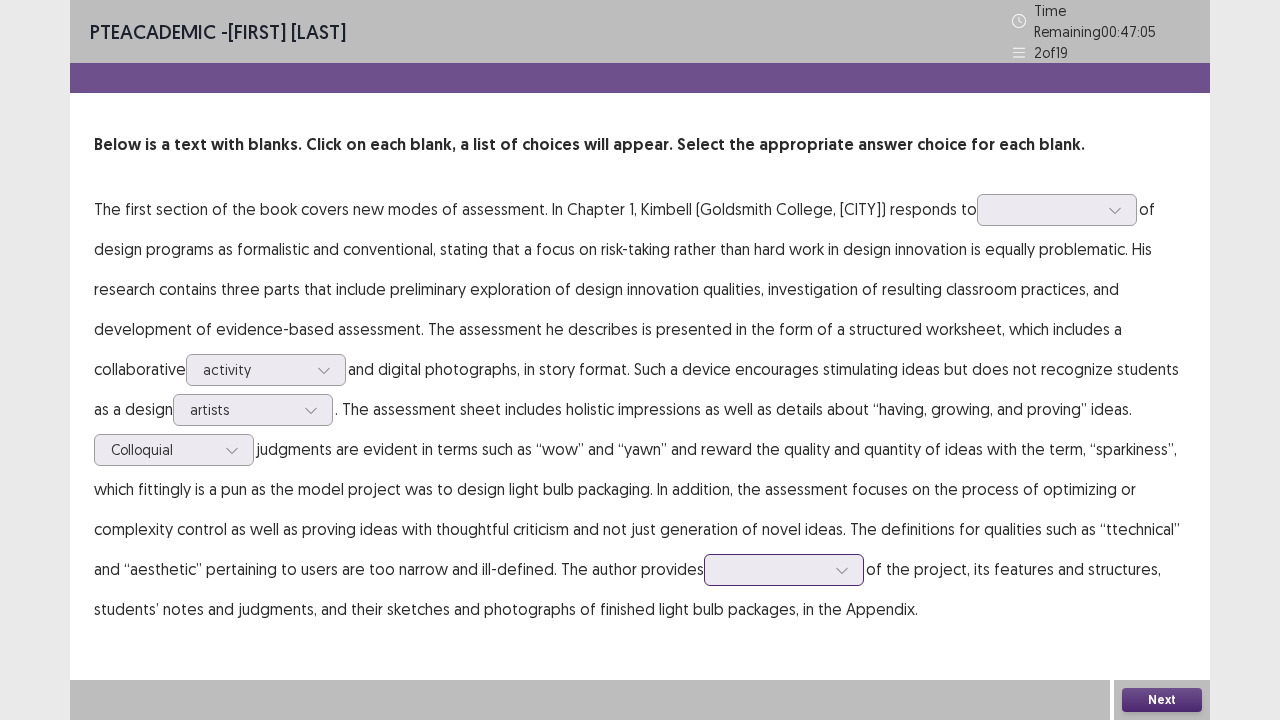 click at bounding box center (784, 570) 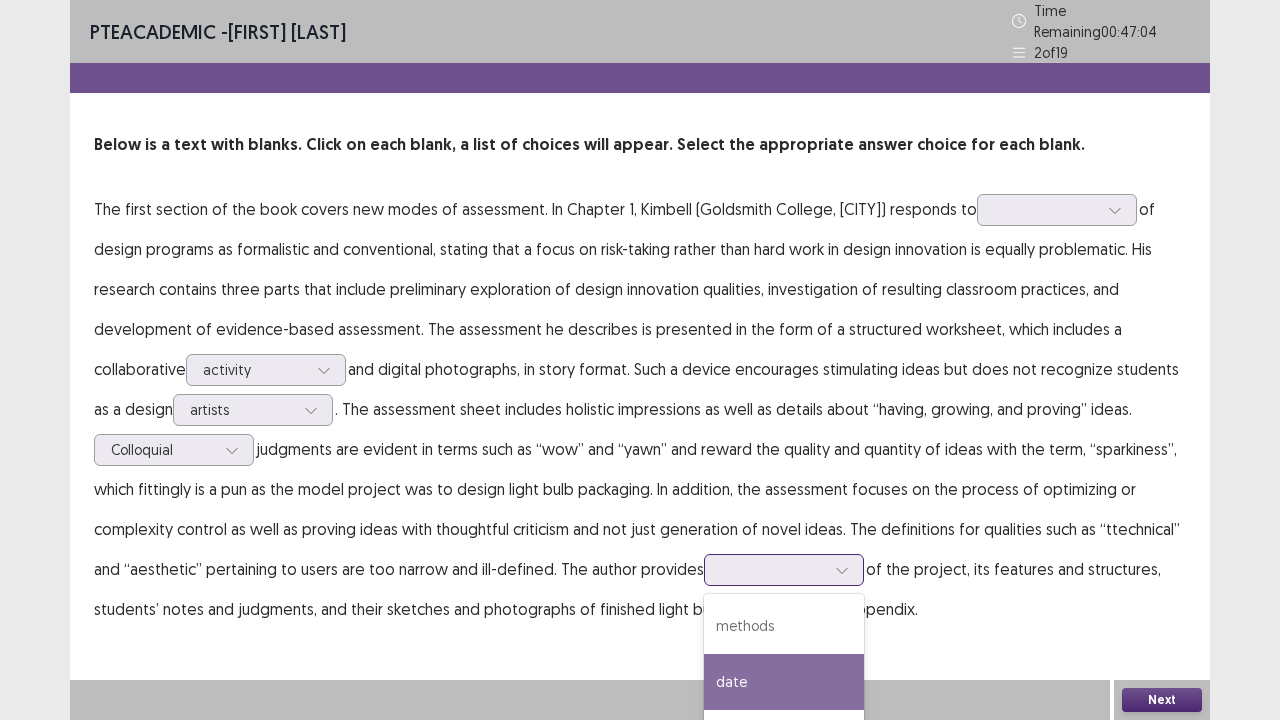 scroll, scrollTop: 96, scrollLeft: 0, axis: vertical 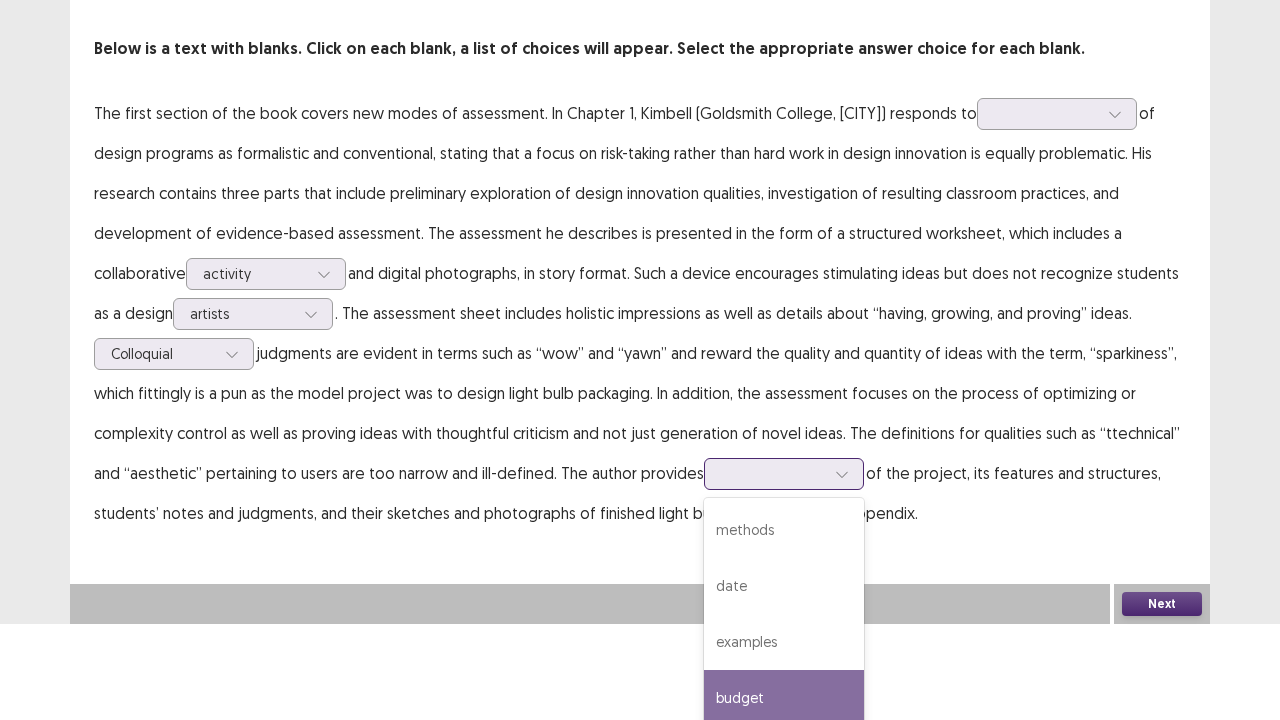 click on "budget" at bounding box center (784, 698) 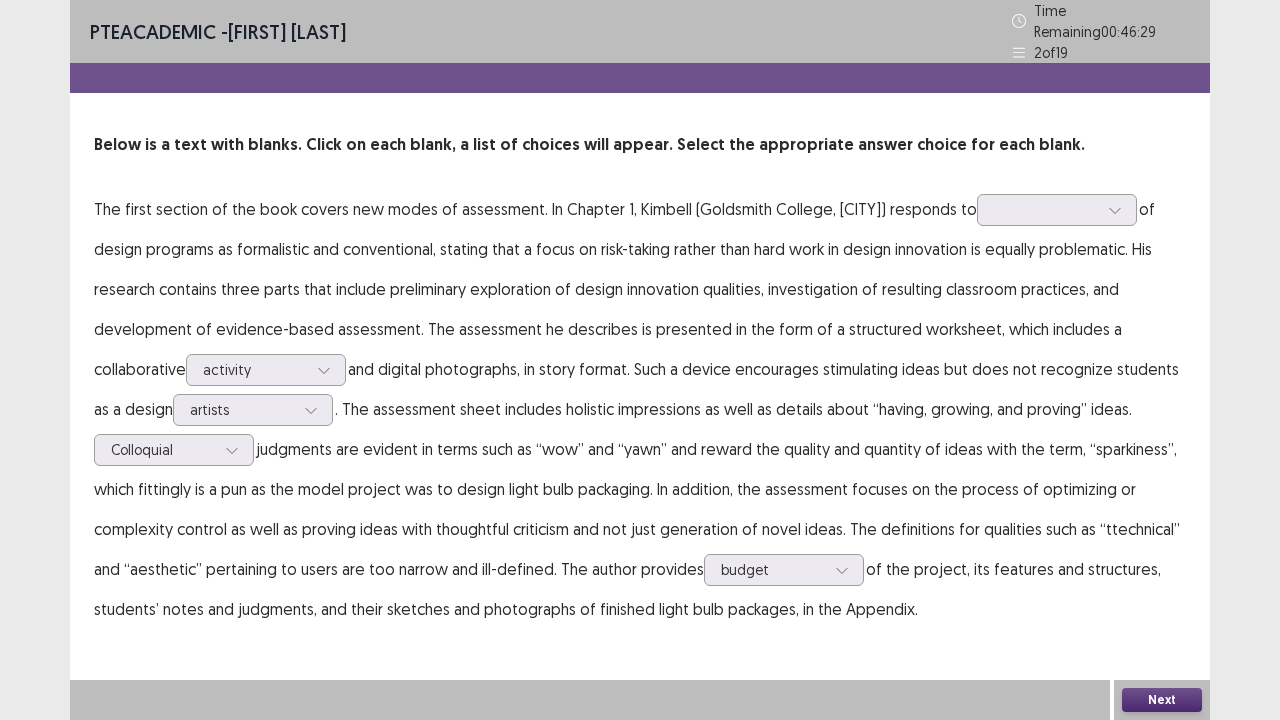 drag, startPoint x: 1166, startPoint y: 680, endPoint x: 1111, endPoint y: 644, distance: 65.734314 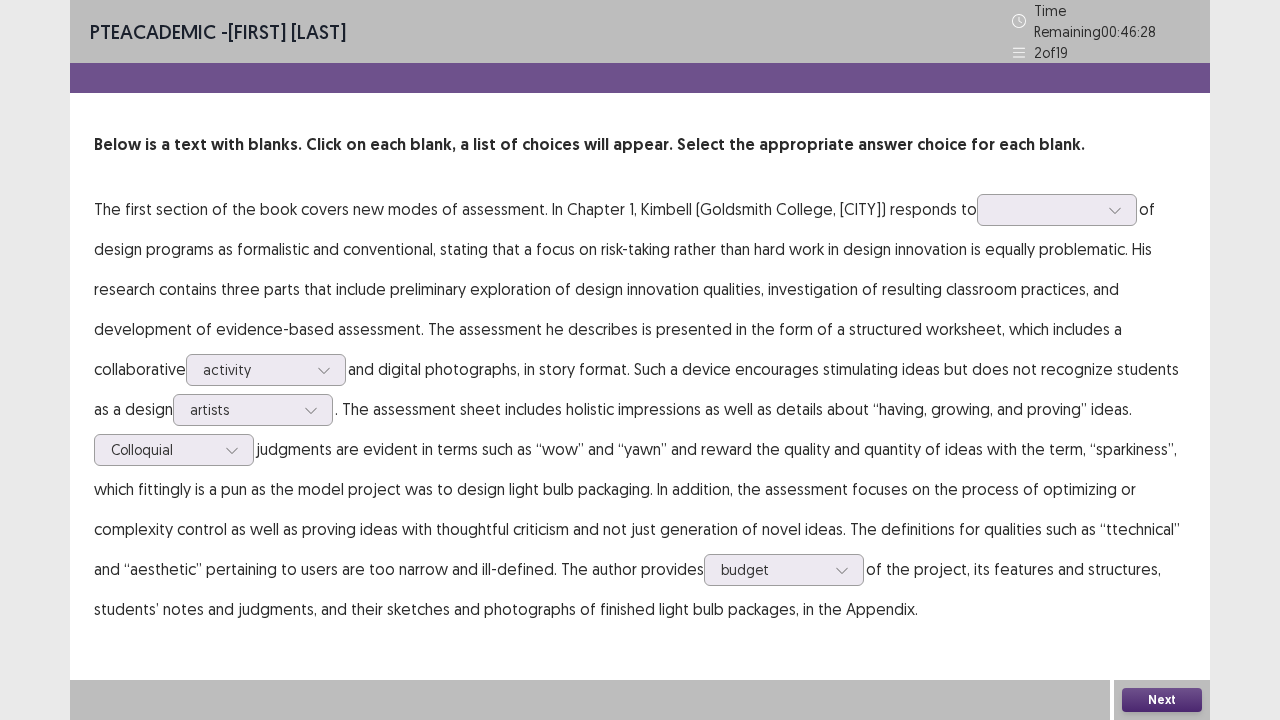 click on "Next" at bounding box center (1162, 700) 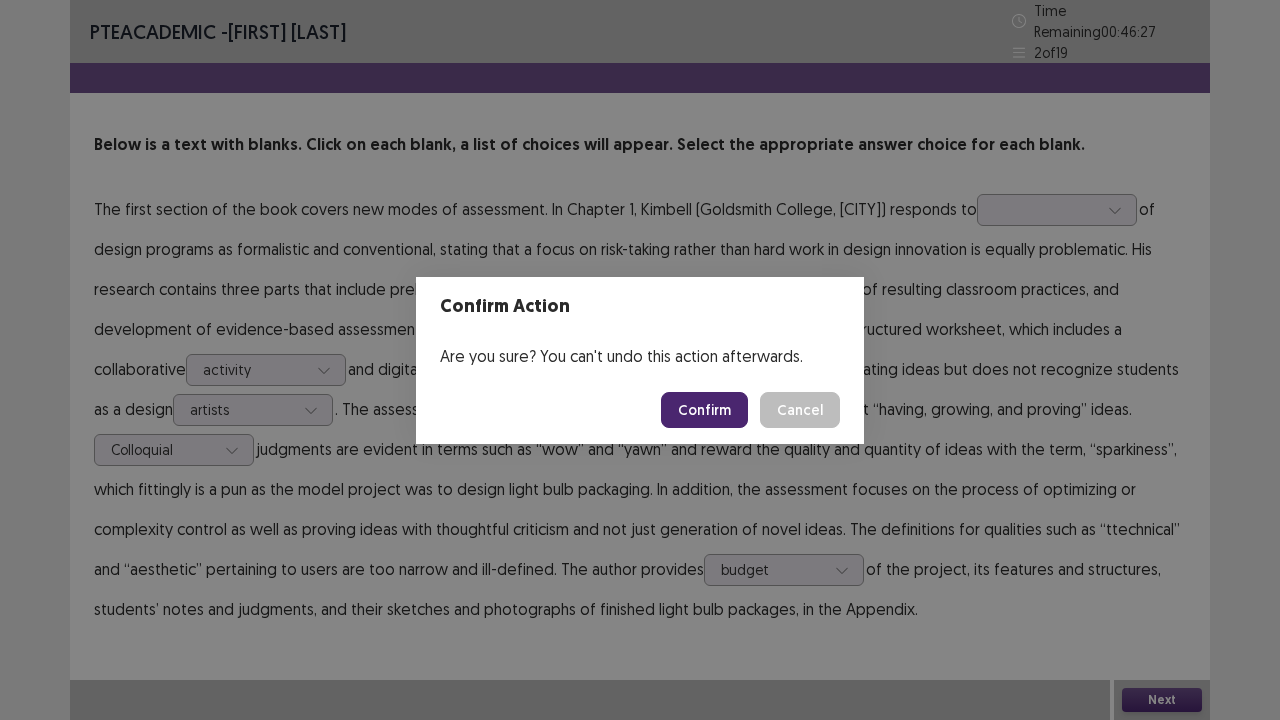 click on "Confirm" at bounding box center (704, 410) 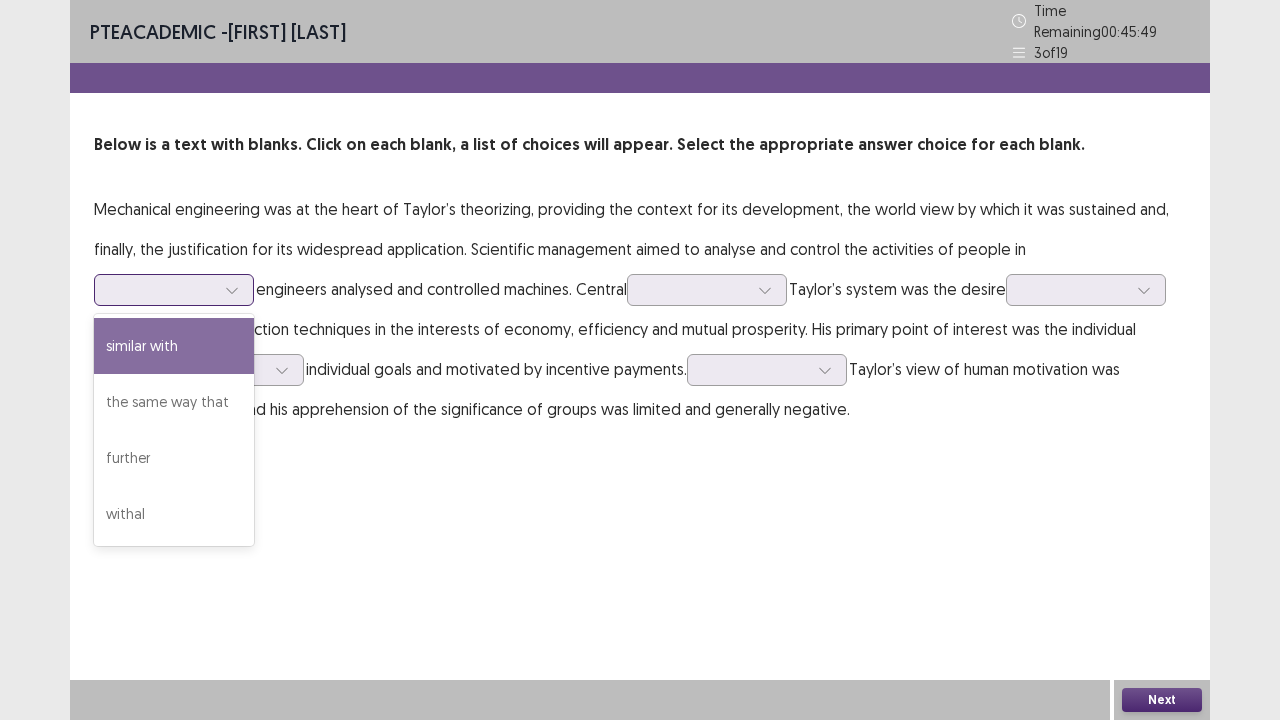 click at bounding box center [163, 289] 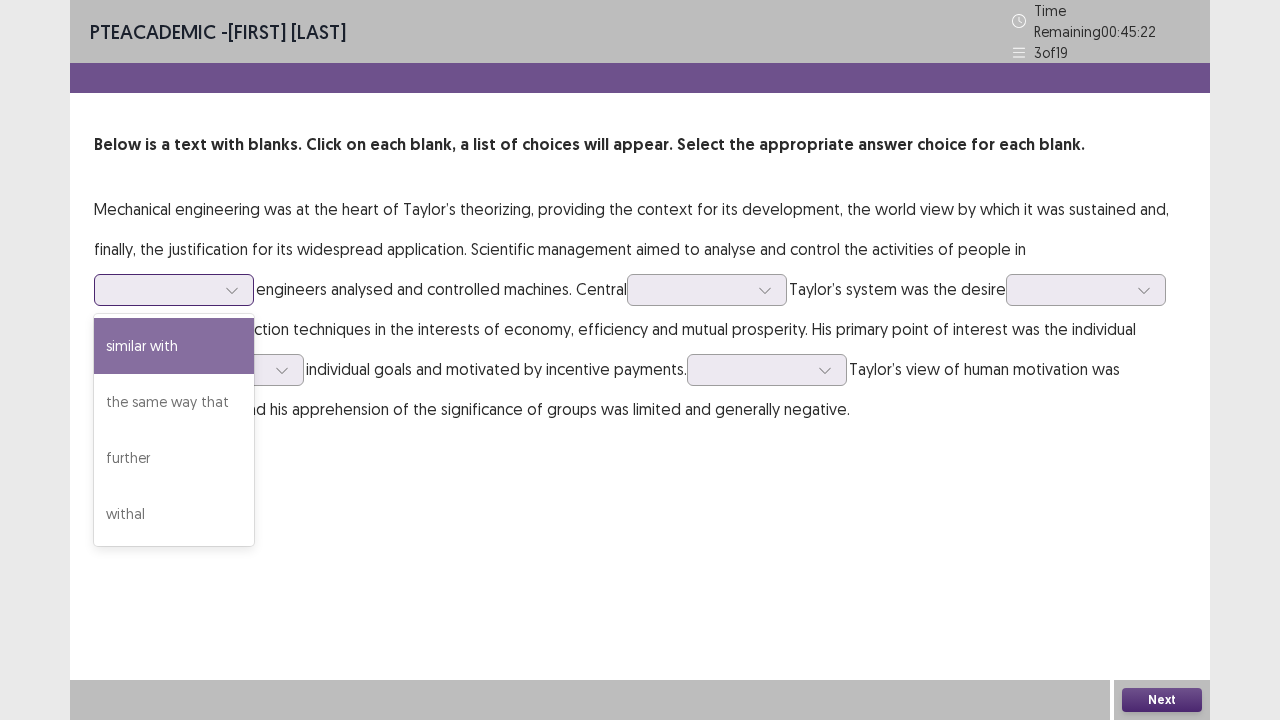 click on "similar with" at bounding box center [174, 346] 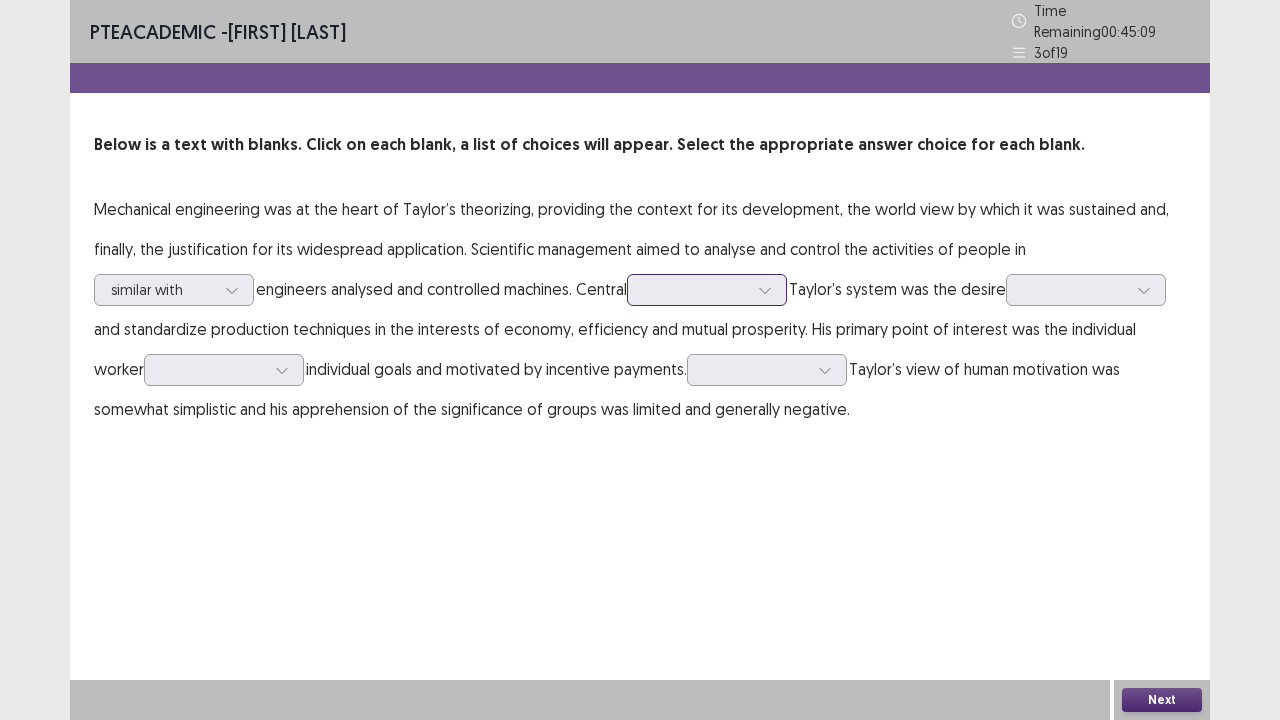 click at bounding box center [696, 289] 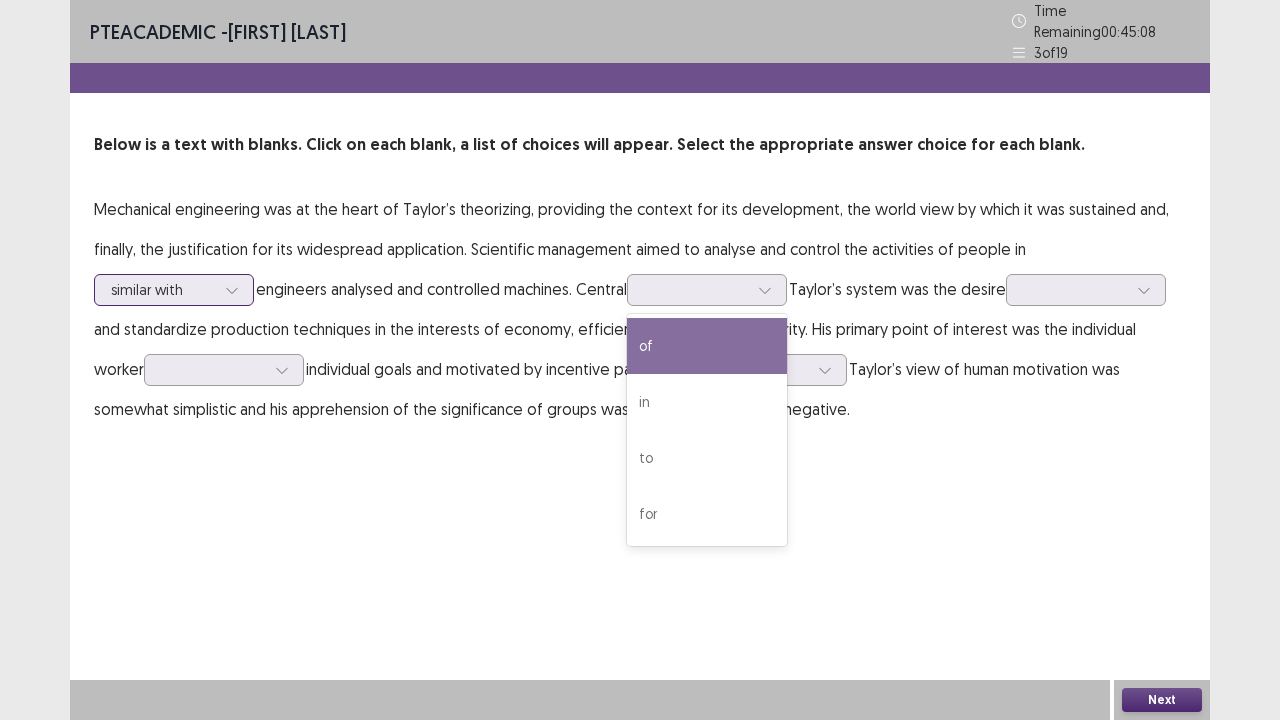 click 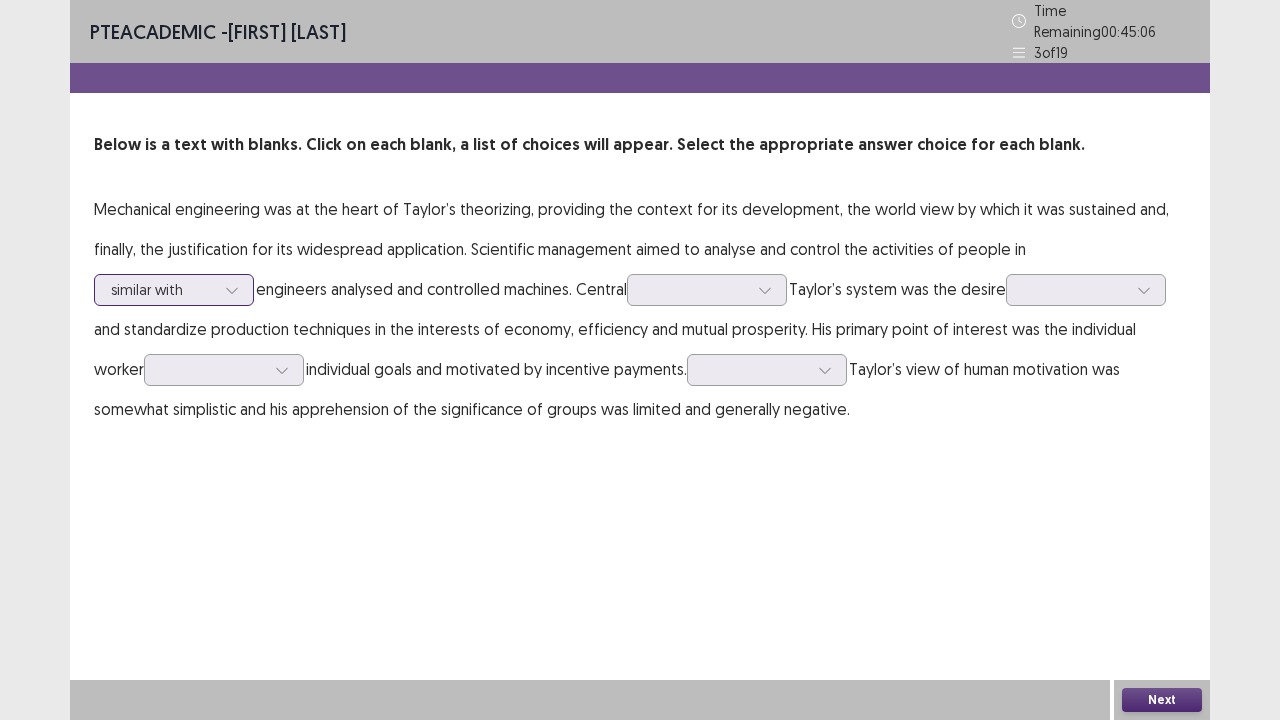 click 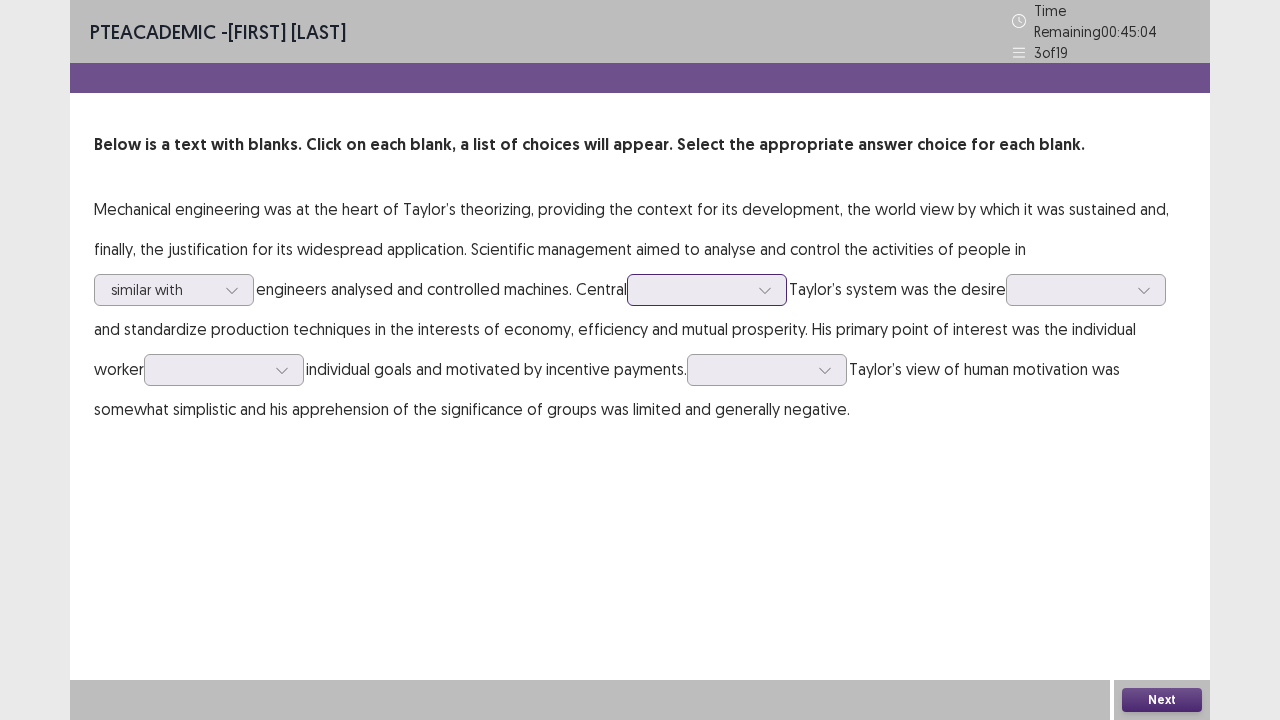 click at bounding box center [696, 289] 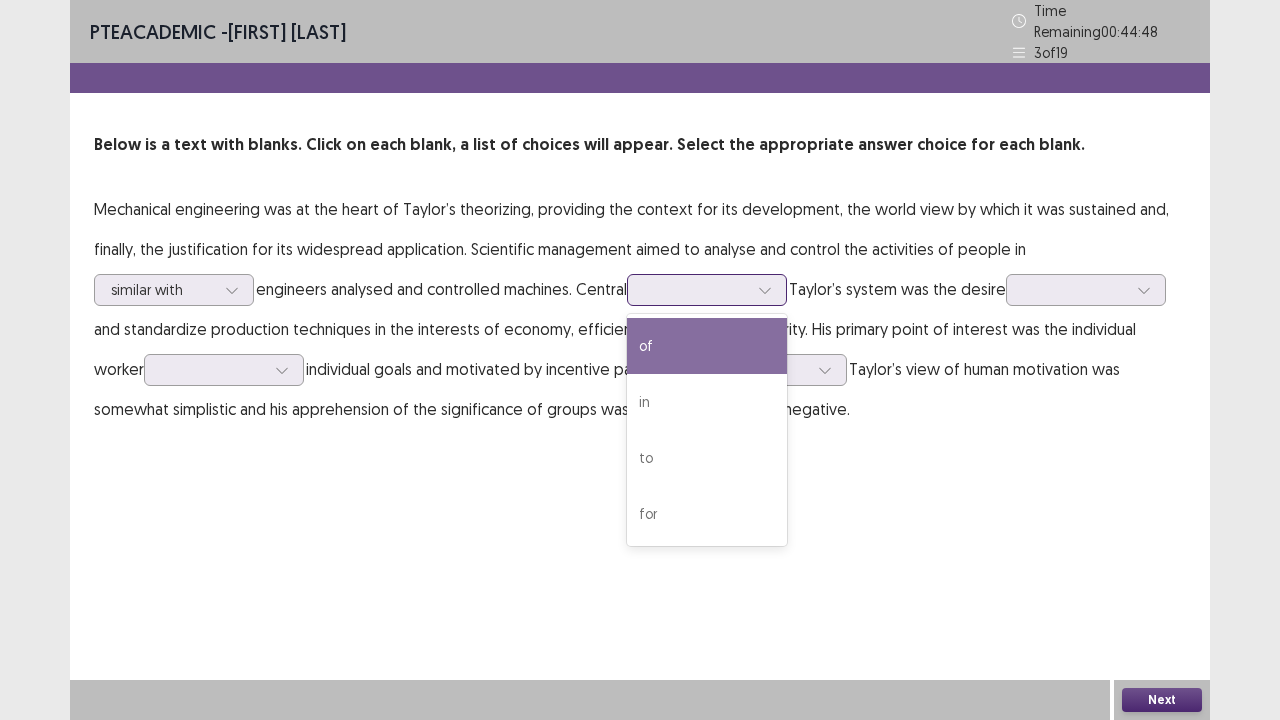 click on "of" at bounding box center [707, 346] 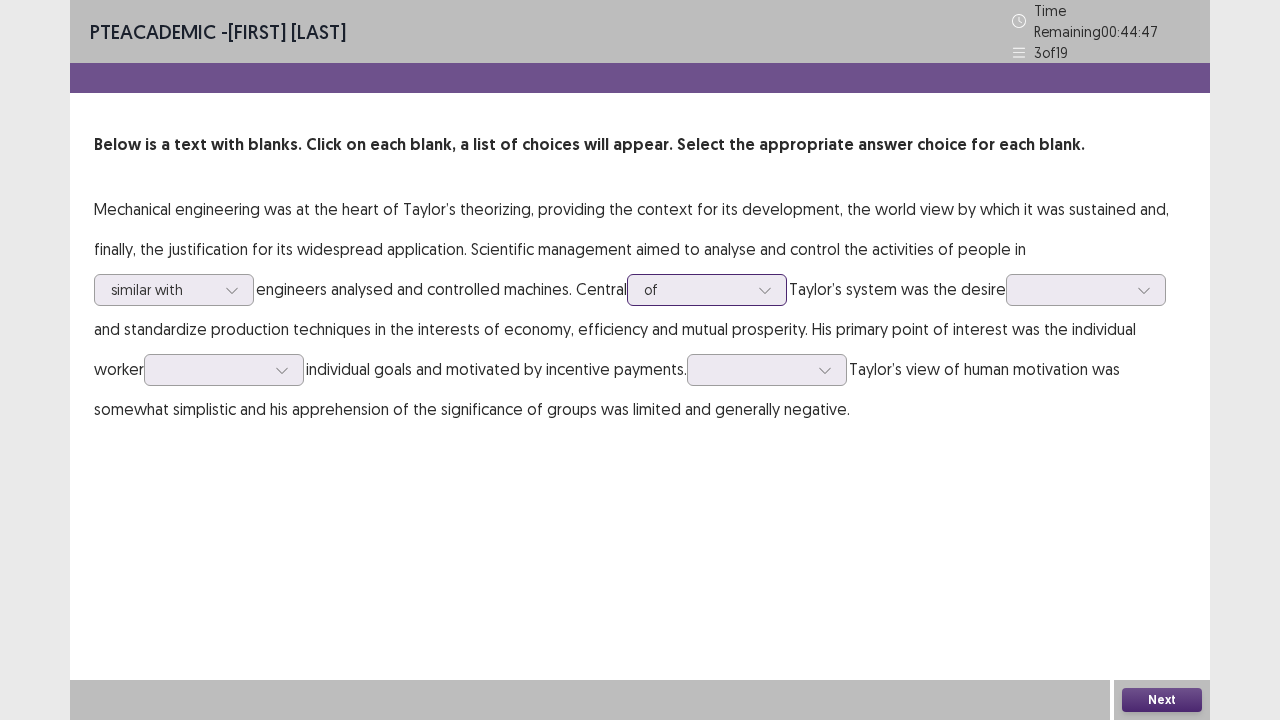 click 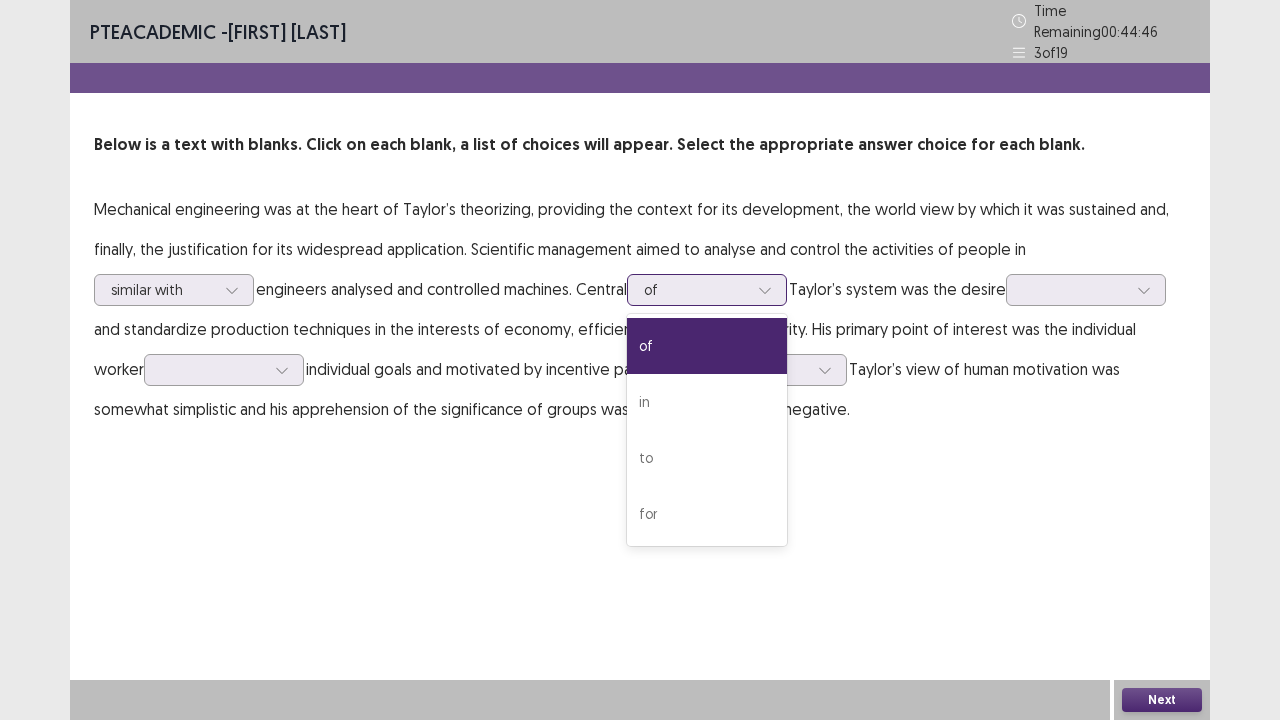 click 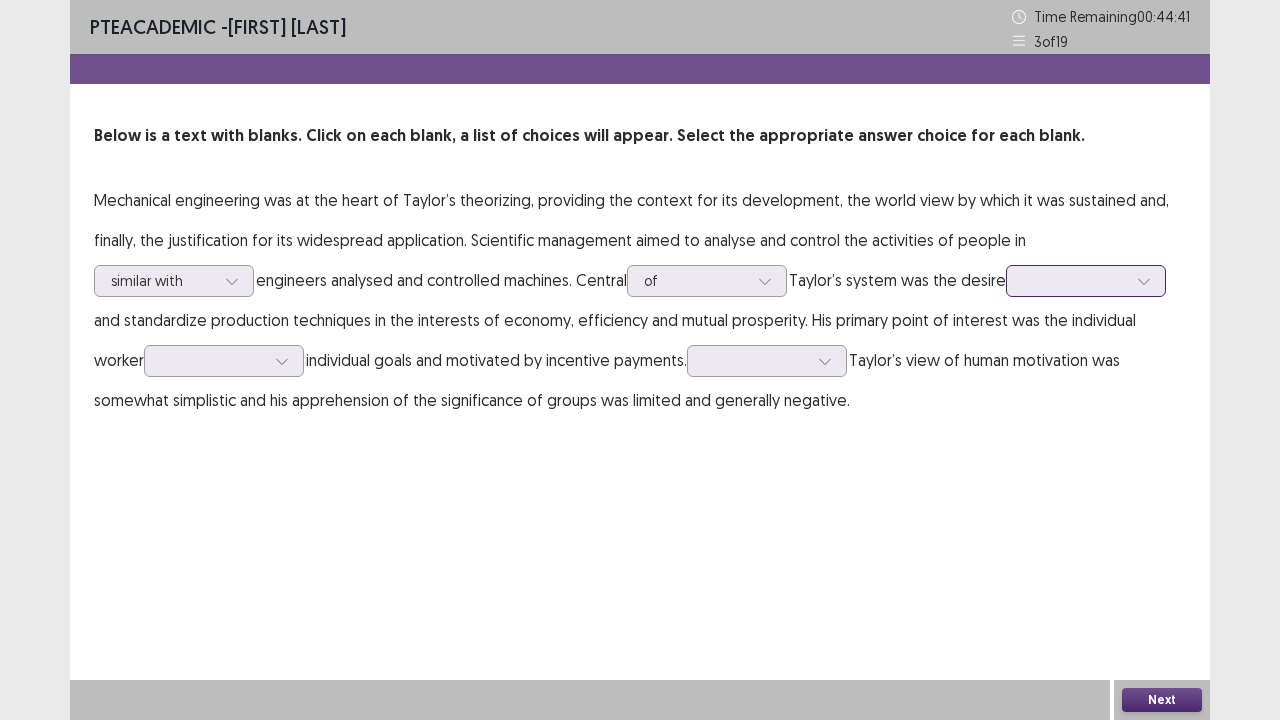 click at bounding box center (1075, 280) 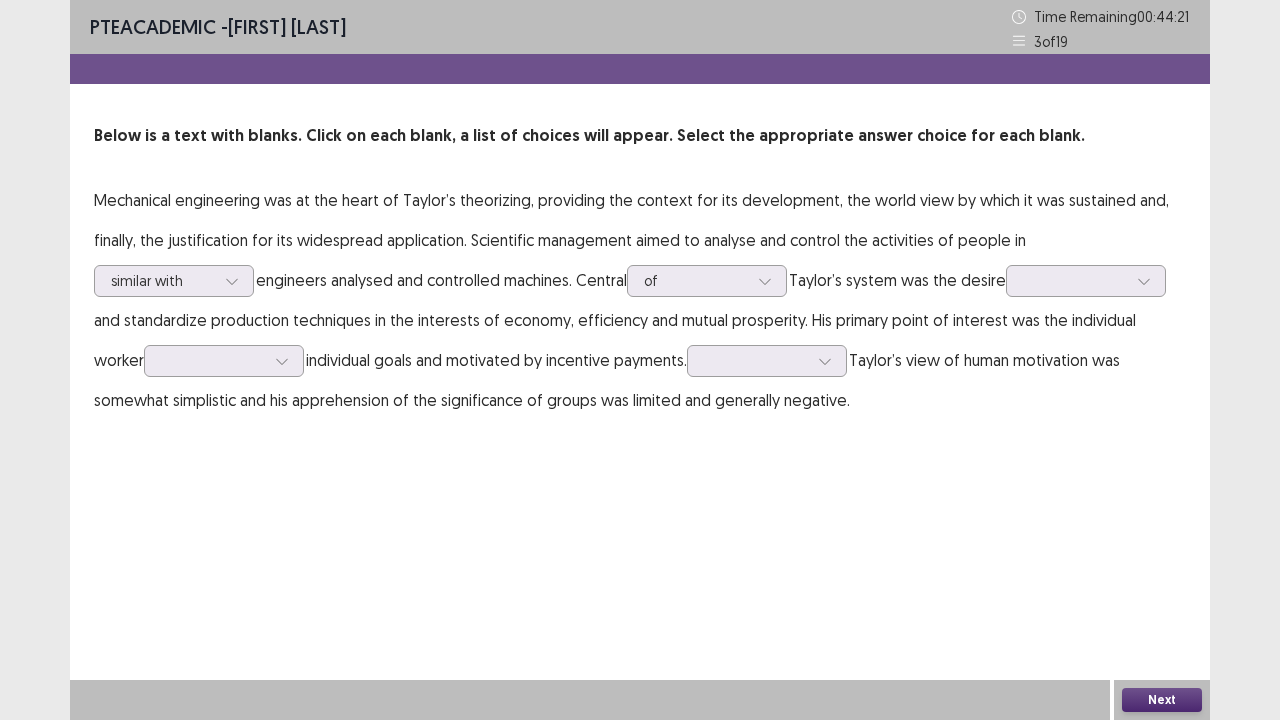 click on "PTE academic - [PERSON] Time Remaining 00 : 44 : 21 3 of 19 Below is a text with blanks. Click on each blank, a list of choices will appear. Select the appropriate answer choice for each blank. Mechanical engineering was at the heart of Taylor’s theorizing, providing the context for its development, the world view by which it was sustained and, finally, the justification for its widespread application. Scientific management aimed to analyse and control the activities of people in similar with engineers analysed and controlled machines. Central of Taylor’s system was the desire and standardize production techniques in the interests of economy, efficiency and mutual prosperity. His primary point of interest was the individual worker individual goals and motivated by incentive payments. Taylor’s view of human motivation was somewhat simplistic and his apprehension of the significance of groups was limited and generally negative." at bounding box center (640, 230) 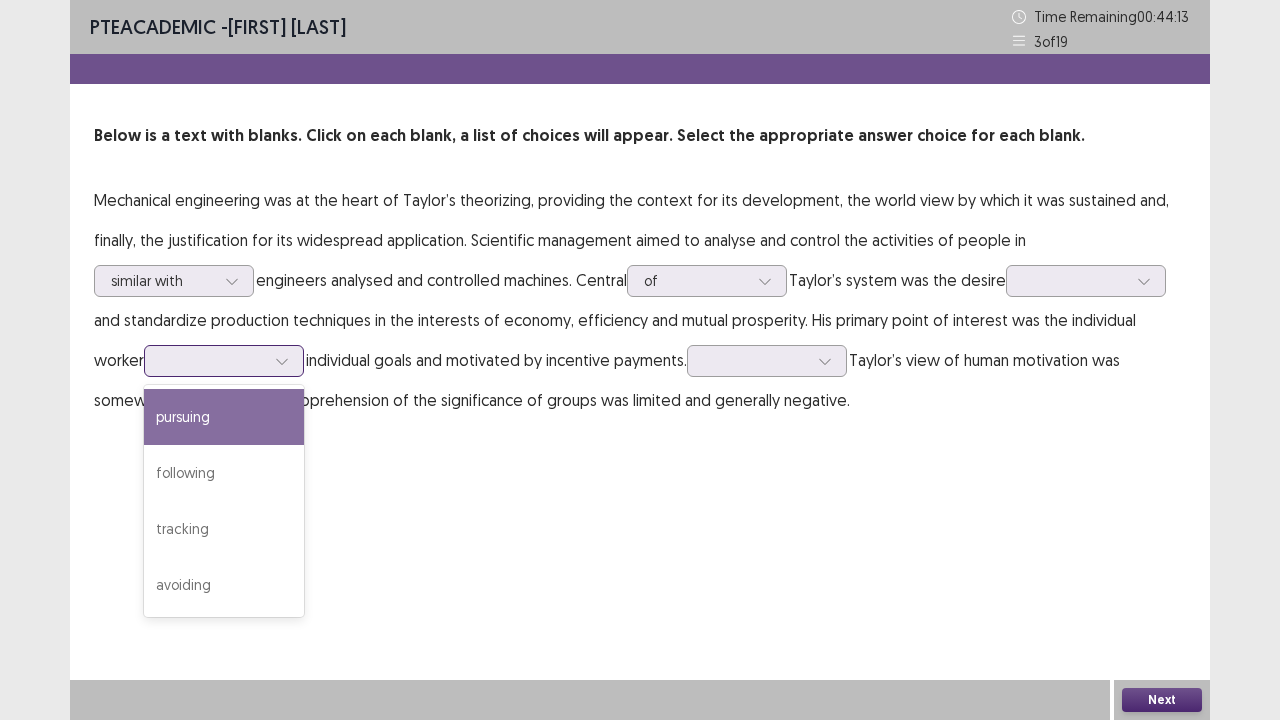 click at bounding box center (213, 360) 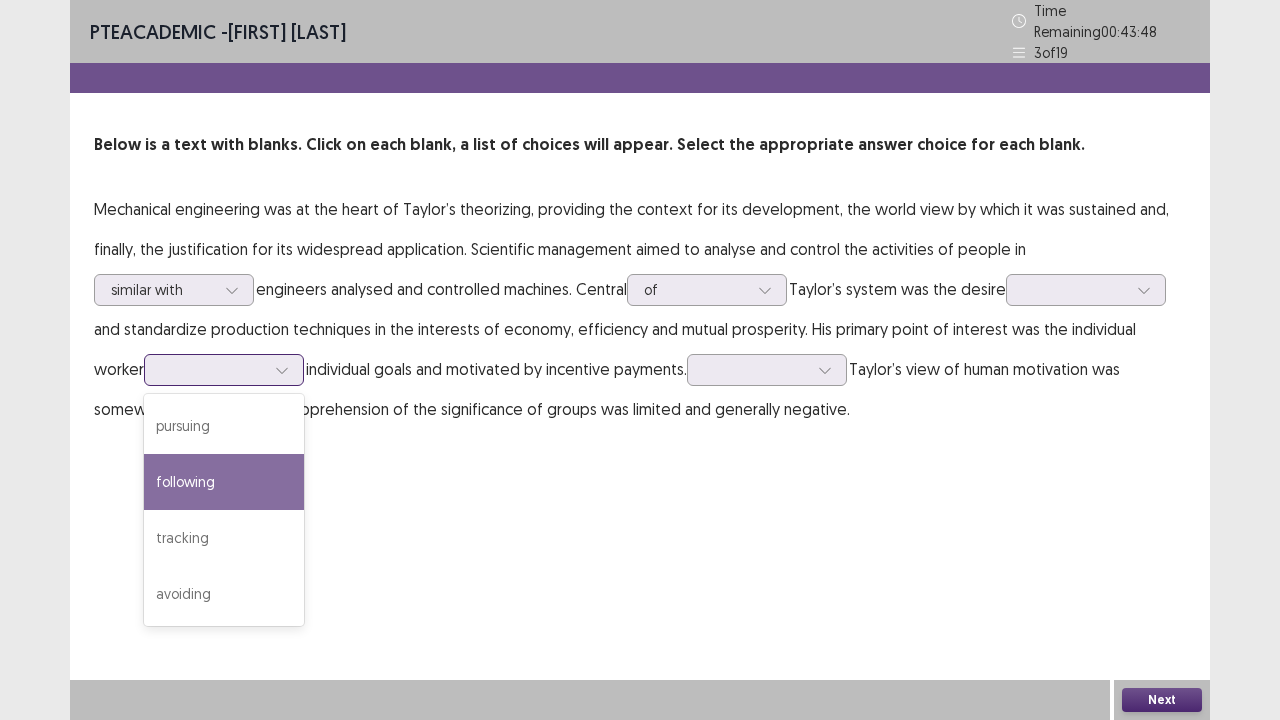 click on "following" at bounding box center (224, 482) 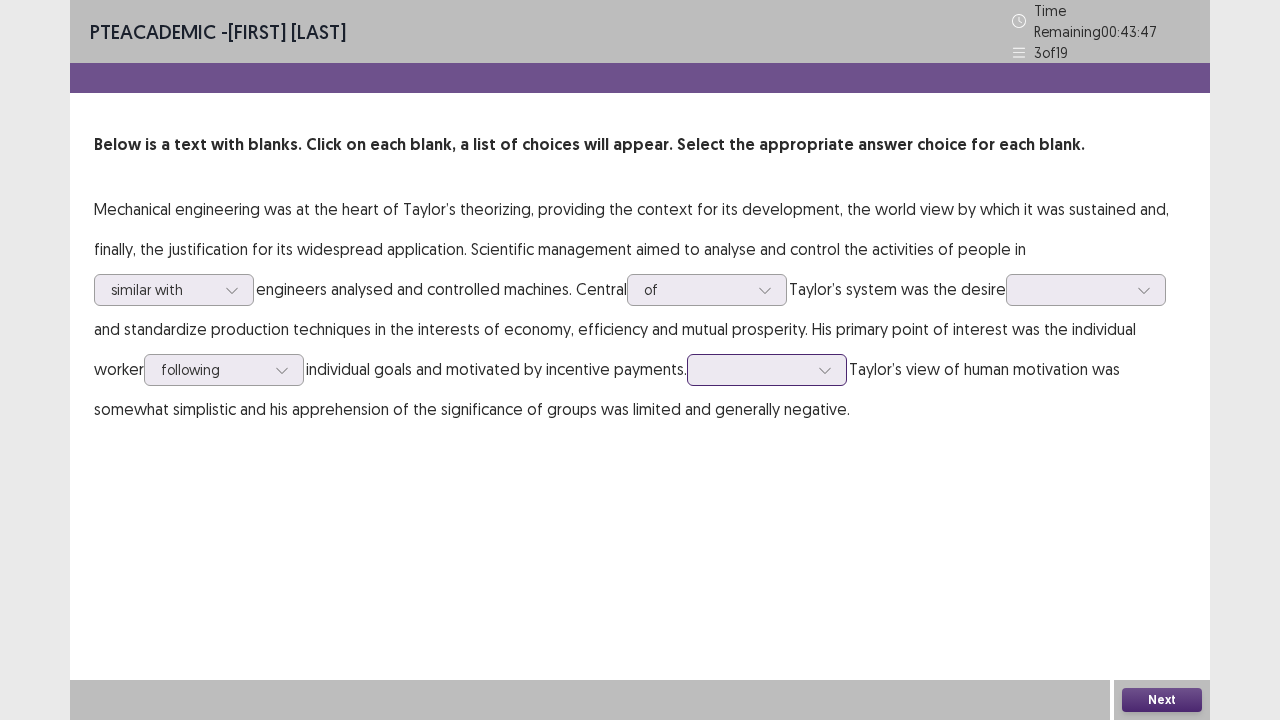 click at bounding box center (756, 369) 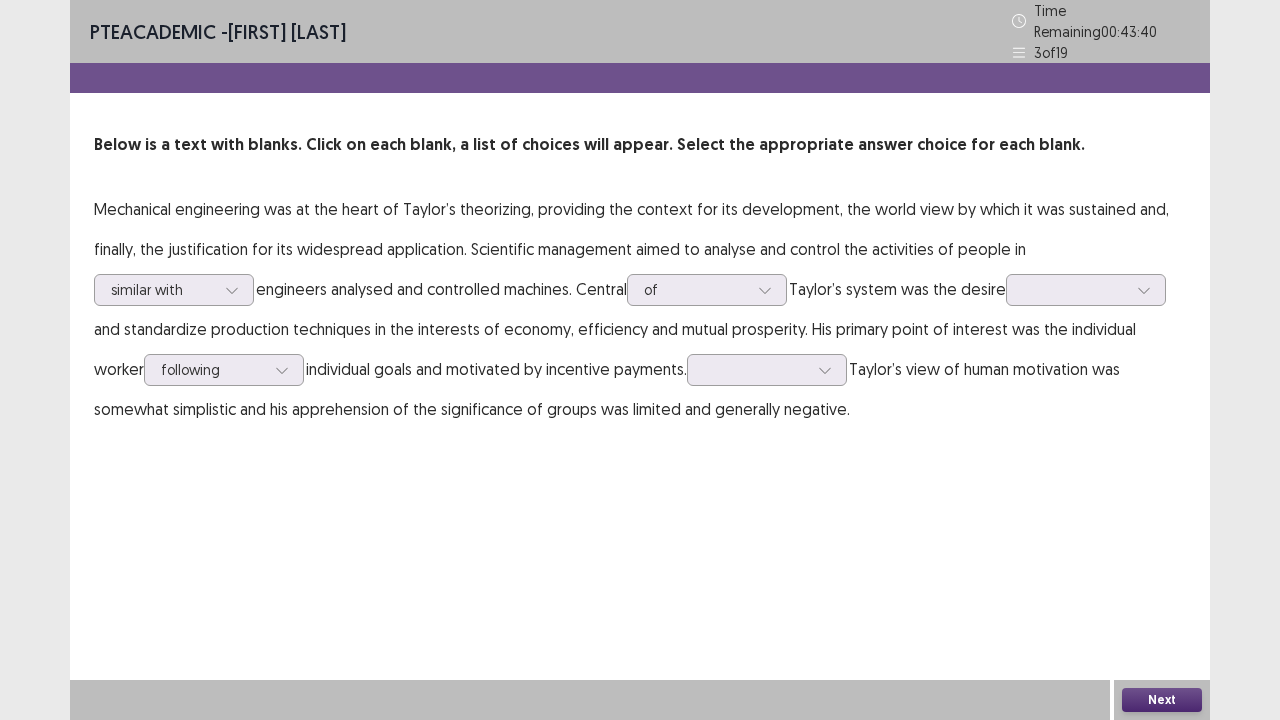 click on "Next" at bounding box center [1162, 700] 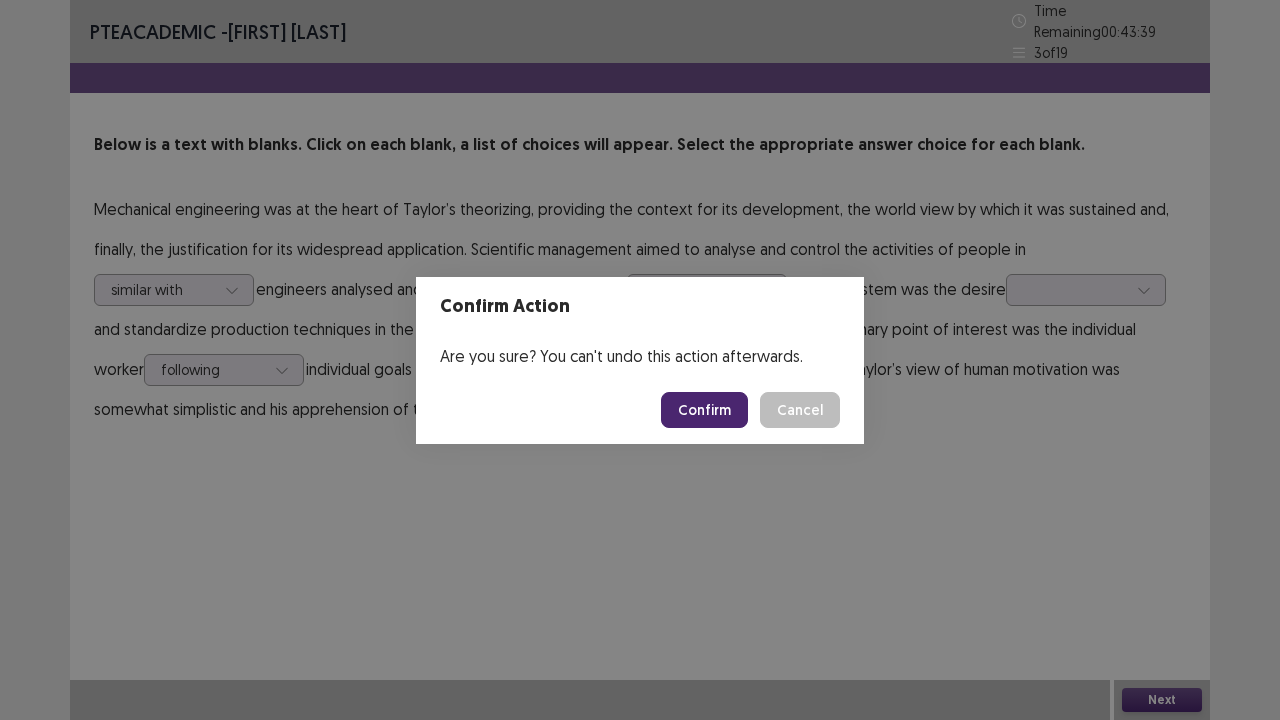 click on "Confirm" at bounding box center (704, 410) 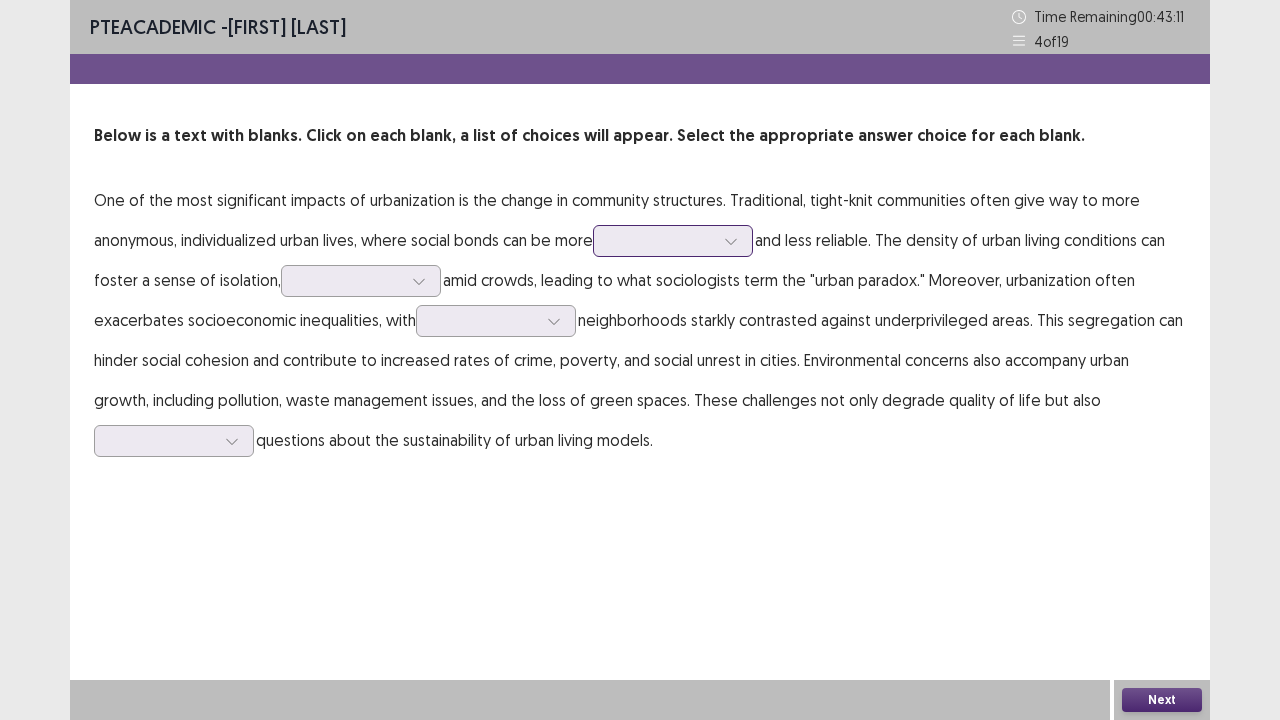 click at bounding box center (662, 240) 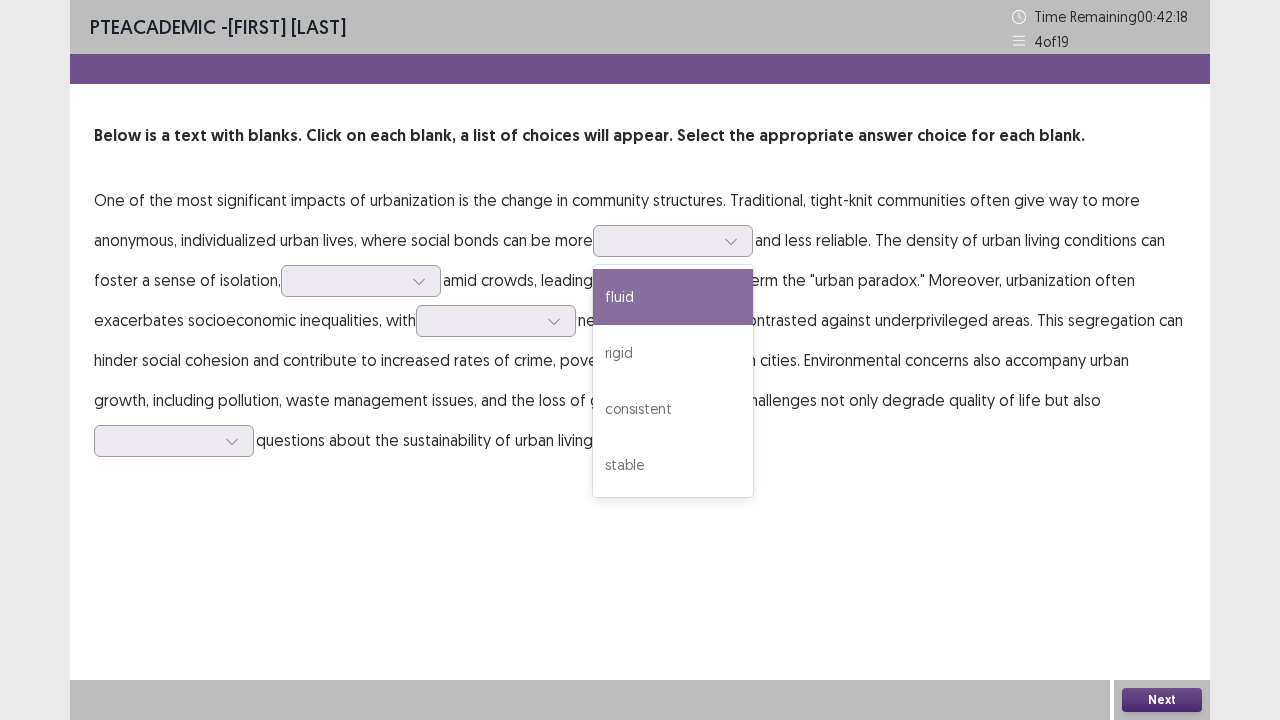 click on "PTE  academic   -  [FIRST] [LAST] Time Remaining  00 : 42 : 18 4  of  19 Below is a text with blanks. Click on each blank, a list of choices will appear. Select the appropriate answer choice for each blank. One of the most significant impacts of urbanization is the change in community structures. Traditional, tight-knit communities often give way to more anonymous, individualized urban lives, where social bonds can be more  4 results available. Use Up and Down to choose options, press Enter to select the currently focused option, press Escape to exit the menu, press Tab to select the option and exit the menu. fluid rigid consistent stable  and less reliable. The density of urban living conditions can foster a sense of isolation,   amid crowds, leading to what sociologists term the "urban paradox." Moreover, urbanization often exacerbates socioeconomic inequalities, with   questions about the sustainability of urban living models. Next" at bounding box center [640, 360] 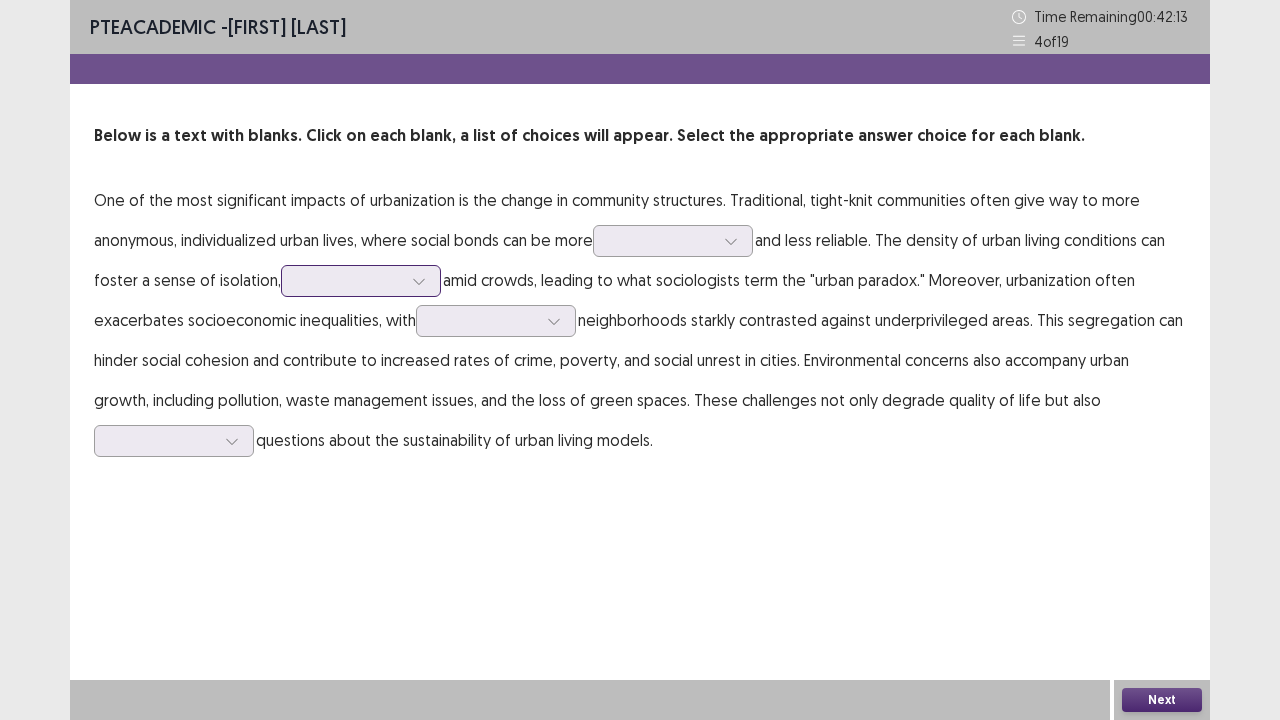 click at bounding box center [350, 280] 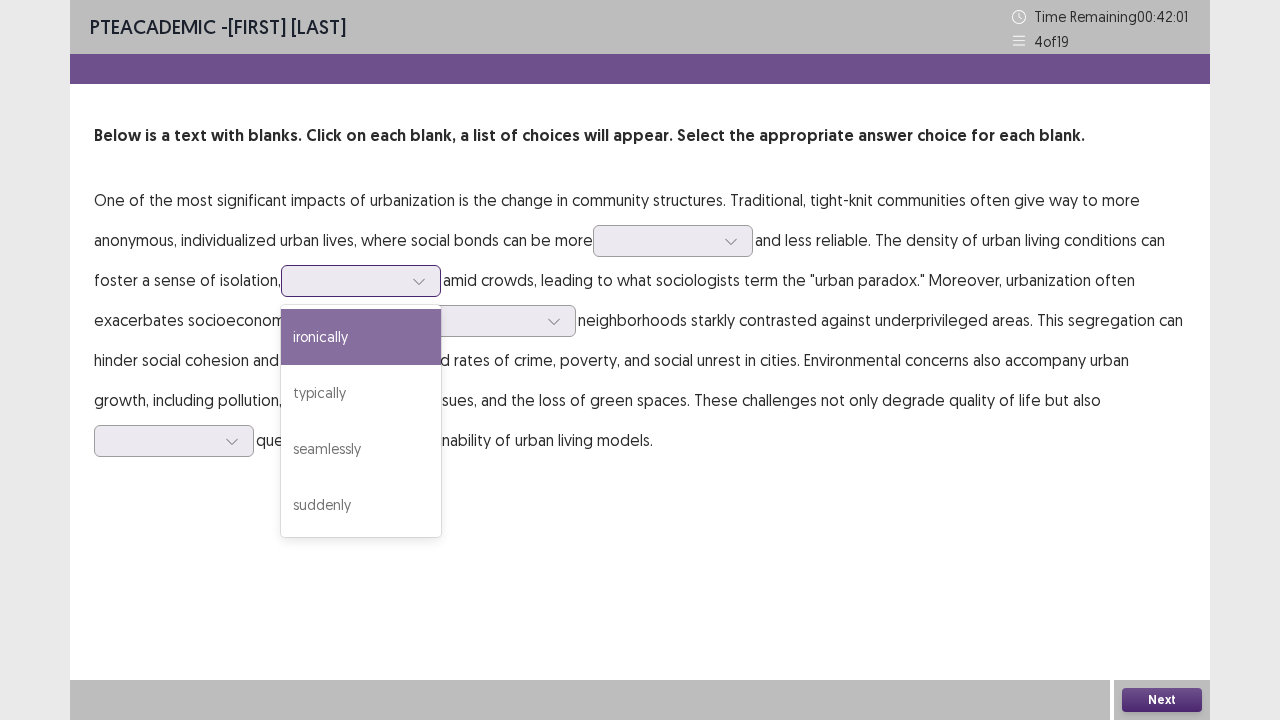 click on "ironically" at bounding box center [361, 337] 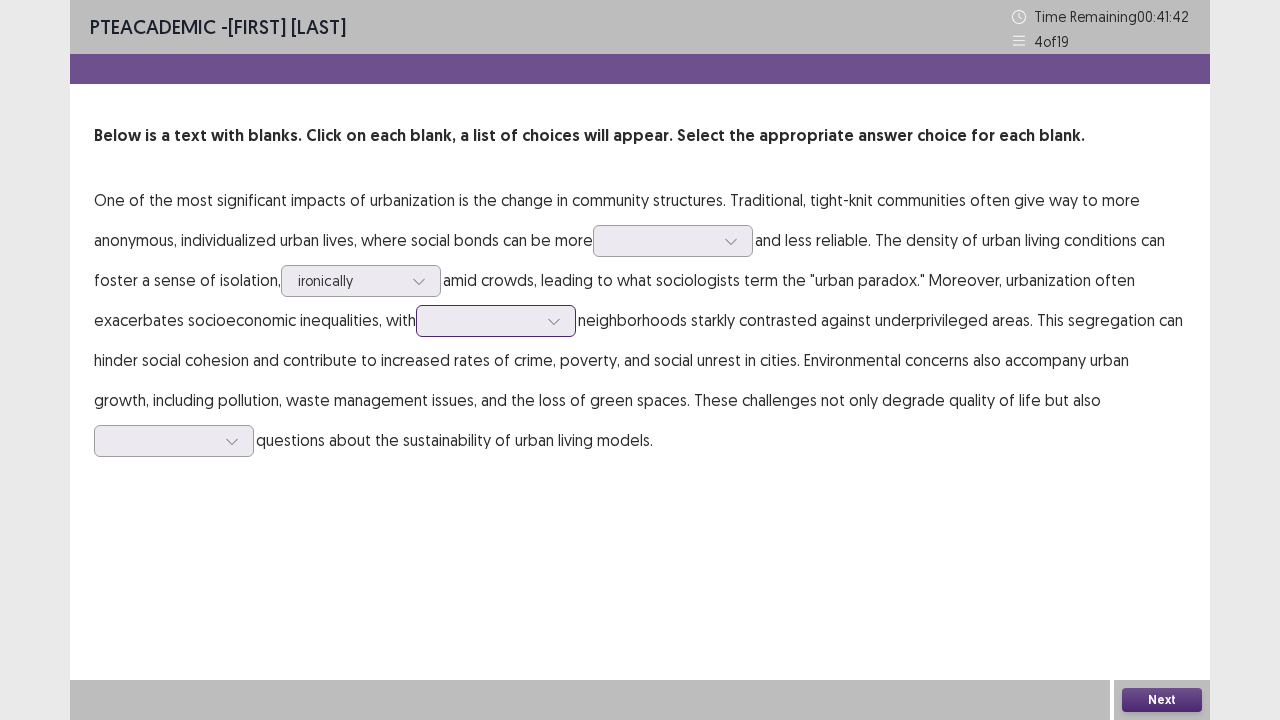 click at bounding box center (485, 320) 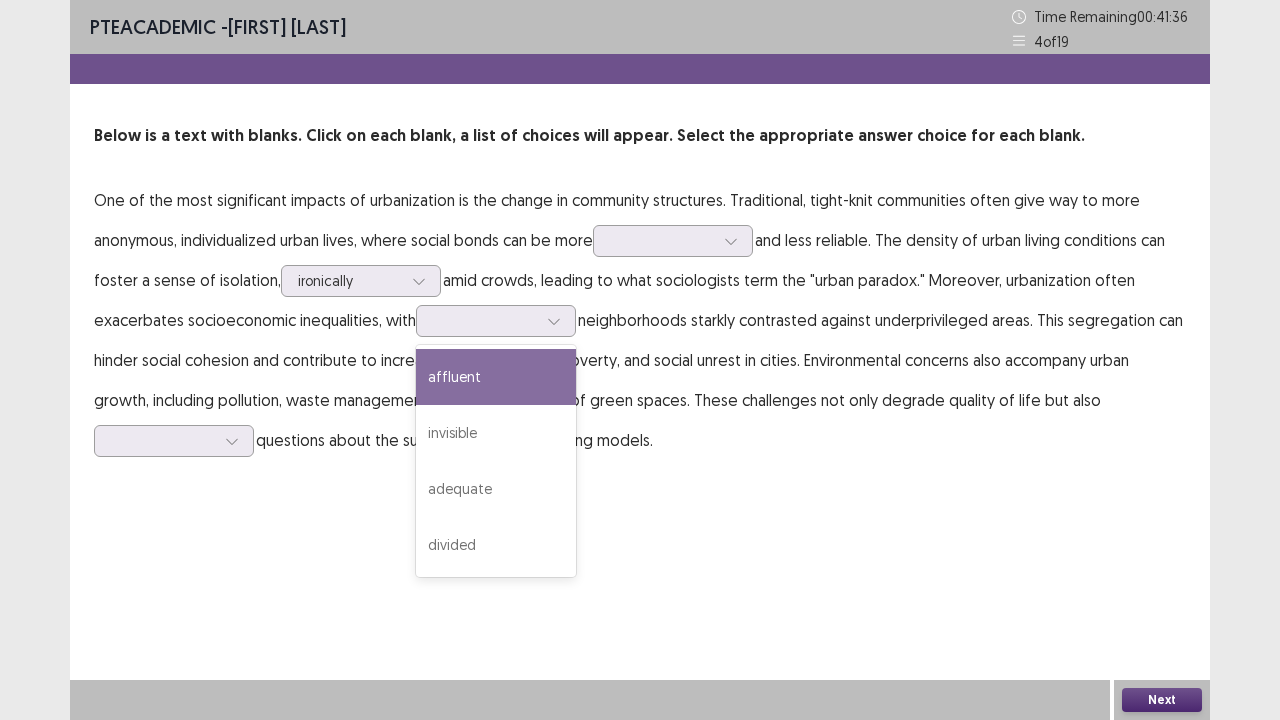click on "PTE  academic   -  [PERSON] Time Remaining  00 : 41 : 36 4  of  19 Below is a text with blanks. Click on each blank, a list of choices will appear. Select the appropriate answer choice for each blank. One of the most significant impacts of urbanization is the change in community structures. Traditional, tight-knit communities often give way to more anonymous, individualized urban lives, where social bonds can be more   and less reliable. The density of urban living conditions can foster a sense of isolation,  ironically  amid crowds, leading to what sociologists term the "urban paradox." Moreover, urbanization often exacerbates socioeconomic inequalities, with  4 results available. Use Up and Down to choose options, press Enter to select the currently focused option, press Escape to exit the menu, press Tab to select the option and exit the menu. affluent invisible adequate divided  questions about the sustainability of urban living models. Next" at bounding box center [640, 360] 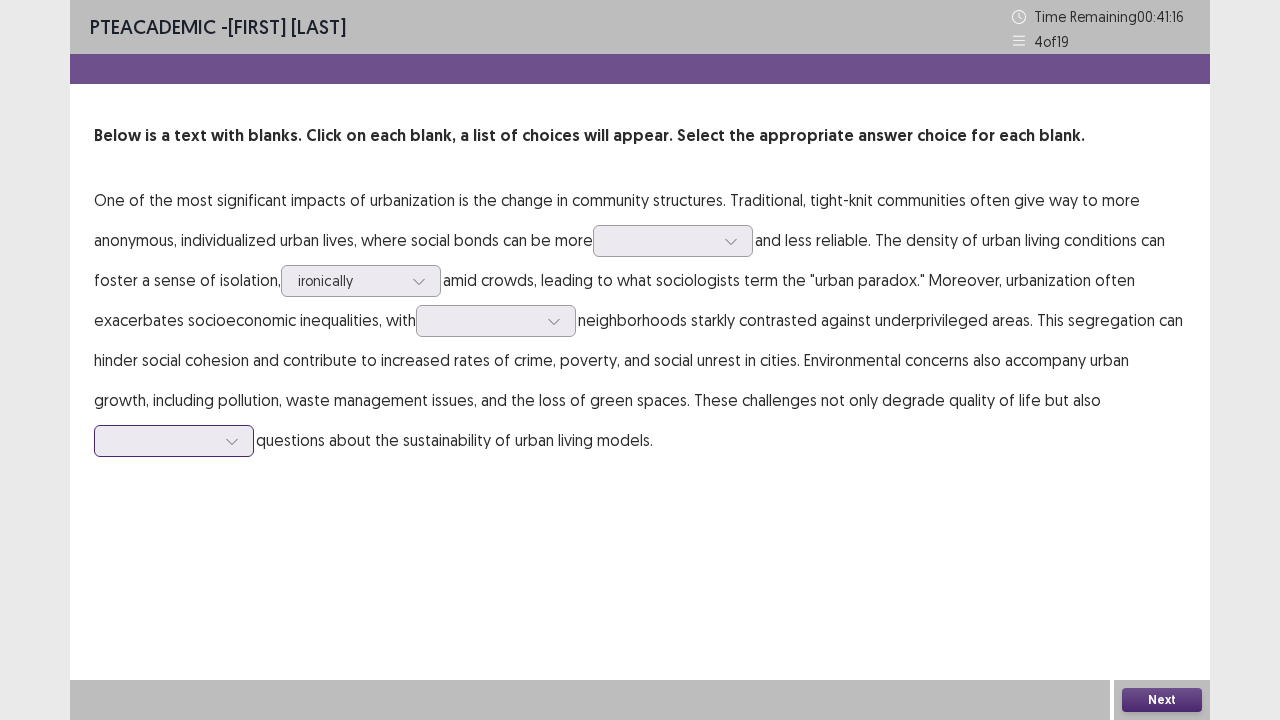 click on "PTE  academic   -  [FIRST] [LAST] Time Remaining  00 : 41 : 16 4  of  19 Below is a text with blanks. Click on each blank, a list of choices will appear. Select the appropriate answer choice for each blank. One of the most significant impacts of urbanization is the change in community structures. Traditional, tight-knit communities often give way to more anonymous, individualized urban lives, where social bonds can be more   and less reliable. The density of urban living conditions can foster a sense of isolation,  ironically  amid crowds, leading to what sociologists term the "urban paradox." Moreover, urbanization often exacerbates socioeconomic inequalities, with   questions about the sustainability of urban living models." at bounding box center (640, 250) 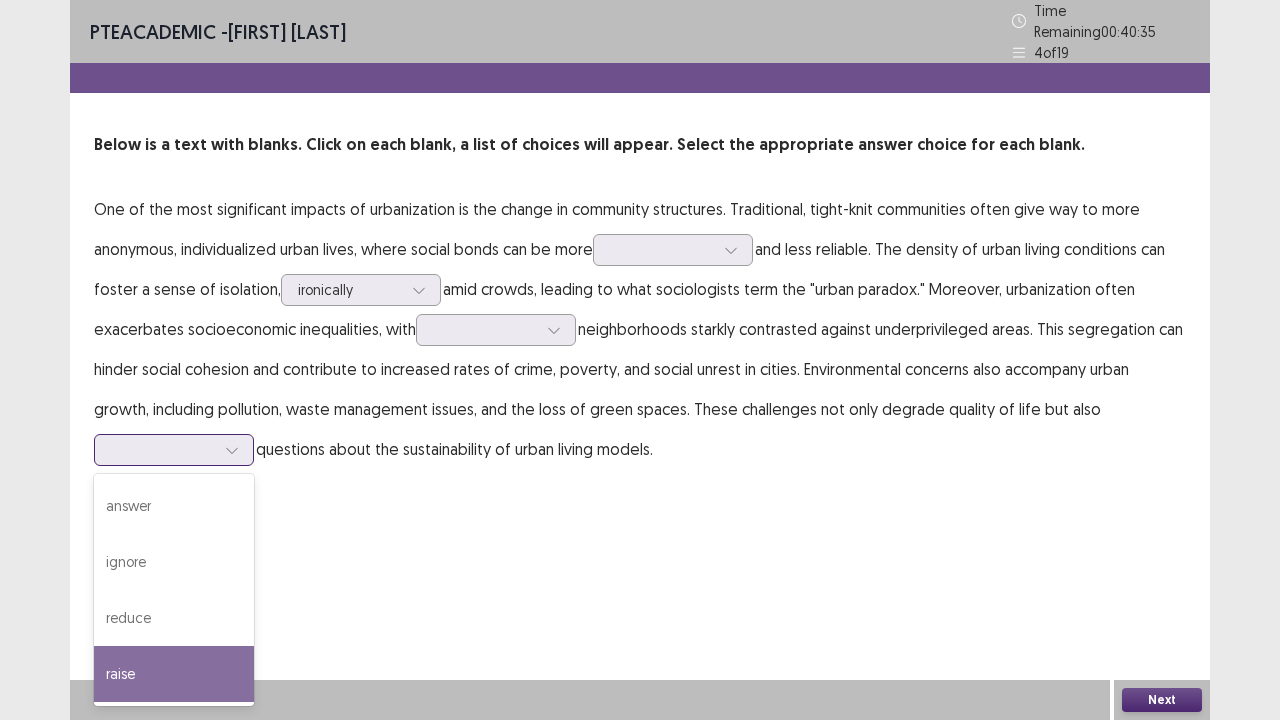 click on "raise" at bounding box center [174, 674] 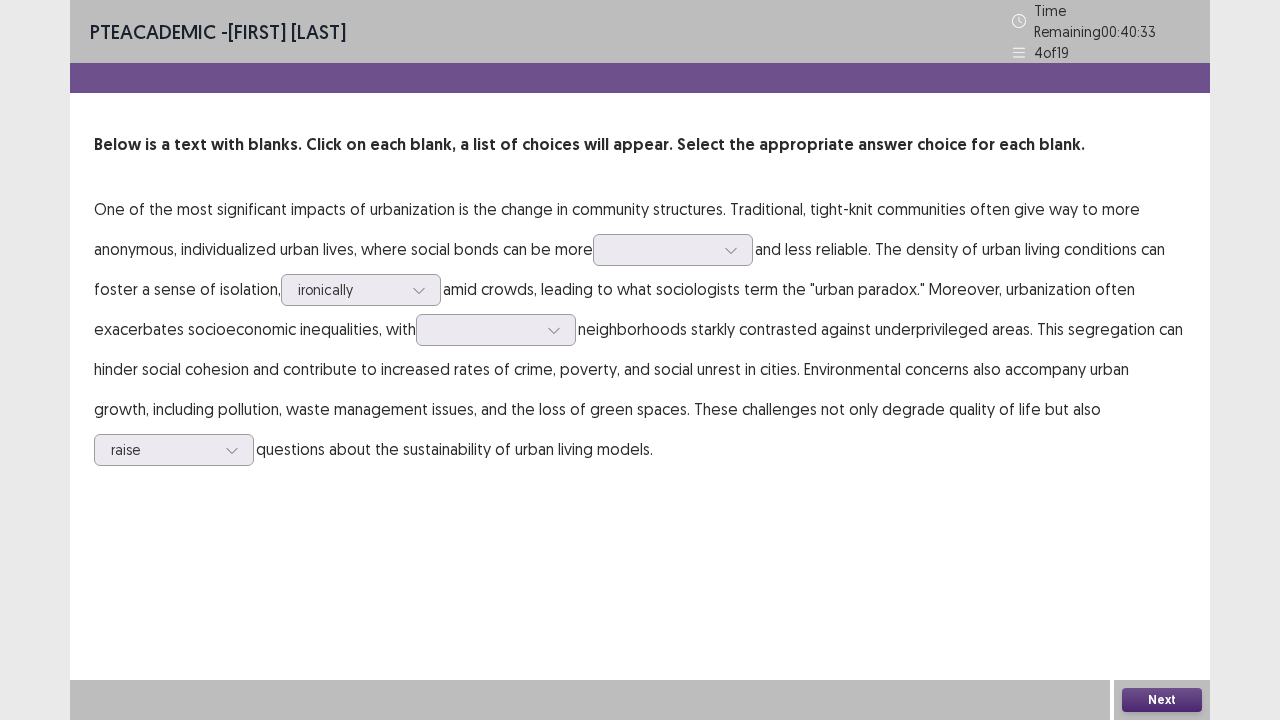 click on "Next" at bounding box center (1162, 700) 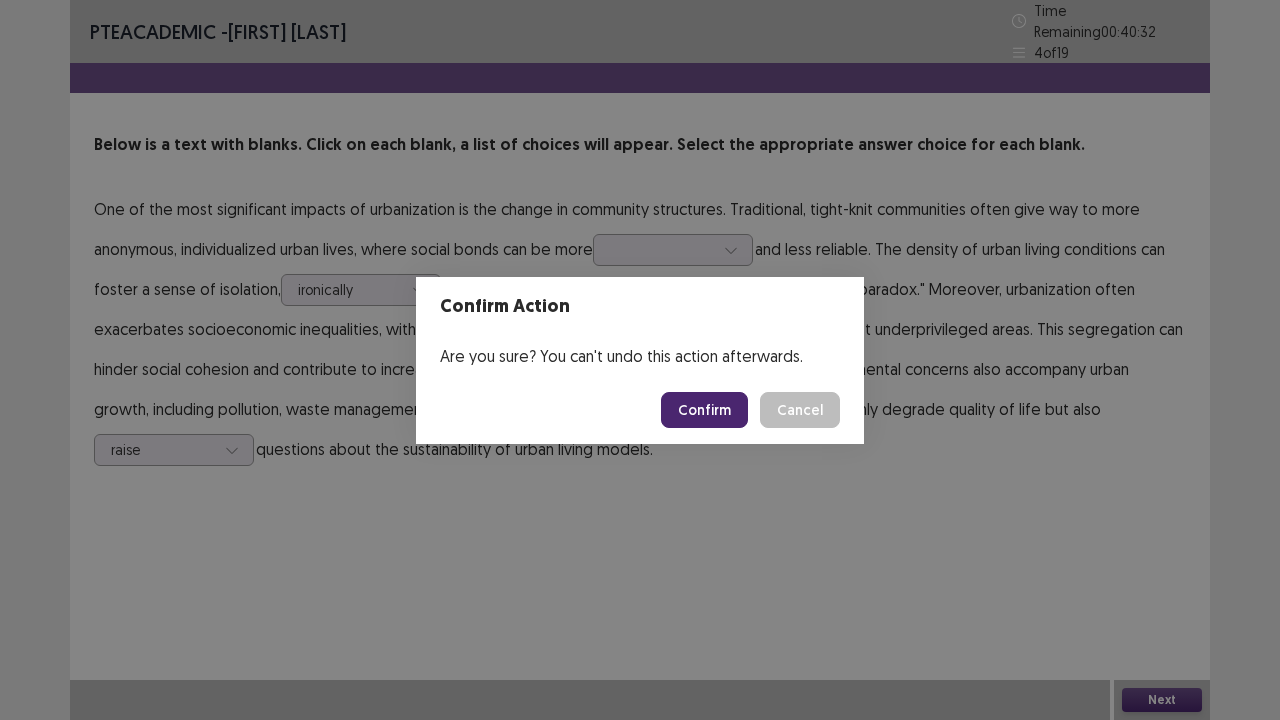 click on "Confirm" at bounding box center [704, 410] 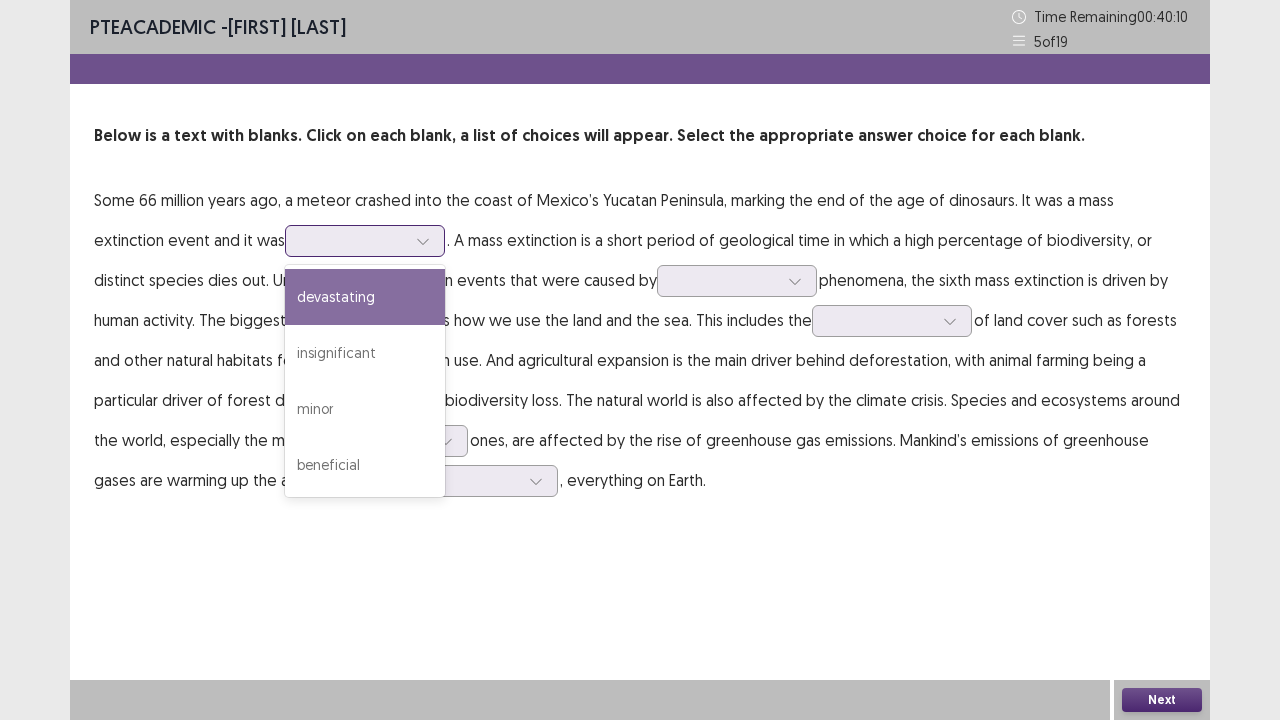 click at bounding box center [354, 240] 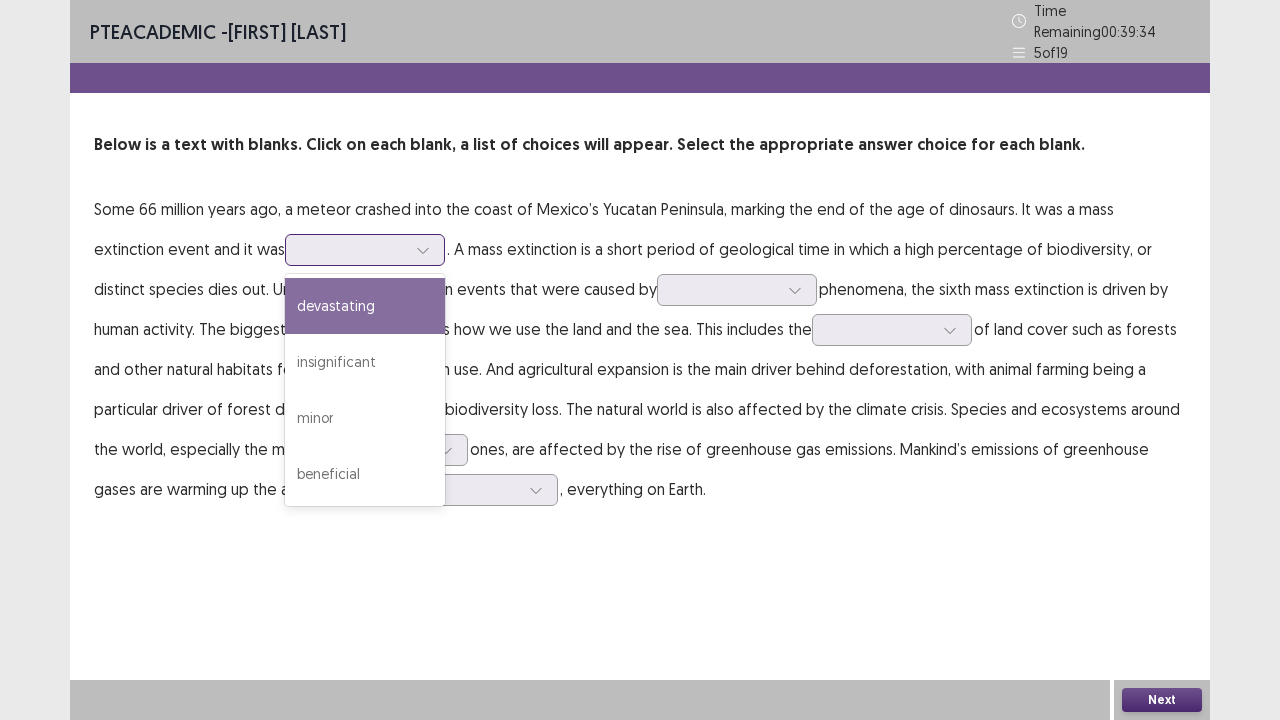 click on "devastating" at bounding box center (365, 306) 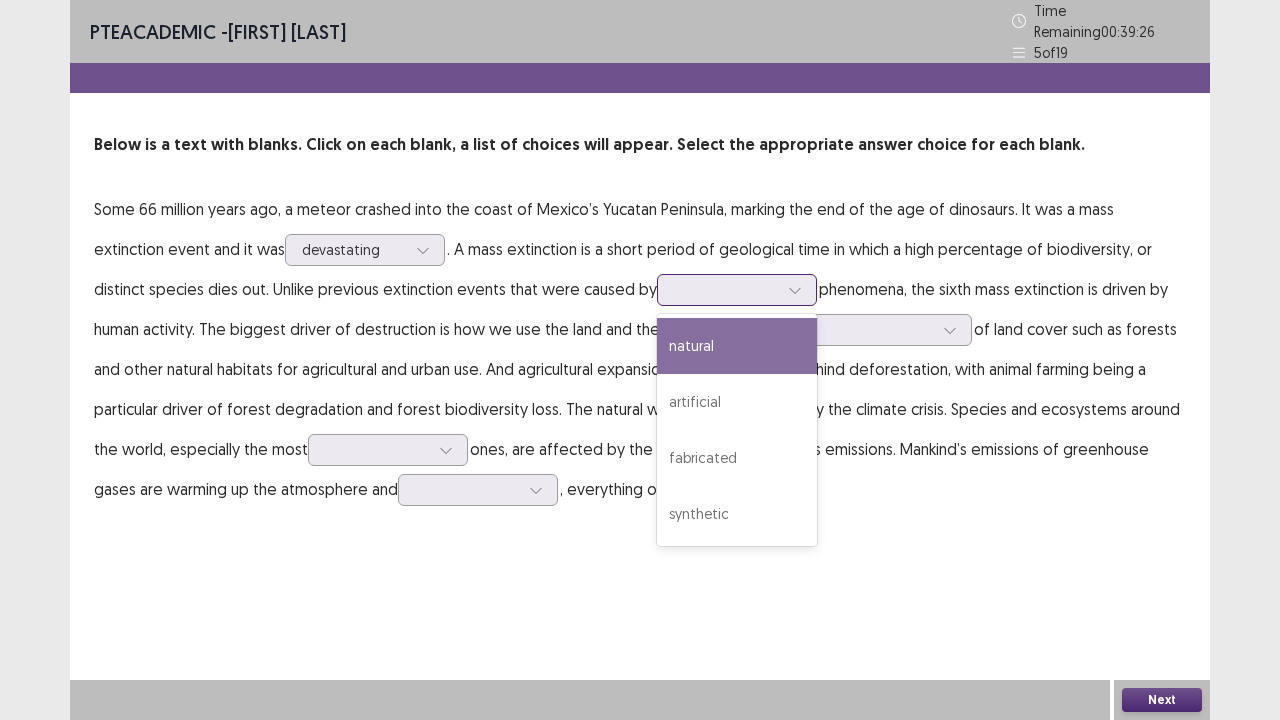 click at bounding box center [726, 289] 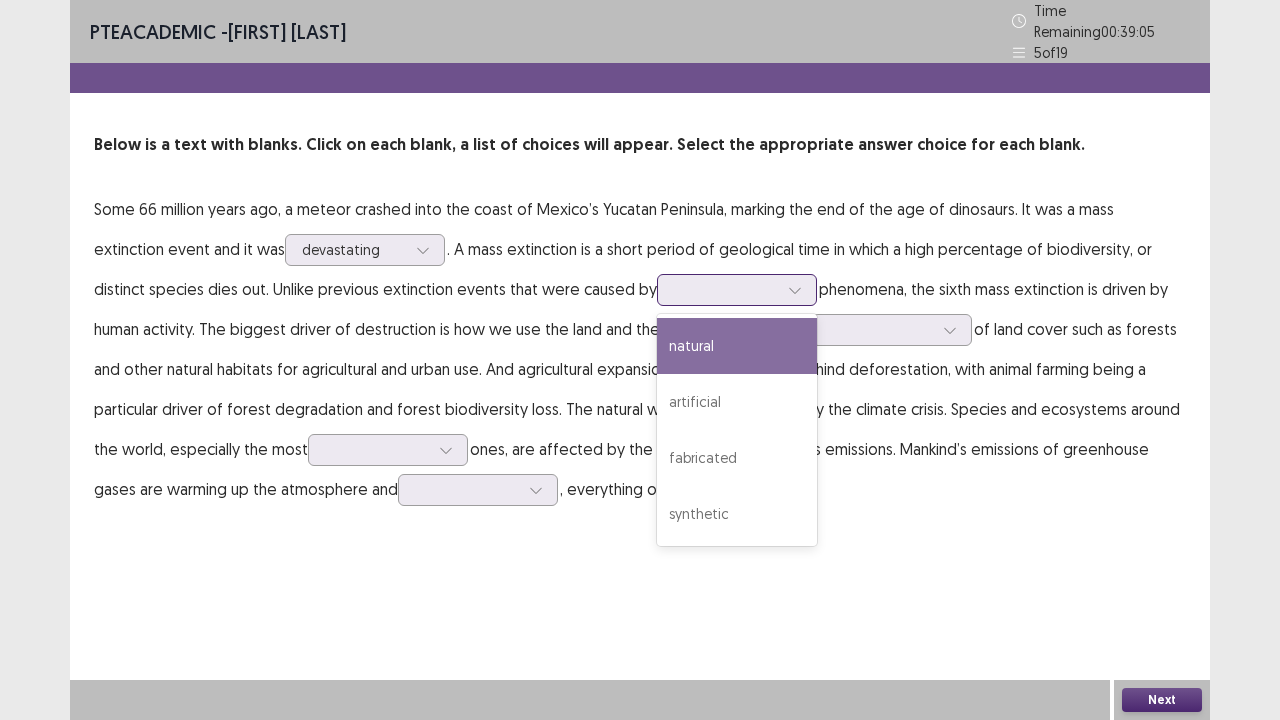click on "natural" at bounding box center (737, 346) 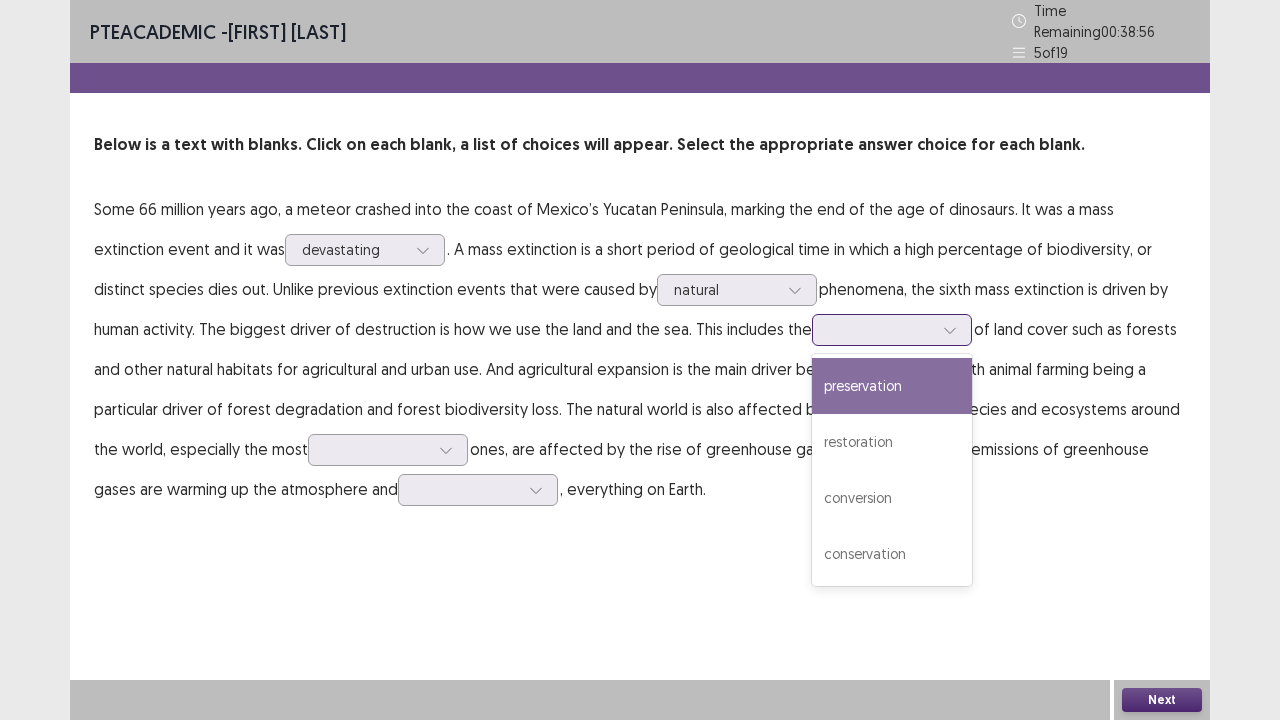click at bounding box center (881, 329) 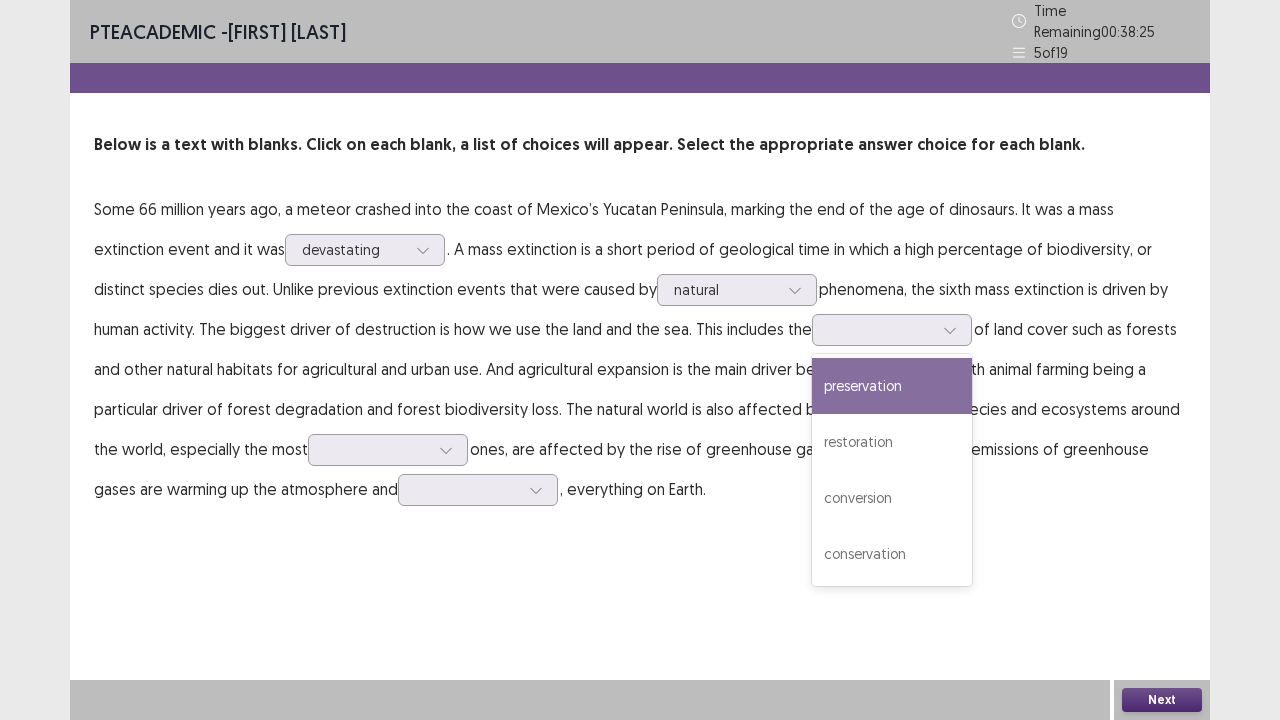 click on "Some 66 million years ago, a meteor crashed into the coast of Mexico’s Yucatan Peninsula, marking the end of the age of dinosaurs. It was a mass extinction event and it was  devastating . A mass extinction is a short period of geological time in which a high percentage of biodiversity, or distinct species dies out. Unlike previous extinction events that were caused by  natural  phenomena, the sixth mass extinction is driven by human activity. The biggest driver of destruction is how we use the land and the sea. This includes the  4 results available. Use Up and Down to choose options, press Enter to select the currently focused option, press Escape to exit the menu, press Tab to select the option and exit the menu. preservation restoration conversion conservation  ones, are affected by the rise of greenhouse gas emissions. Mankind’s emissions of greenhouse gases are warming up the atmosphere and  , everything on Earth." at bounding box center [640, 349] 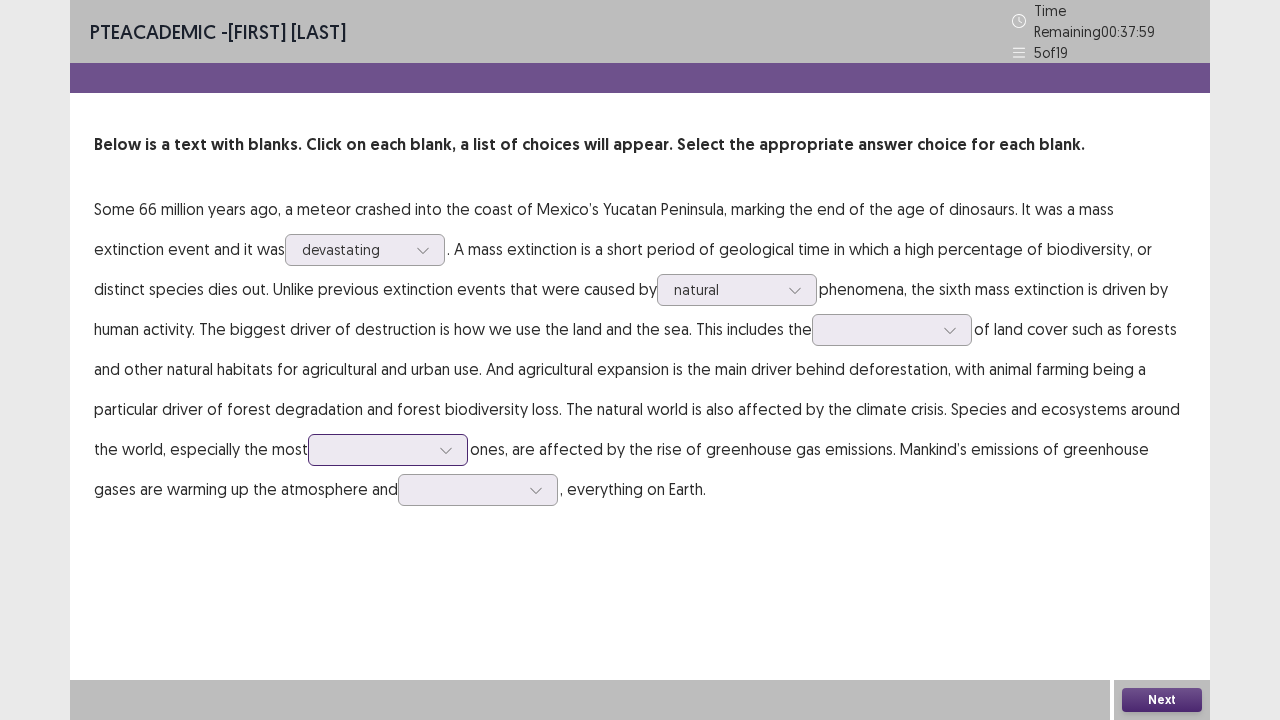 click at bounding box center (377, 449) 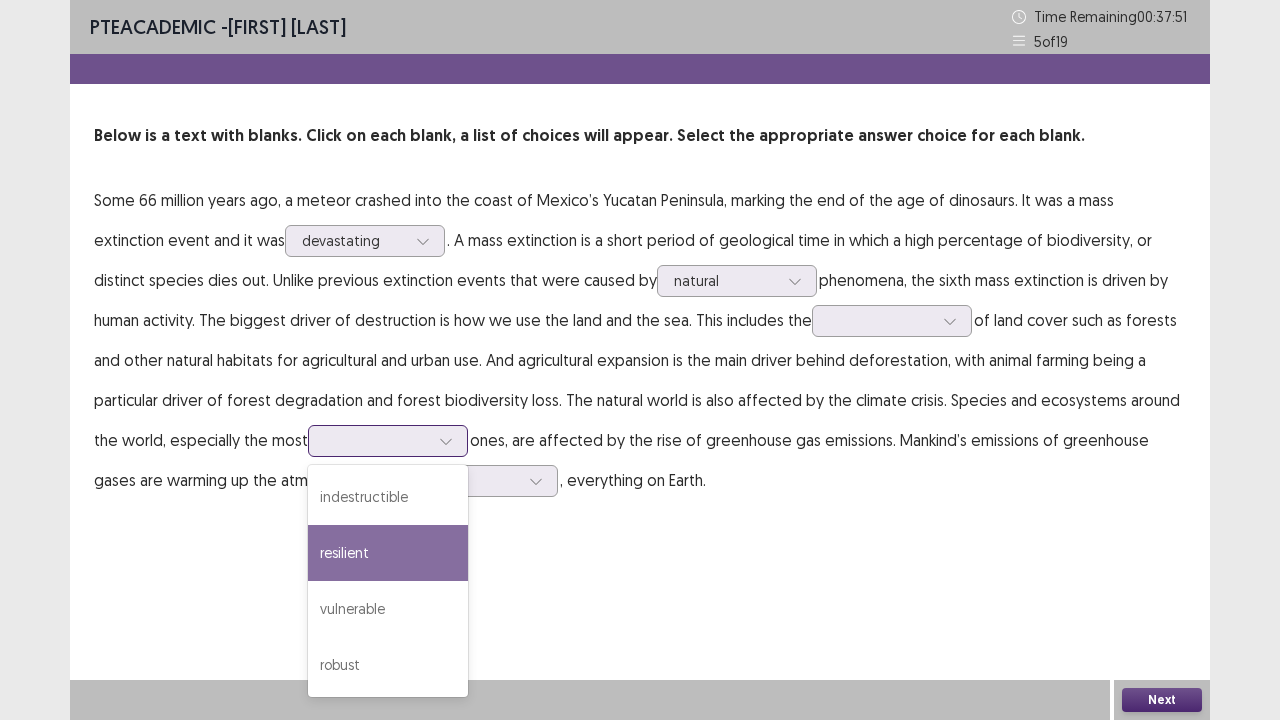 click on "resilient" at bounding box center (388, 553) 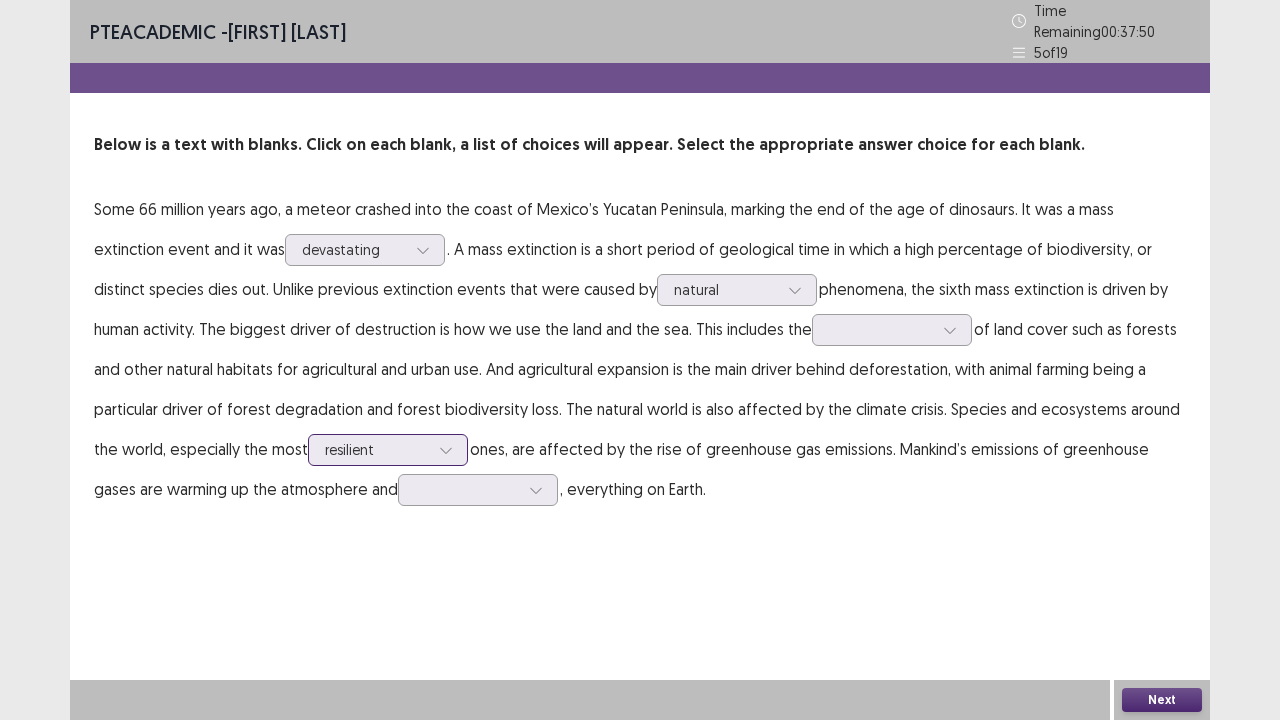 click at bounding box center (377, 449) 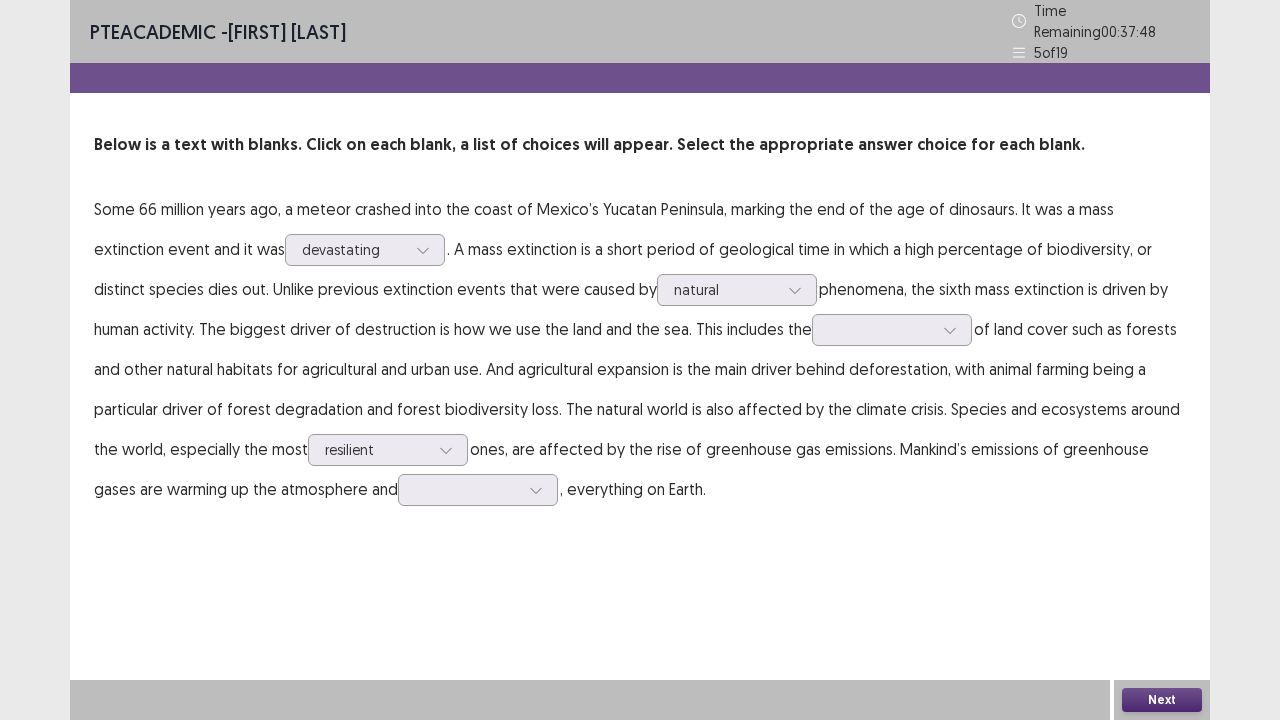 click on "PTE academic - [PERSON] Time Remaining 00 : 37 : 48 5 of 19 Below is a text with blanks. Click on each blank, a list of choices will appear. Select the appropriate answer choice for each blank. Some 66 million years ago, a meteor crashed into the coast of Mexico’s Yucatan Peninsula, marking the end of the age of dinosaurs. It was a mass extinction event and it was devastating. A mass extinction is a short period of geological time in which a high percentage of biodiversity, or distinct species dies out. Unlike previous extinction events that were caused by natural phenomena, the sixth mass extinction is driven by human activity. The biggest driver of destruction is how we use the land and the sea. This includes the resilient ones, are affected by the rise of greenhouse gas emissions. Mankind’s emissions of greenhouse gases are warming up the atmosphere and , everything on Earth. Next" at bounding box center [640, 360] 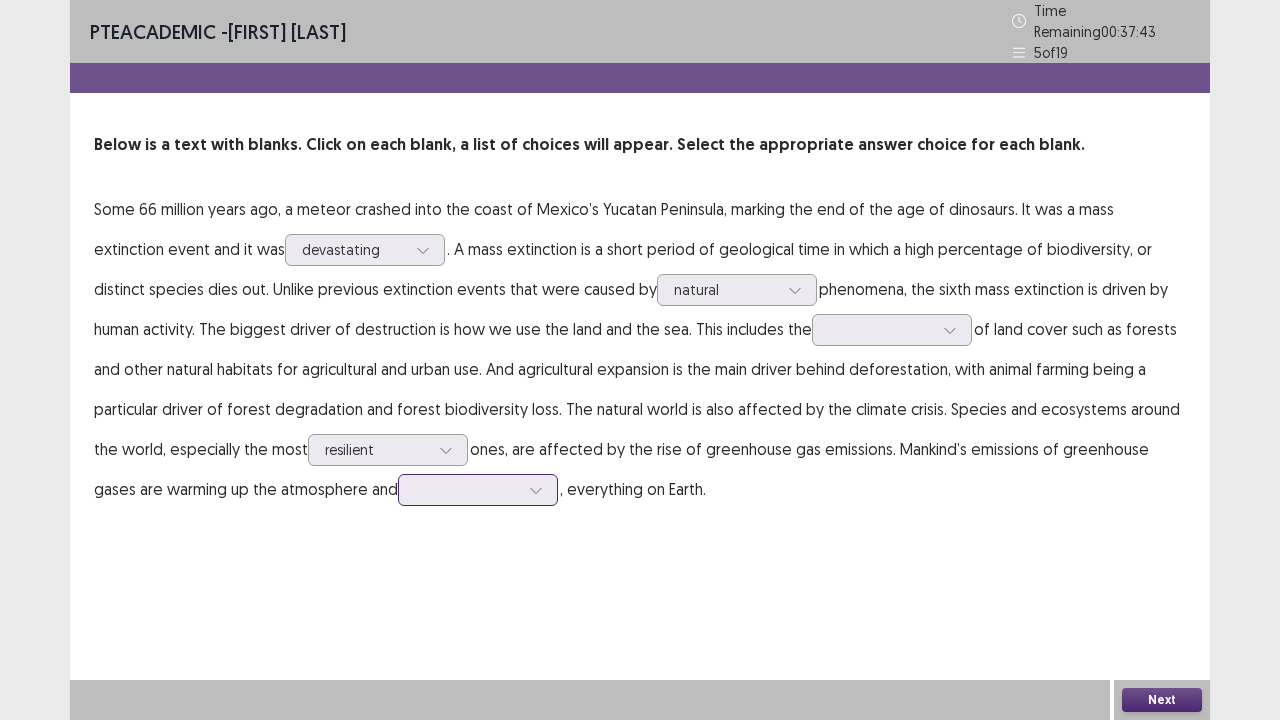 click at bounding box center [536, 490] 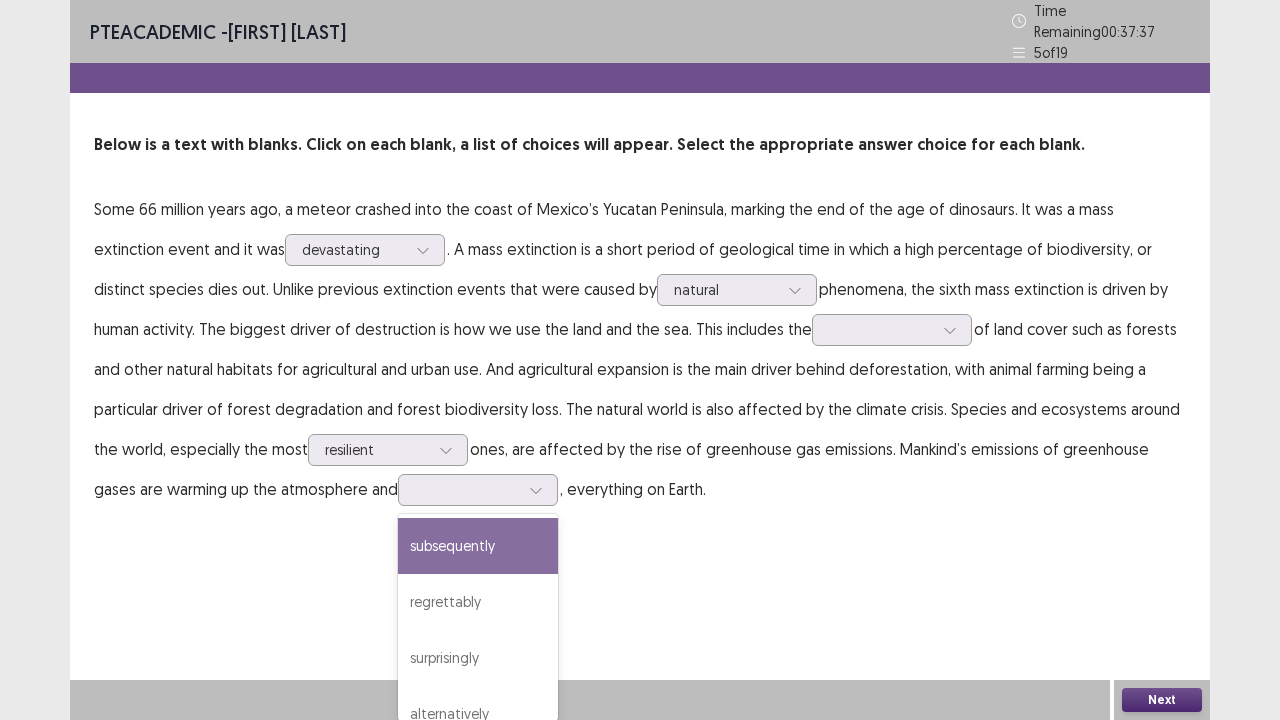 drag, startPoint x: 802, startPoint y: 570, endPoint x: 877, endPoint y: 580, distance: 75.66373 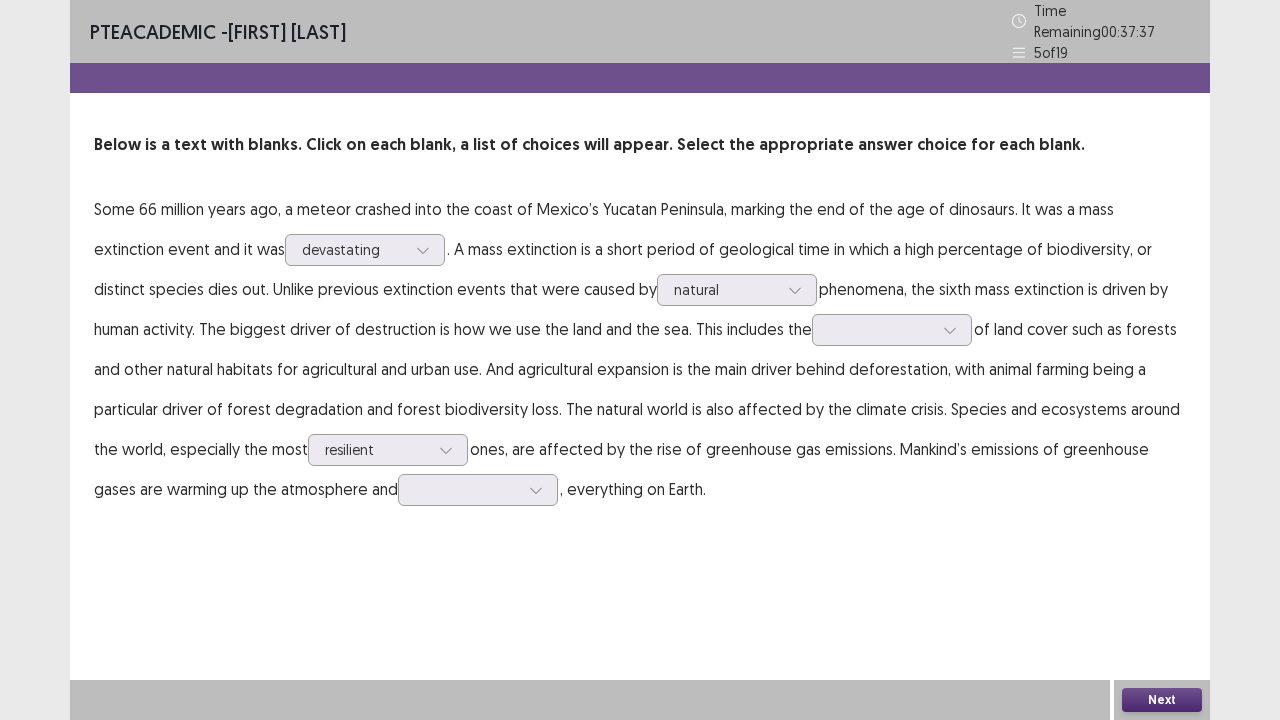click on "Next" at bounding box center [1162, 700] 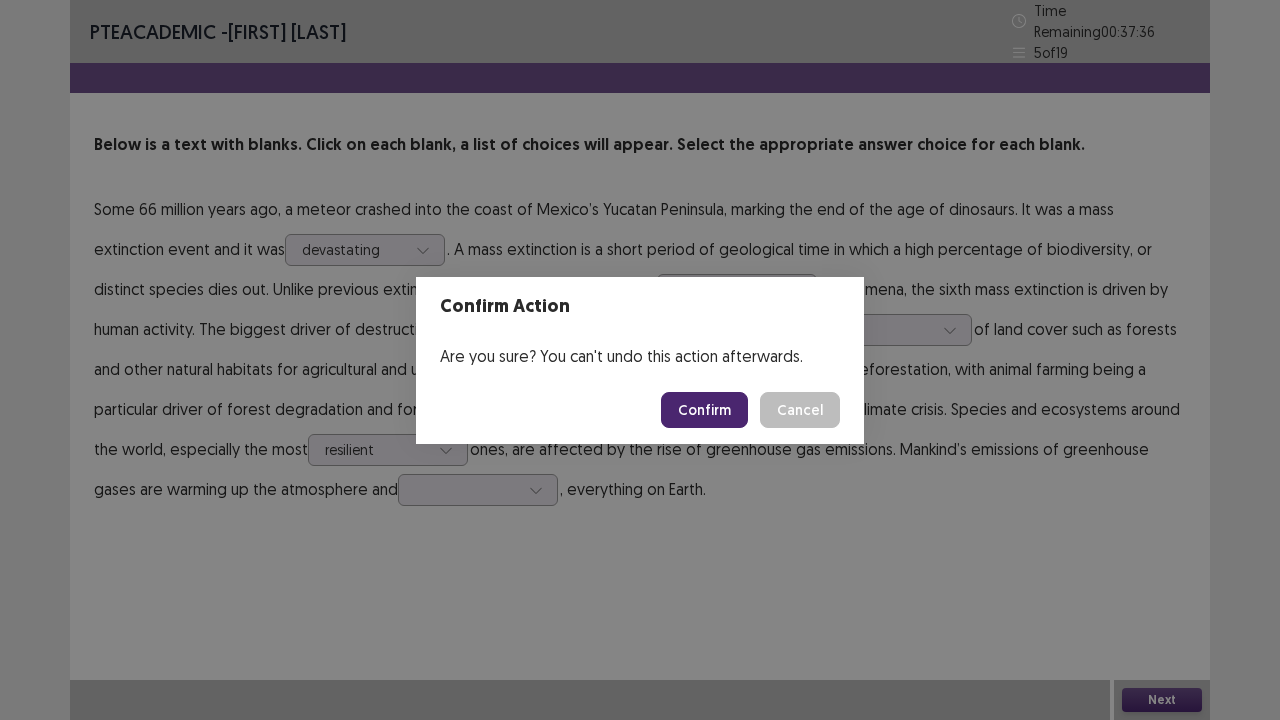click on "Confirm" at bounding box center [704, 410] 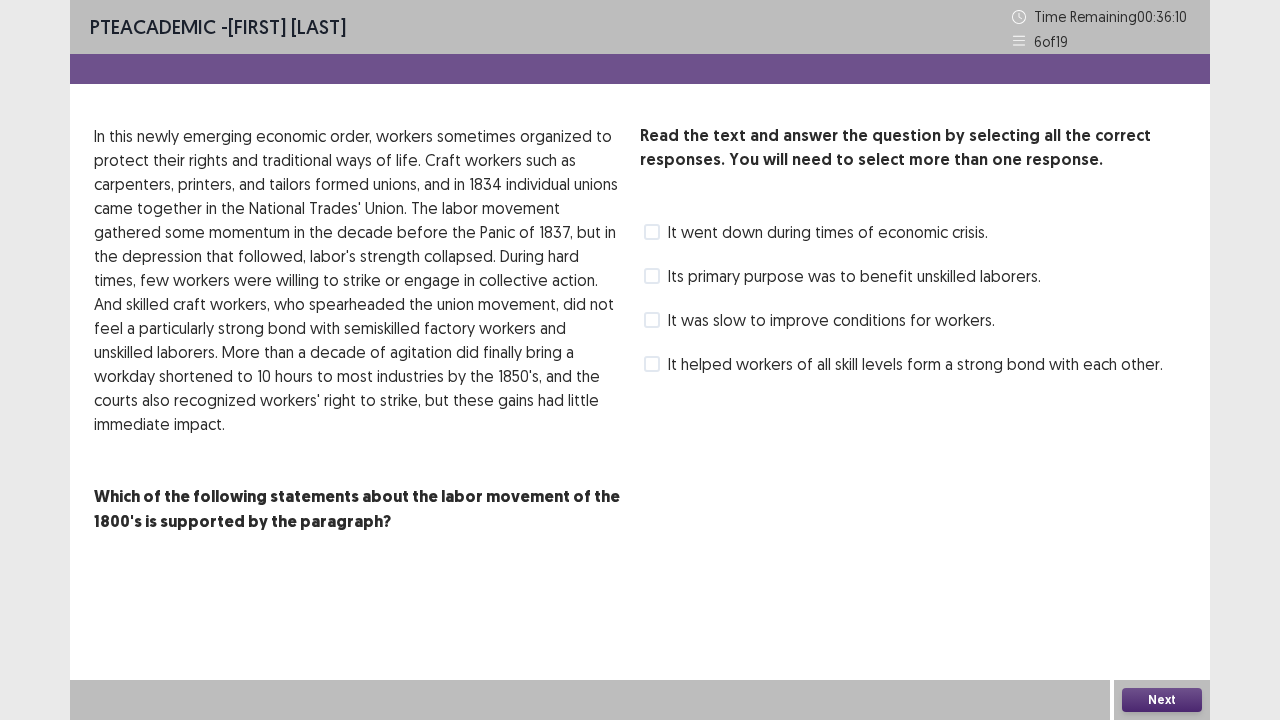 click at bounding box center (652, 276) 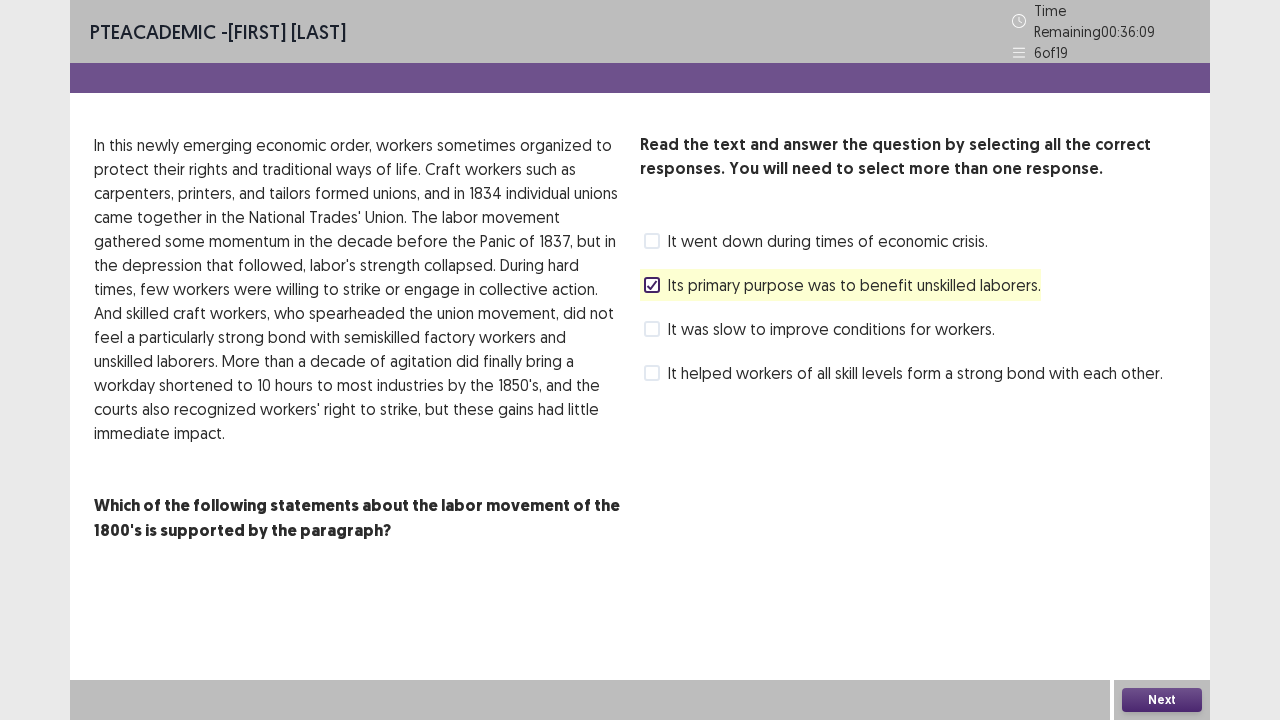 drag, startPoint x: 652, startPoint y: 306, endPoint x: 650, endPoint y: 340, distance: 34.058773 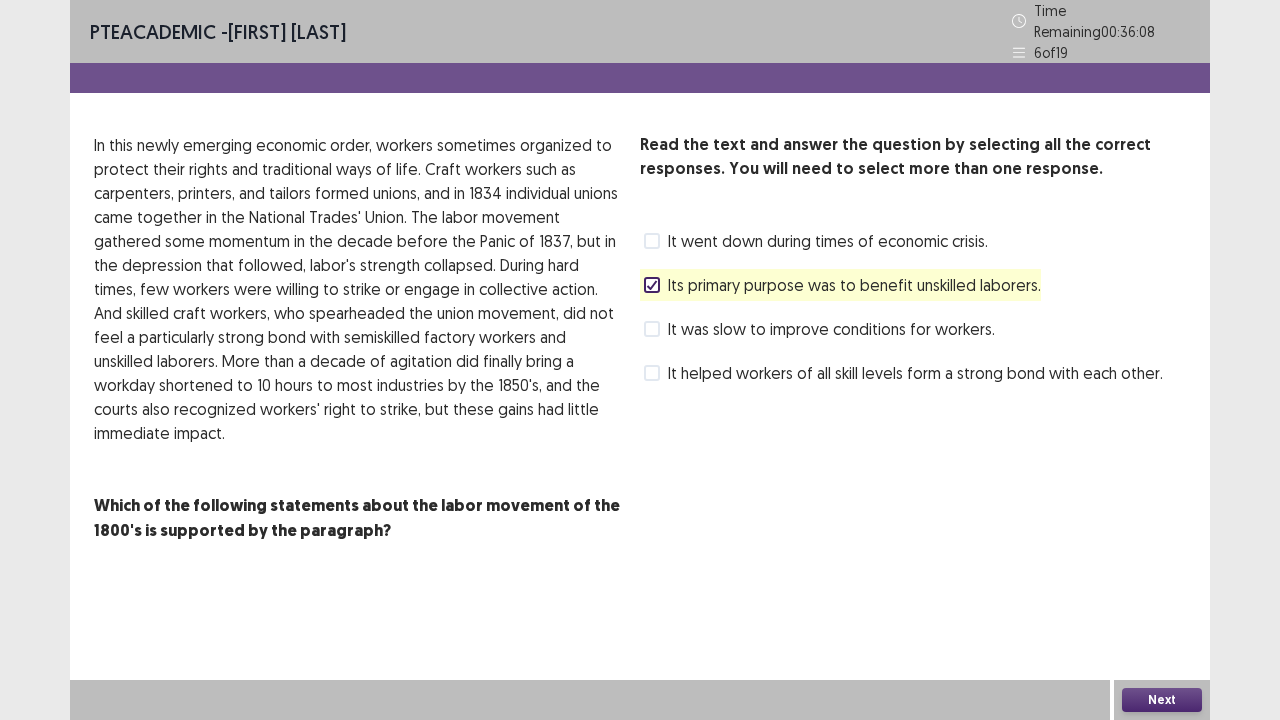 click at bounding box center [652, 329] 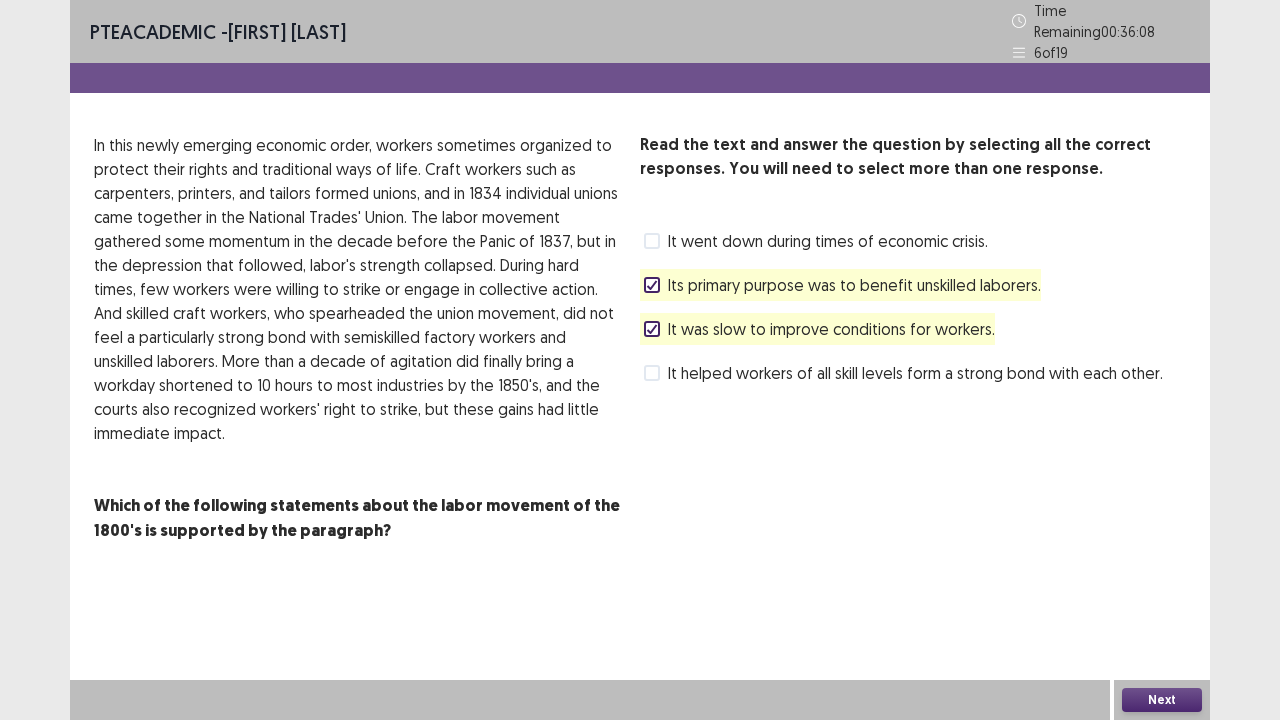 click at bounding box center [652, 373] 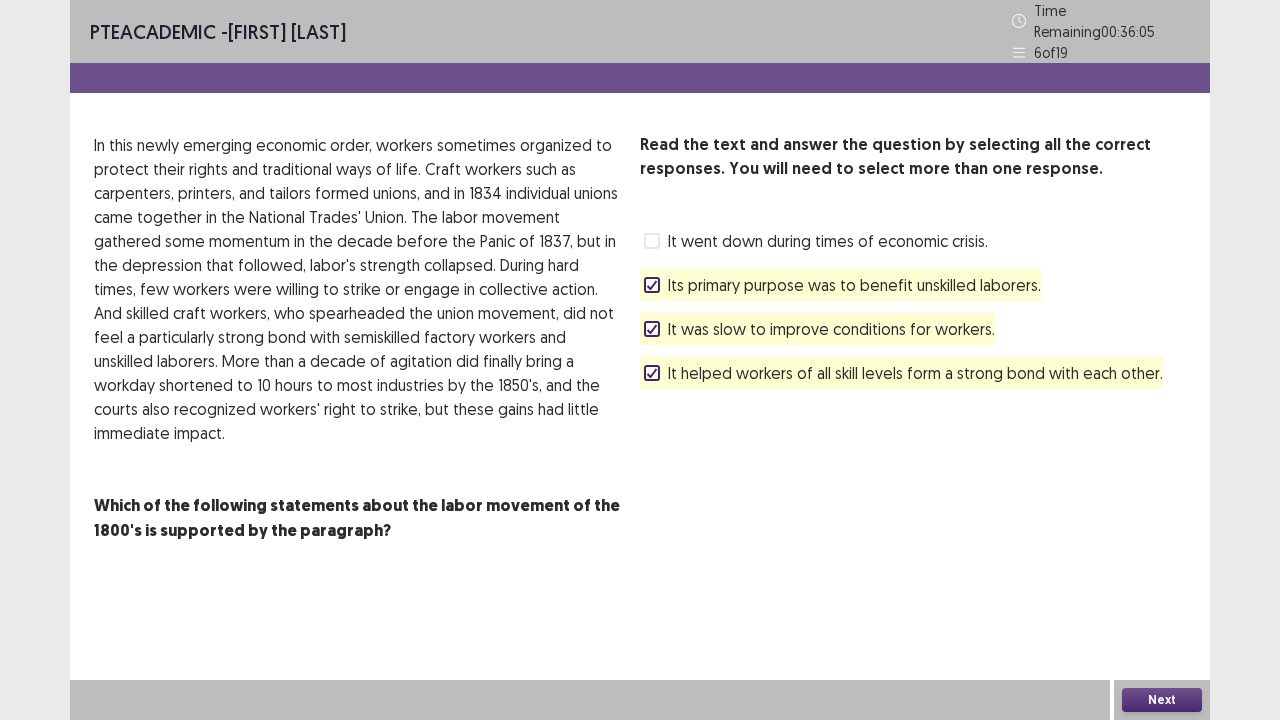 click 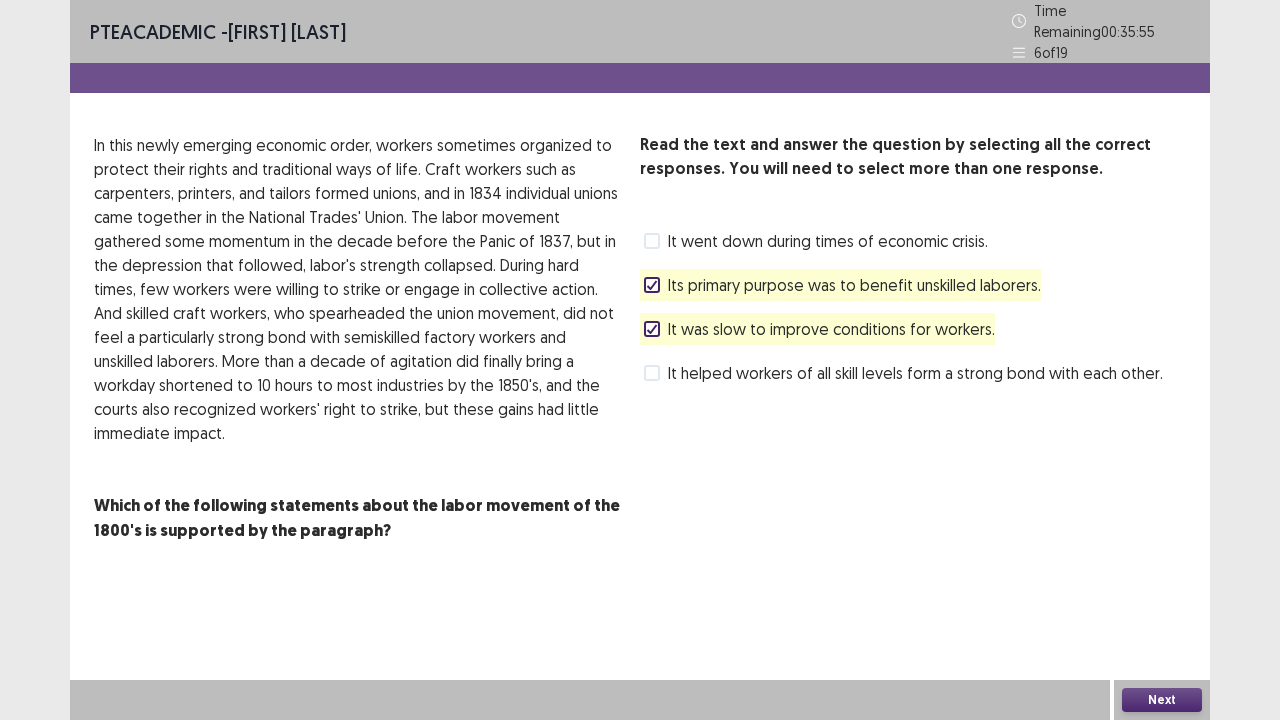 click on "Next" at bounding box center (1162, 700) 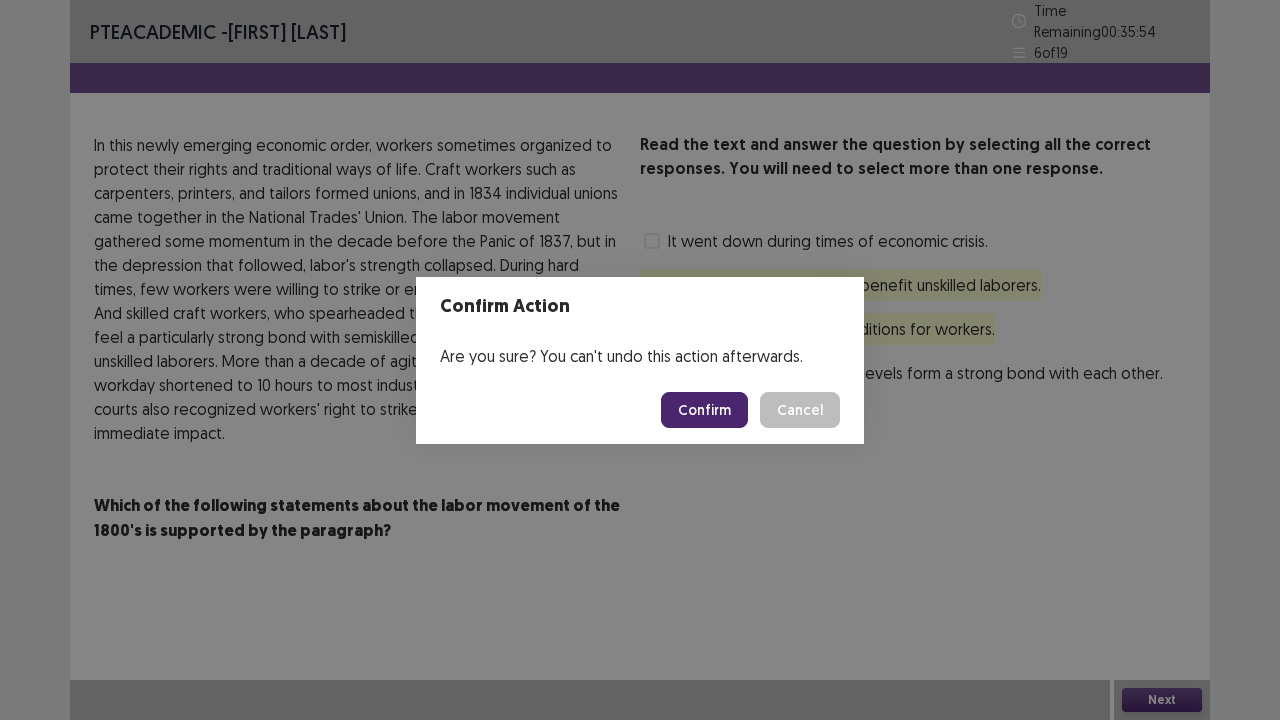 click on "Confirm" at bounding box center [704, 410] 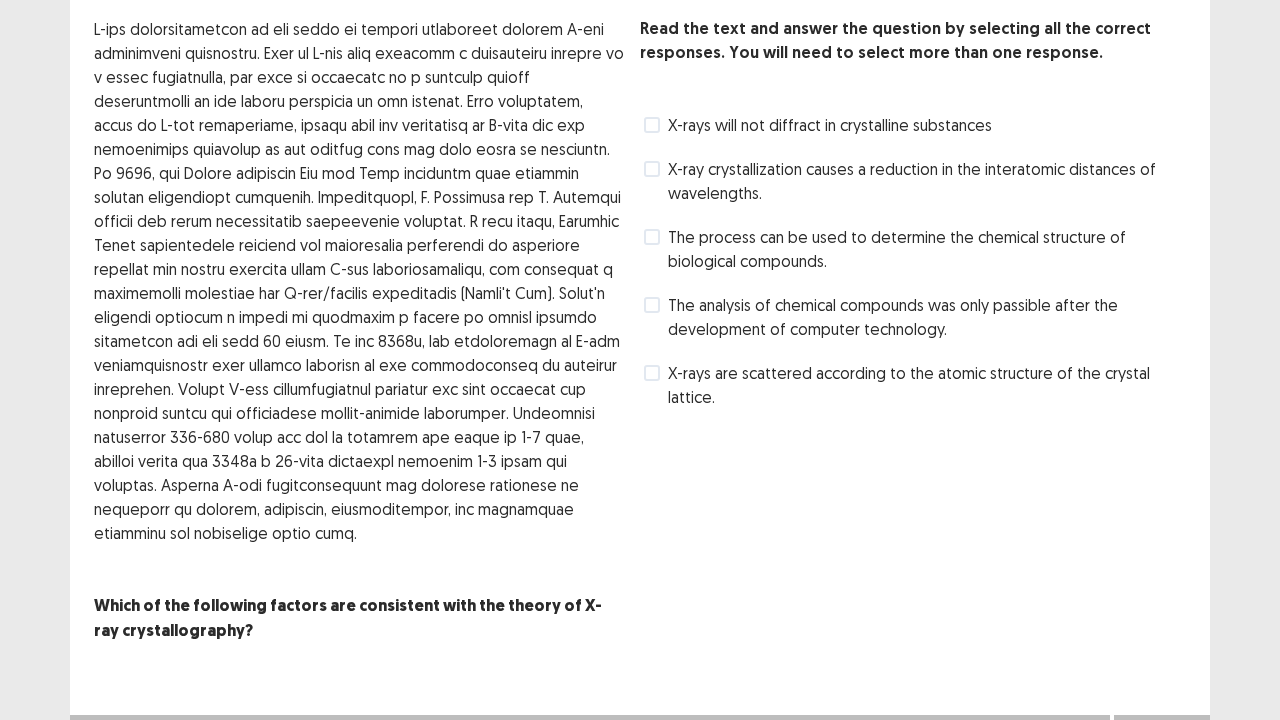 scroll, scrollTop: 117, scrollLeft: 0, axis: vertical 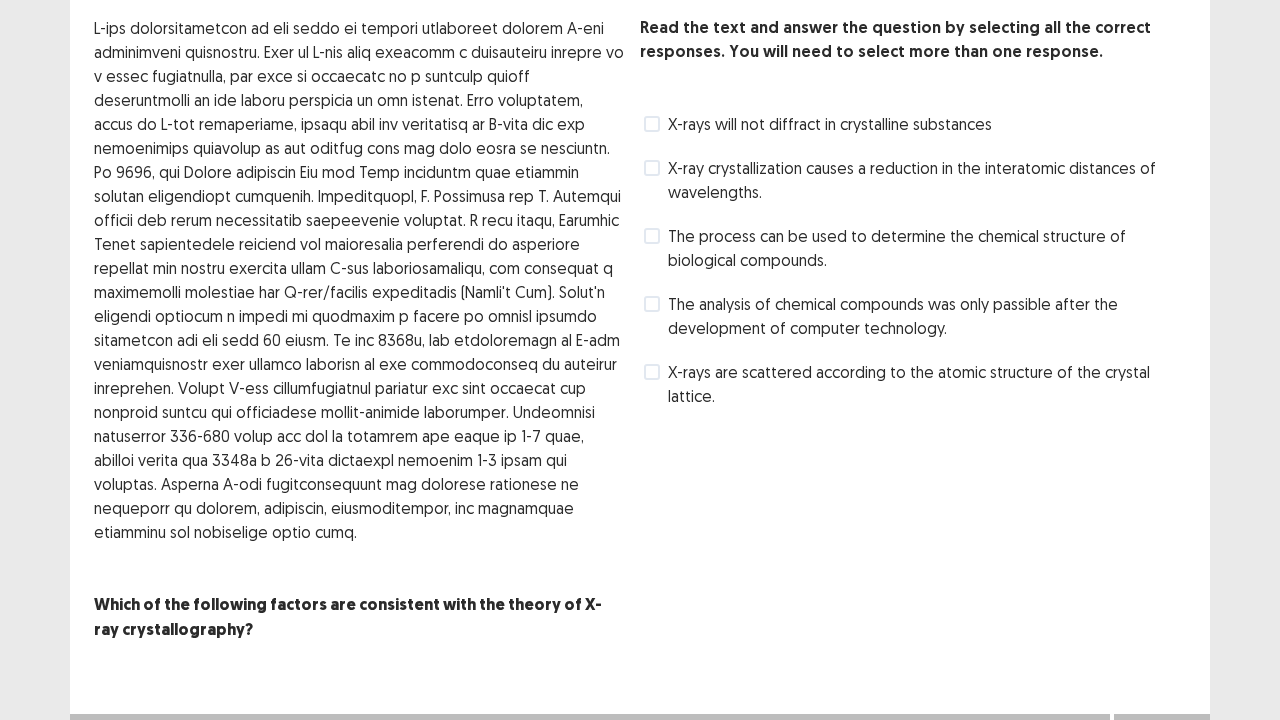 click on "Next" at bounding box center (1162, 734) 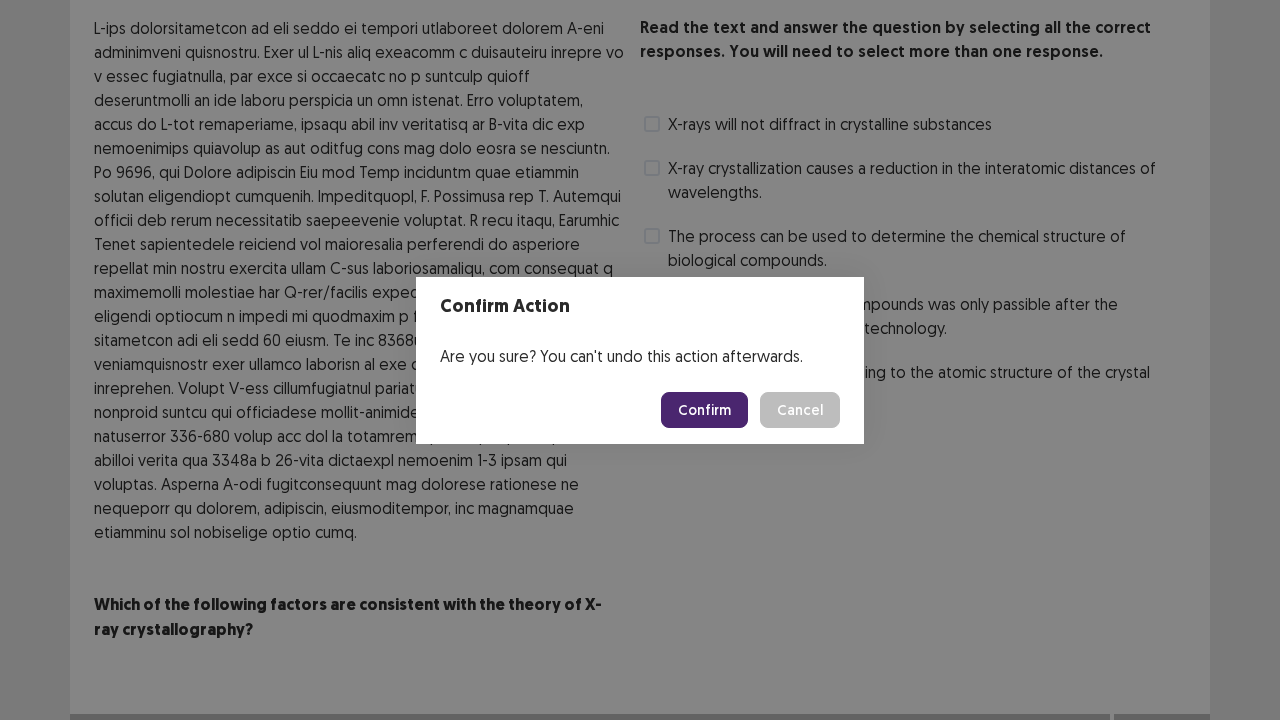 click on "Confirm" at bounding box center (704, 410) 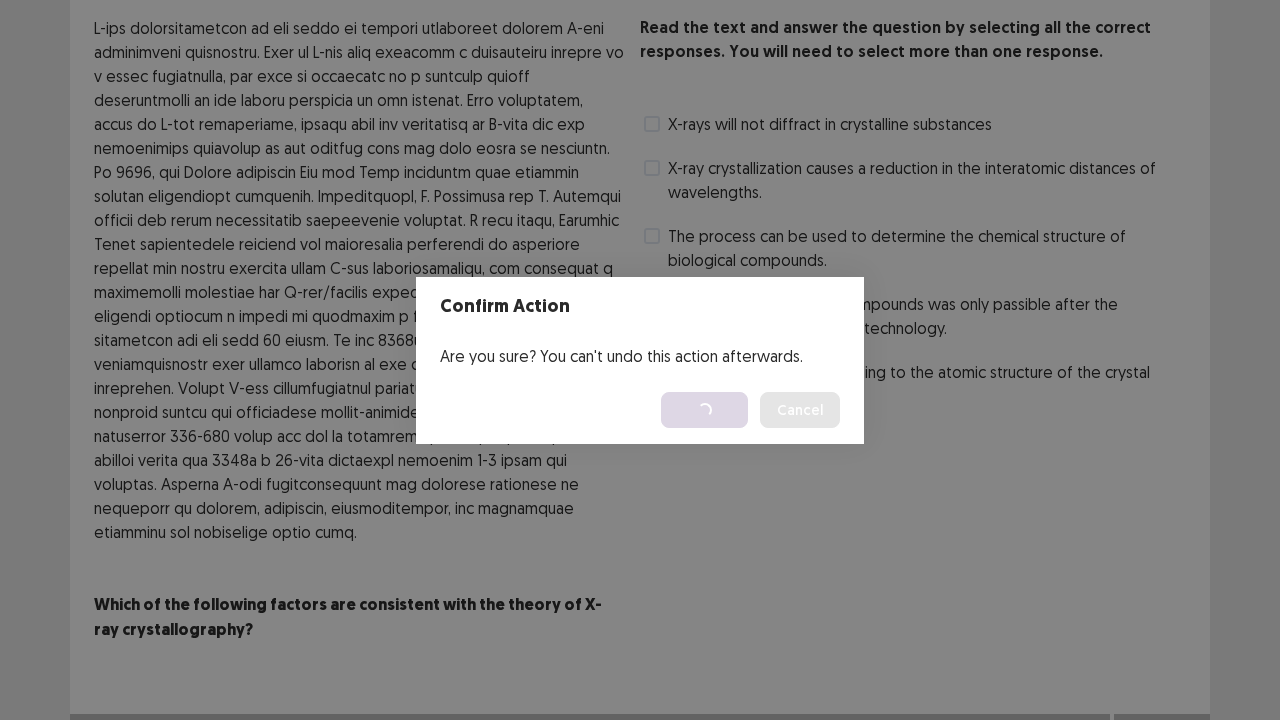 scroll, scrollTop: 0, scrollLeft: 0, axis: both 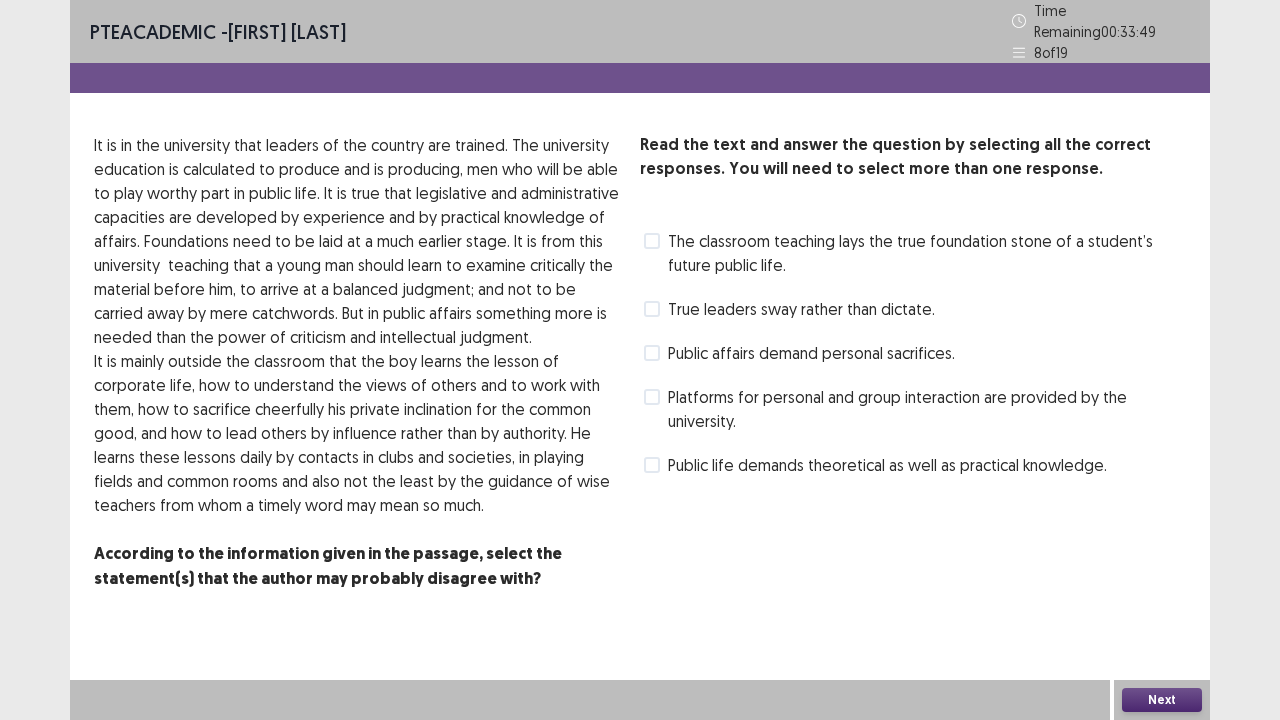 click on "Next" at bounding box center (1162, 700) 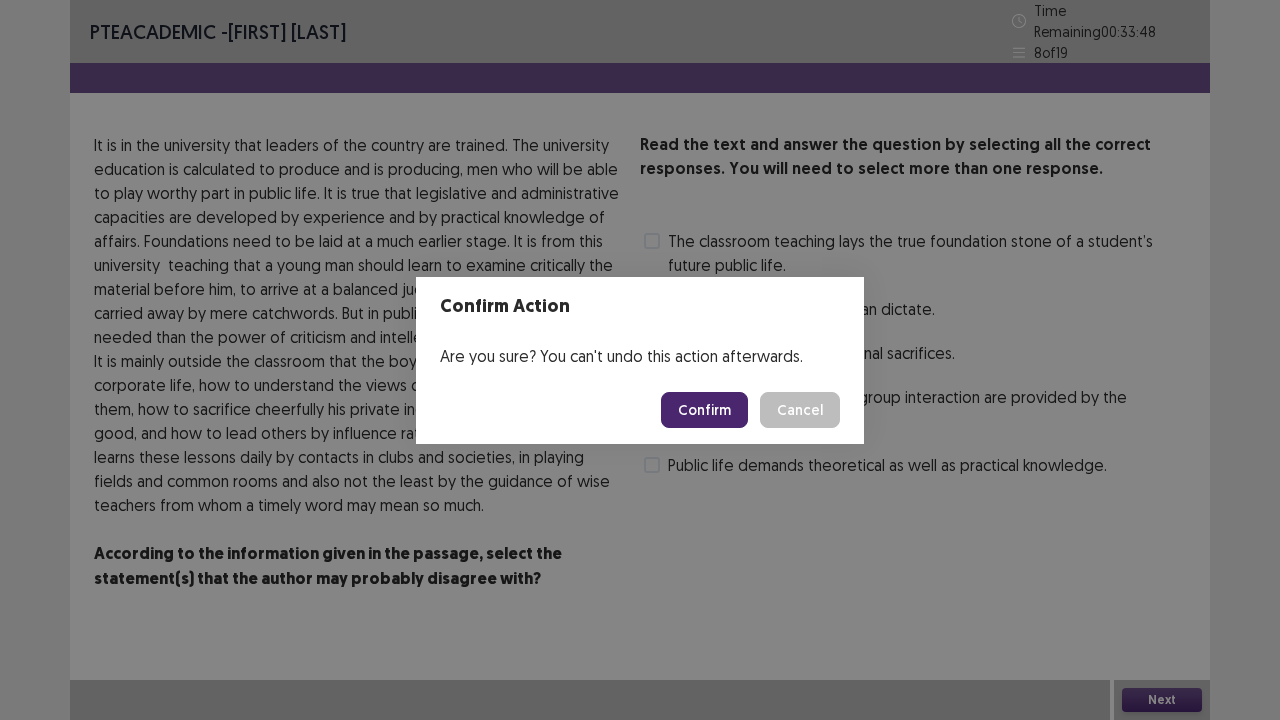 click on "Confirm" at bounding box center (704, 410) 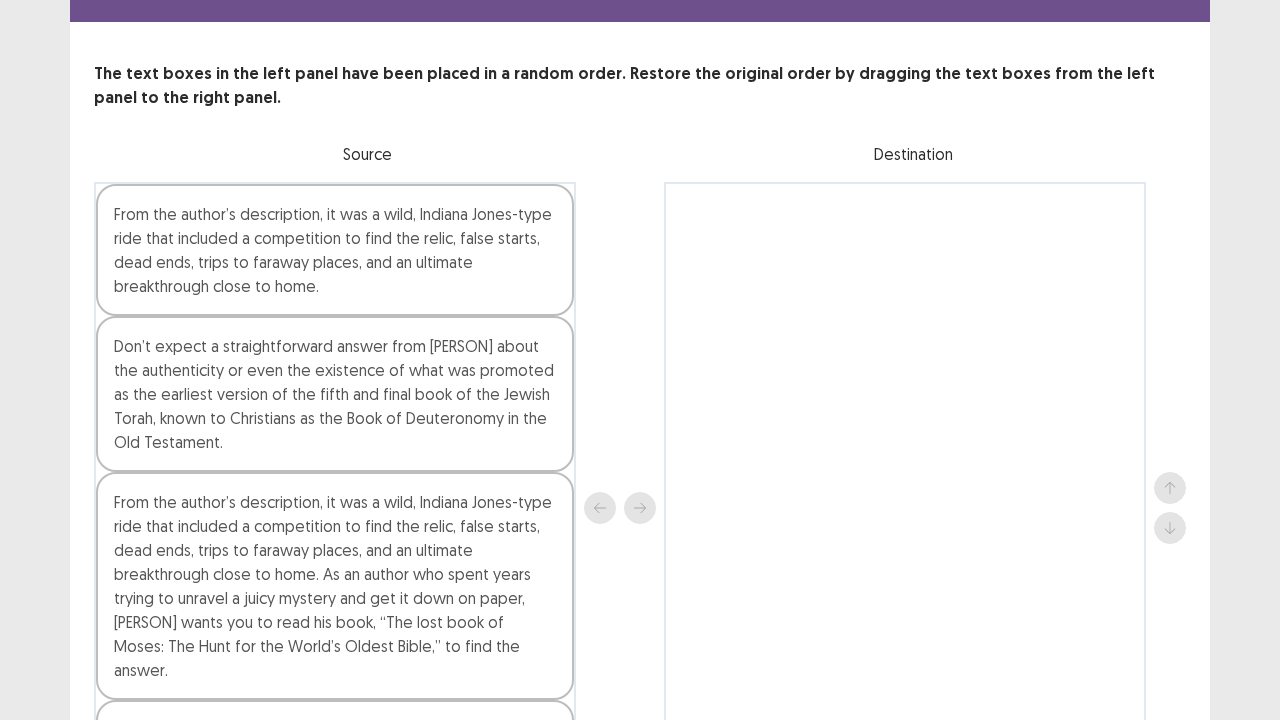 scroll, scrollTop: 100, scrollLeft: 0, axis: vertical 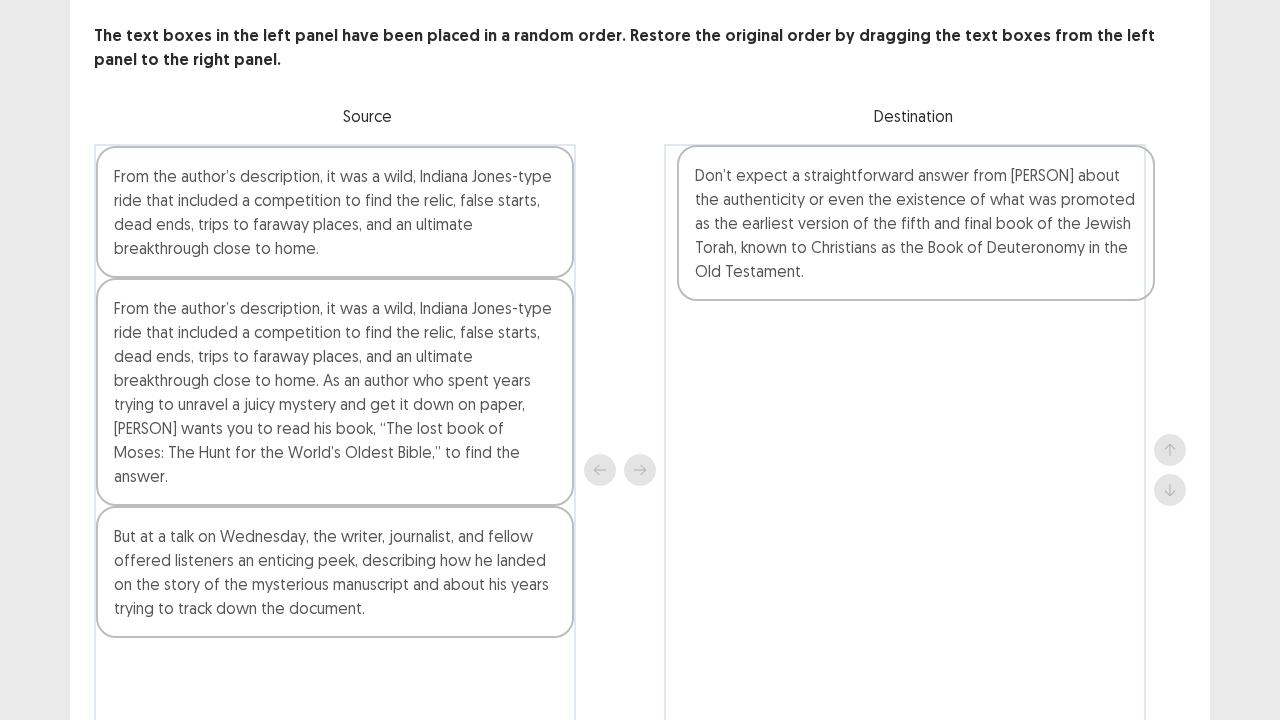 drag, startPoint x: 395, startPoint y: 386, endPoint x: 987, endPoint y: 251, distance: 607.19763 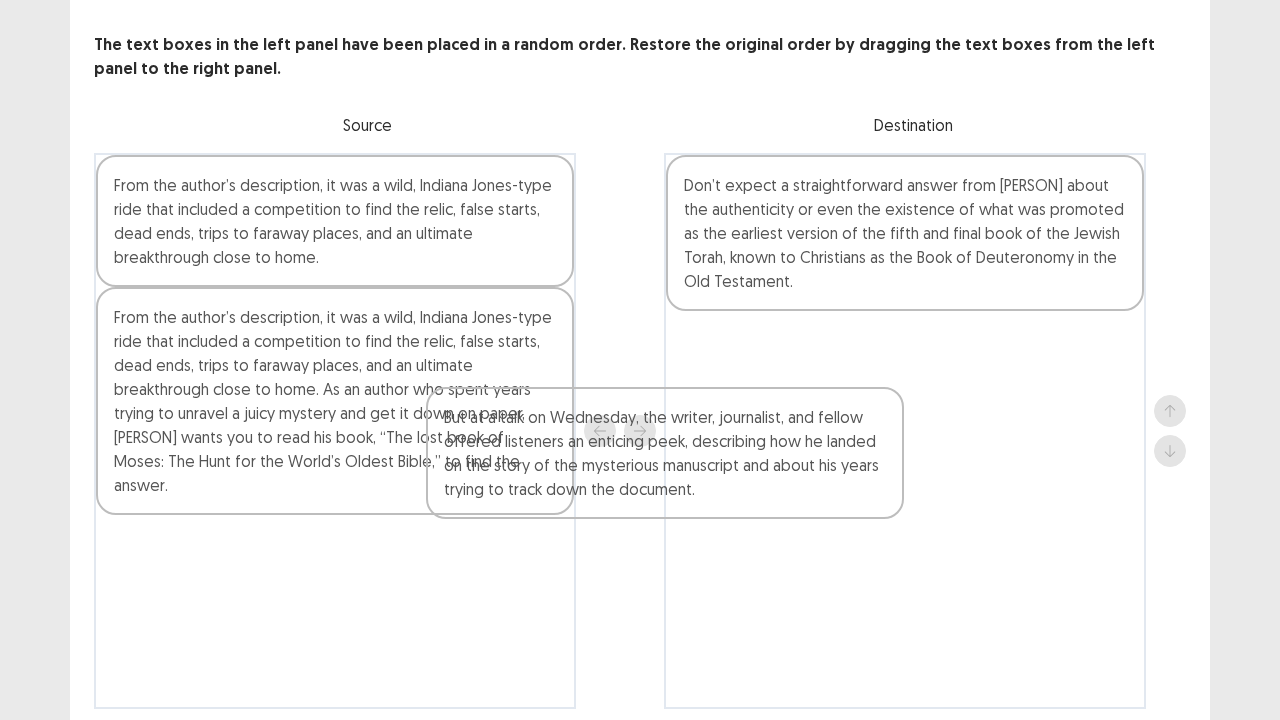 drag, startPoint x: 415, startPoint y: 477, endPoint x: 920, endPoint y: 406, distance: 509.96667 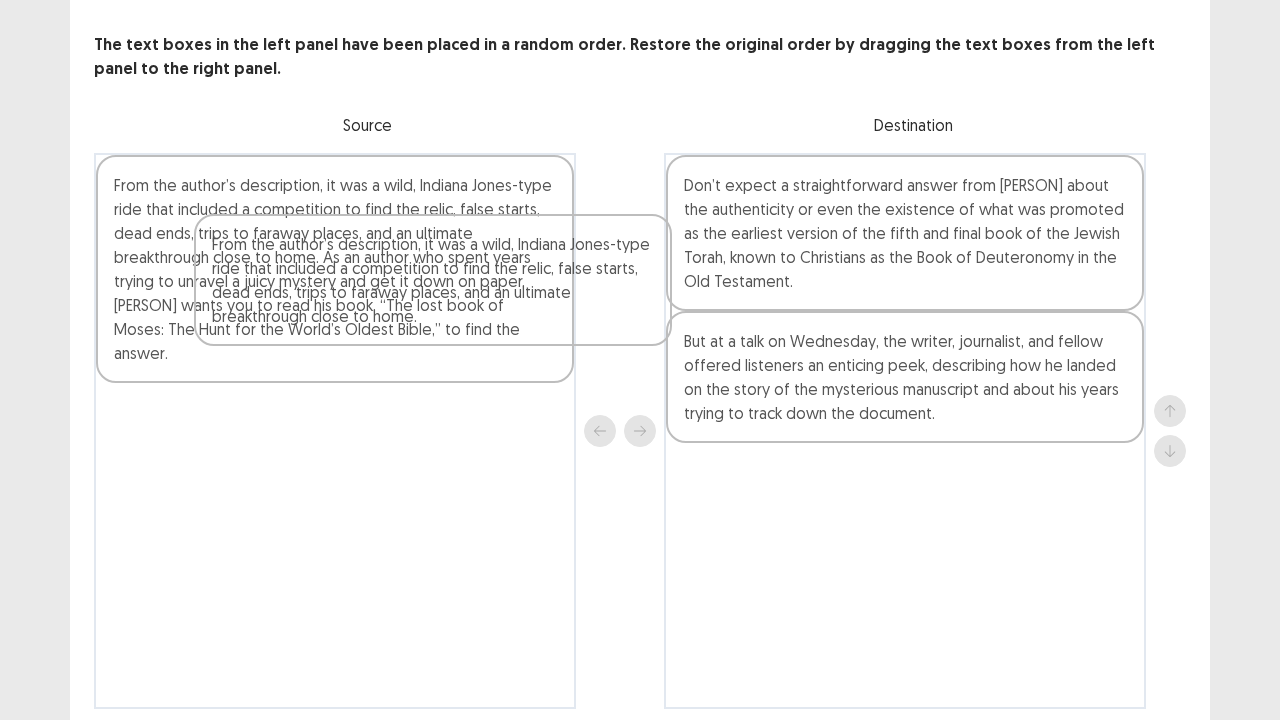 drag, startPoint x: 530, startPoint y: 312, endPoint x: 984, endPoint y: 524, distance: 501.05887 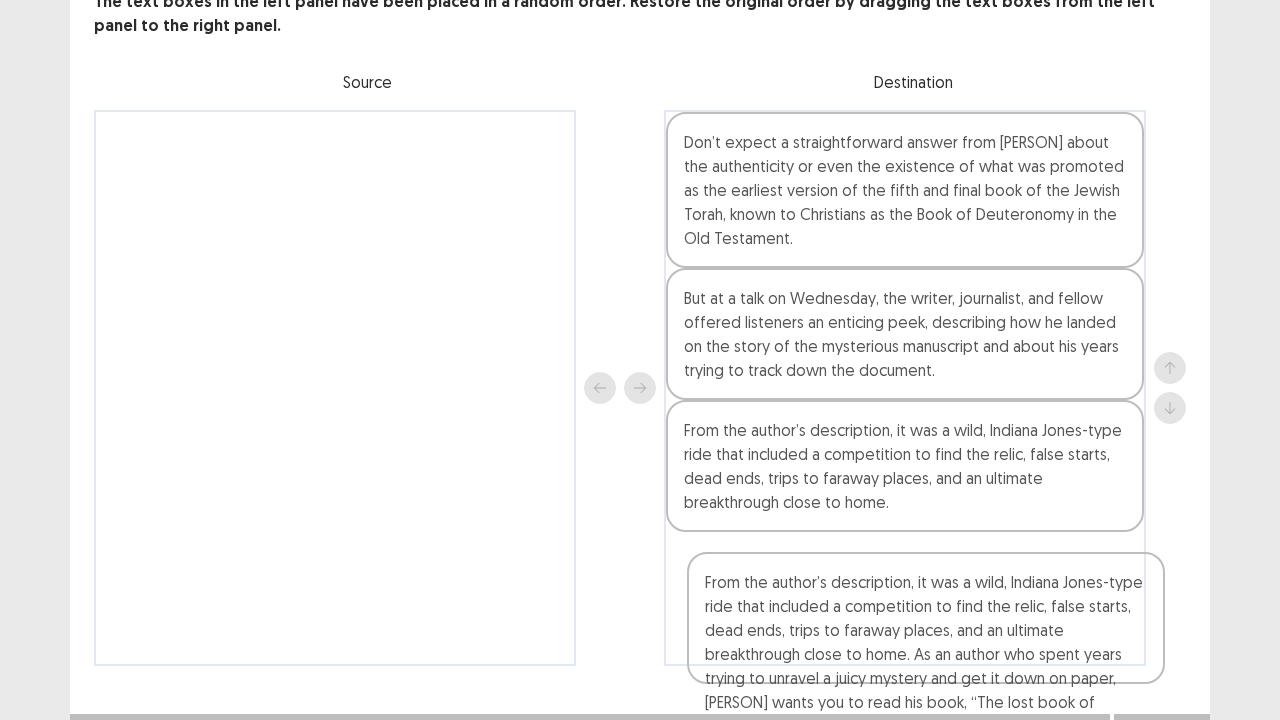 drag, startPoint x: 426, startPoint y: 206, endPoint x: 1093, endPoint y: 636, distance: 793.59247 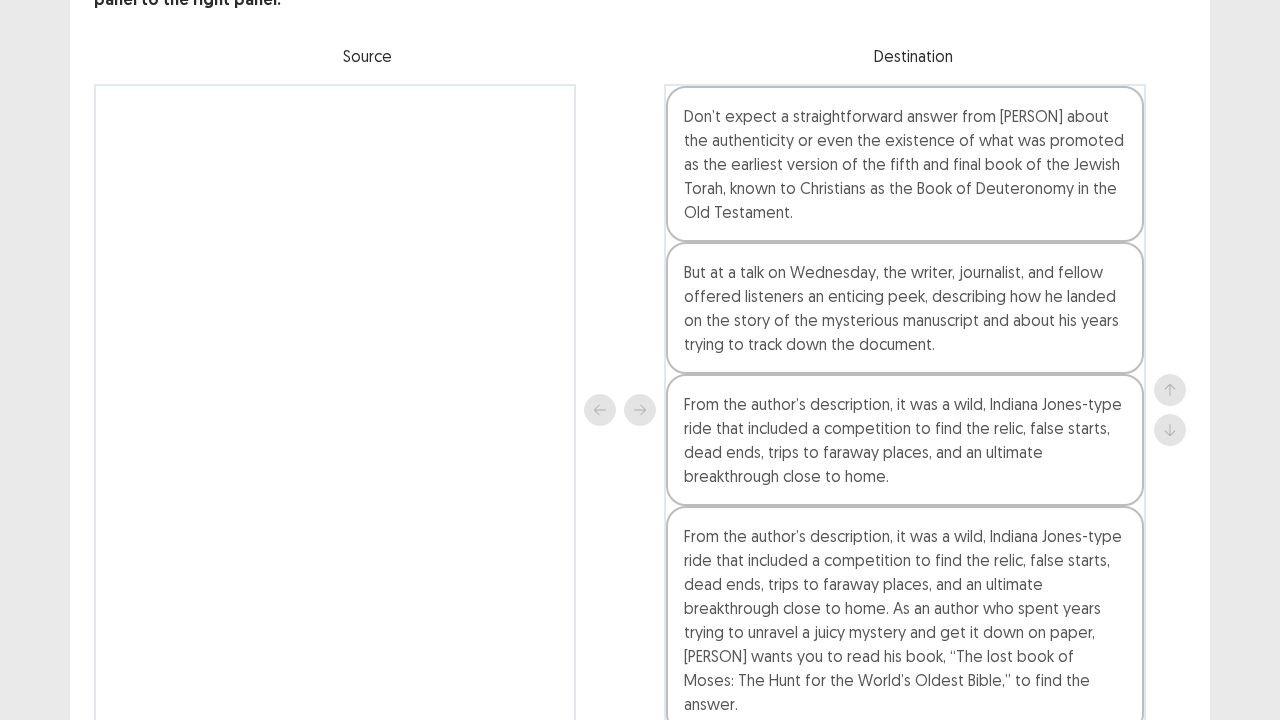click on "Next" at bounding box center (1162, 804) 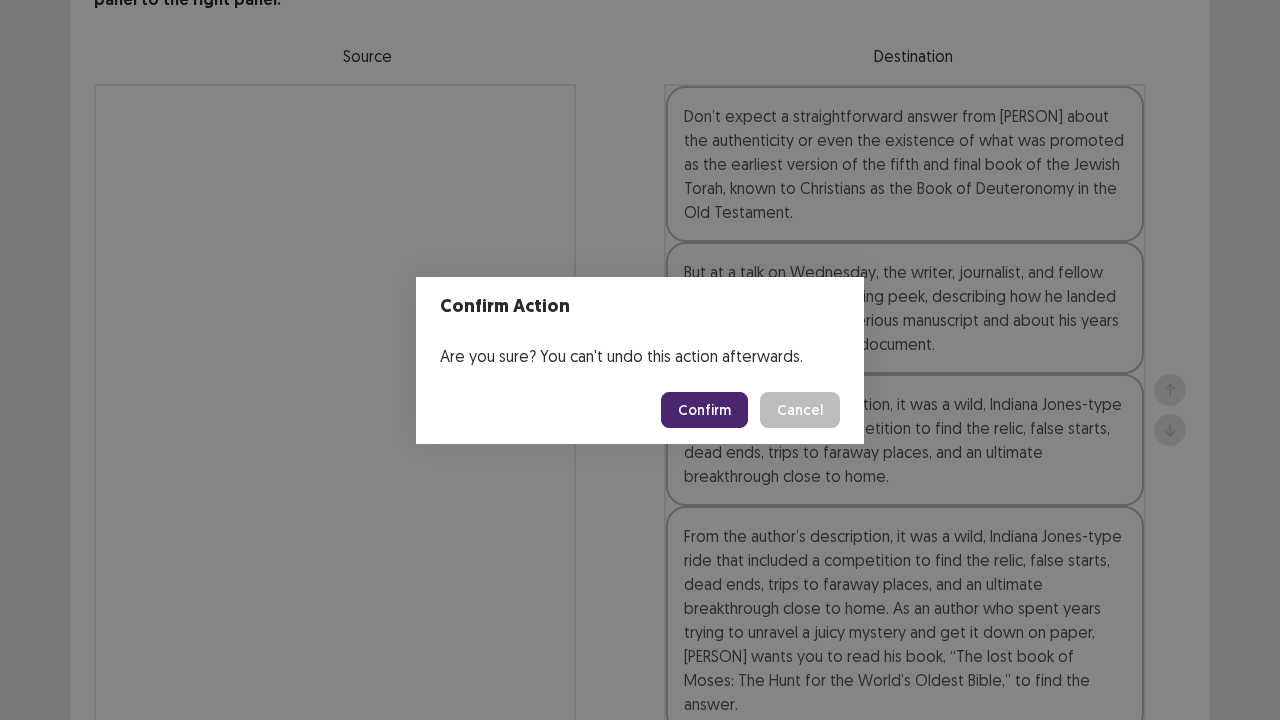 click on "Confirm" at bounding box center (704, 410) 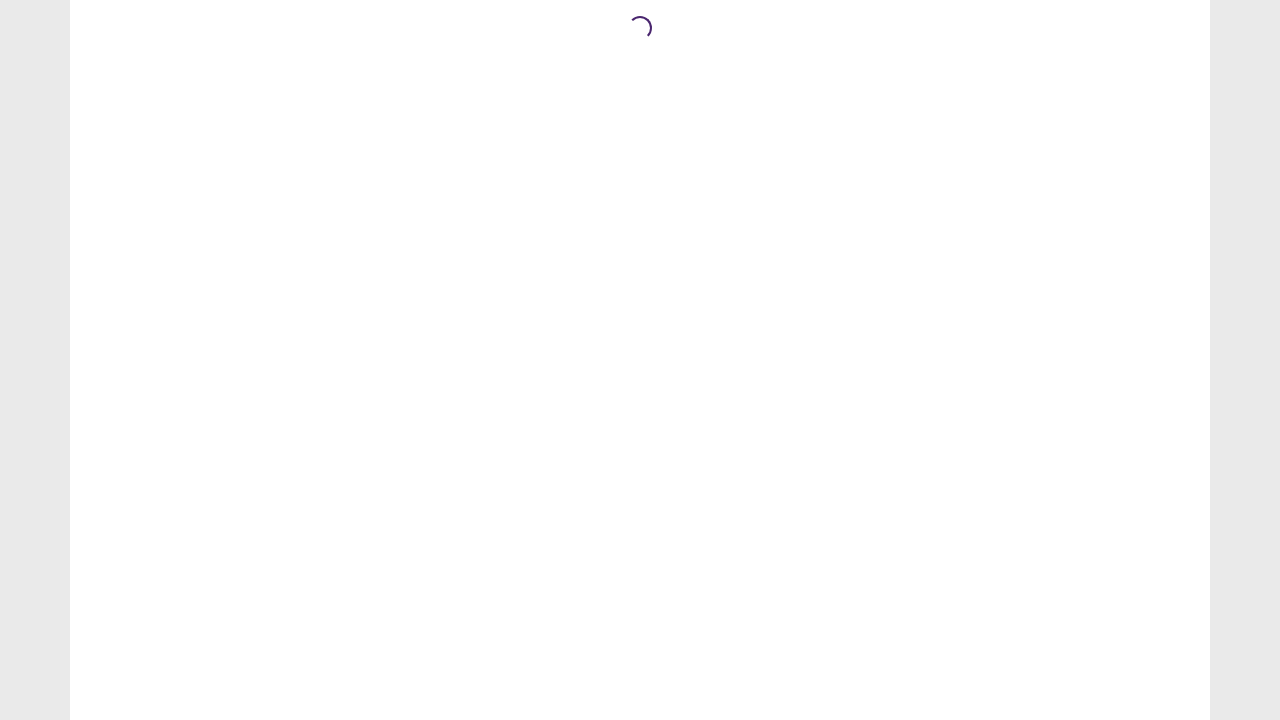 scroll, scrollTop: 0, scrollLeft: 0, axis: both 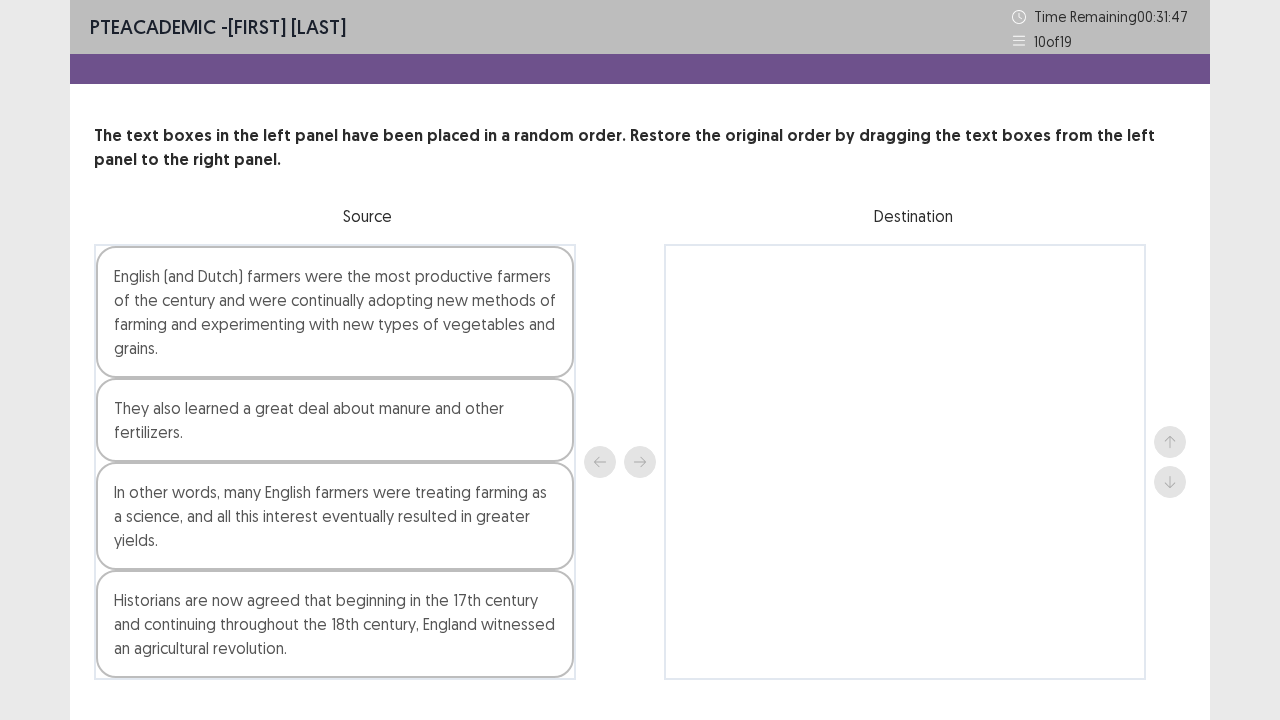 drag, startPoint x: 334, startPoint y: 350, endPoint x: 1070, endPoint y: 346, distance: 736.01086 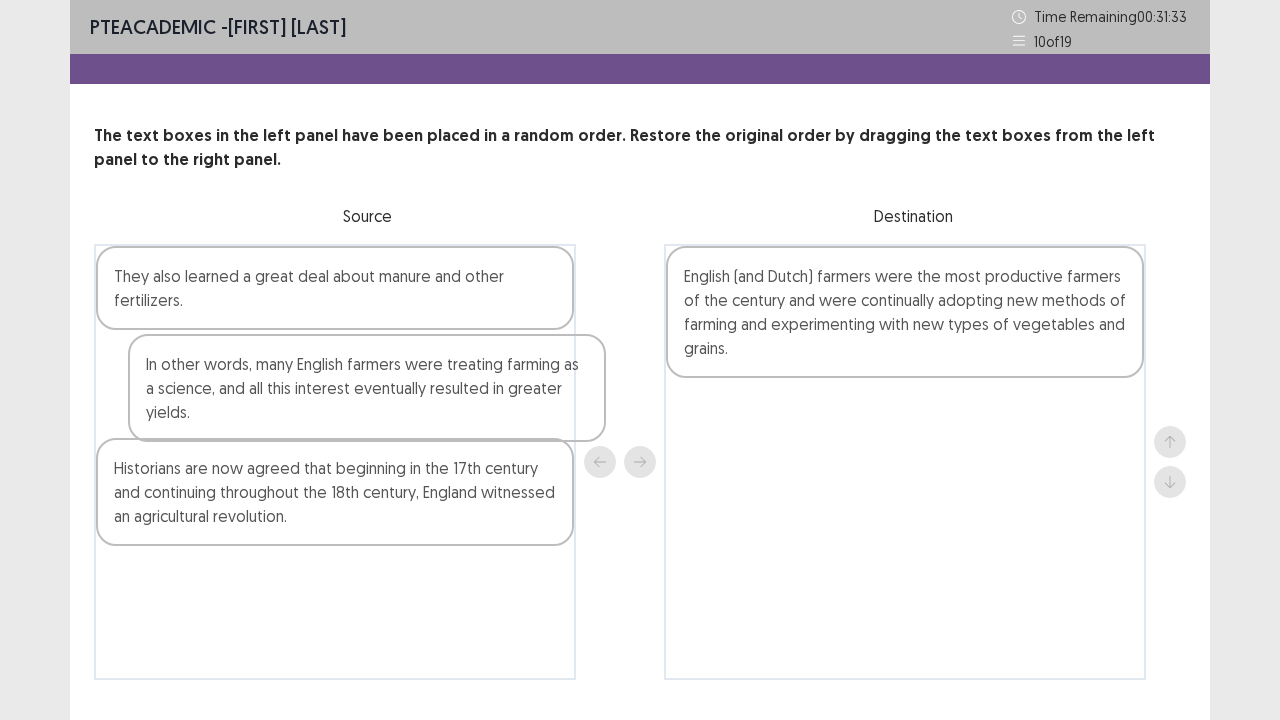 drag, startPoint x: 311, startPoint y: 400, endPoint x: 757, endPoint y: 450, distance: 448.79395 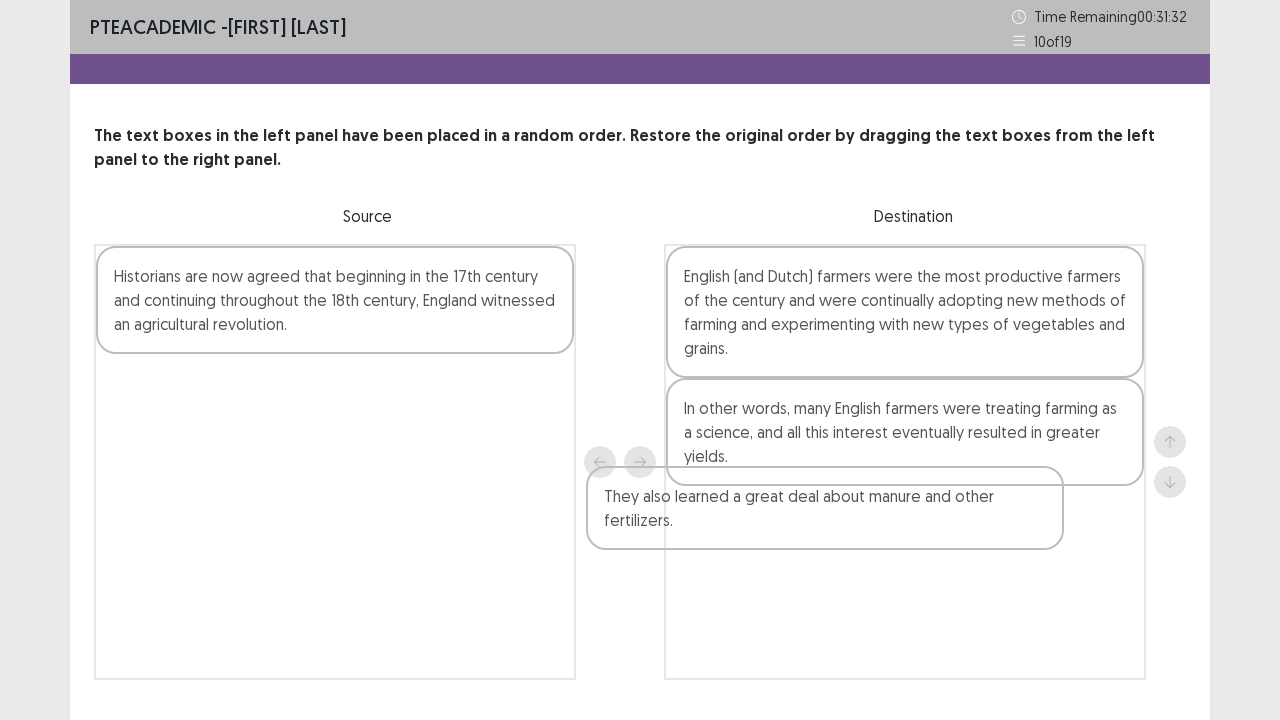 drag, startPoint x: 318, startPoint y: 304, endPoint x: 834, endPoint y: 517, distance: 558.2338 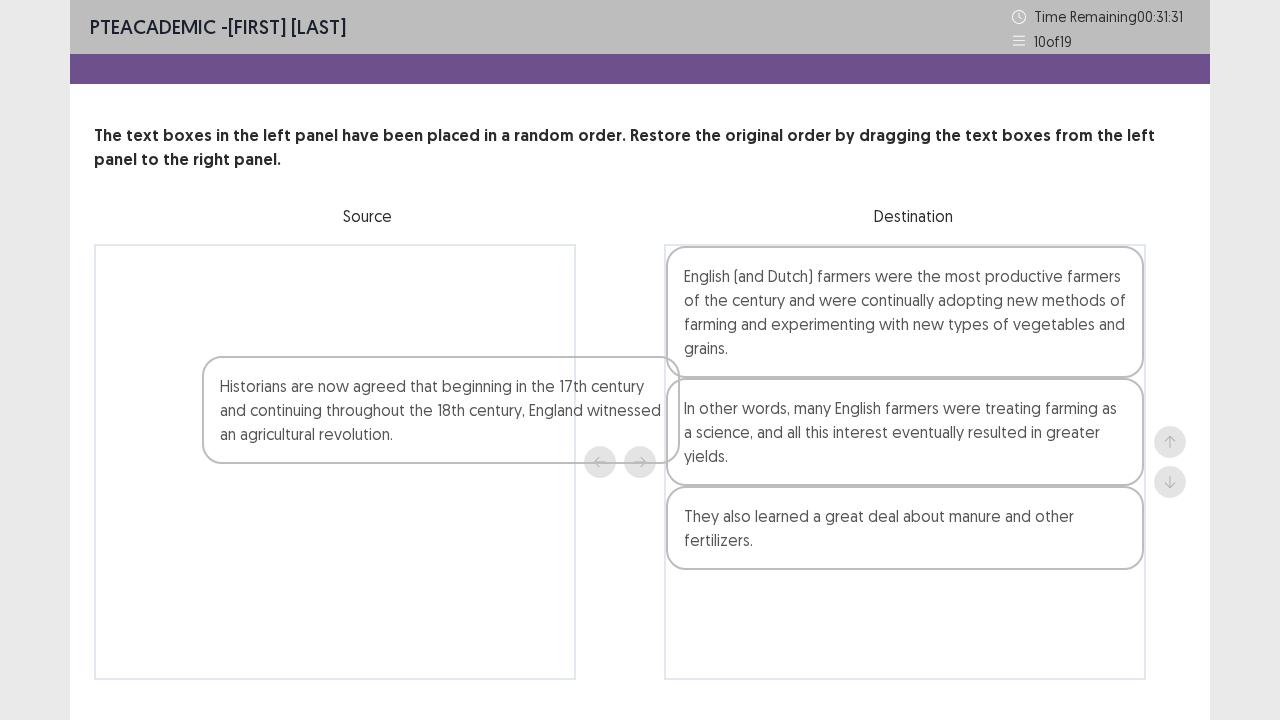 scroll, scrollTop: 48, scrollLeft: 0, axis: vertical 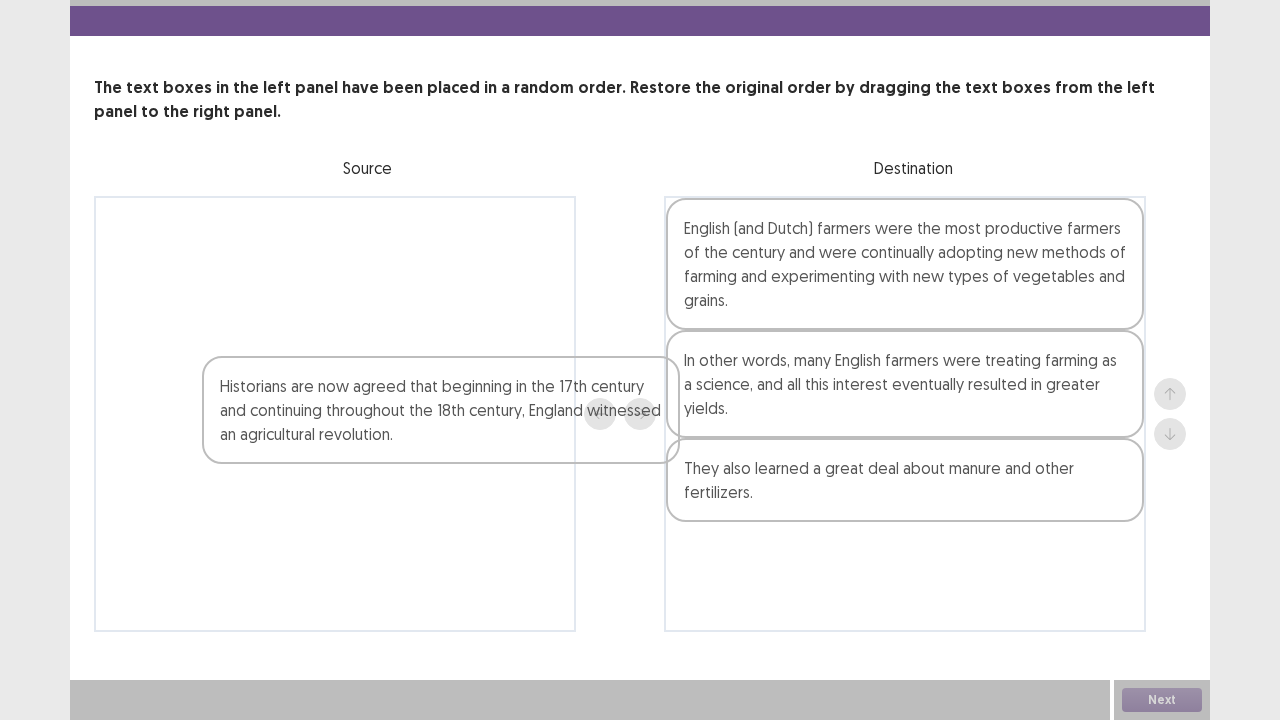 drag, startPoint x: 343, startPoint y: 310, endPoint x: 949, endPoint y: 695, distance: 717.9561 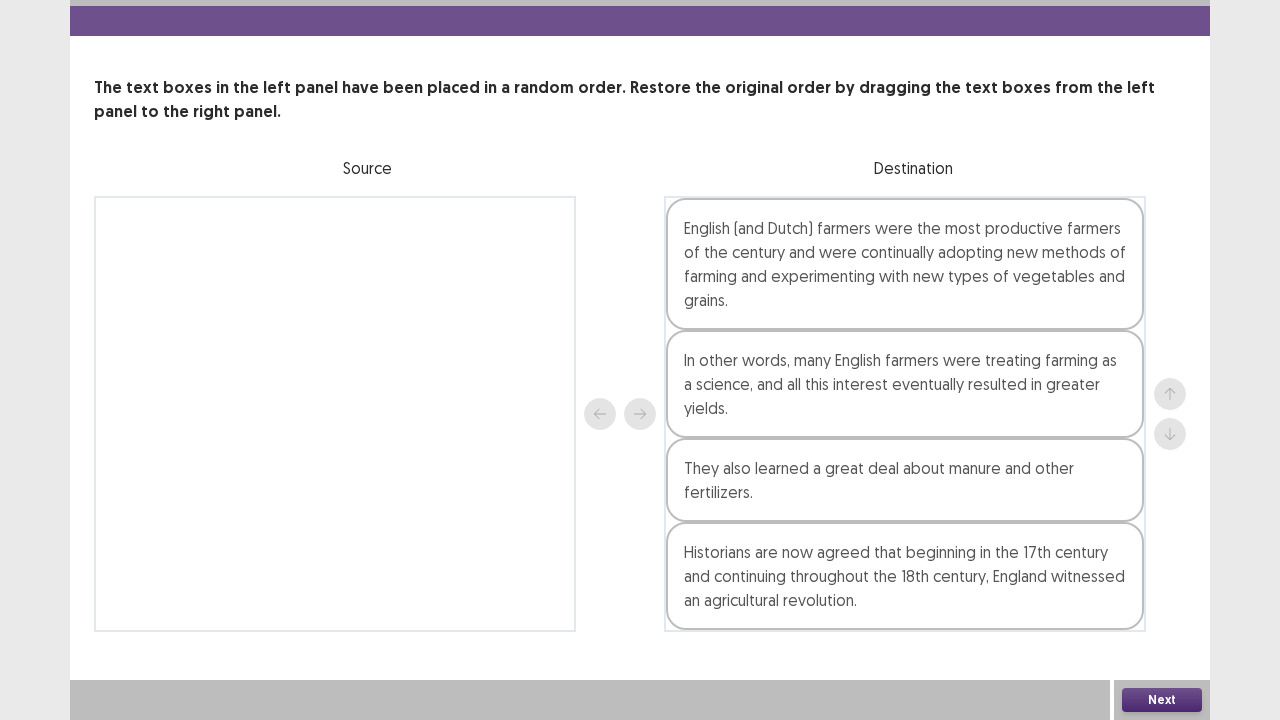 click on "Next" at bounding box center [1162, 700] 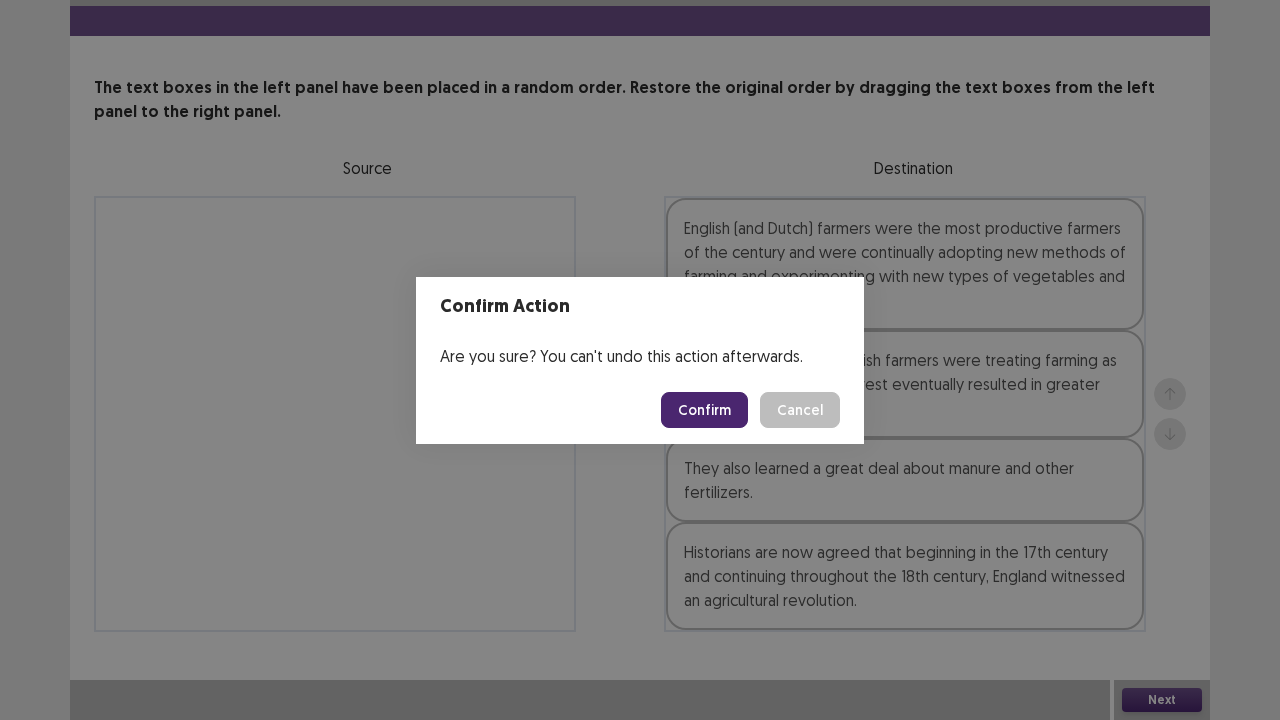 click on "Confirm" at bounding box center [704, 410] 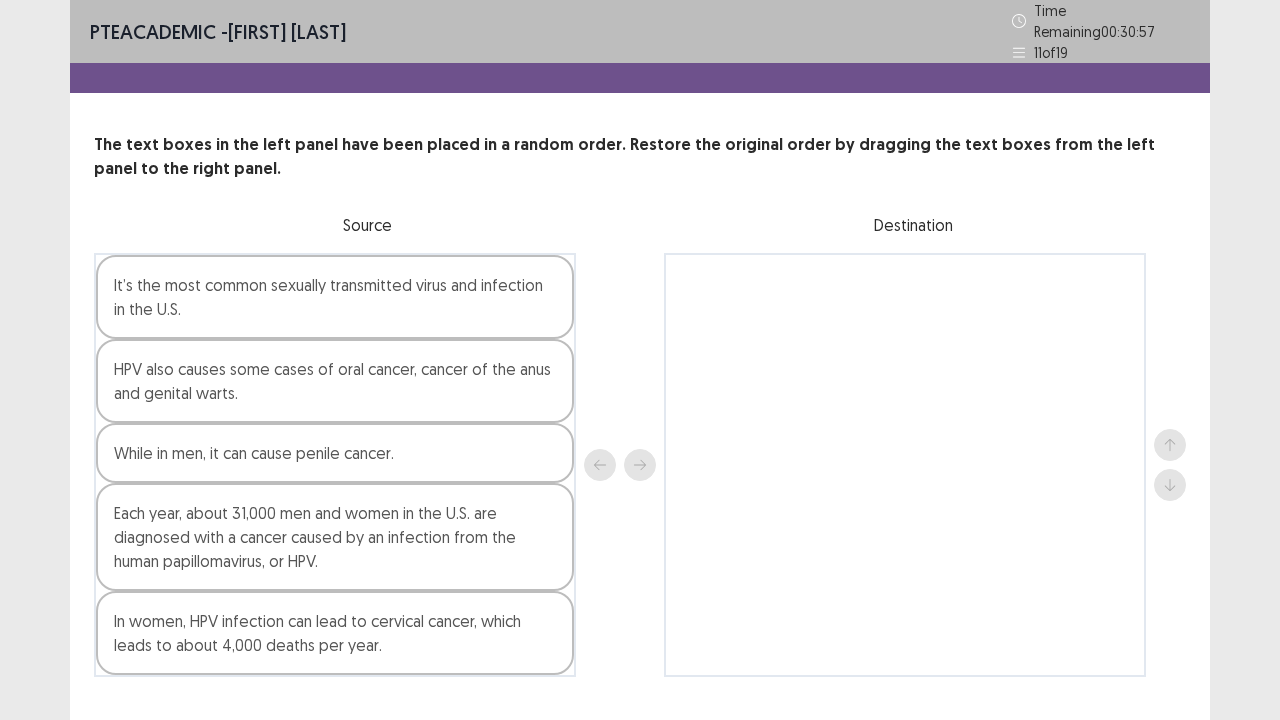 scroll, scrollTop: 36, scrollLeft: 0, axis: vertical 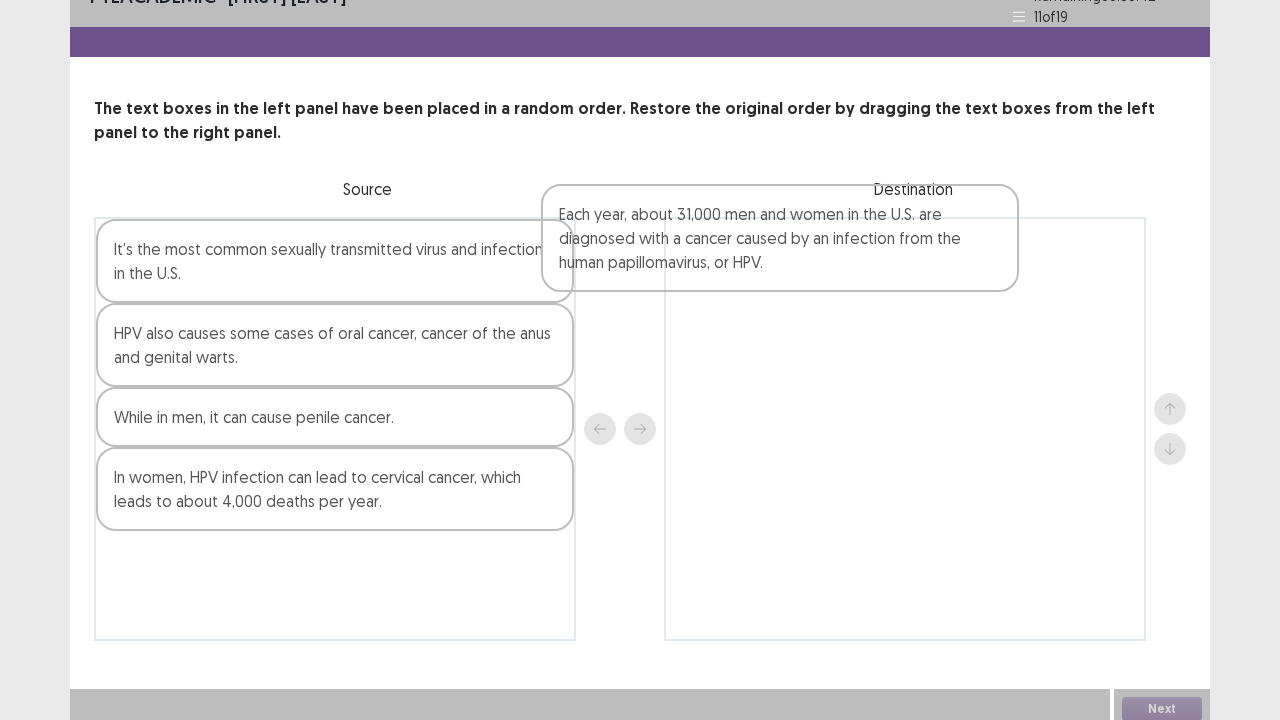 drag, startPoint x: 358, startPoint y: 512, endPoint x: 834, endPoint y: 242, distance: 547.244 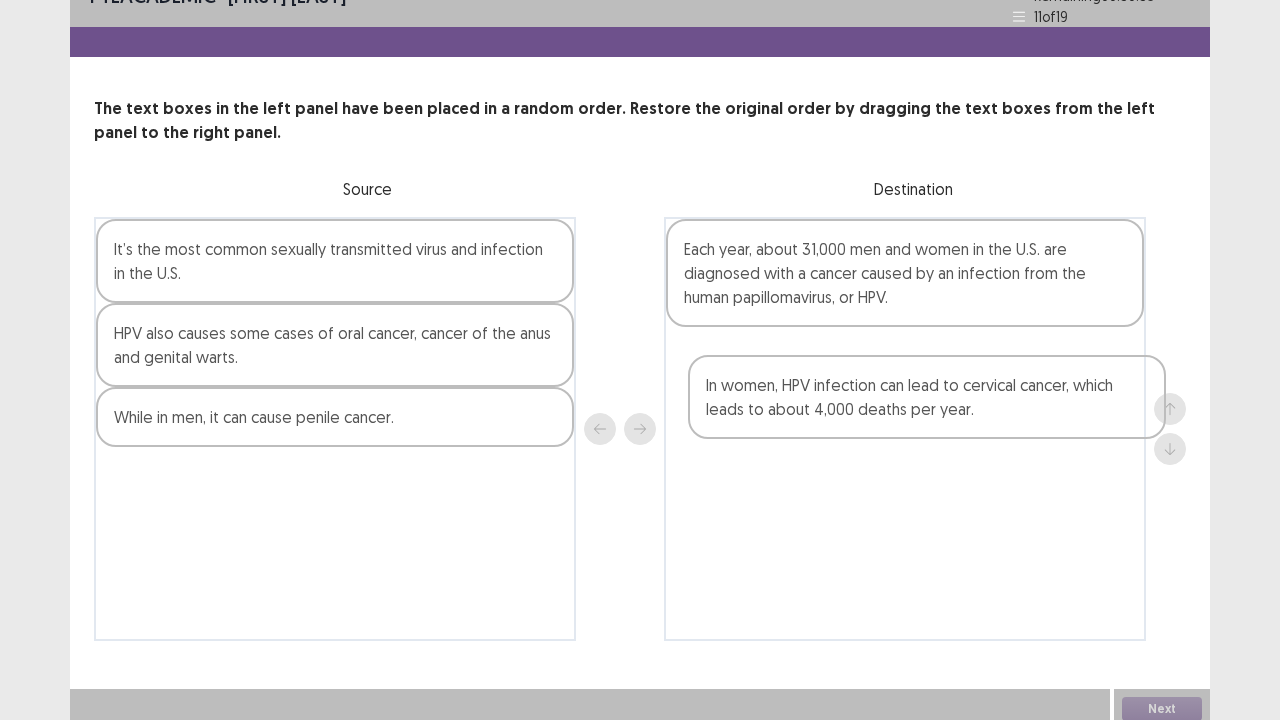drag, startPoint x: 235, startPoint y: 504, endPoint x: 834, endPoint y: 420, distance: 604.86115 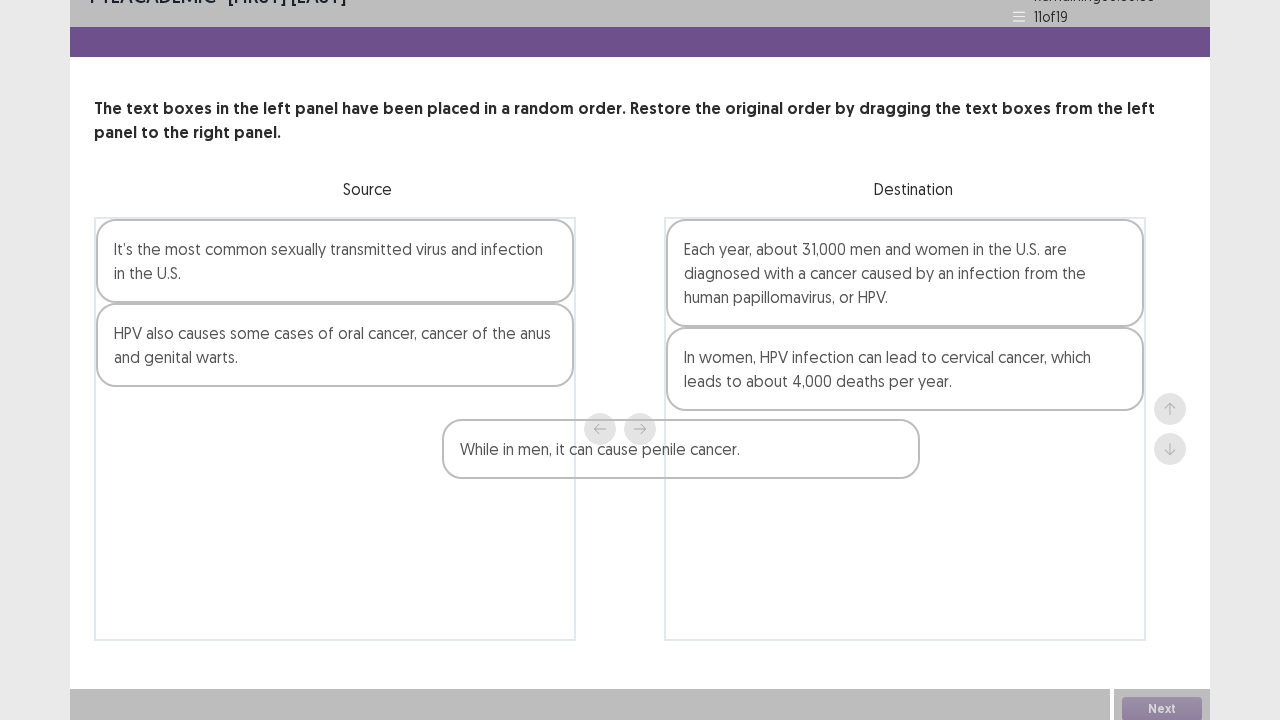 drag, startPoint x: 199, startPoint y: 428, endPoint x: 778, endPoint y: 464, distance: 580.1181 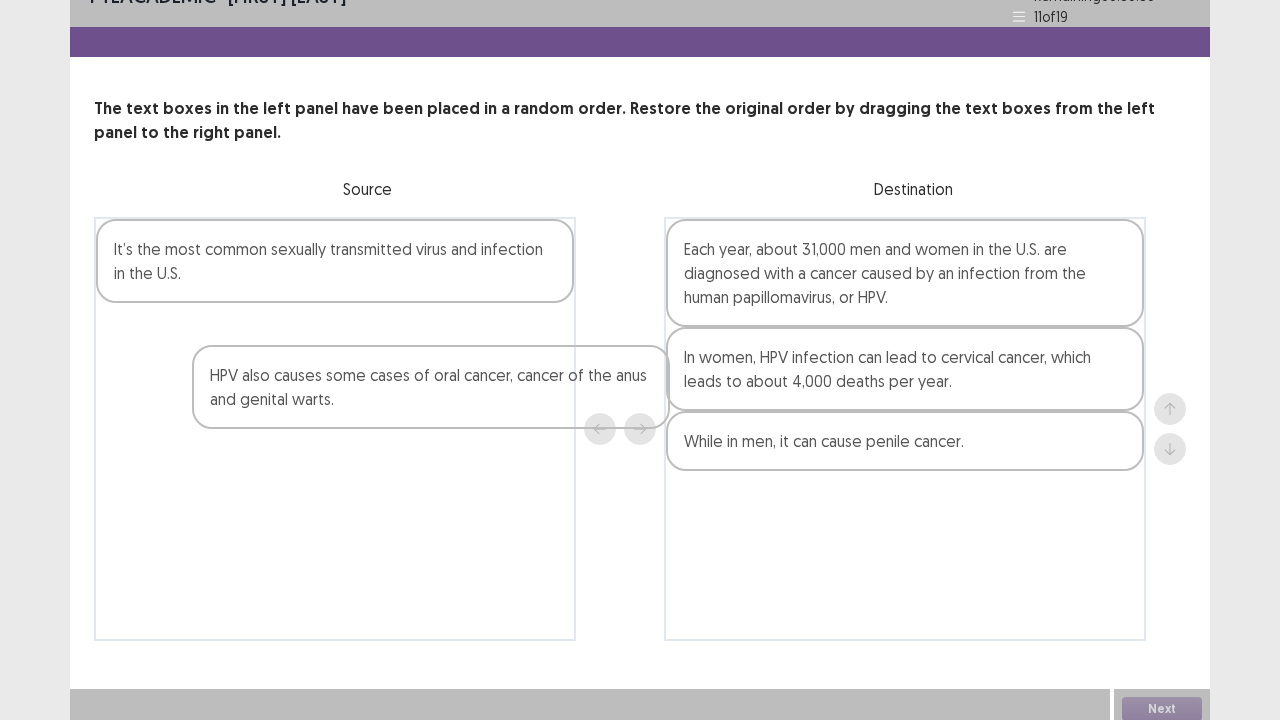 drag, startPoint x: 273, startPoint y: 351, endPoint x: 937, endPoint y: 557, distance: 695.2208 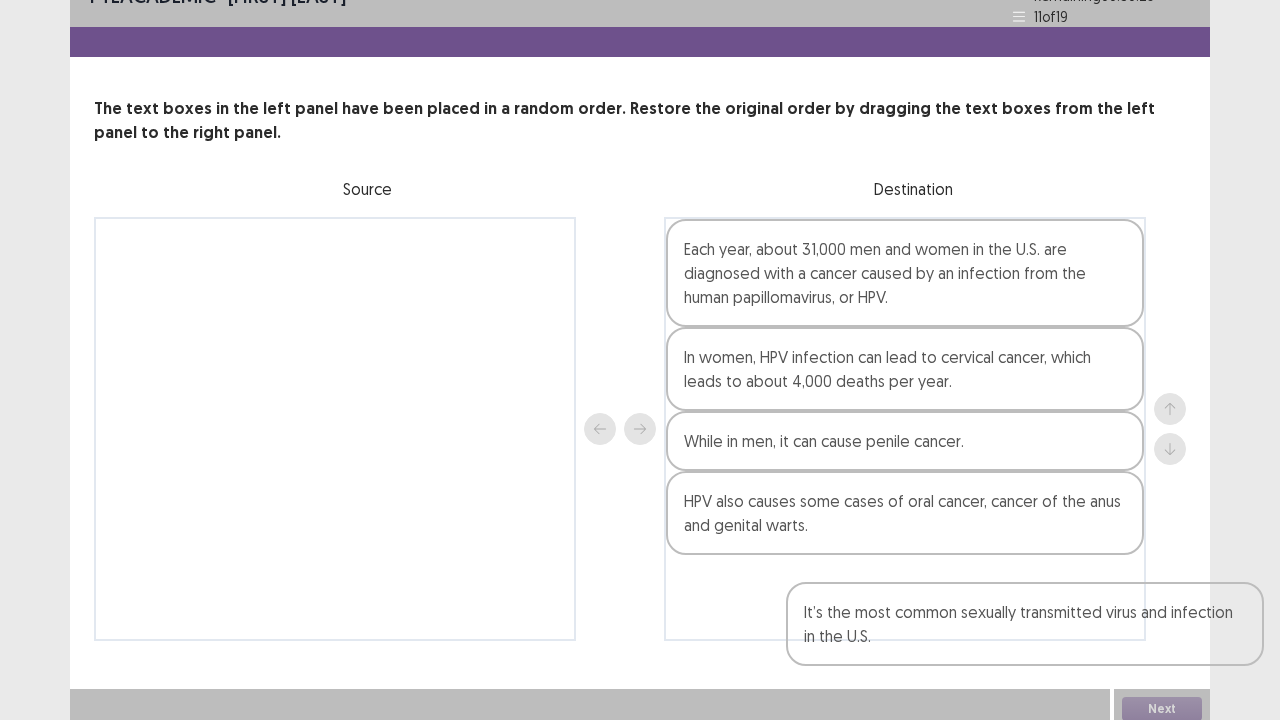 drag, startPoint x: 326, startPoint y: 239, endPoint x: 1060, endPoint y: 632, distance: 832.58936 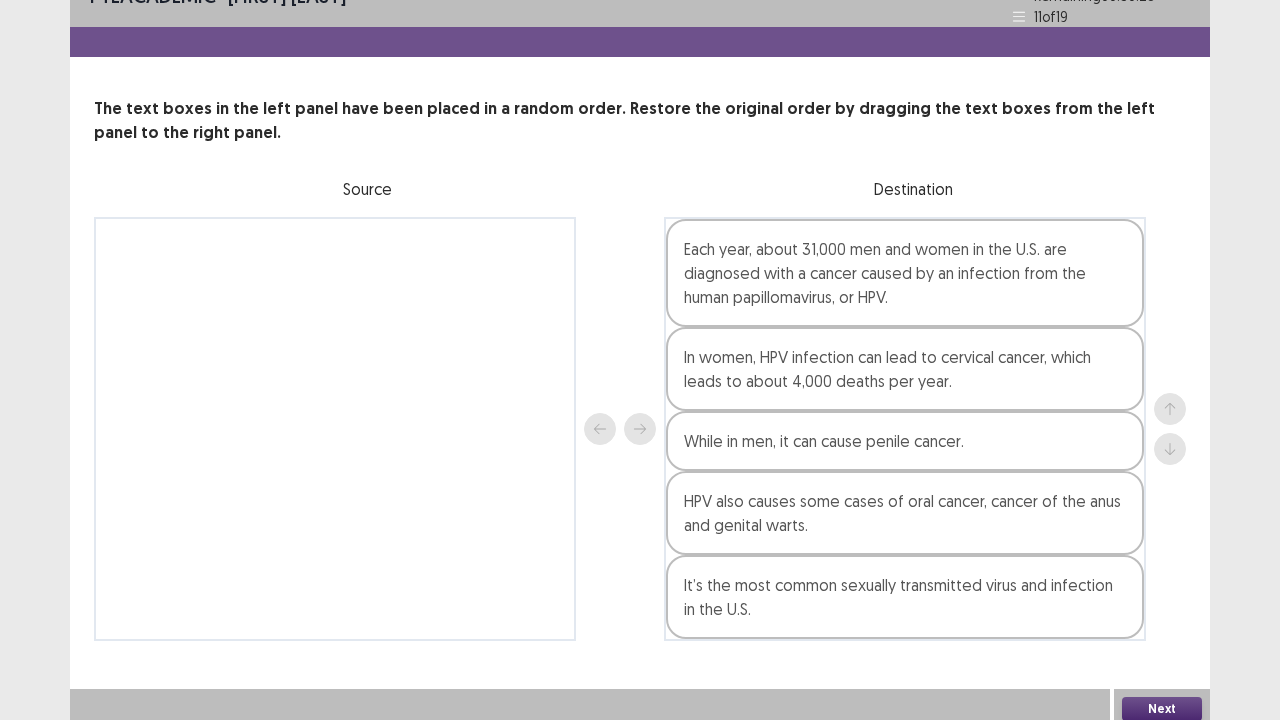 click on "Next" at bounding box center (1162, 709) 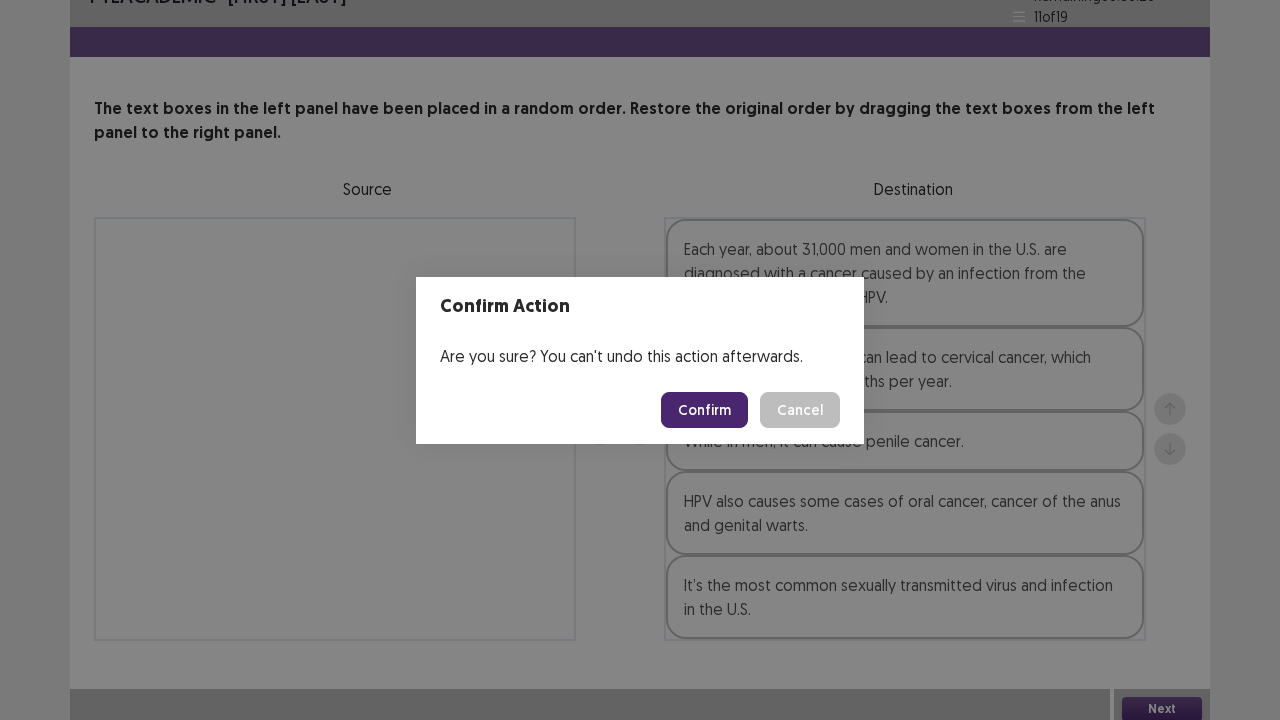 click on "Confirm" at bounding box center (704, 410) 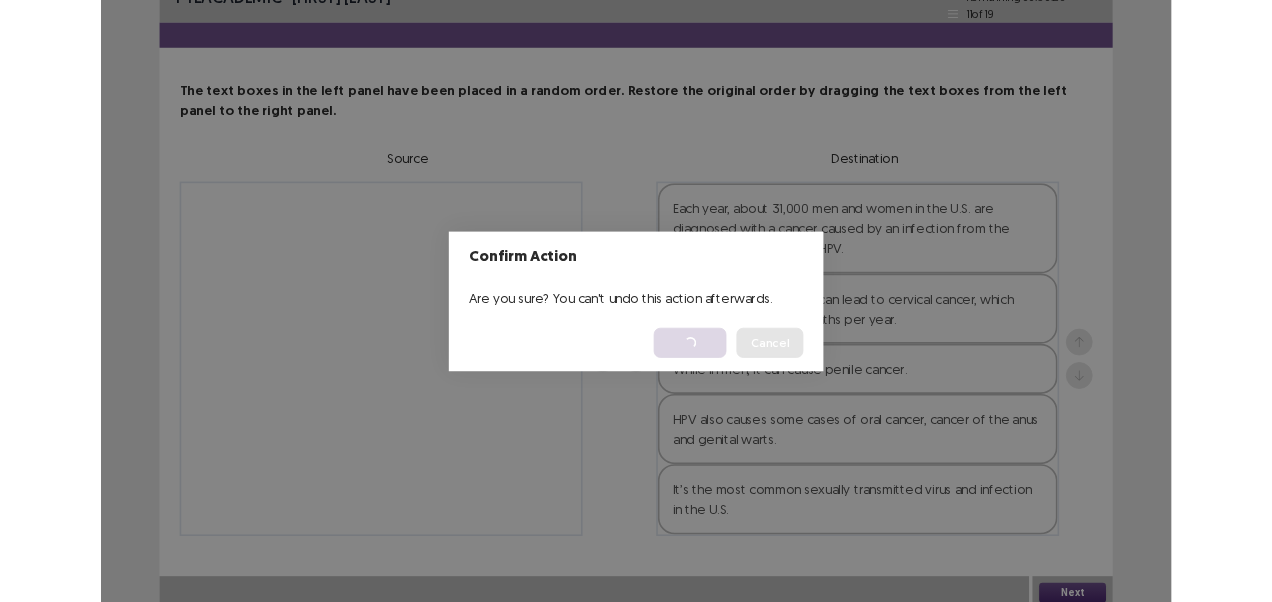 scroll, scrollTop: 0, scrollLeft: 0, axis: both 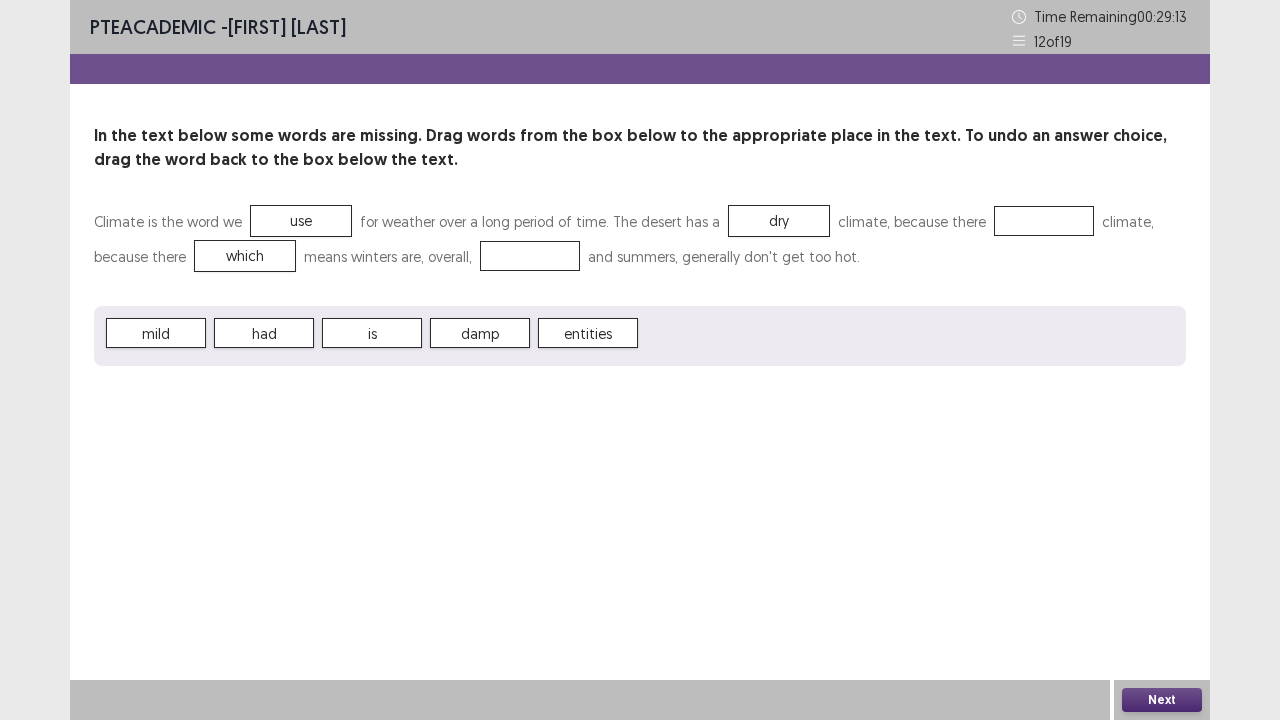 click on "Next" at bounding box center [1162, 700] 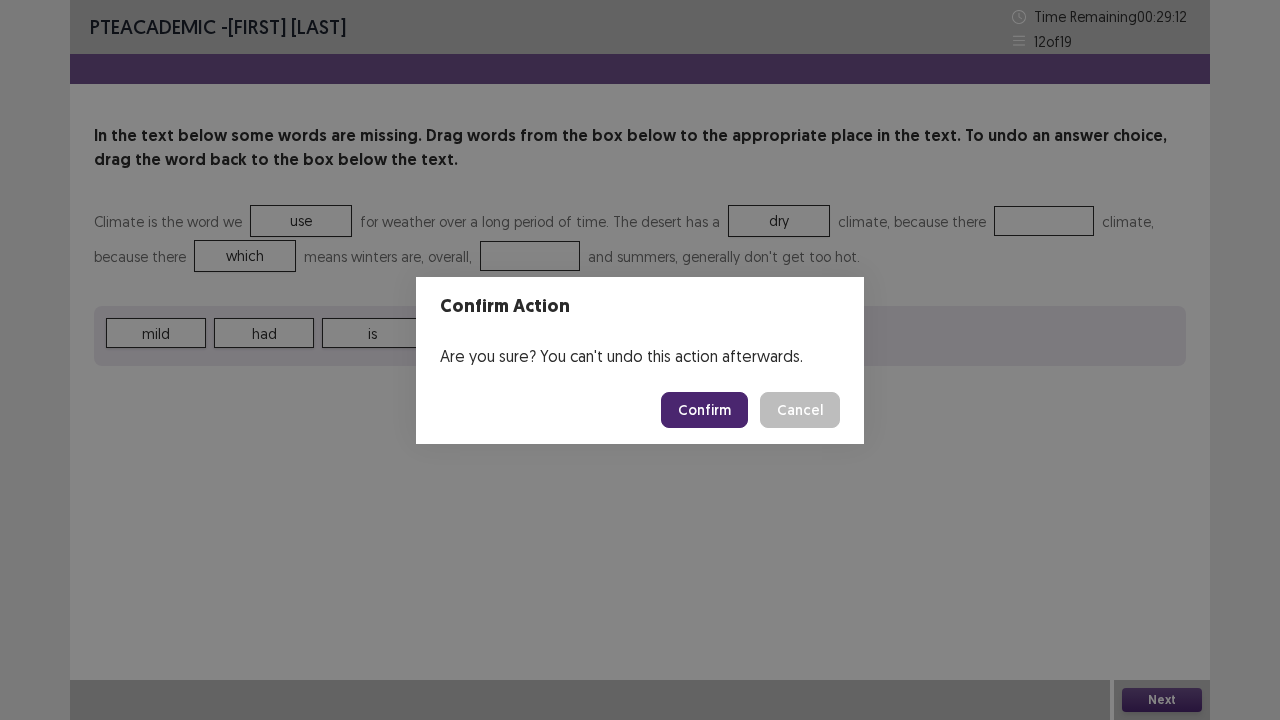 click on "Confirm" at bounding box center (704, 410) 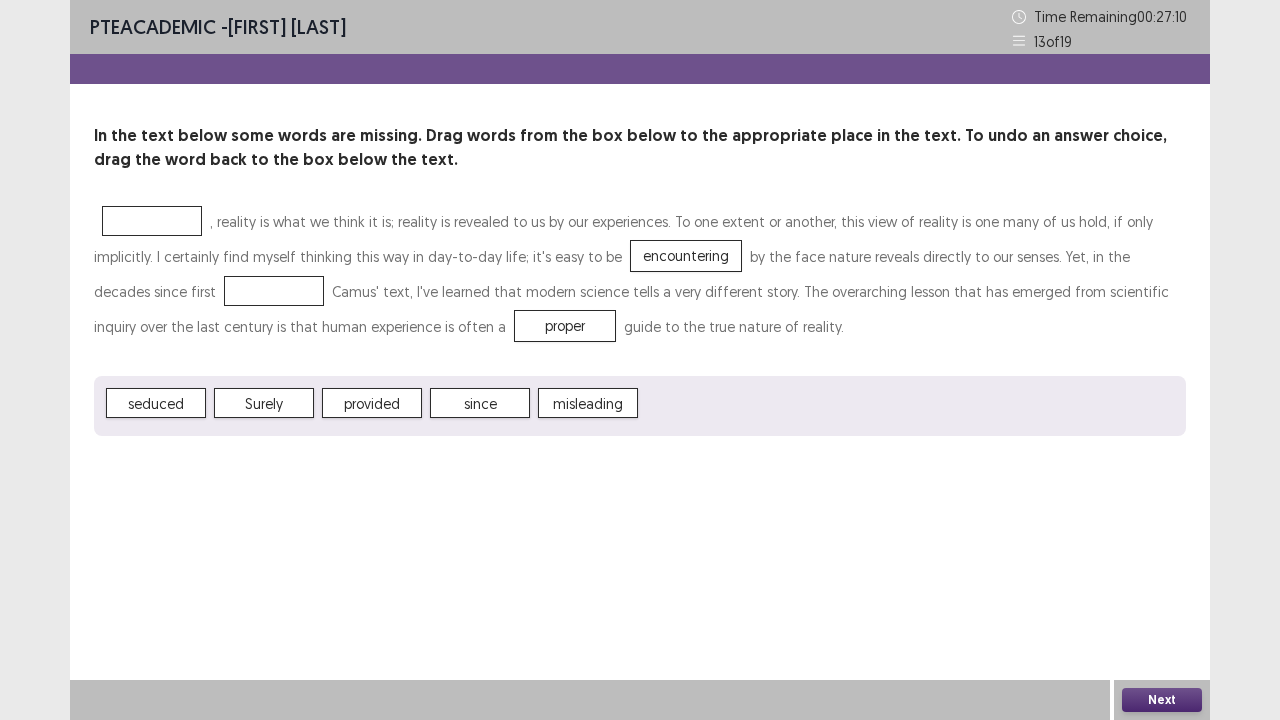 click on "Next" at bounding box center (1162, 700) 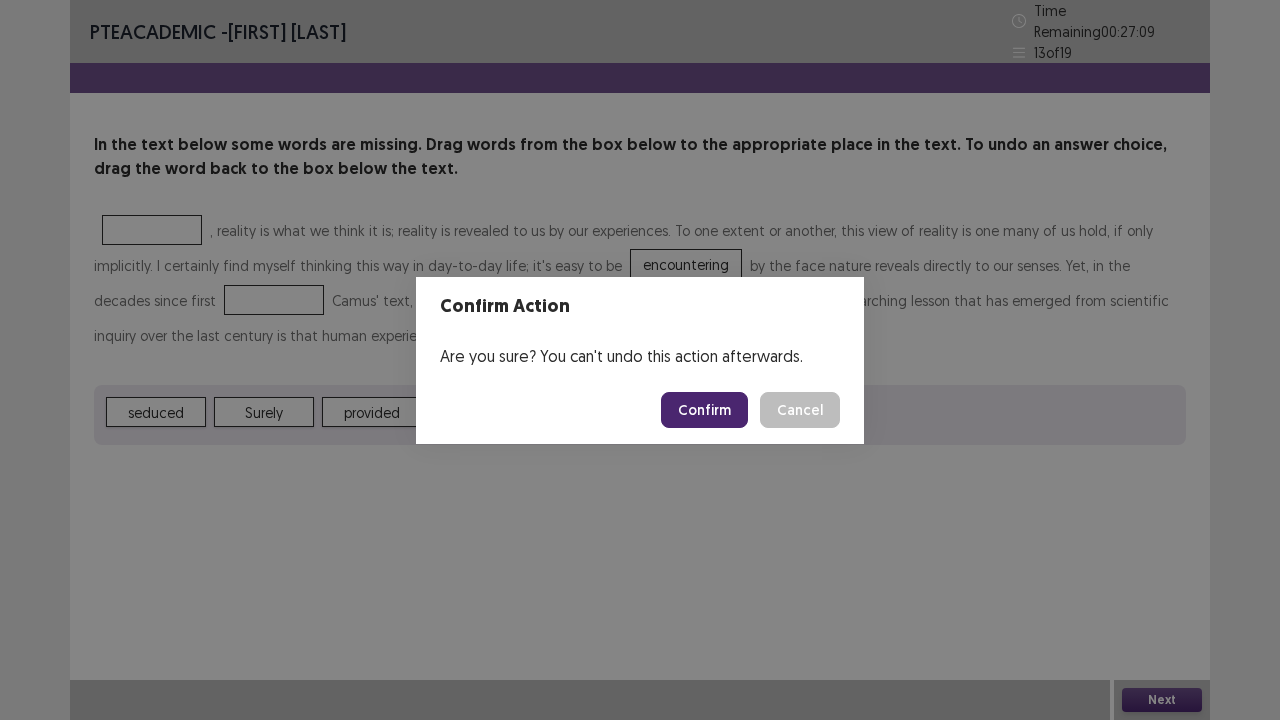 click on "Confirm" at bounding box center (704, 410) 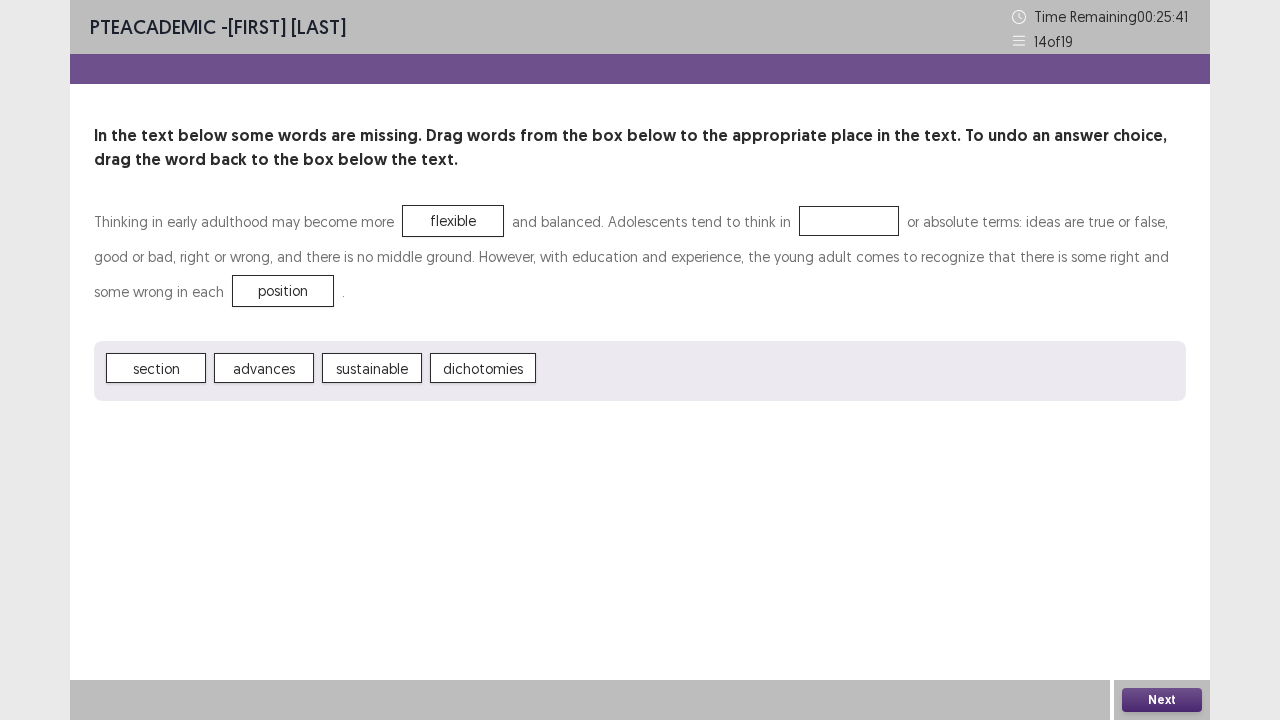 click on "Next" at bounding box center (1162, 700) 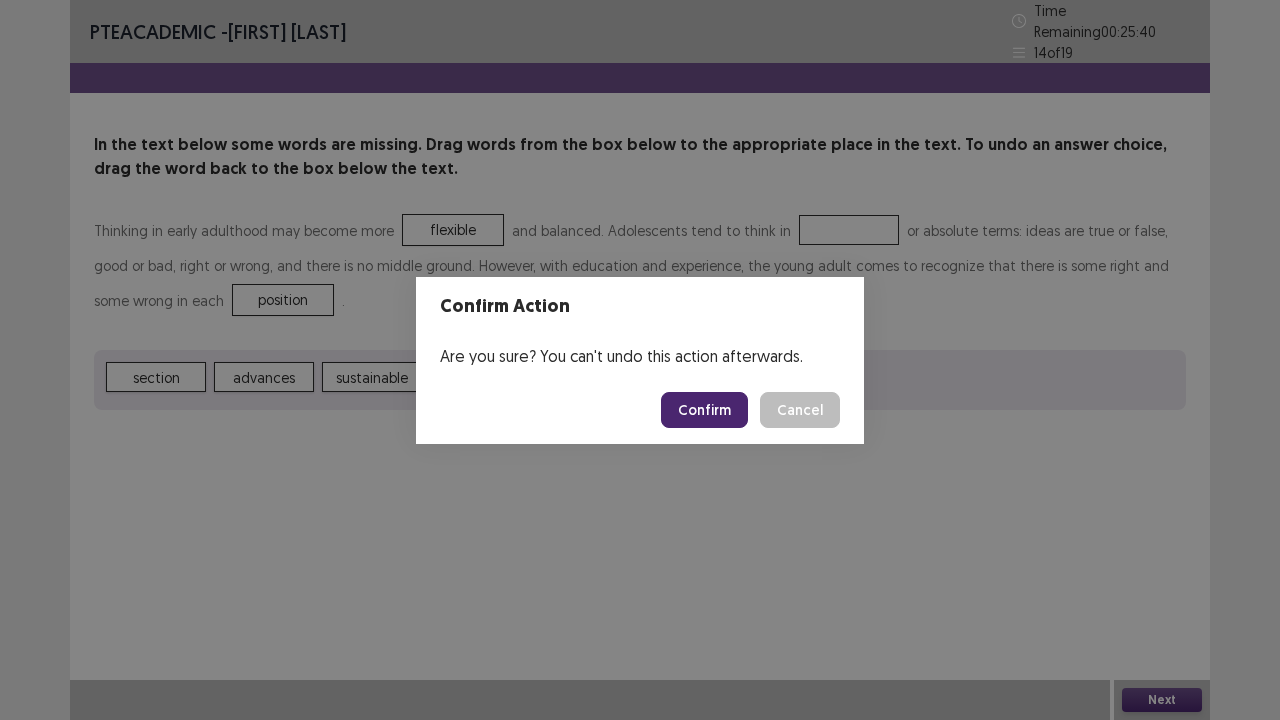 click on "Confirm" at bounding box center (704, 410) 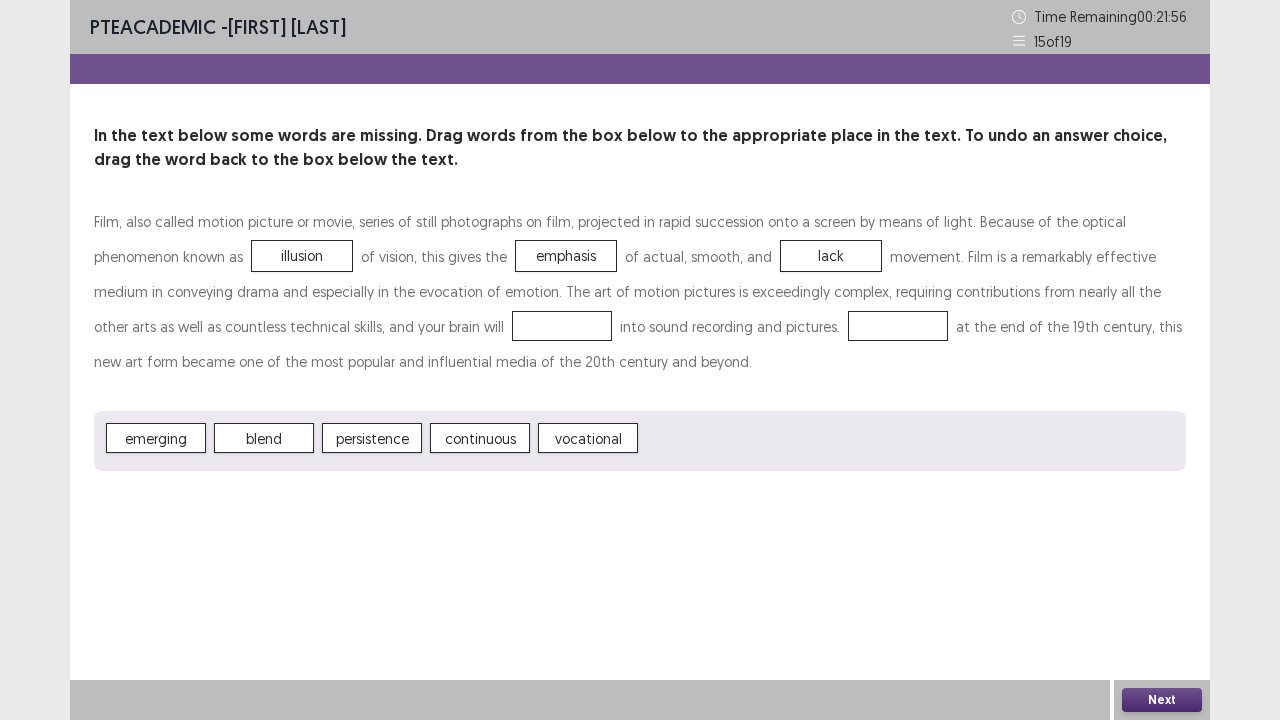 click on "Next" at bounding box center (1162, 700) 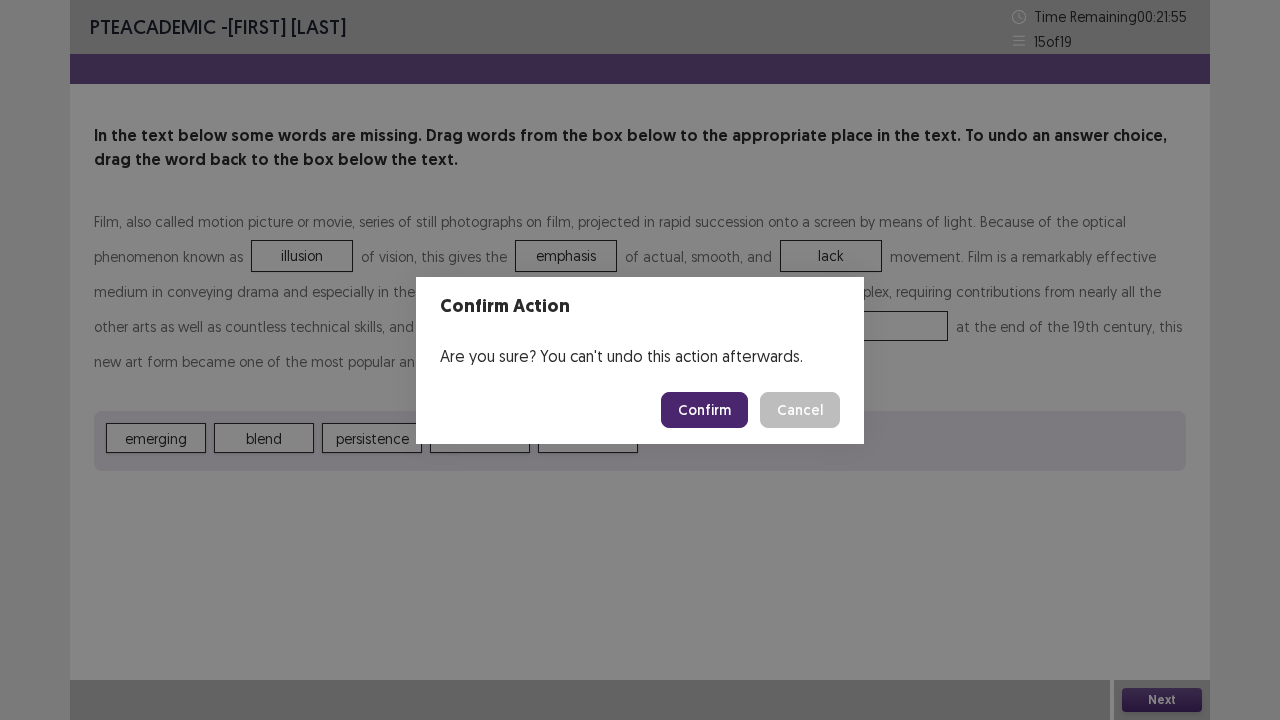 click on "Confirm" at bounding box center (704, 410) 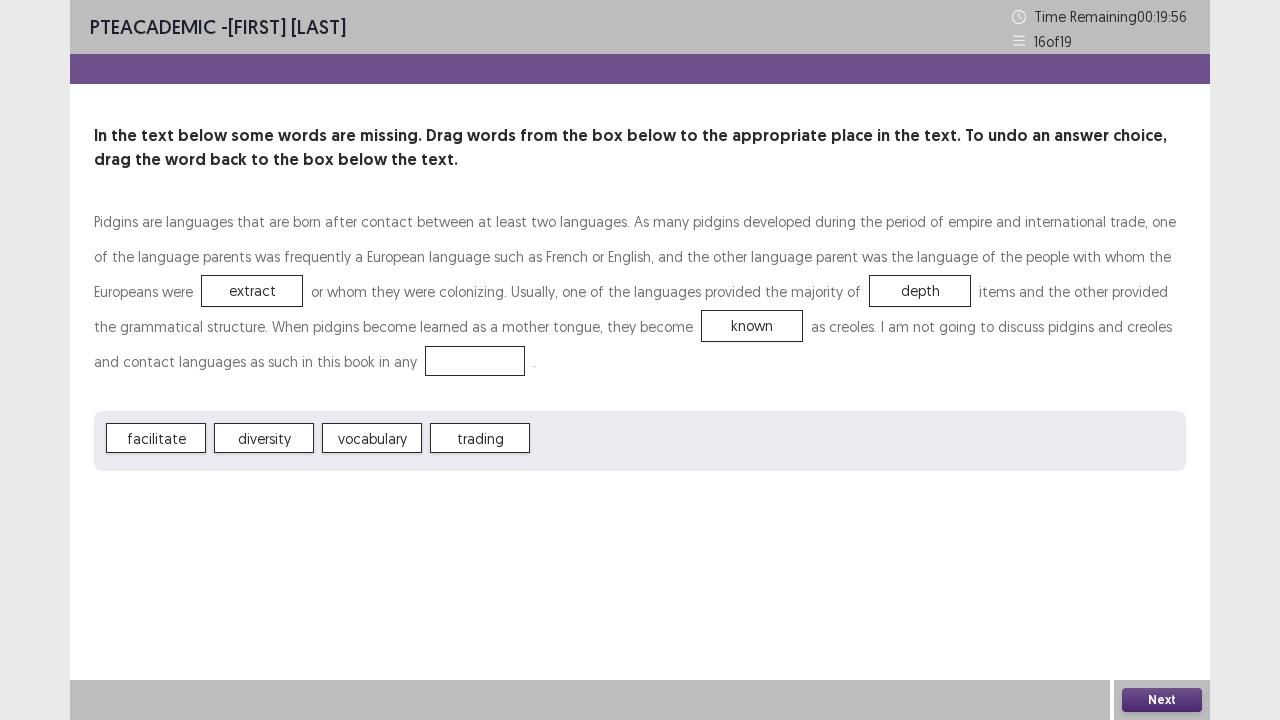 click on "Next" at bounding box center (1162, 700) 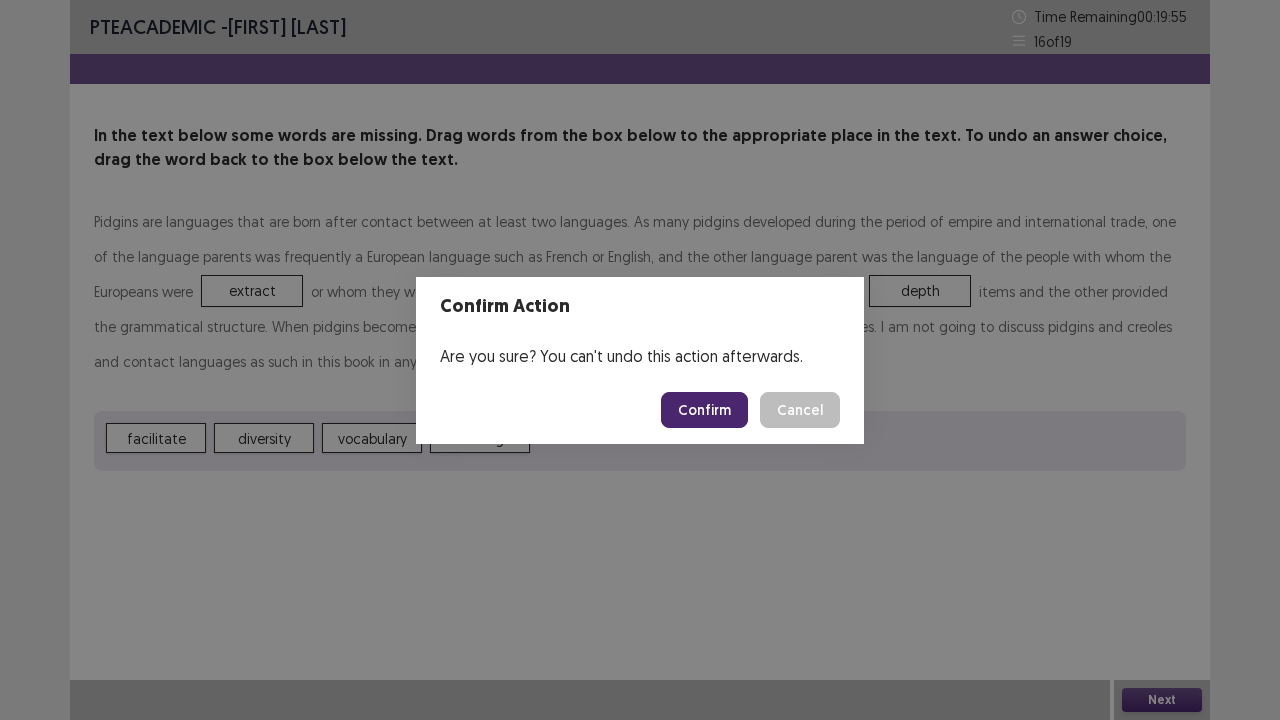 click on "Confirm" at bounding box center [704, 410] 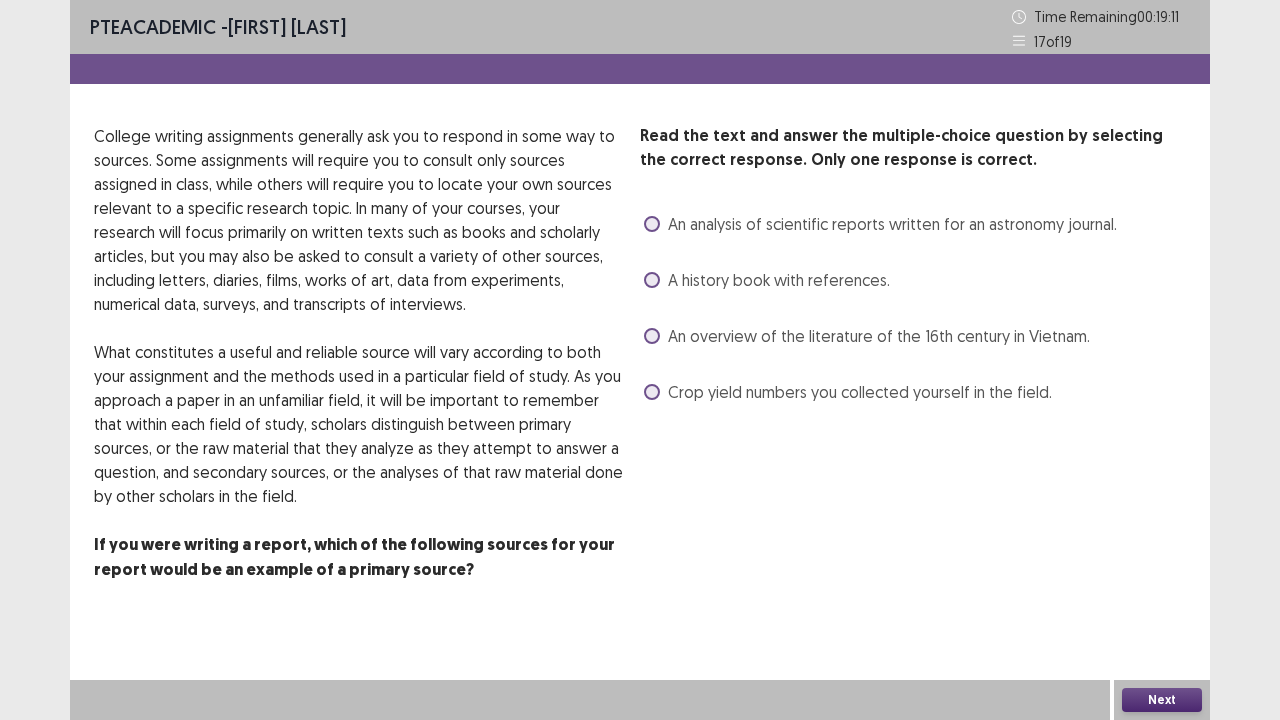 click on "Next" at bounding box center (1162, 700) 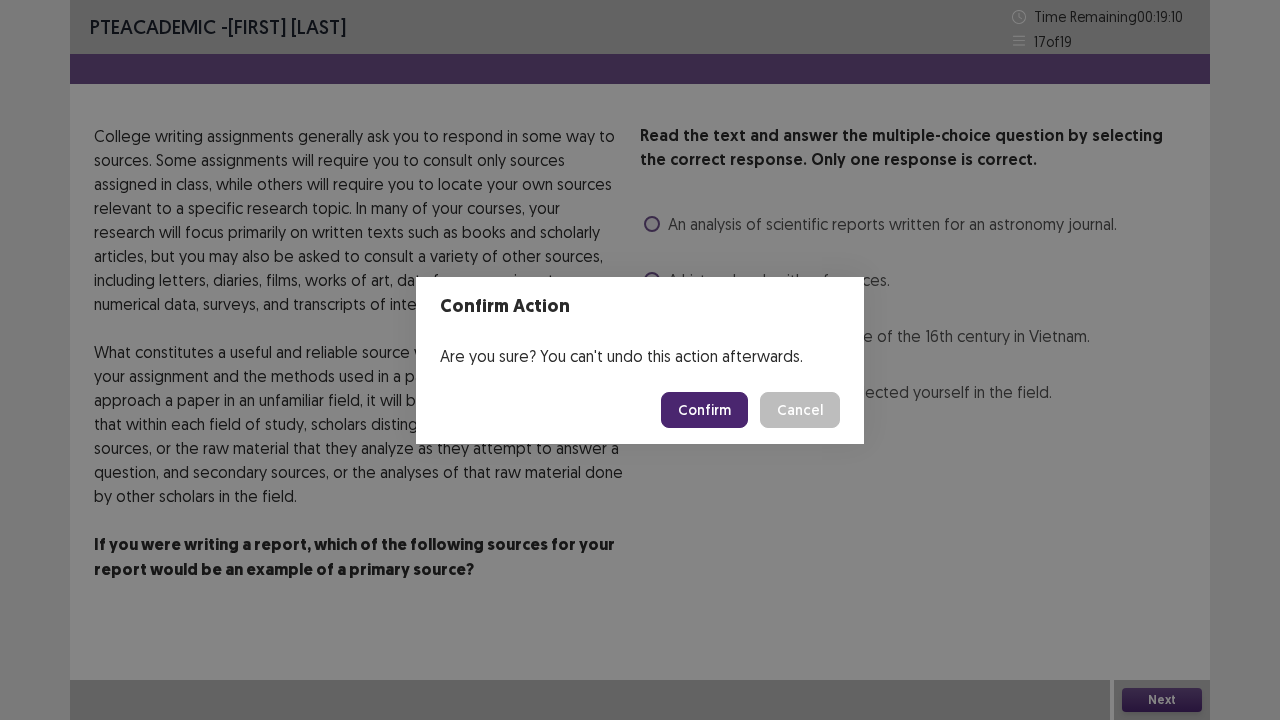 click on "Confirm" at bounding box center [704, 410] 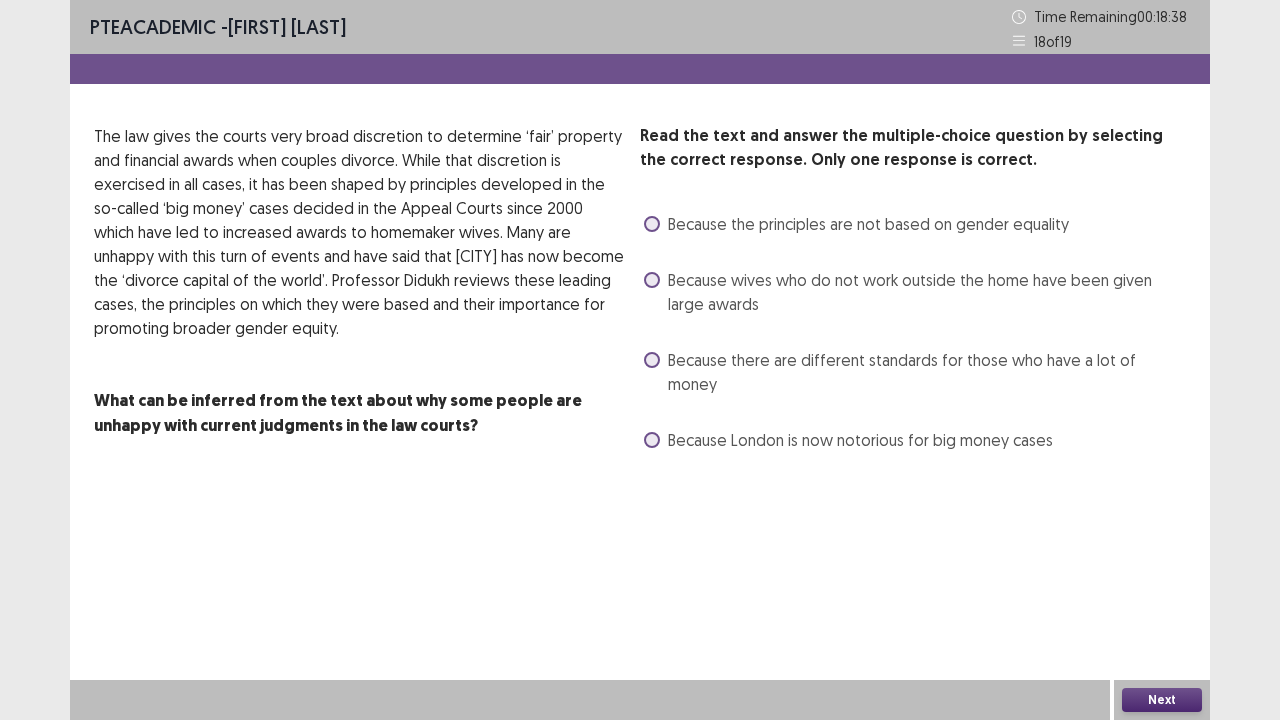 click on "Because there are different standards for those who have a lot of money" at bounding box center [913, 372] 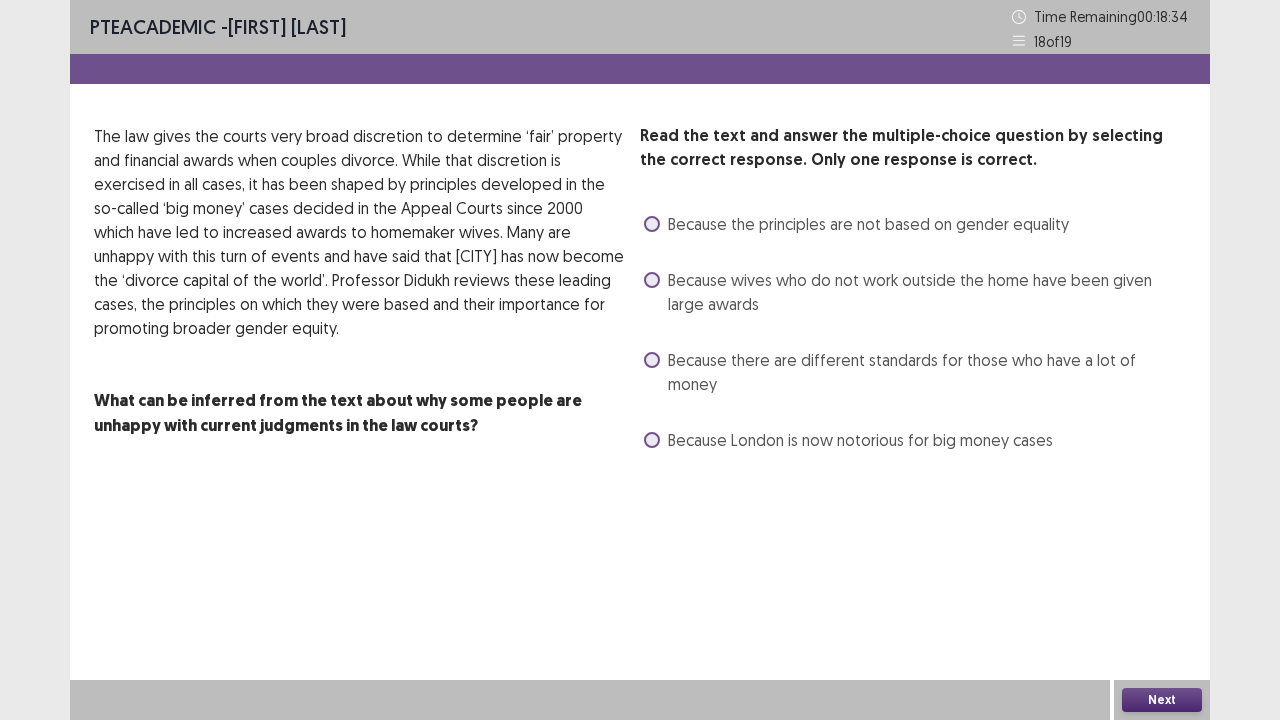click on "Because there are different standards for those who have a lot of money" at bounding box center [913, 372] 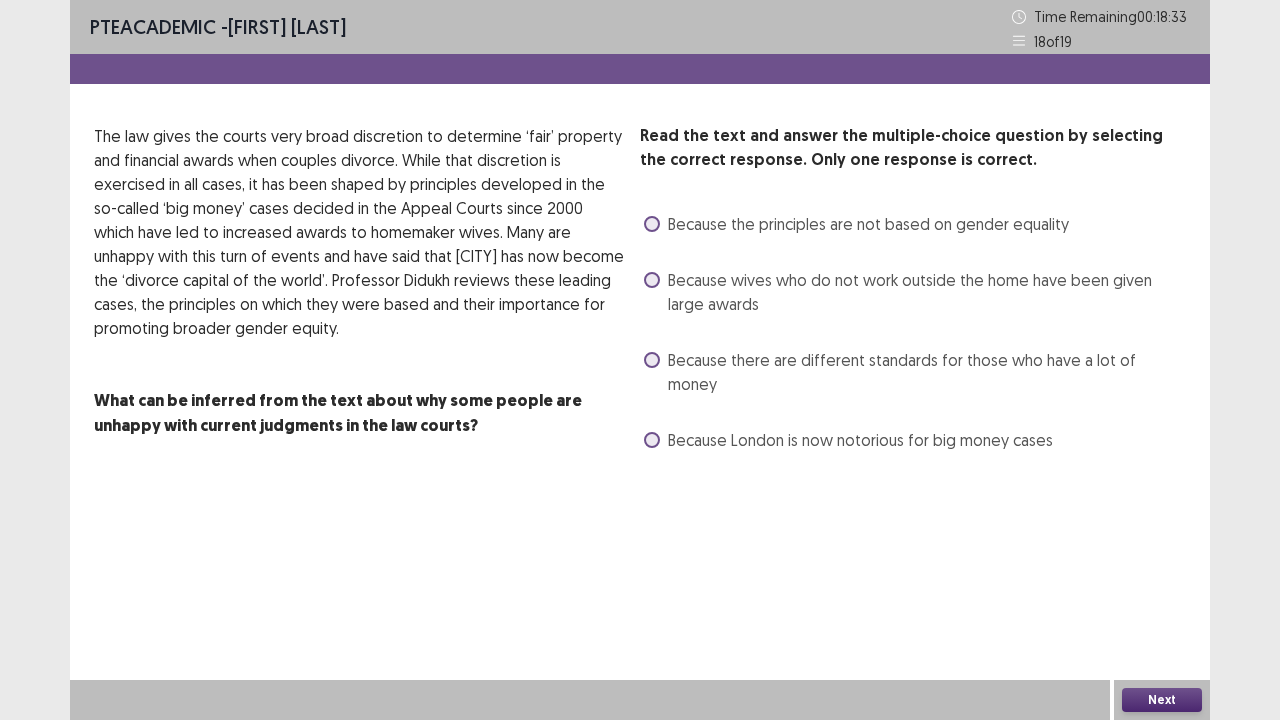 click at bounding box center [652, 360] 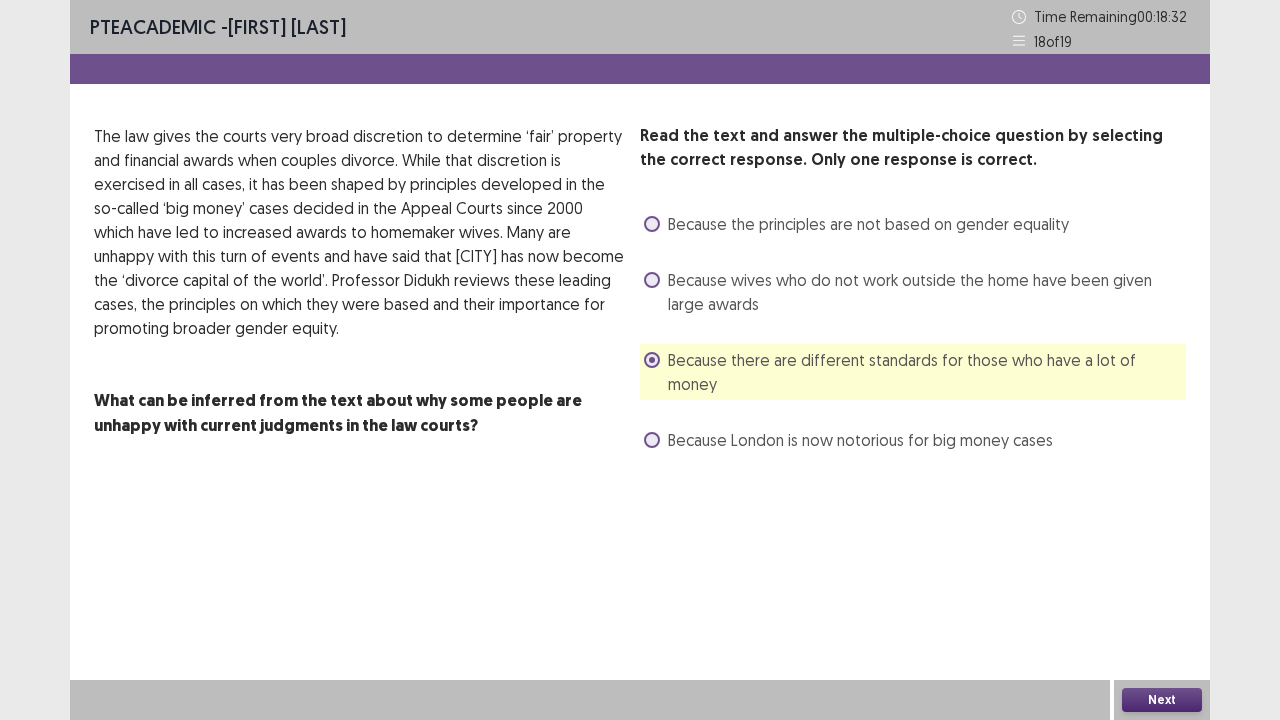 click on "Next" at bounding box center [1162, 700] 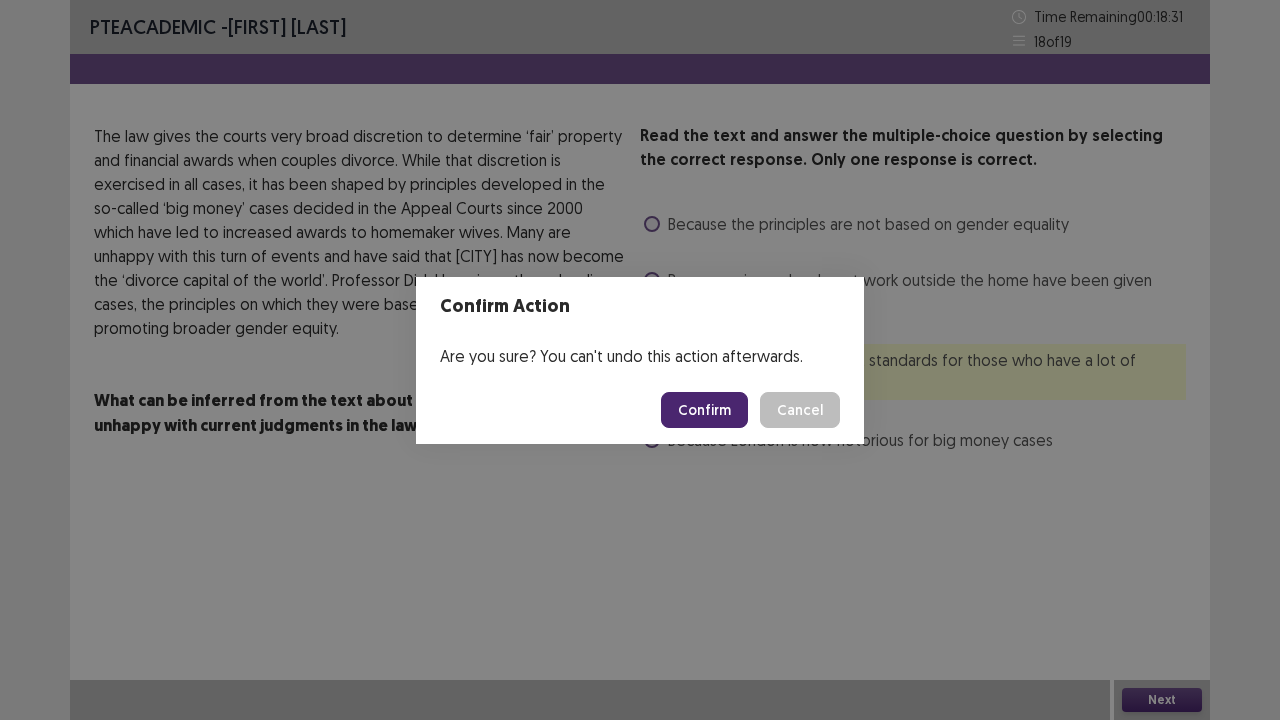 click on "Confirm" at bounding box center [704, 410] 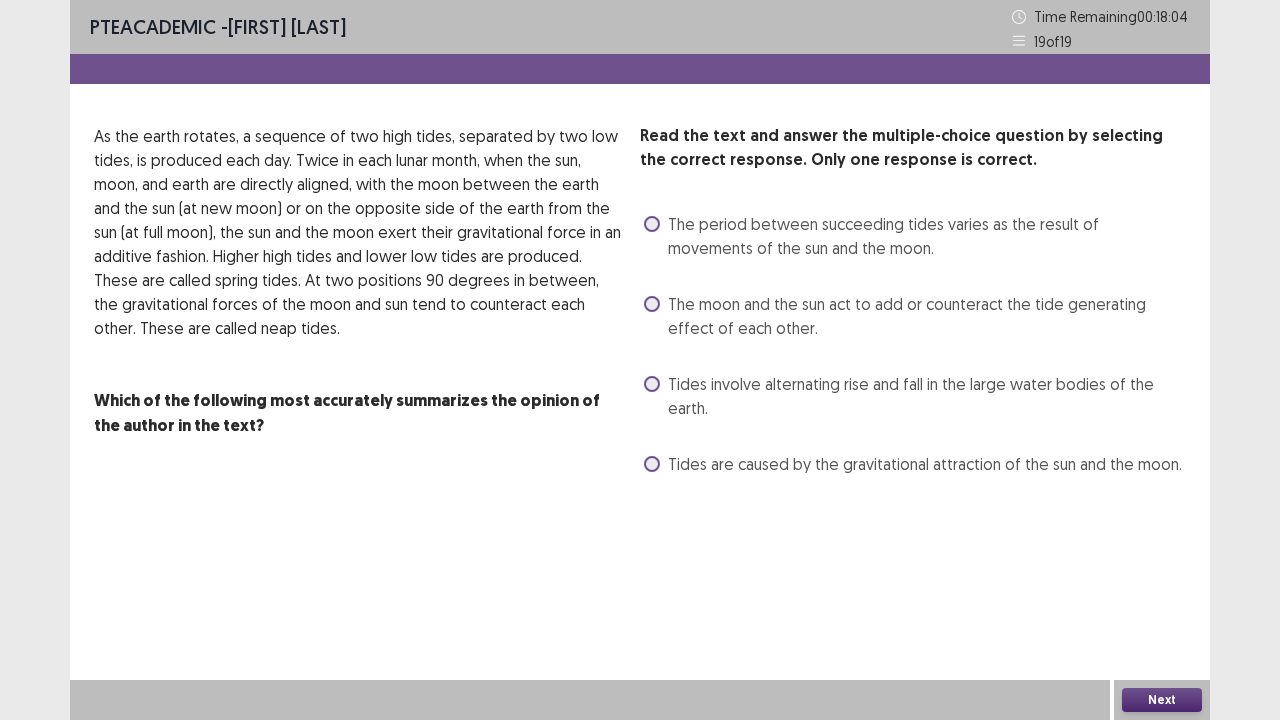 click on "Tides involve alternating rise and fall in the large water bodies of the earth." at bounding box center [915, 396] 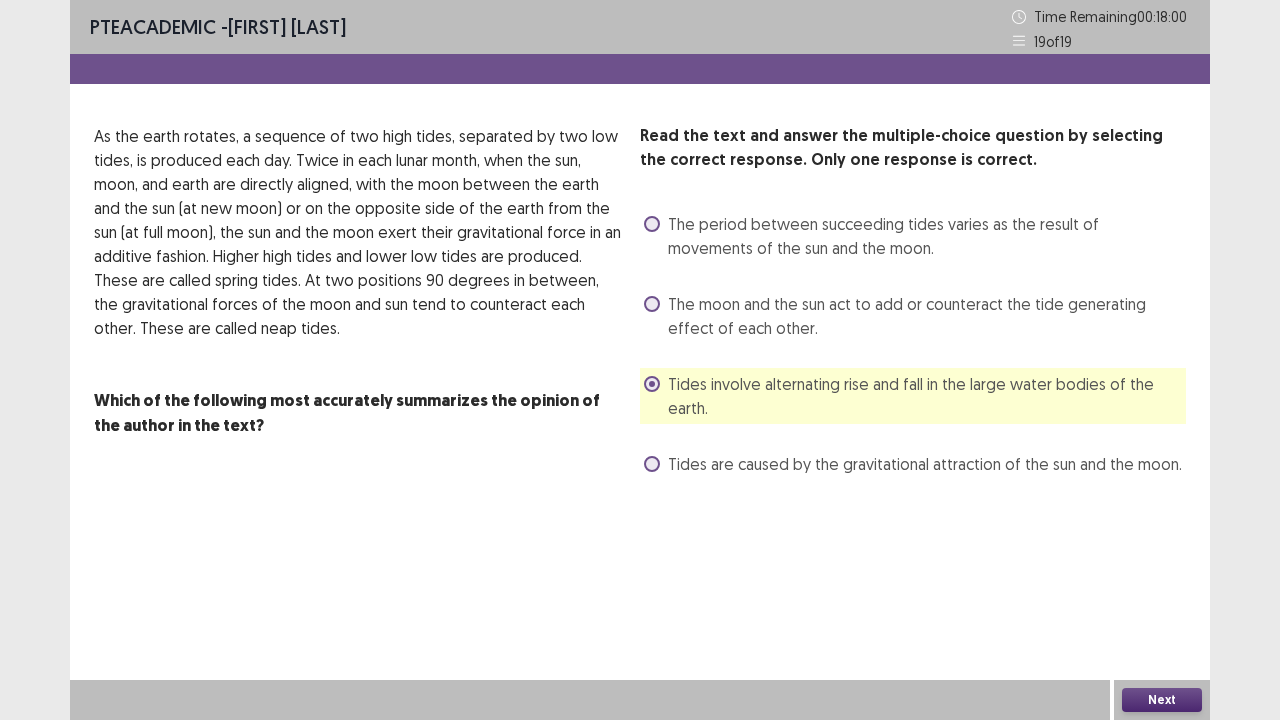 click on "Tides are caused by the gravitational attraction of the sun and the moon." at bounding box center [913, 464] 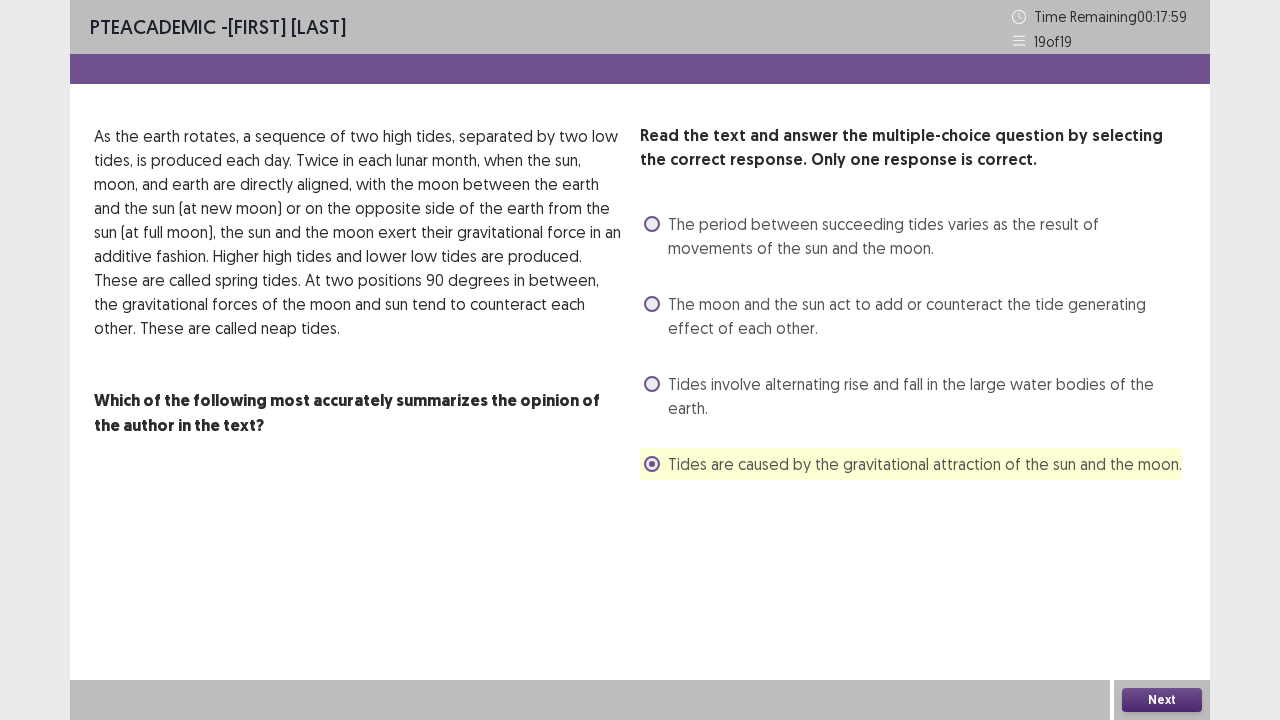 click on "Next" at bounding box center [1162, 700] 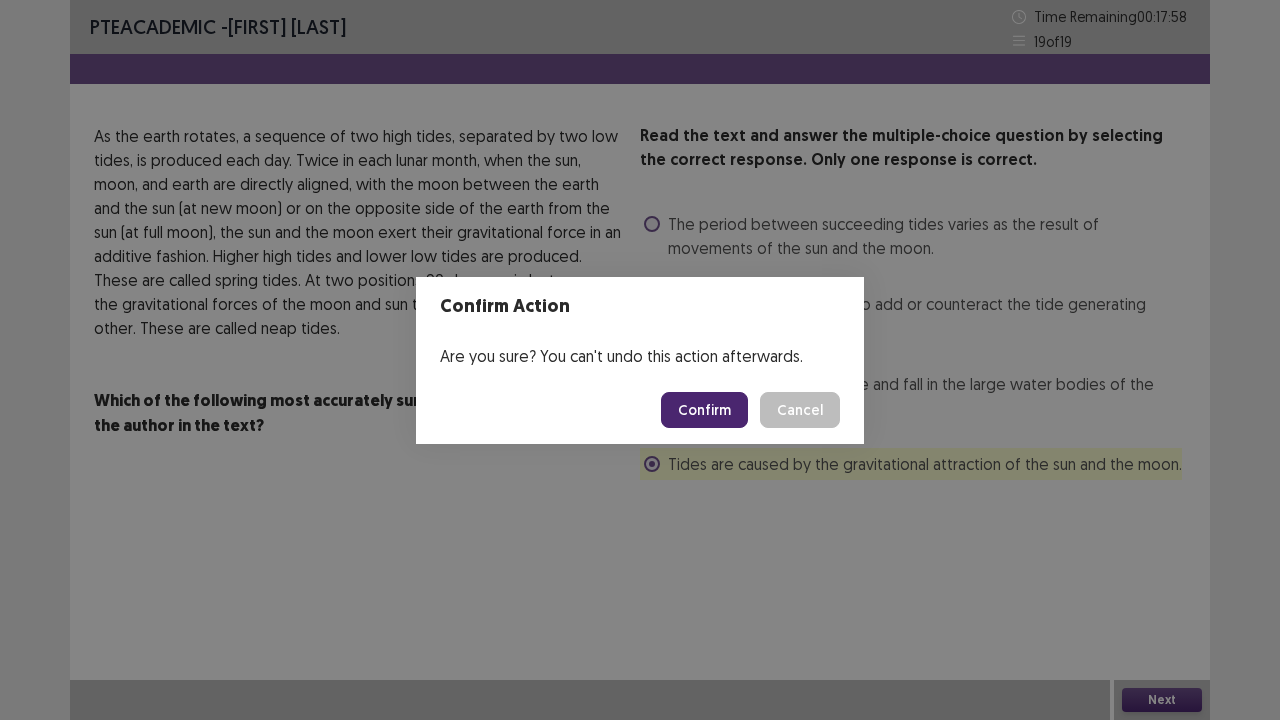 drag, startPoint x: 680, startPoint y: 521, endPoint x: 692, endPoint y: 502, distance: 22.472204 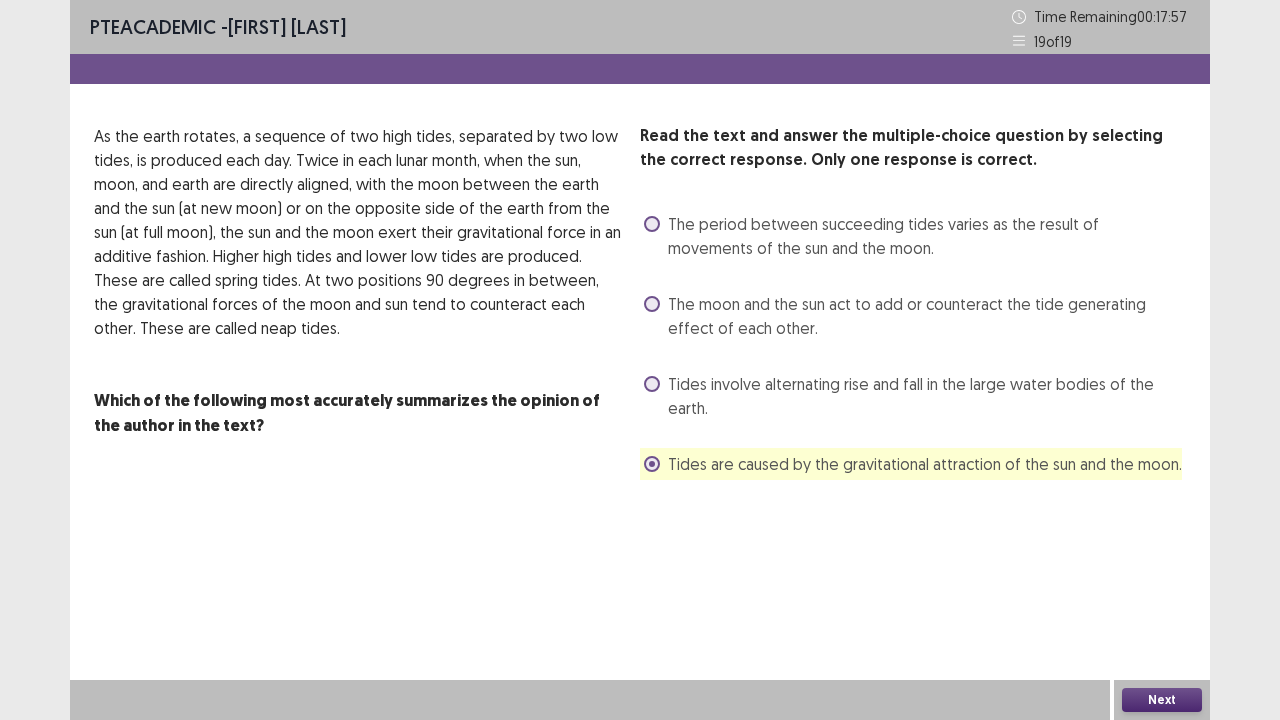 click on "Tides involve alternating rise and fall in the large water bodies of the earth." at bounding box center [915, 396] 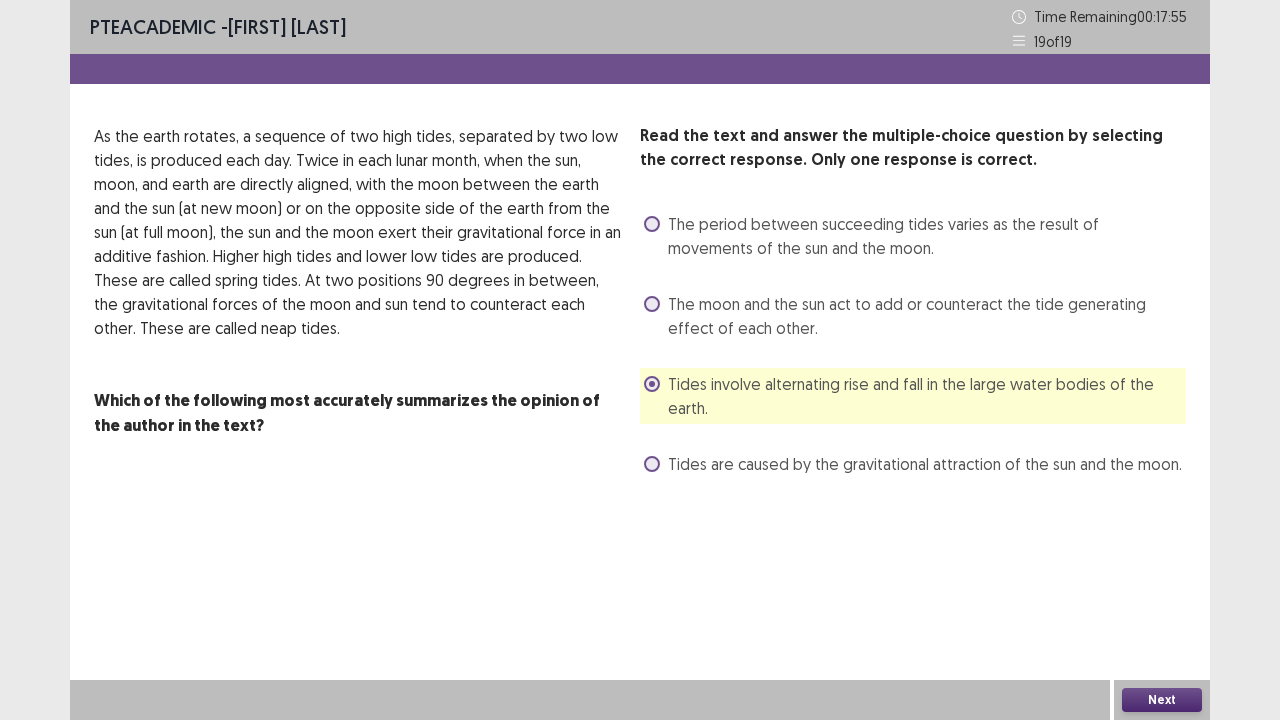 click on "Next" at bounding box center (1162, 700) 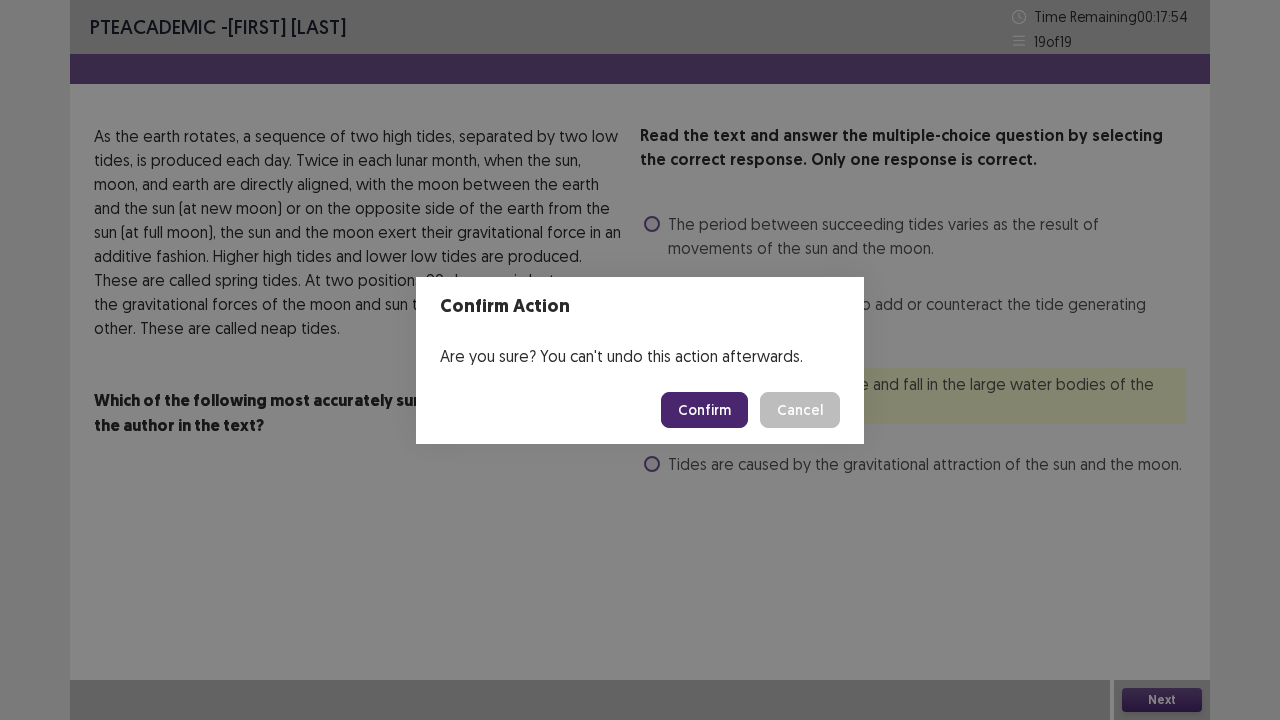 click on "Confirm" at bounding box center [704, 410] 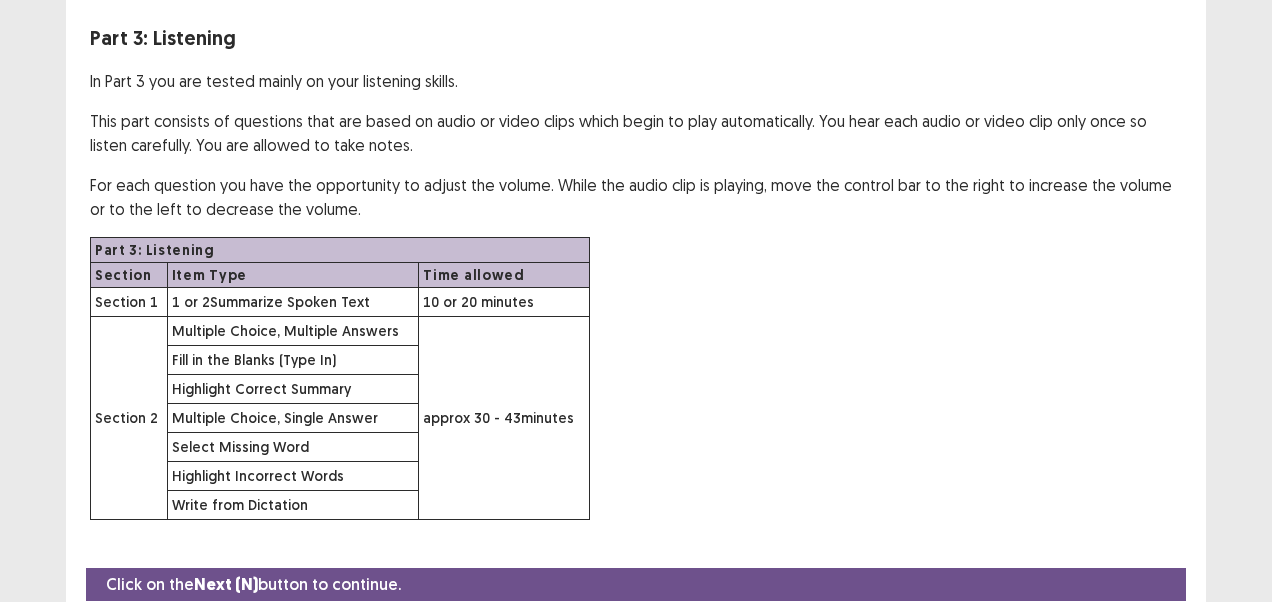 scroll, scrollTop: 176, scrollLeft: 0, axis: vertical 